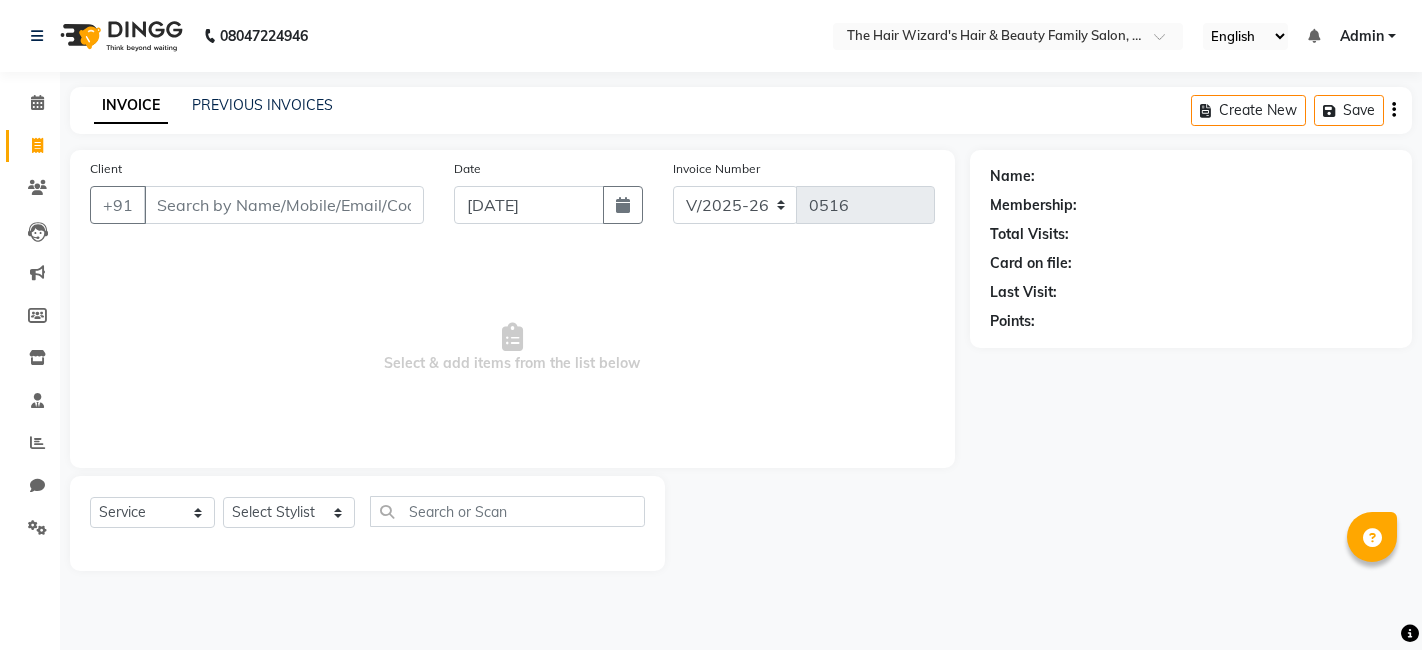 select on "8473" 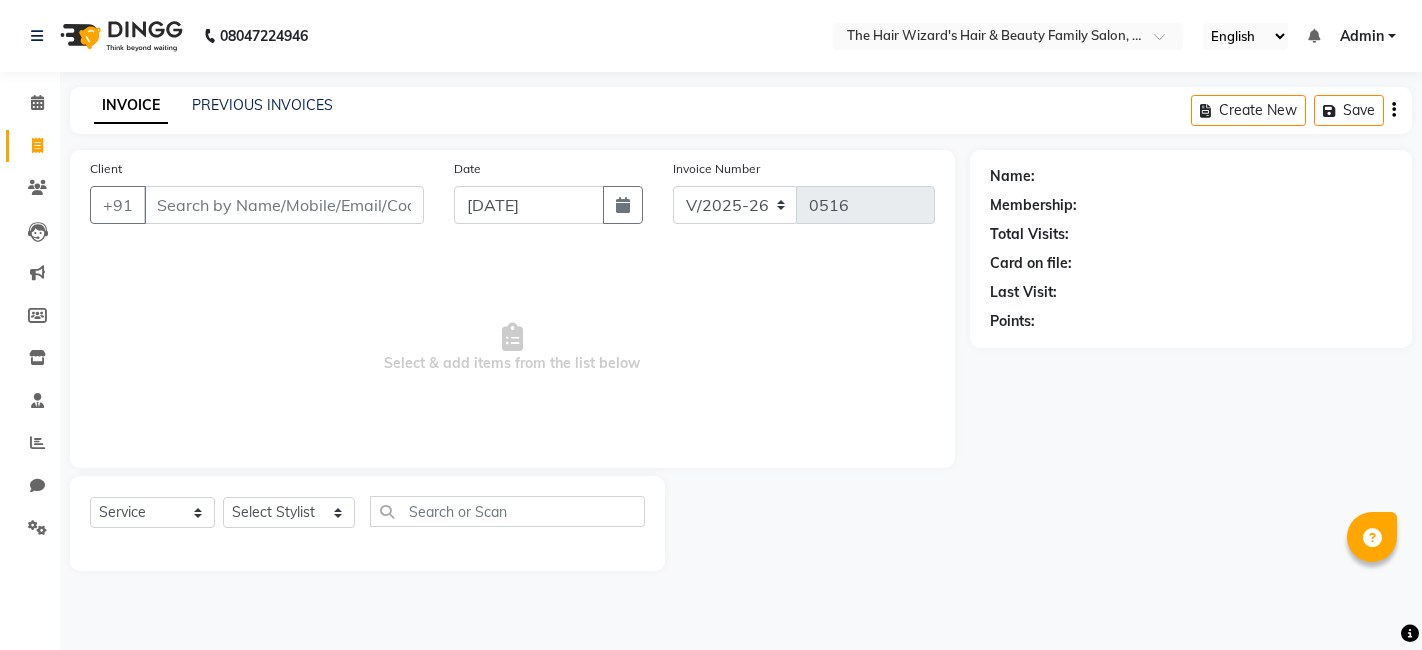 scroll, scrollTop: 0, scrollLeft: 0, axis: both 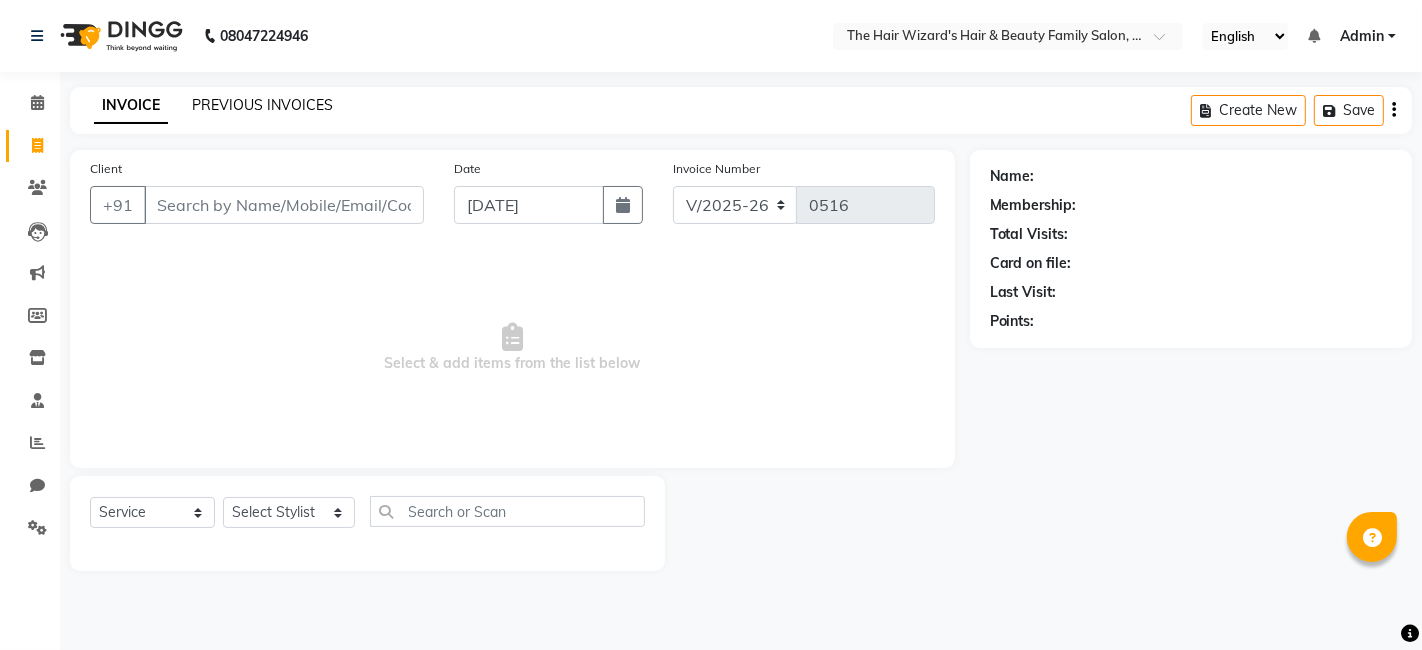 click on "PREVIOUS INVOICES" 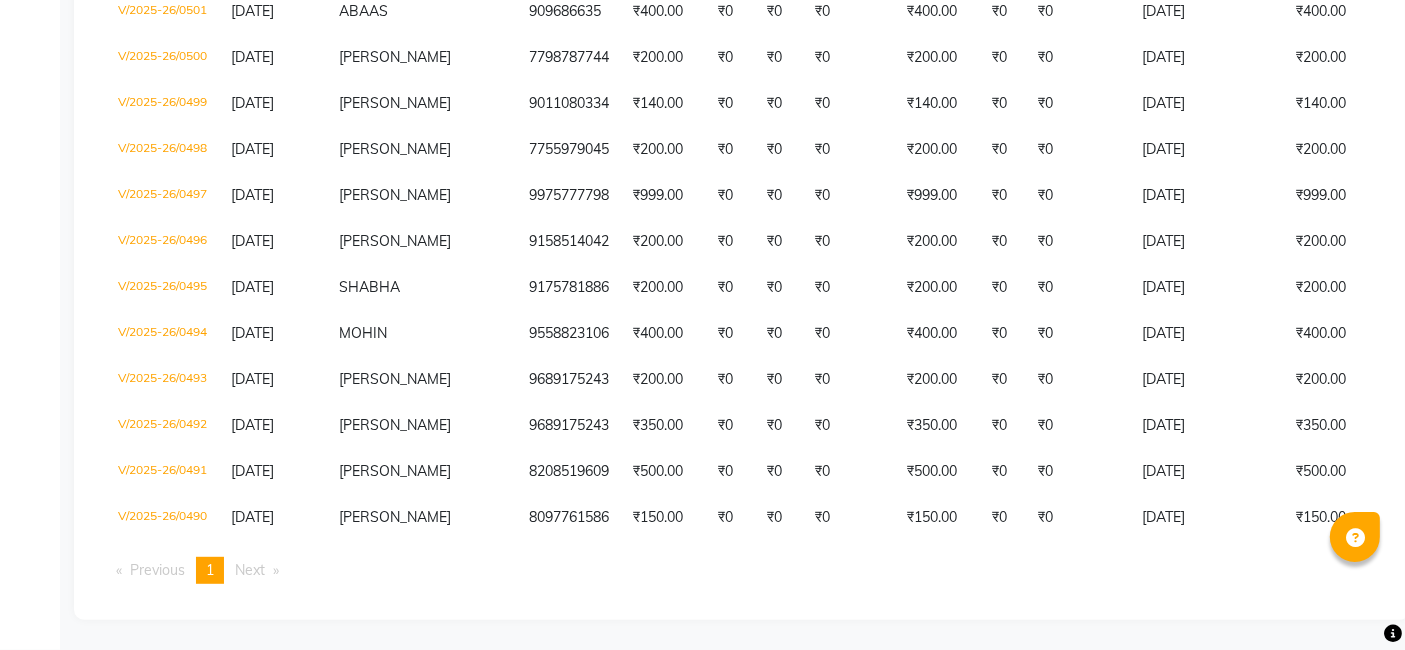 scroll, scrollTop: 1061, scrollLeft: 0, axis: vertical 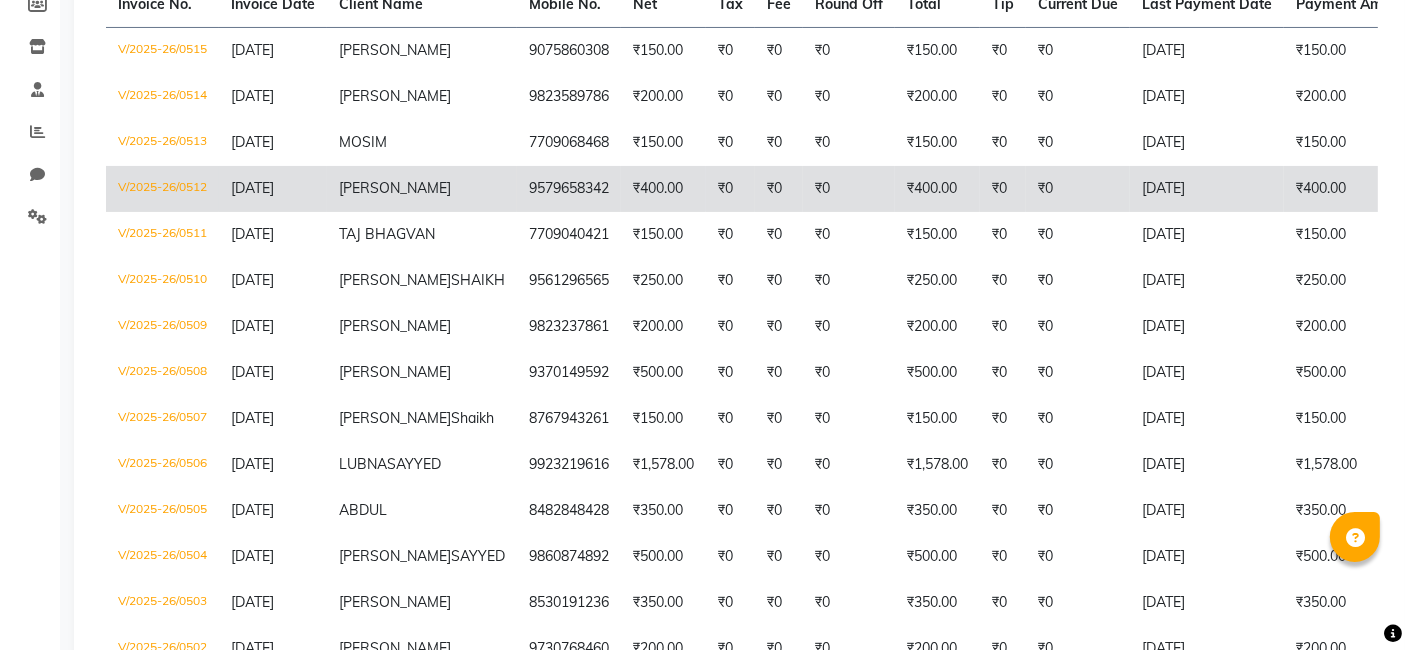click on "₹0" 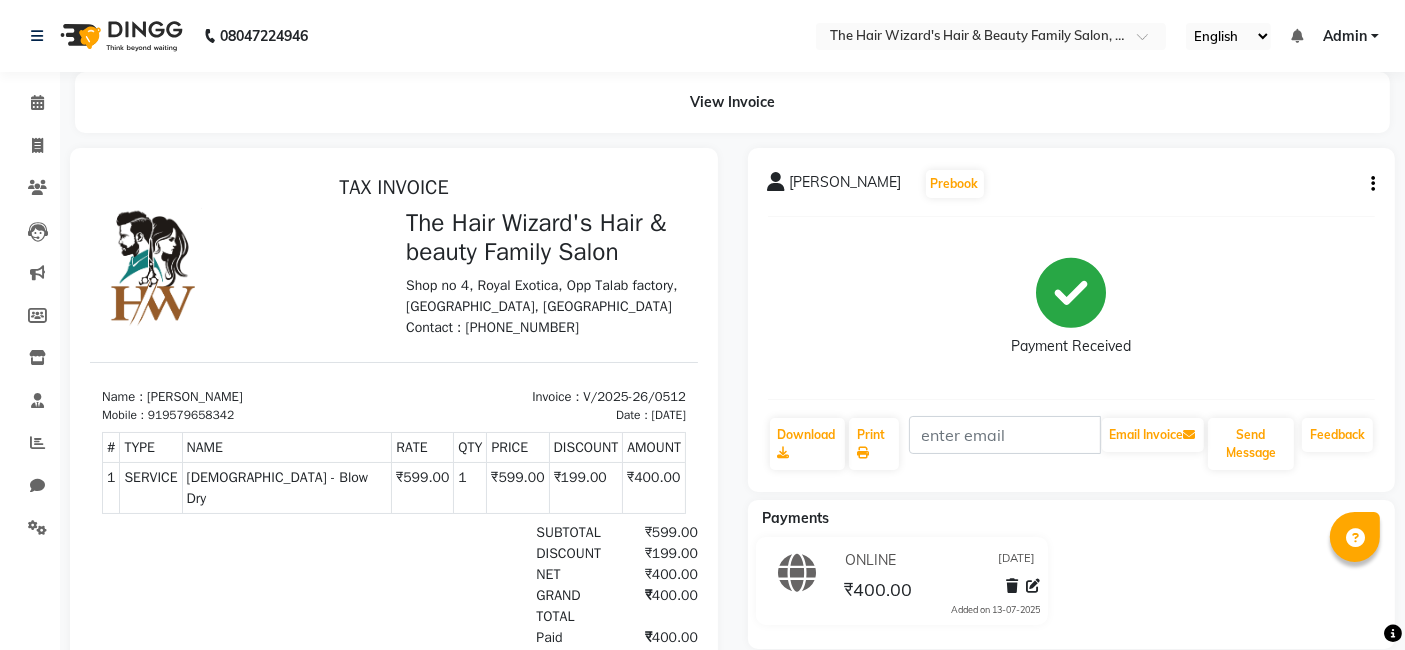 scroll, scrollTop: 0, scrollLeft: 0, axis: both 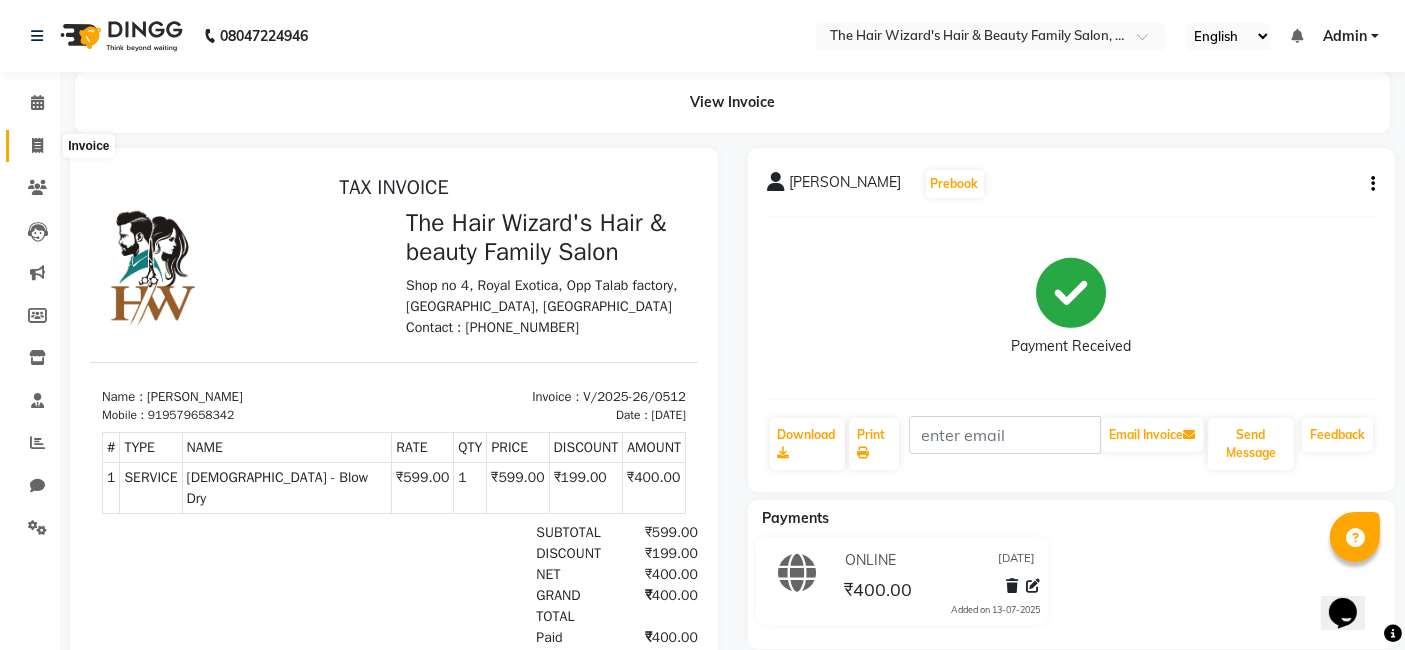click 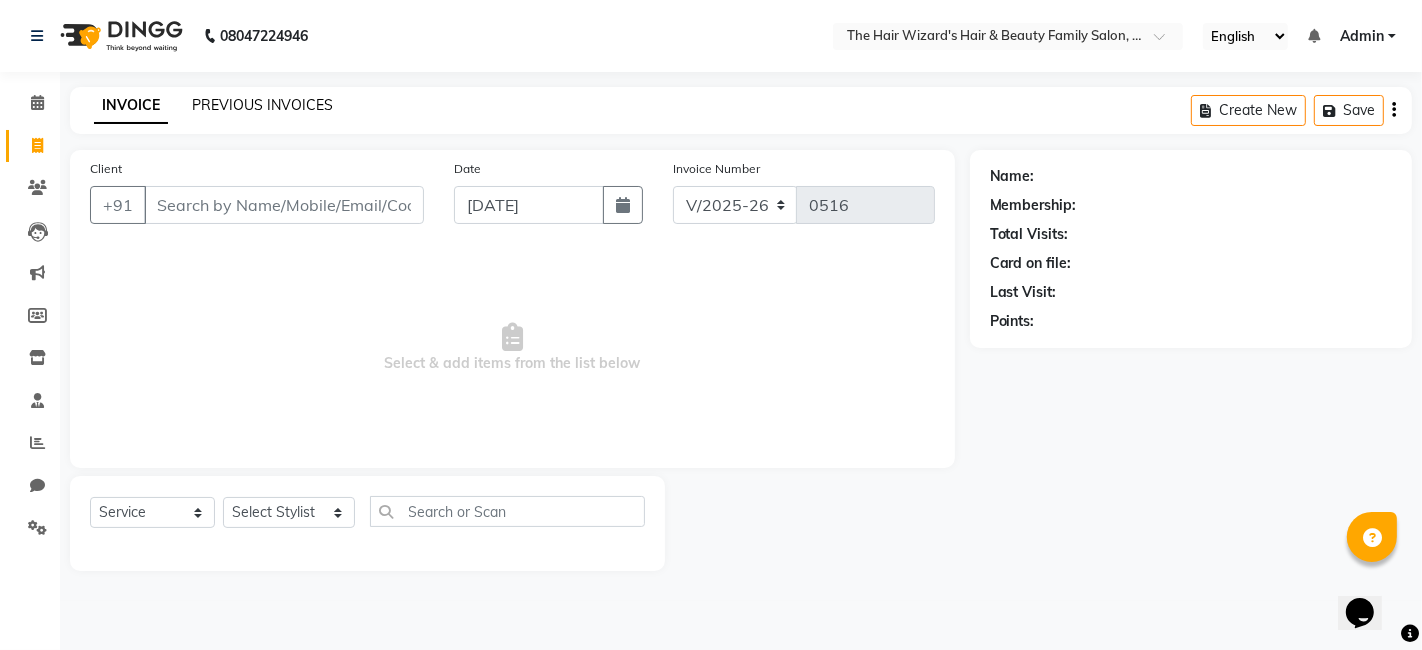 click on "PREVIOUS INVOICES" 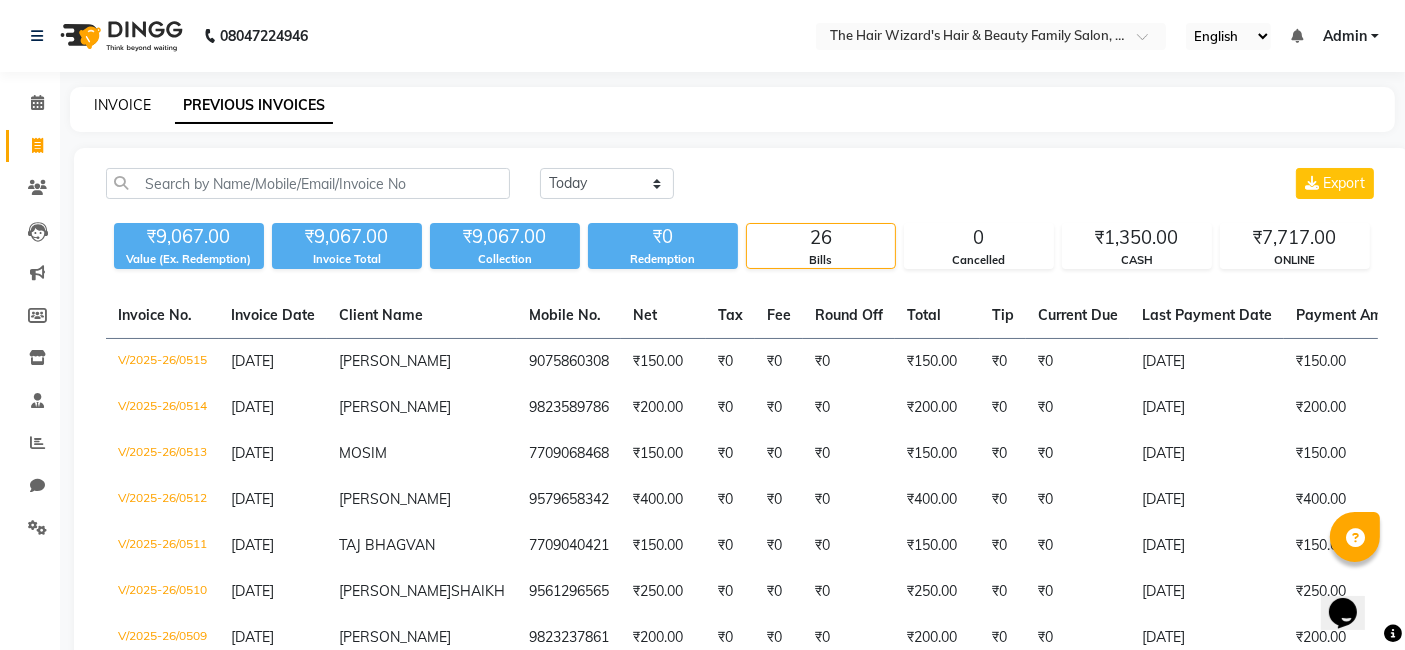 click on "INVOICE" 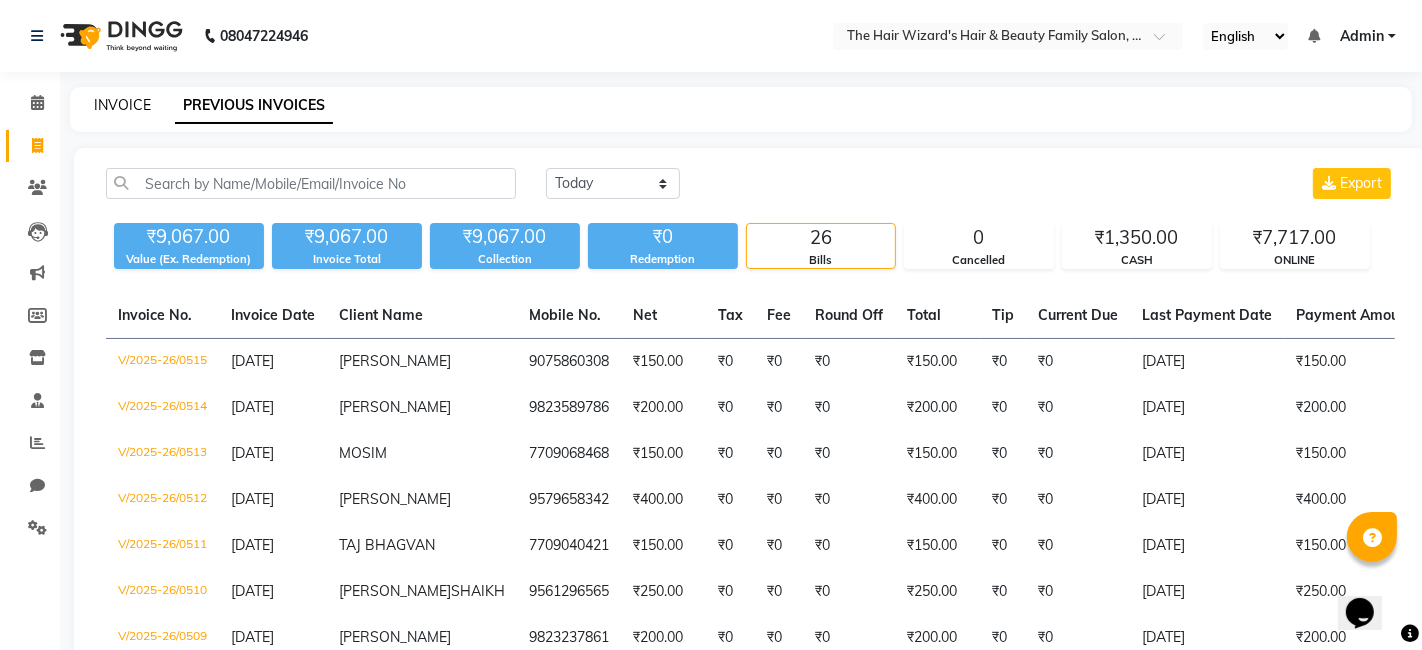 select on "8473" 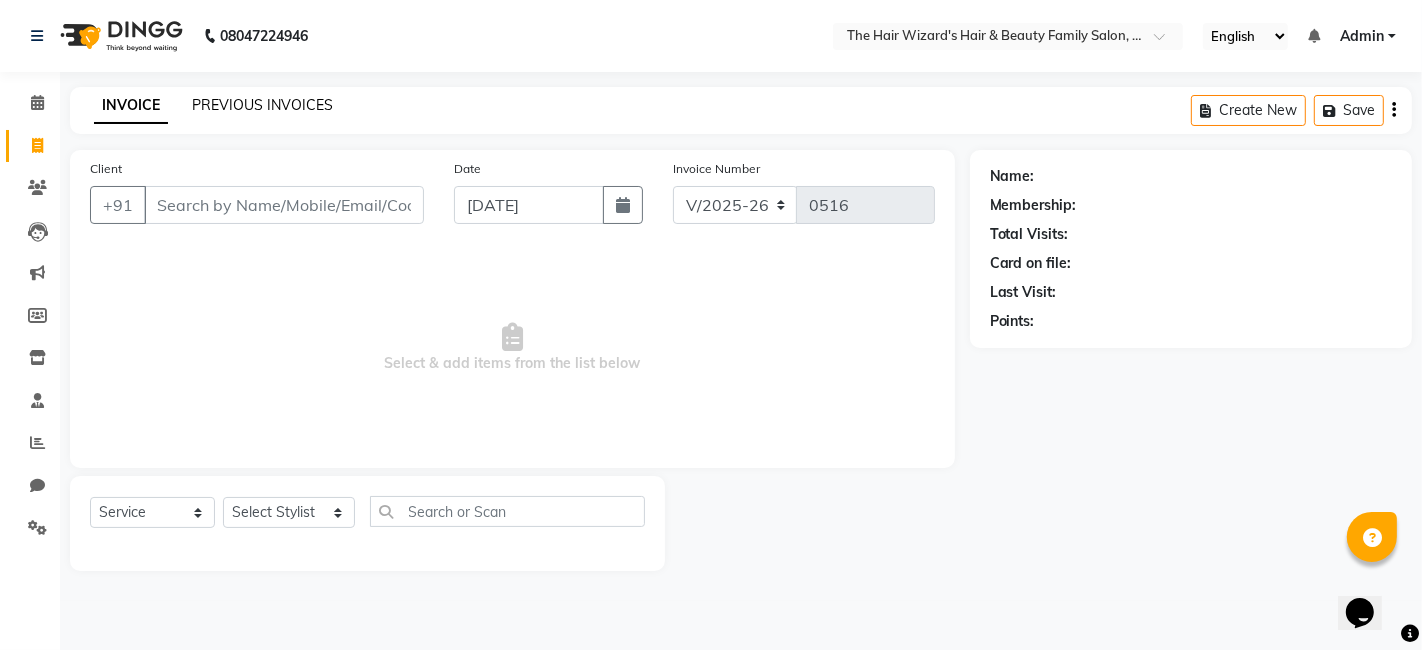 click on "PREVIOUS INVOICES" 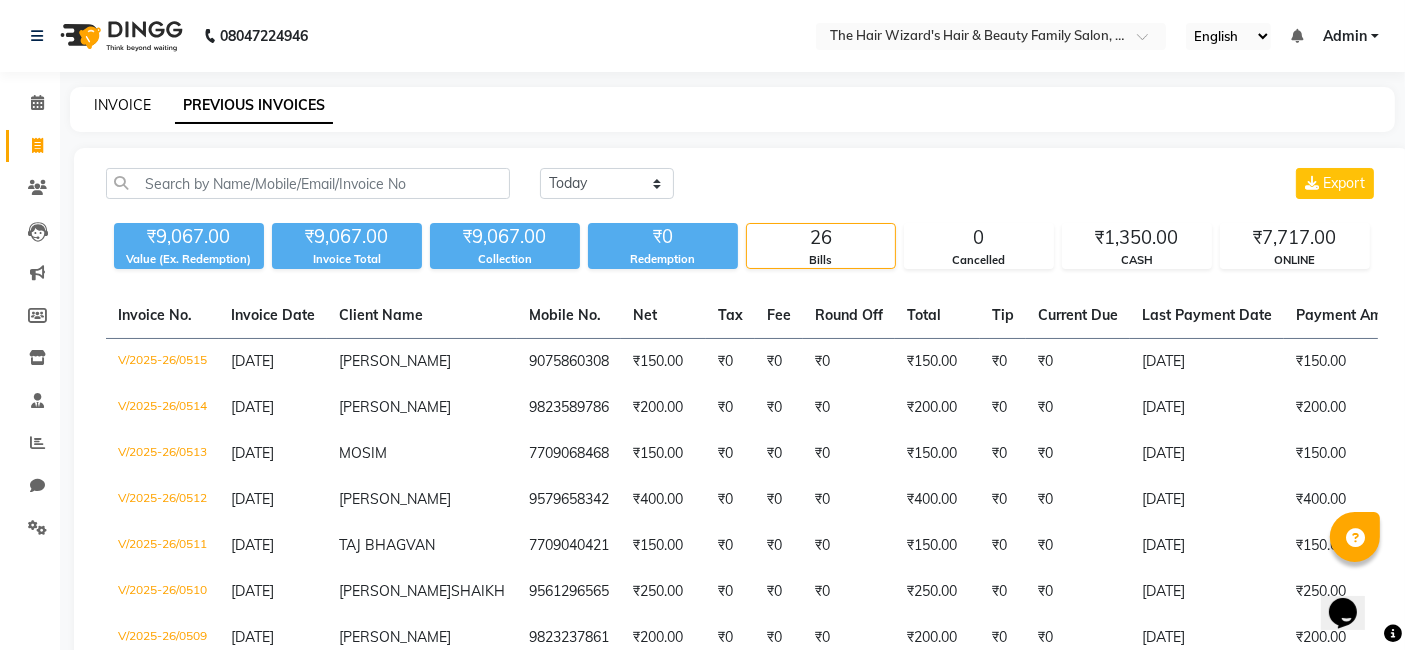 click on "INVOICE" 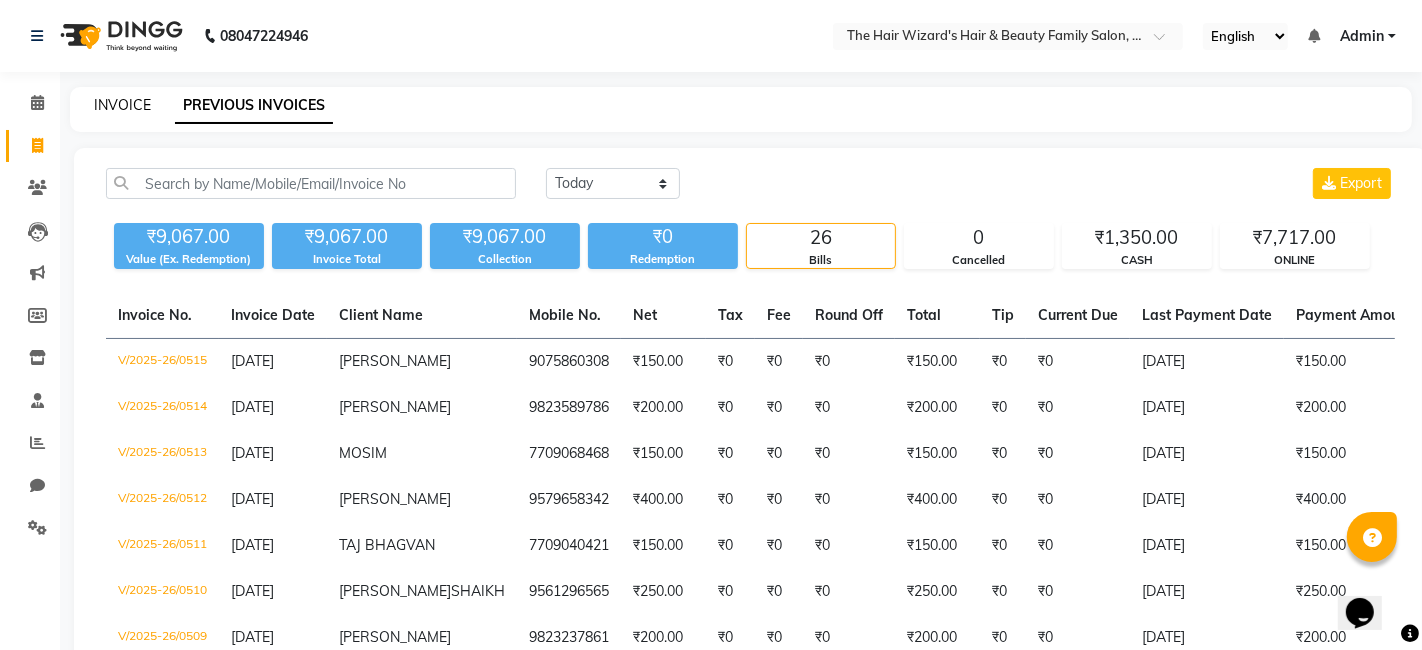 select on "8473" 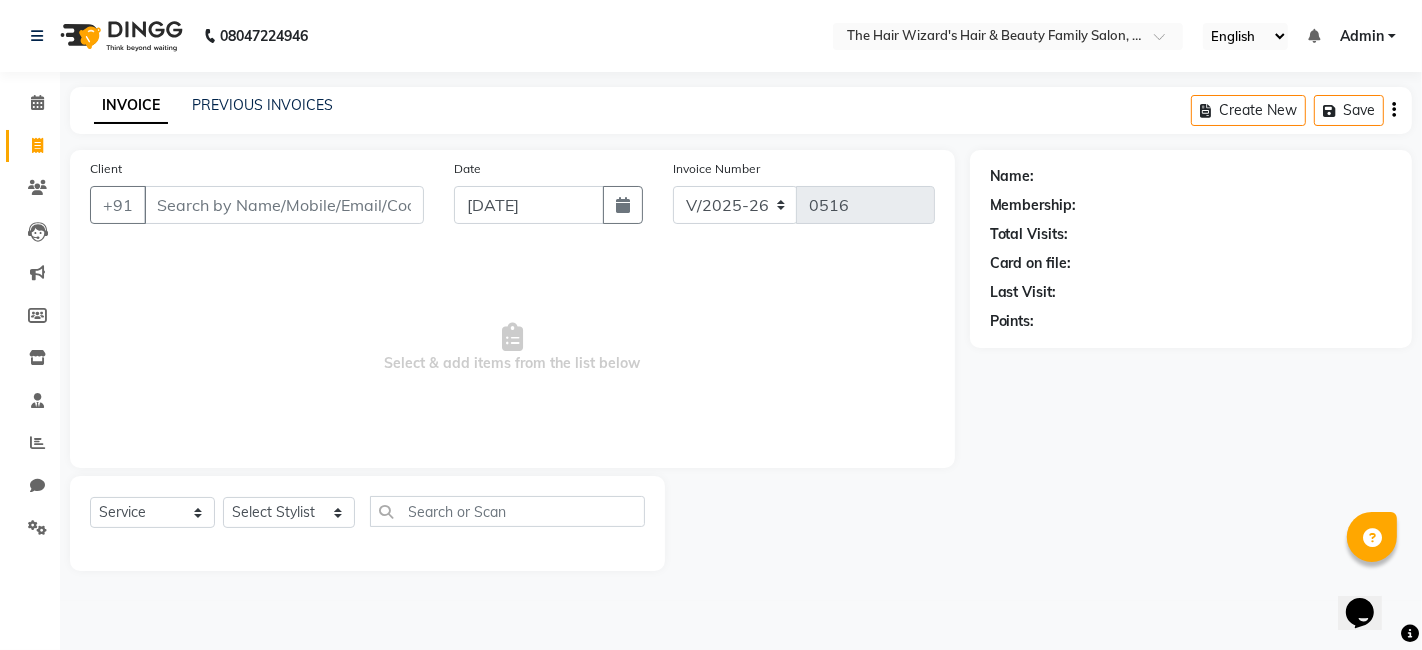 click on "Client" at bounding box center [284, 205] 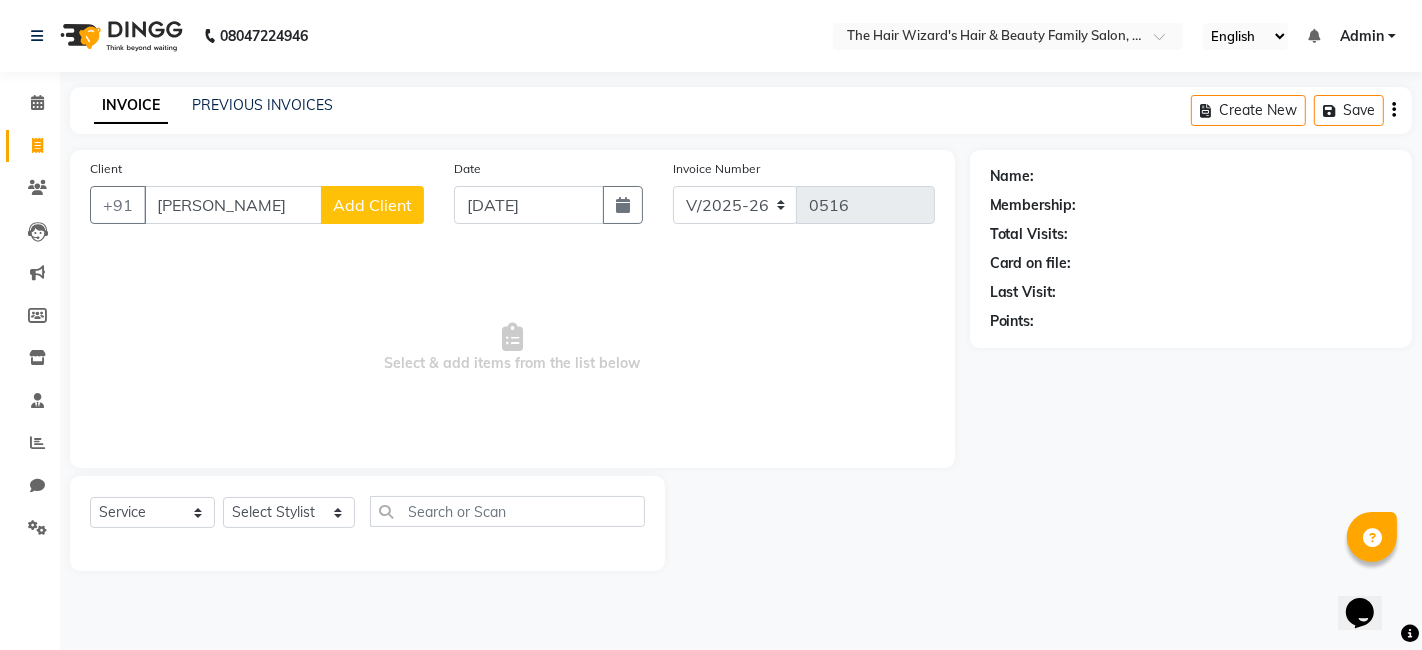 type on "AIESHA SHAIKH" 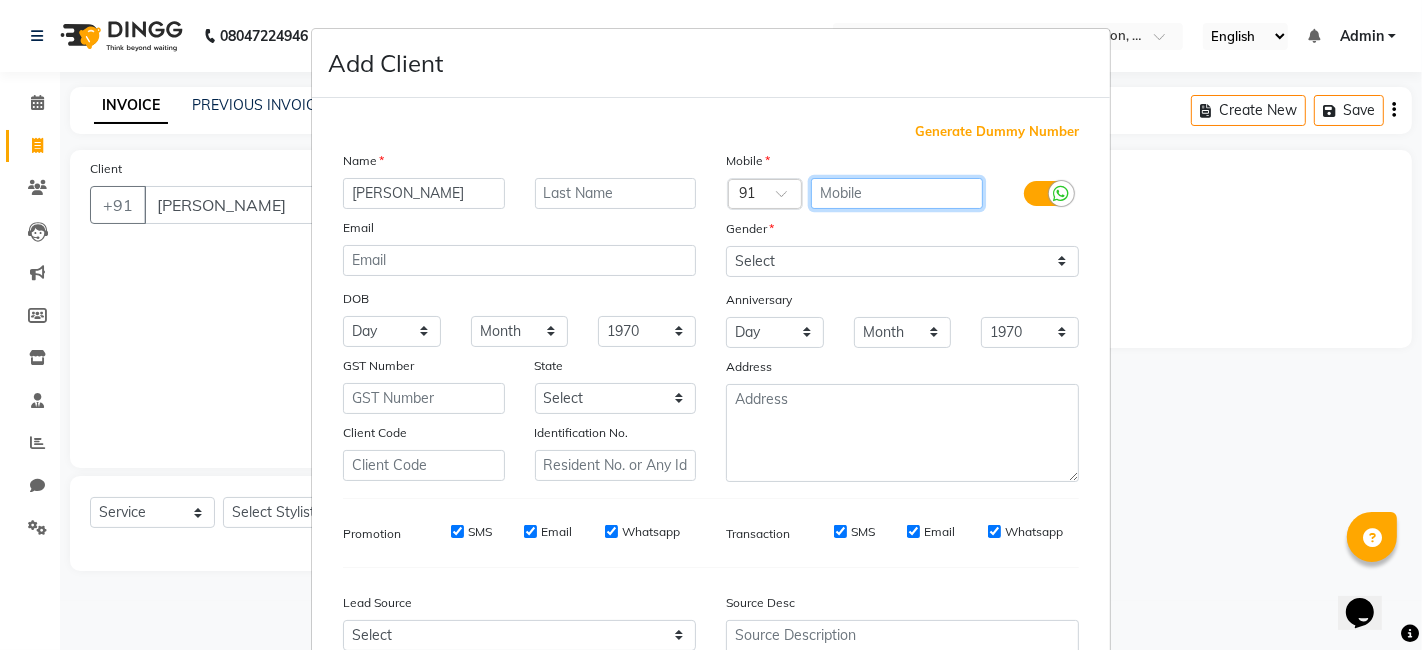 click at bounding box center [897, 193] 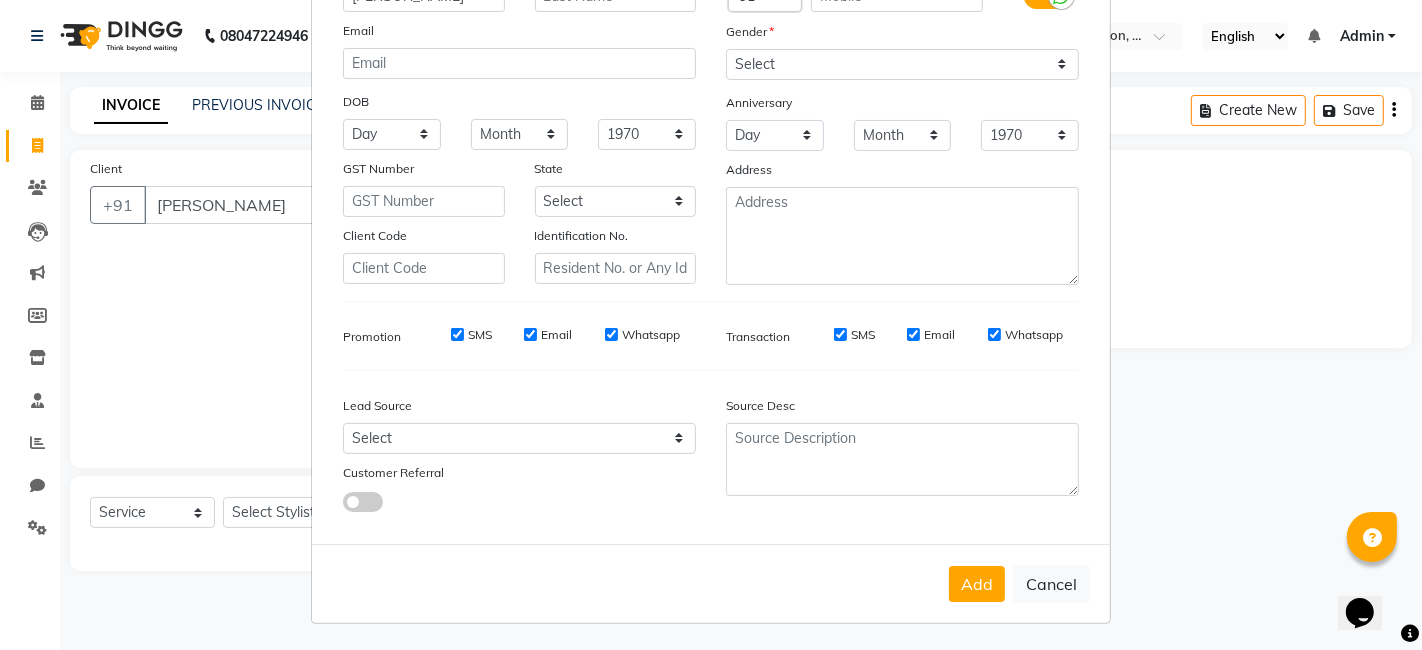 scroll, scrollTop: 197, scrollLeft: 0, axis: vertical 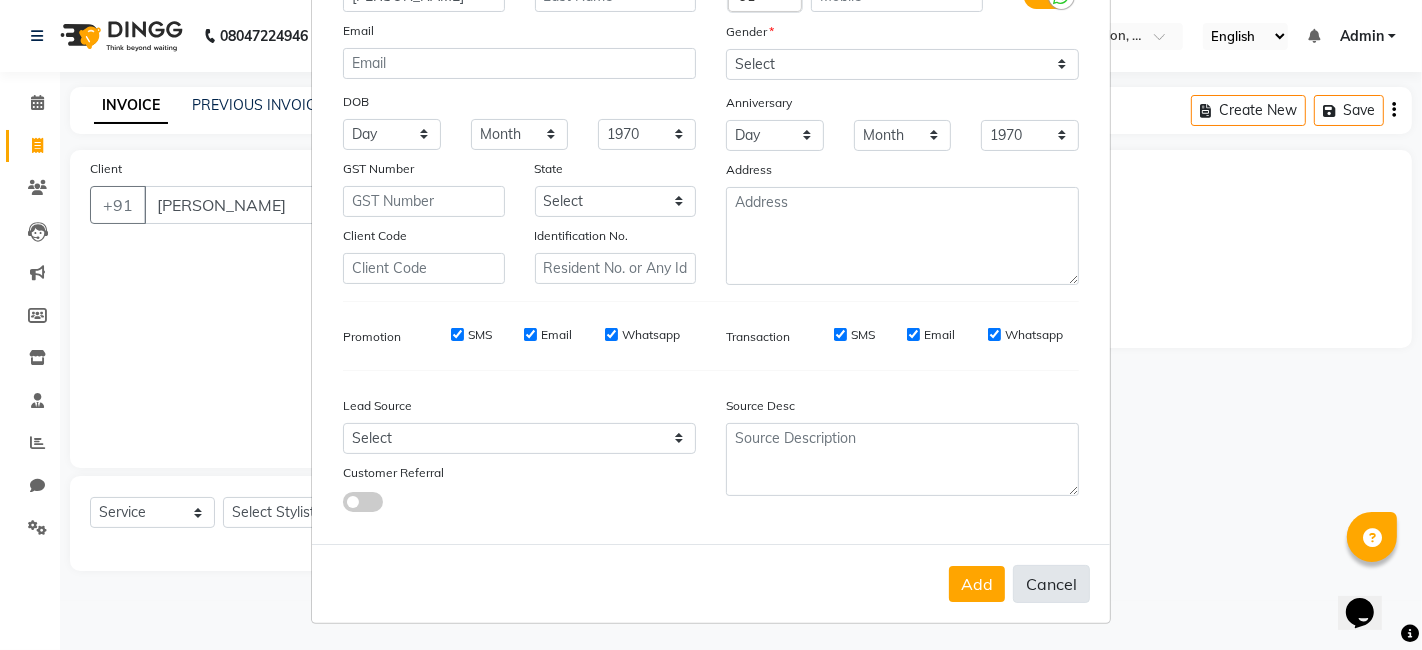 click on "Cancel" at bounding box center (1051, 584) 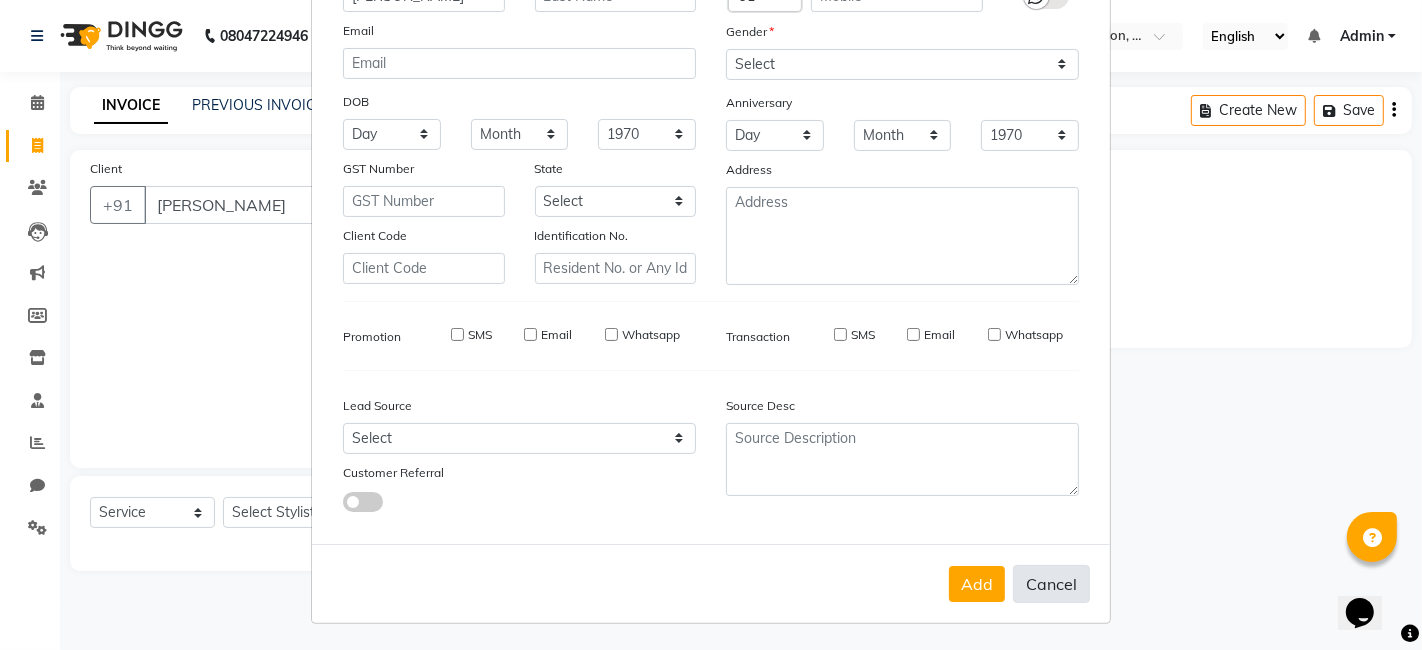type 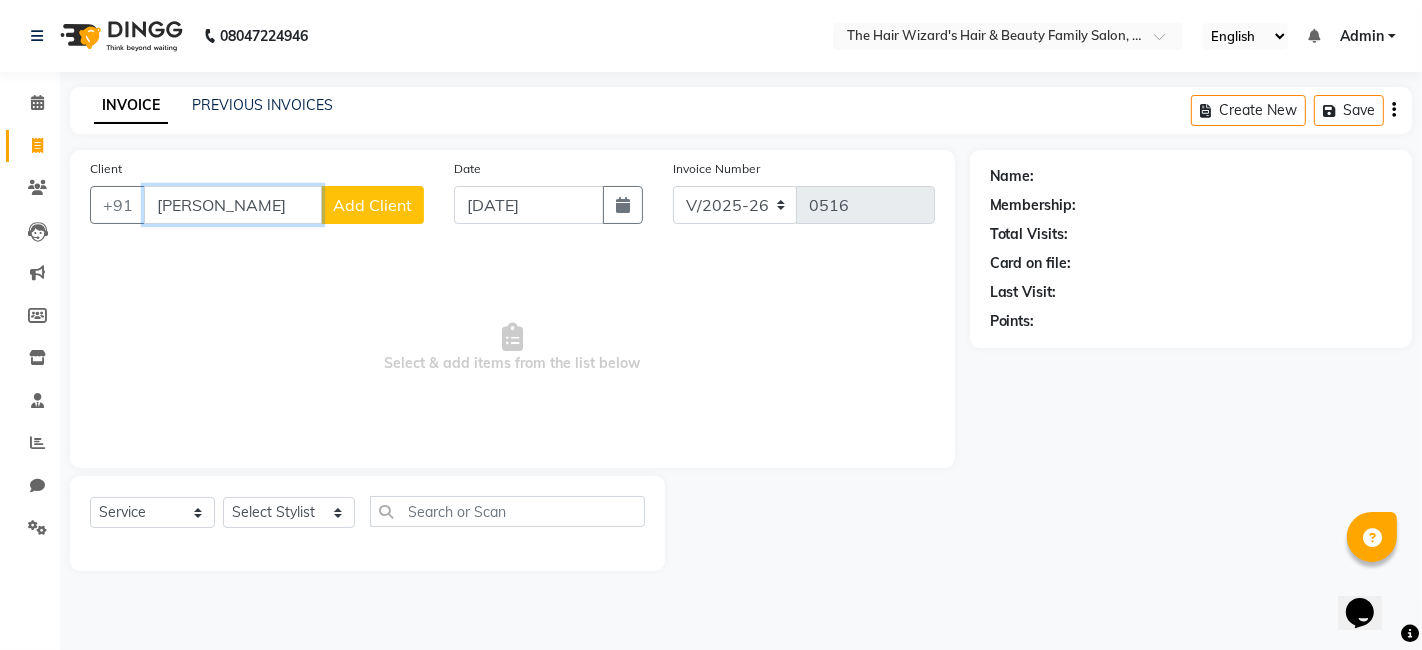 click on "AIESHA SHAIKH" at bounding box center (233, 205) 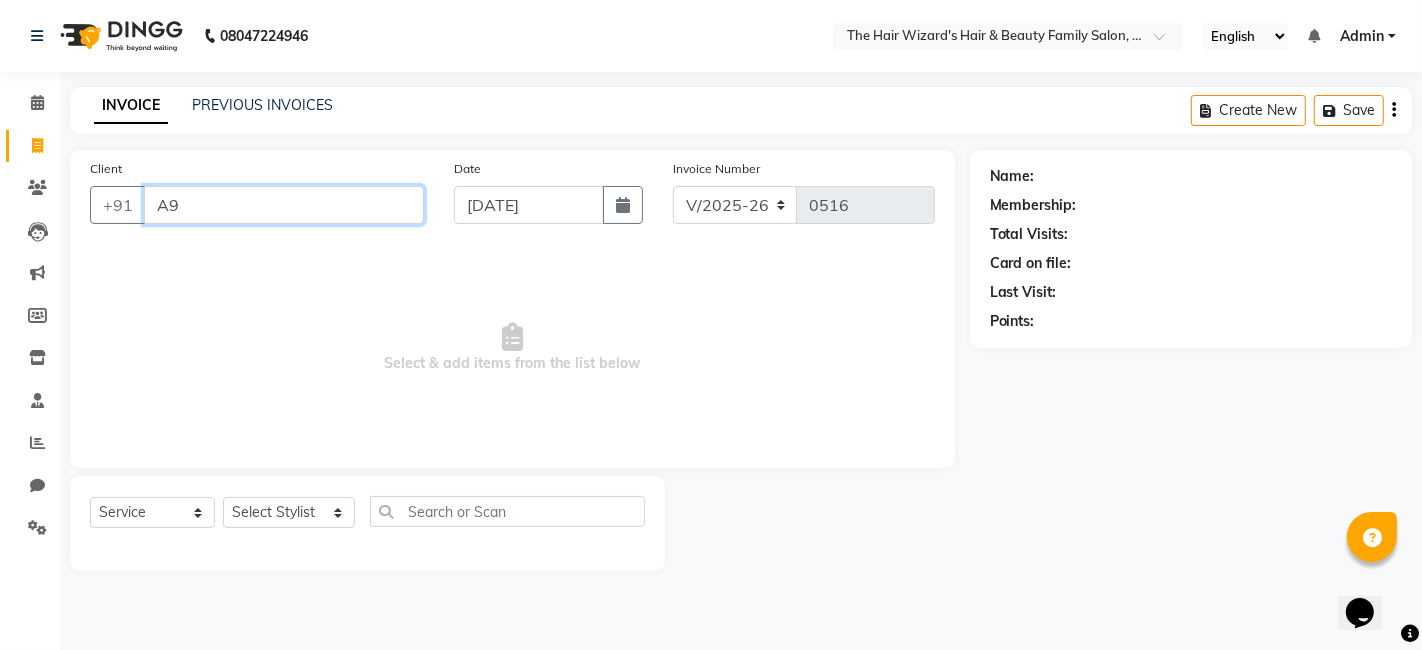 type on "A" 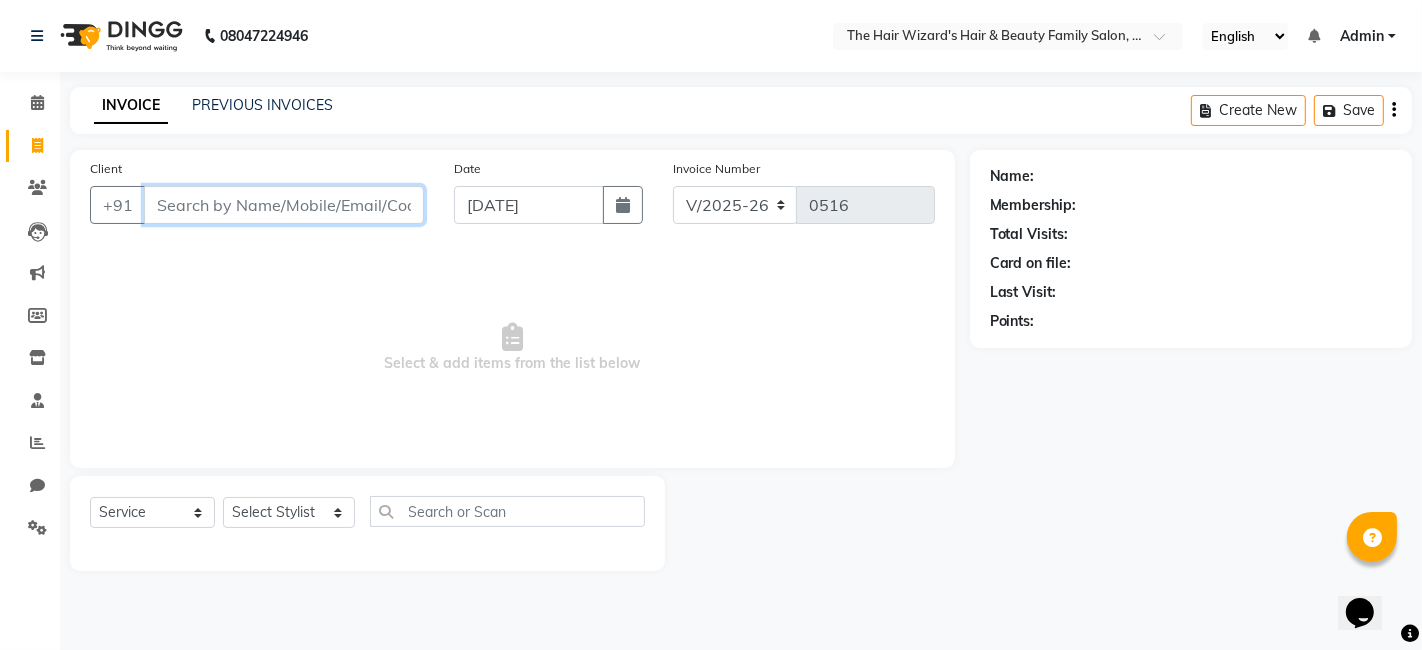 type on "8" 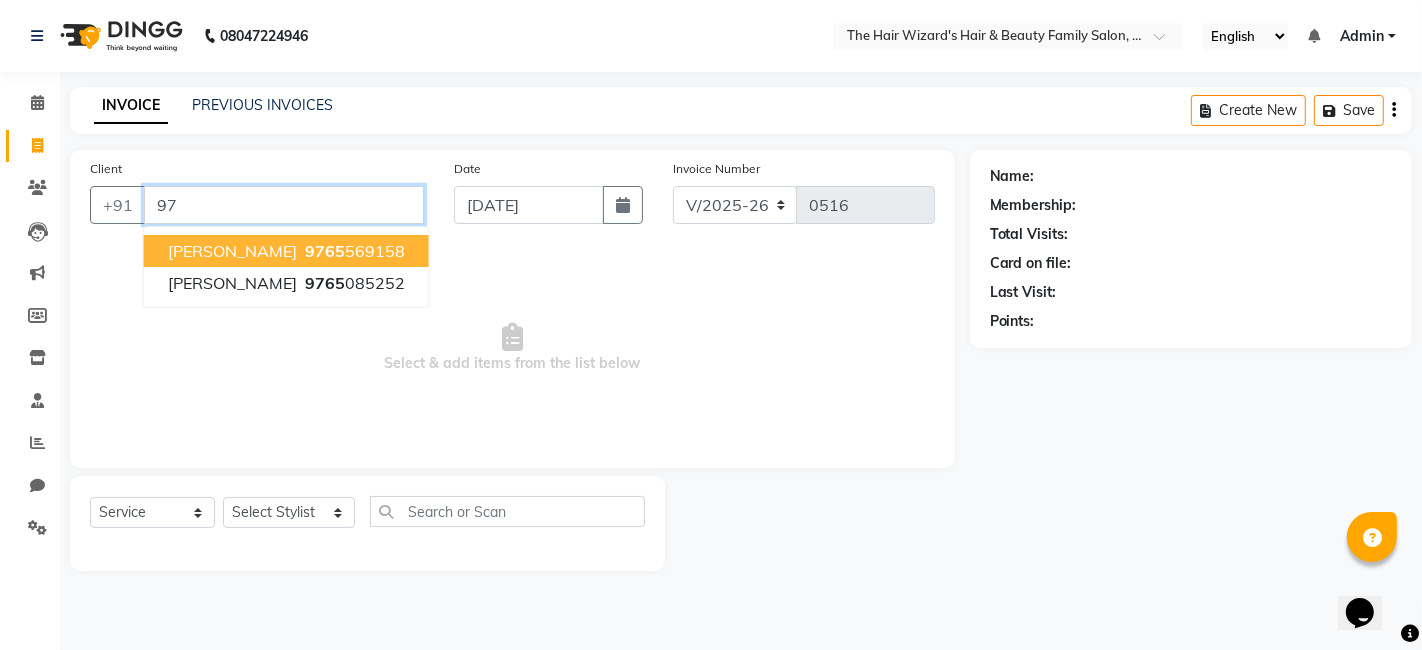 type on "9" 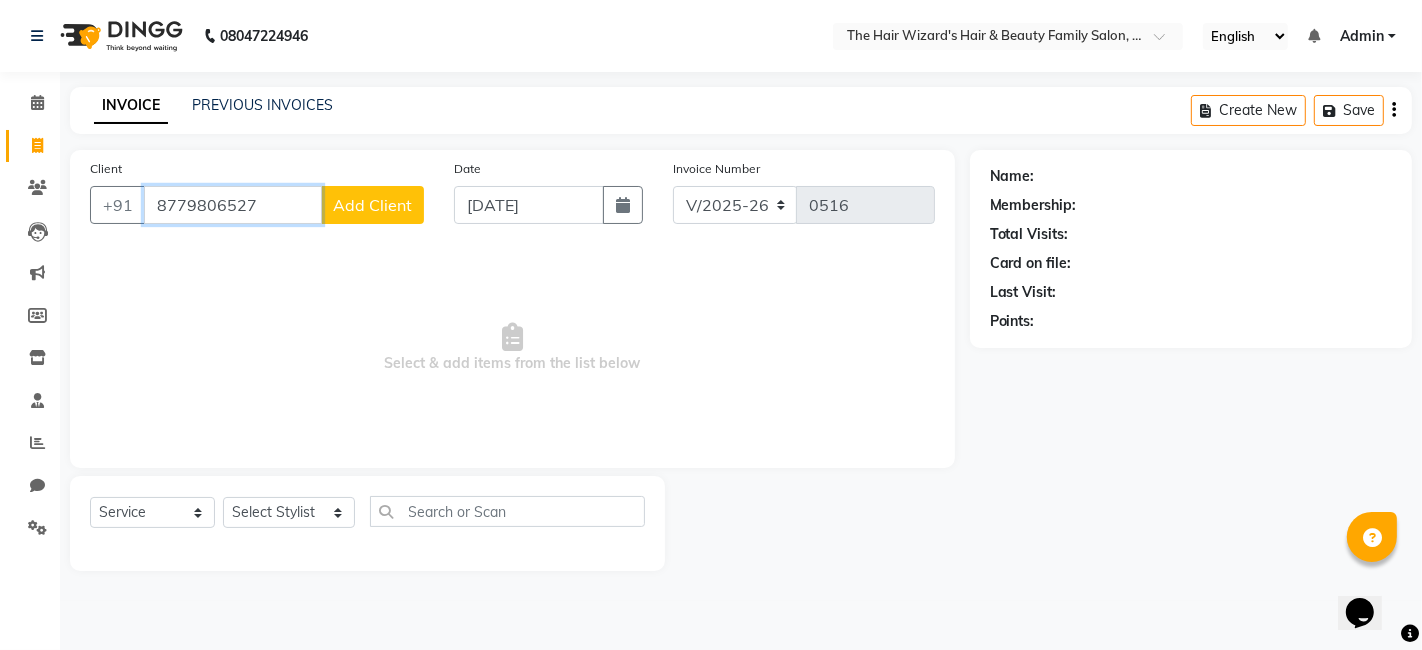 type on "8779806527" 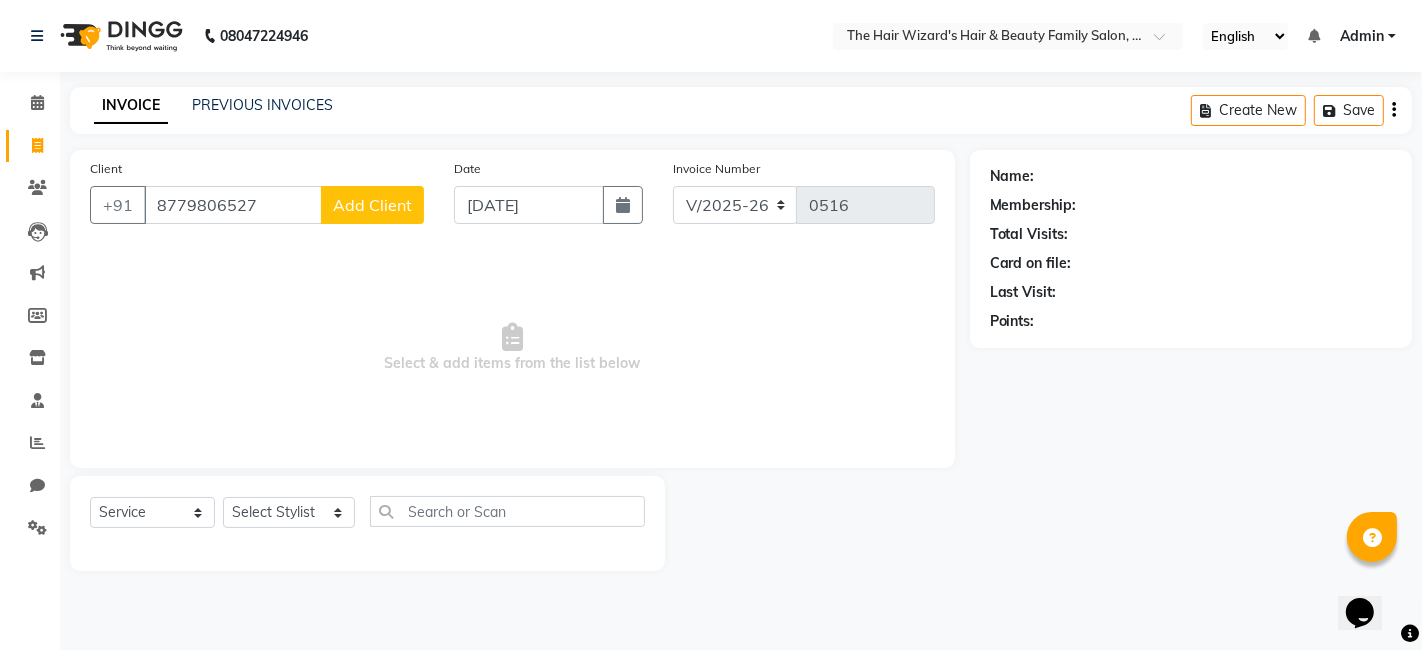click on "Add Client" 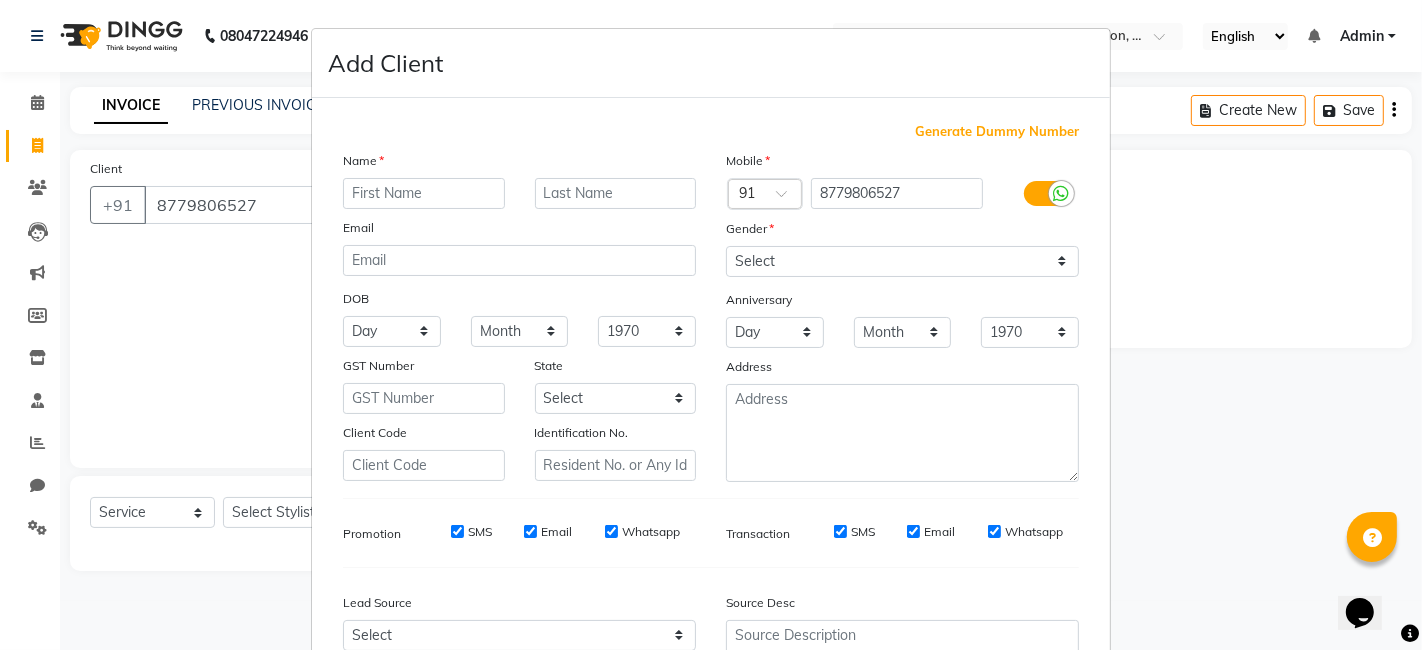 click at bounding box center [424, 193] 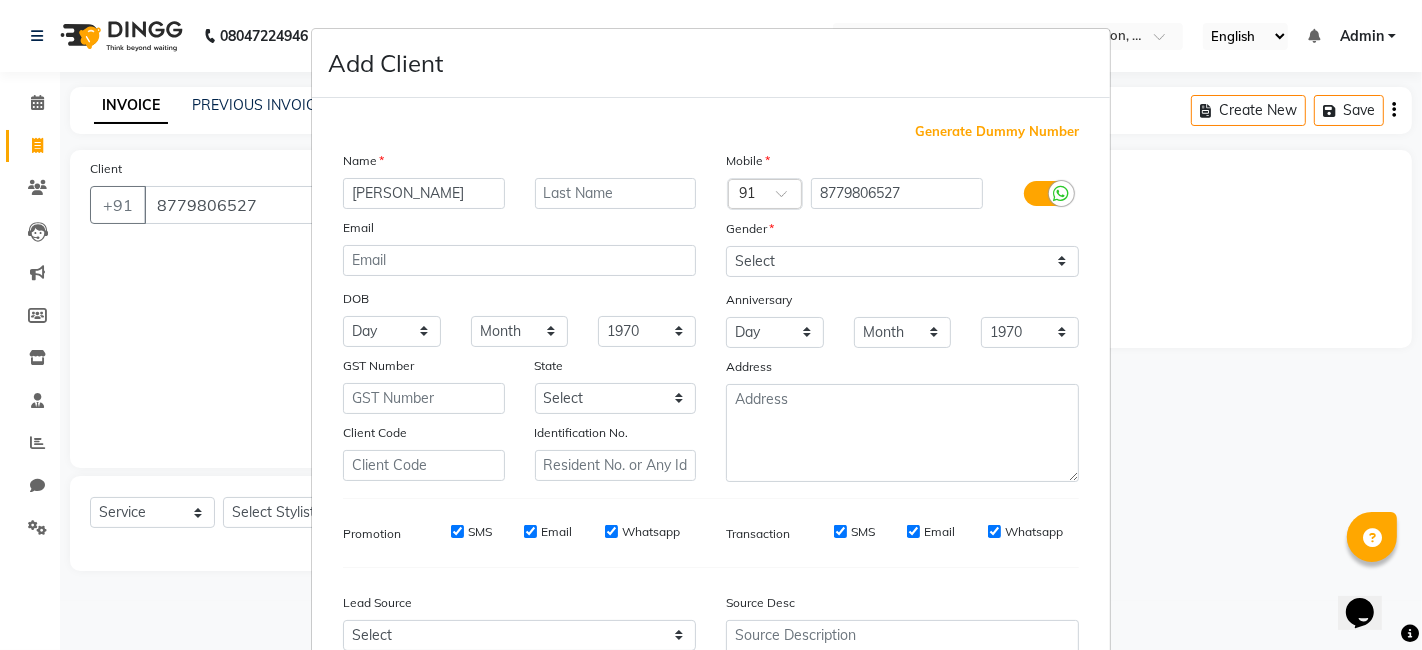 type on "AIESHA SHAIKH" 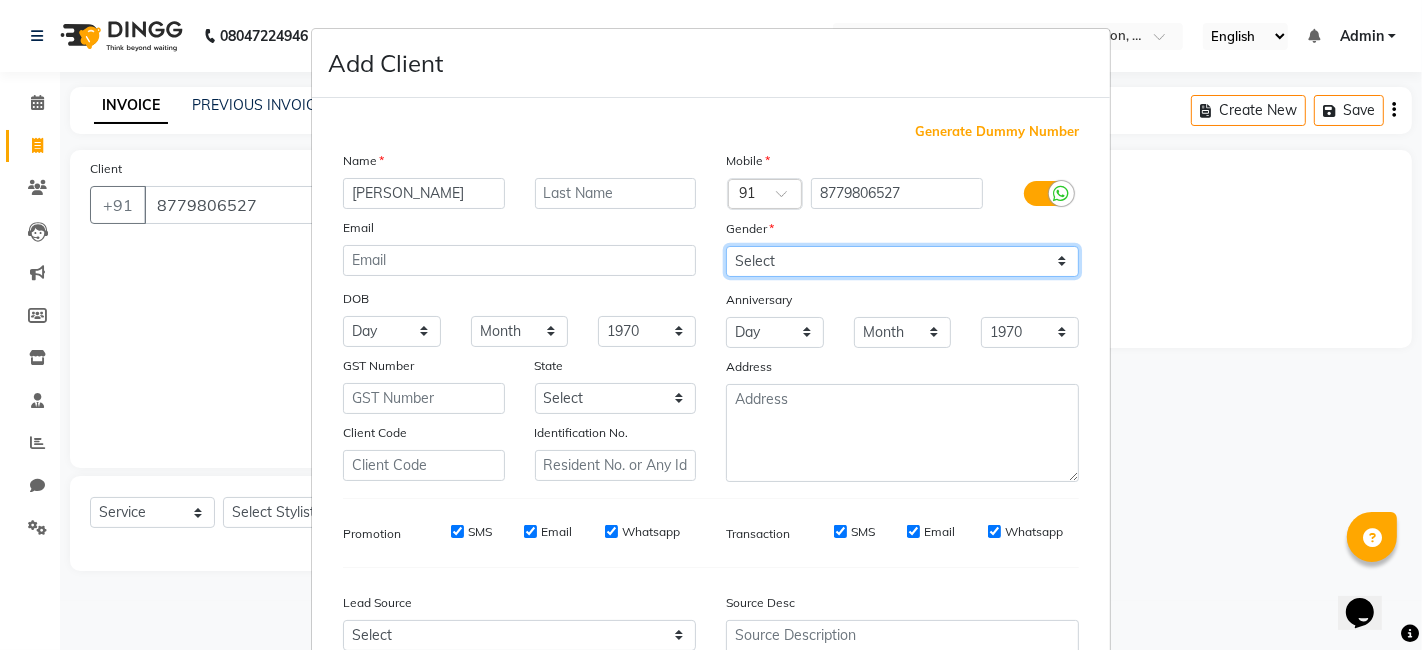 click on "Select Male Female Other Prefer Not To Say" at bounding box center [902, 261] 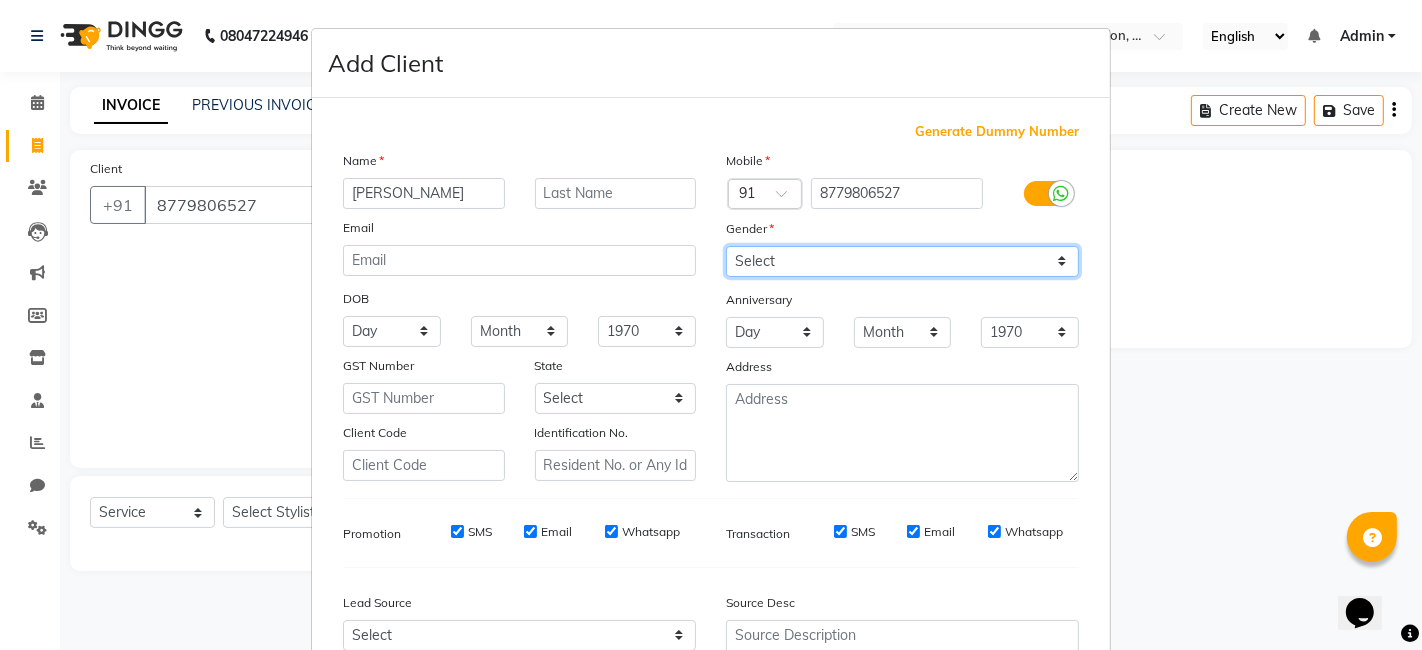 select on "female" 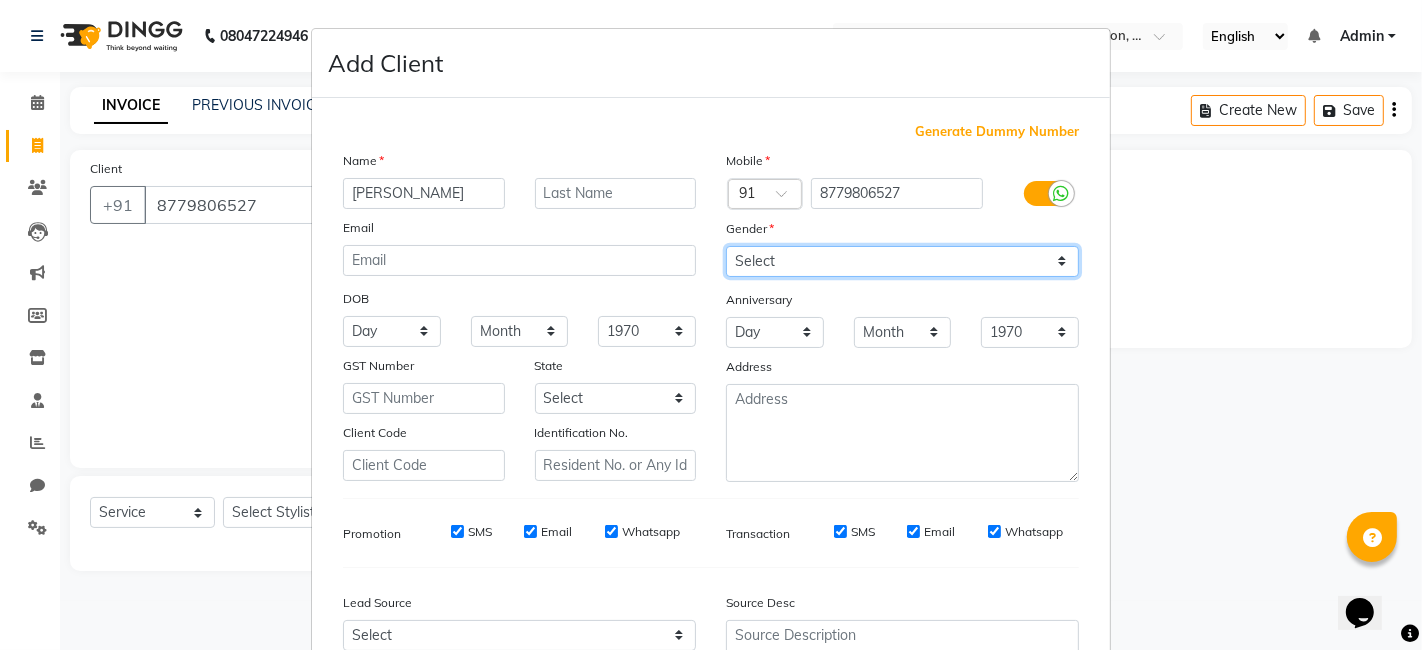 click on "Select Male Female Other Prefer Not To Say" at bounding box center (902, 261) 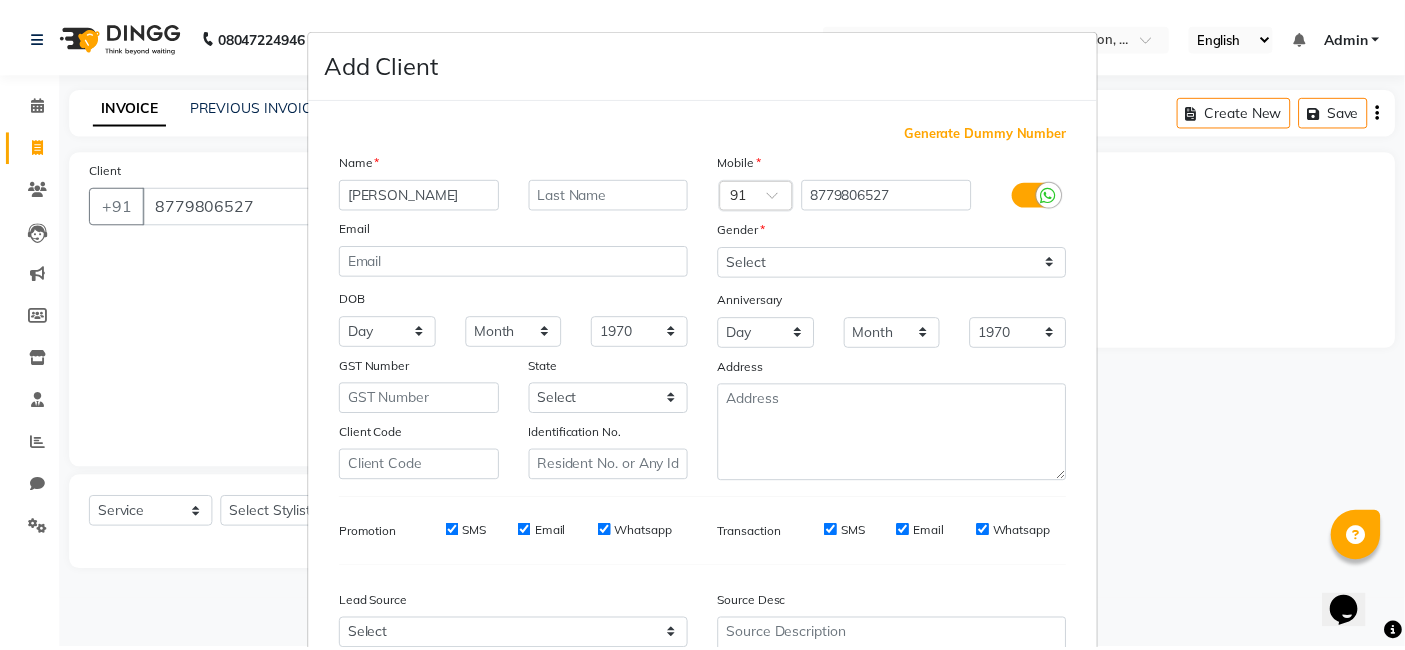 scroll, scrollTop: 197, scrollLeft: 0, axis: vertical 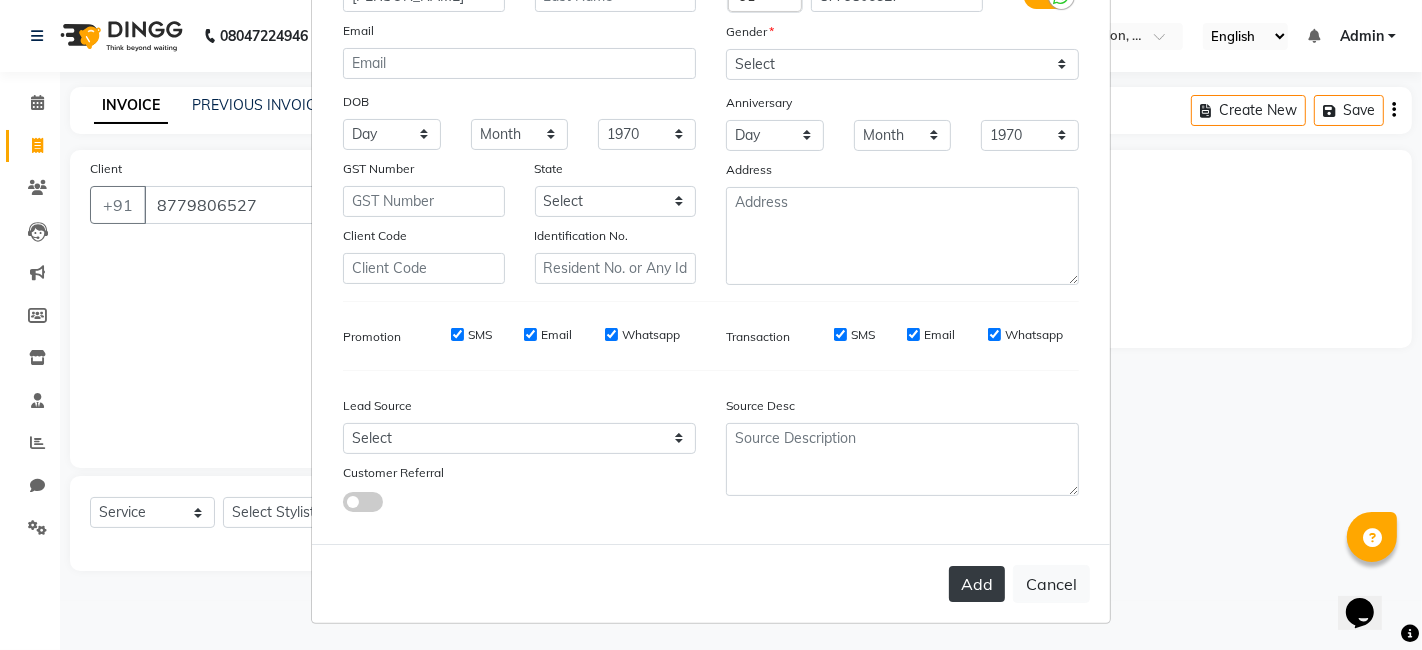 click on "Add" at bounding box center [977, 584] 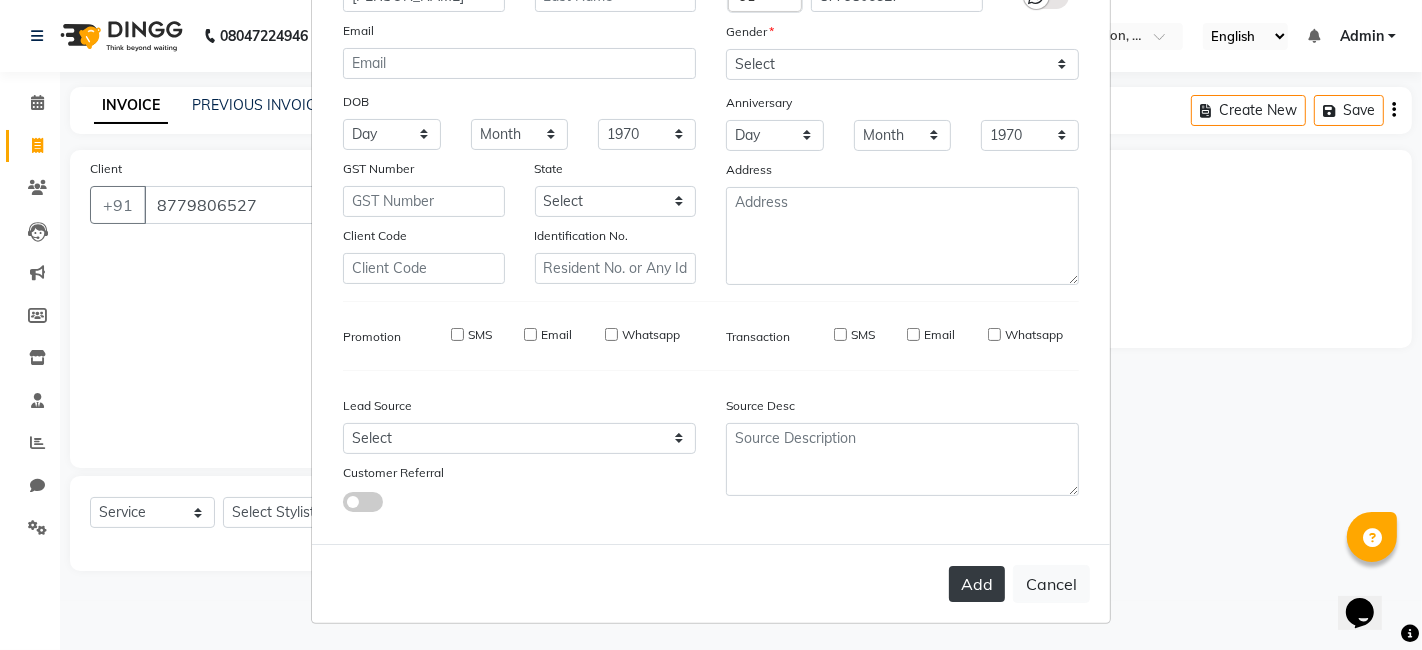 type 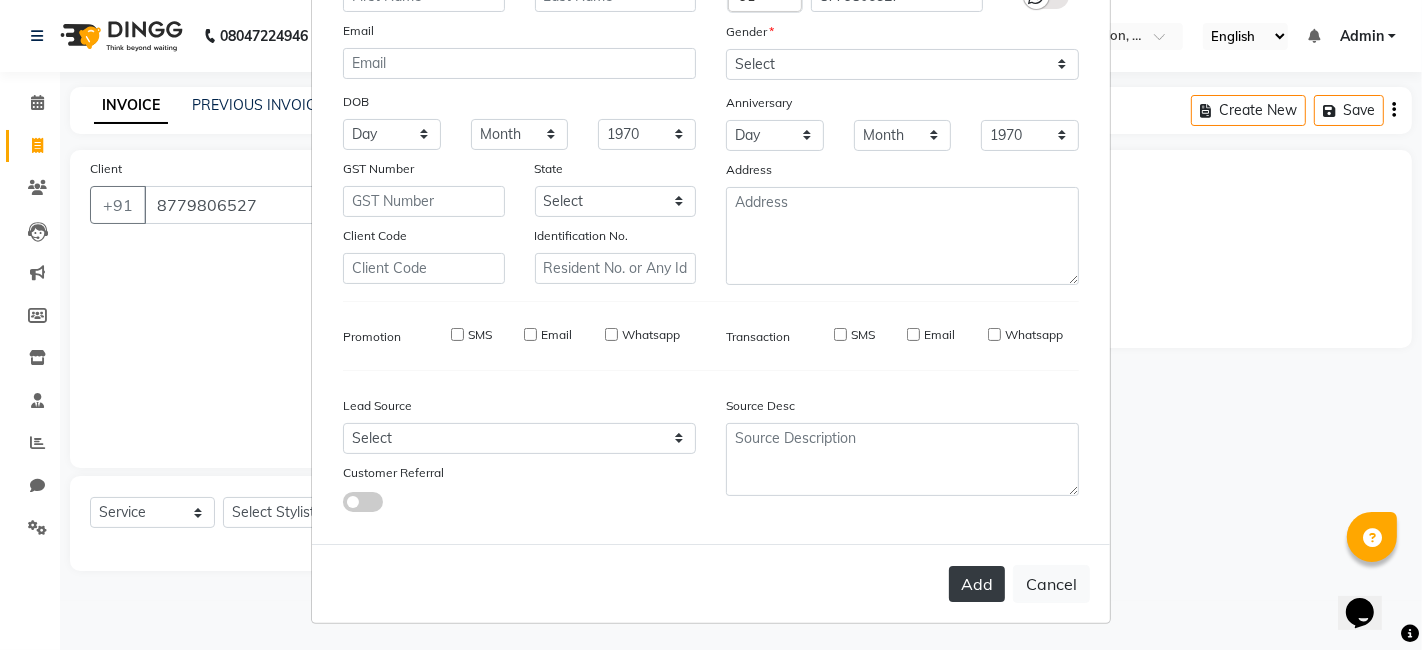 select 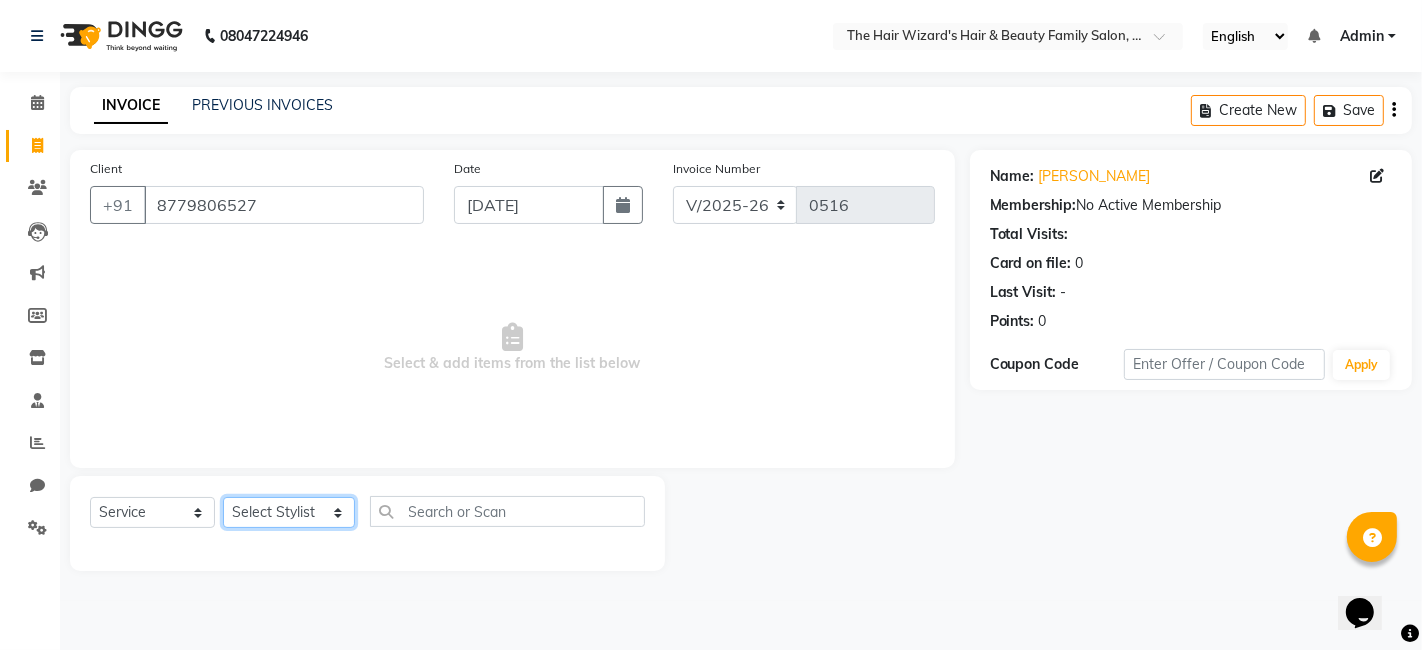 click on "Select Stylist Abdul Rehman Fahim Ansari Faiz  Helena Manoj Salvi Jishan Ali Rubina Sahil Malik Sakshi Babar Suhail Ali Wizards" 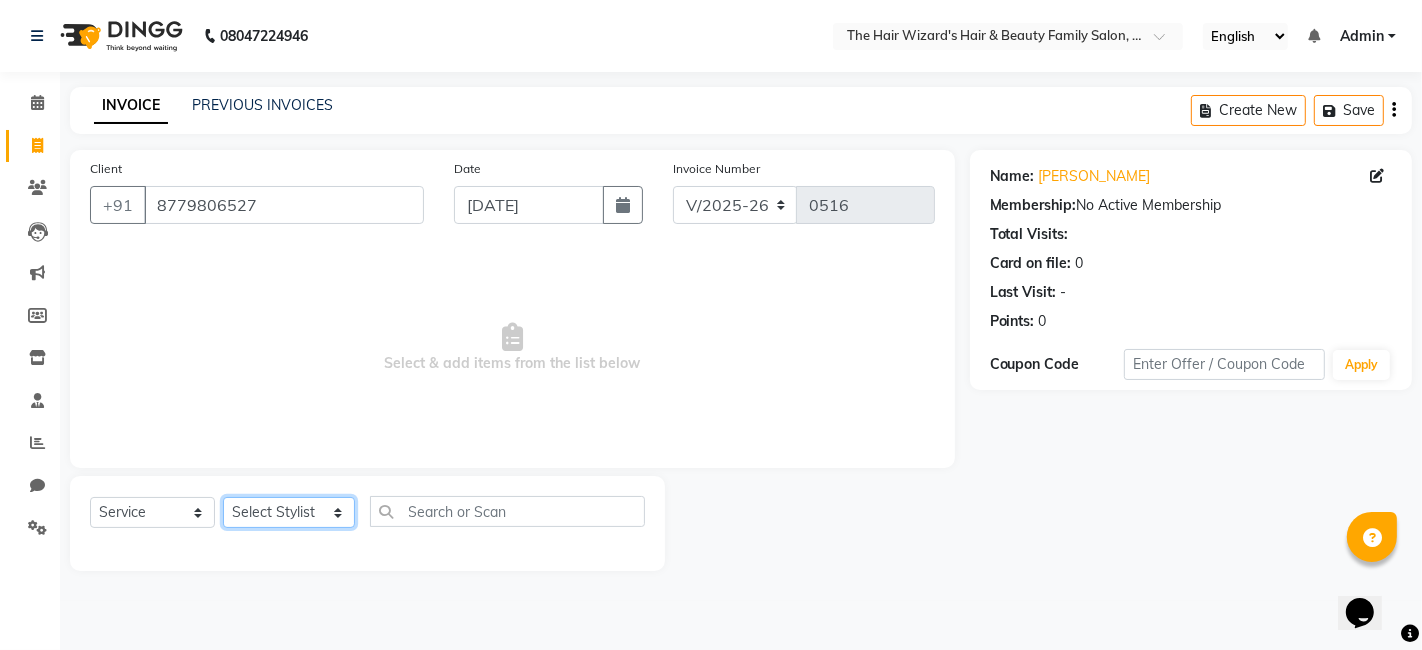 select on "84133" 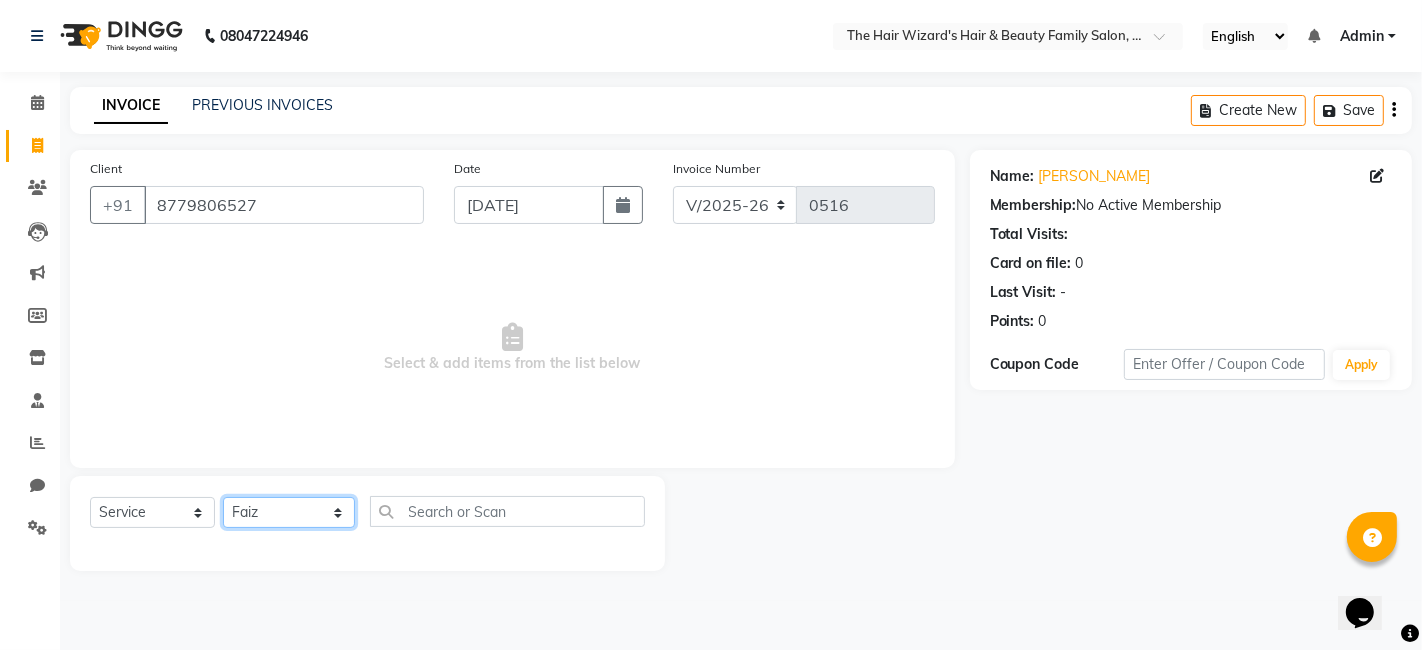 click on "Select Stylist Abdul Rehman Fahim Ansari Faiz  Helena Manoj Salvi Jishan Ali Rubina Sahil Malik Sakshi Babar Suhail Ali Wizards" 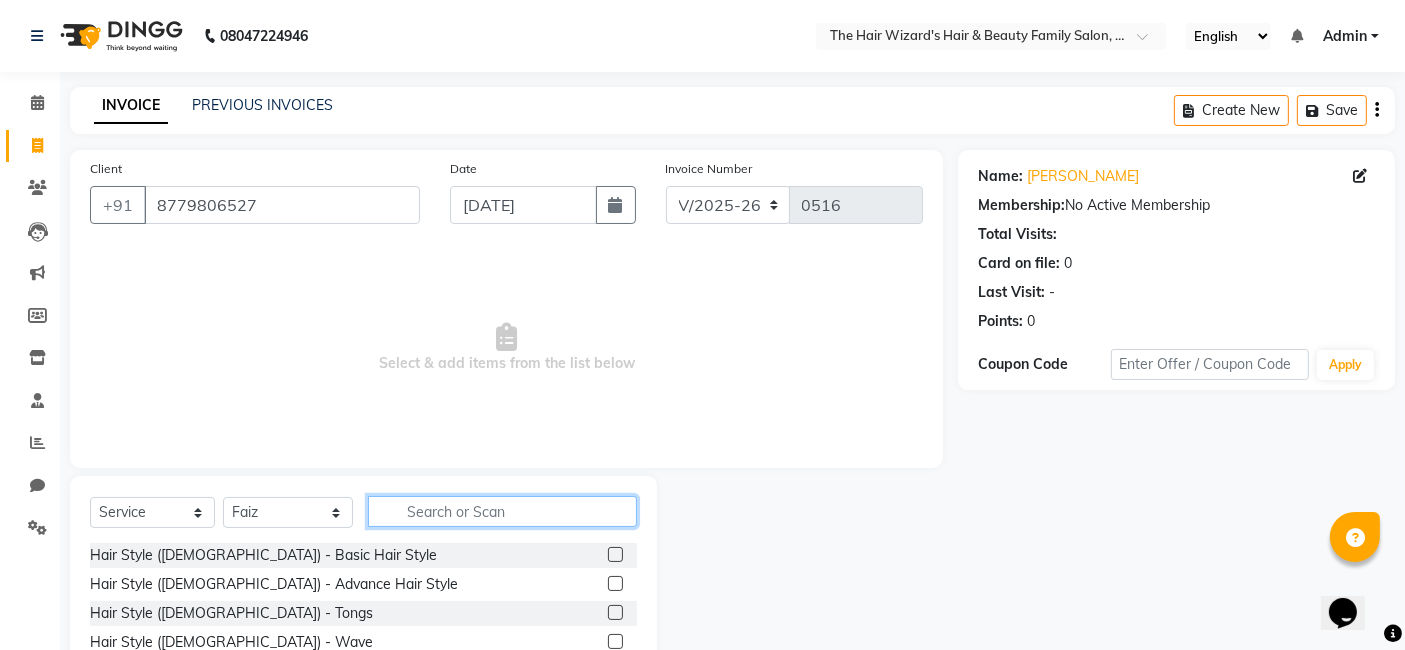 click 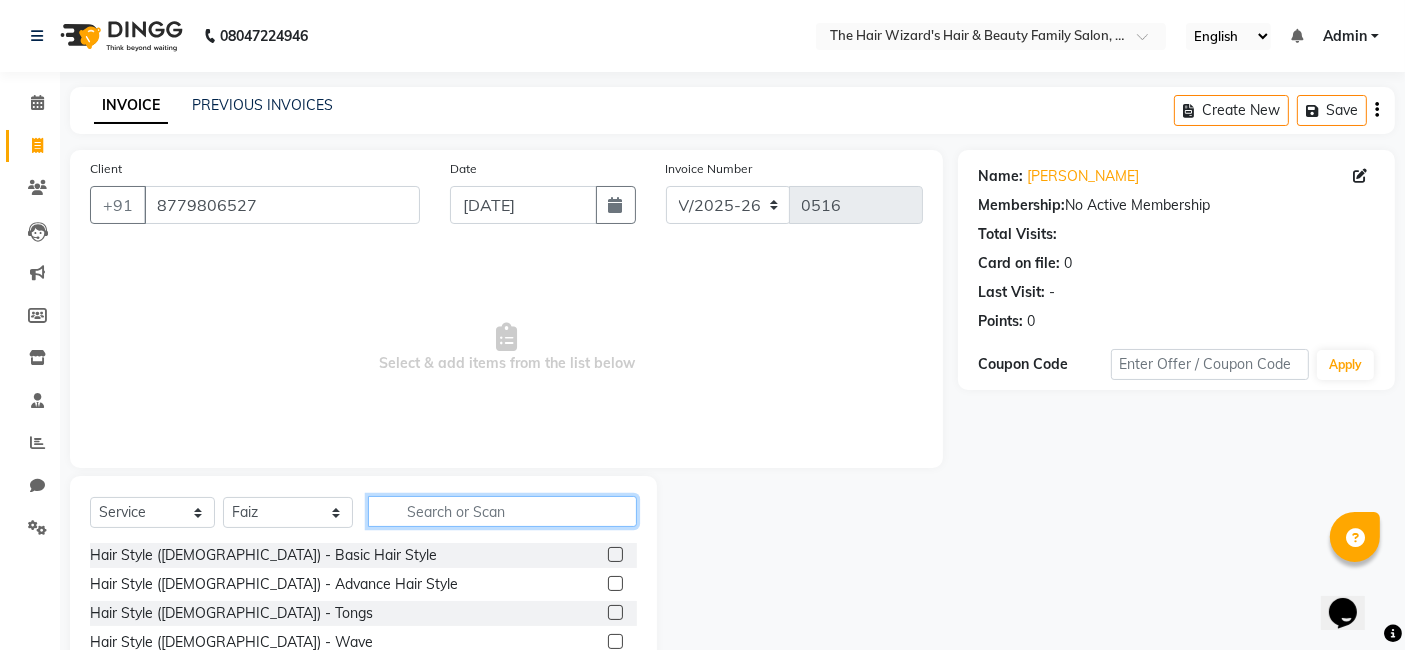 click 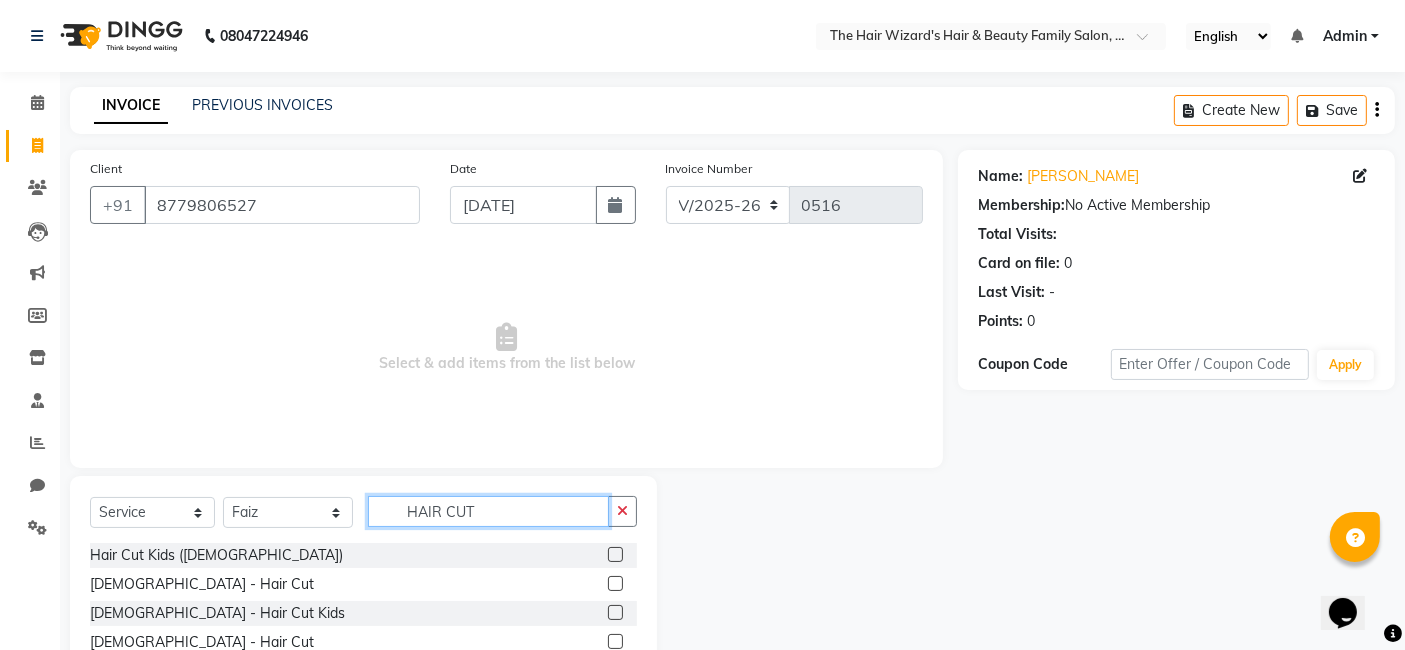 type on "HAIR CUT" 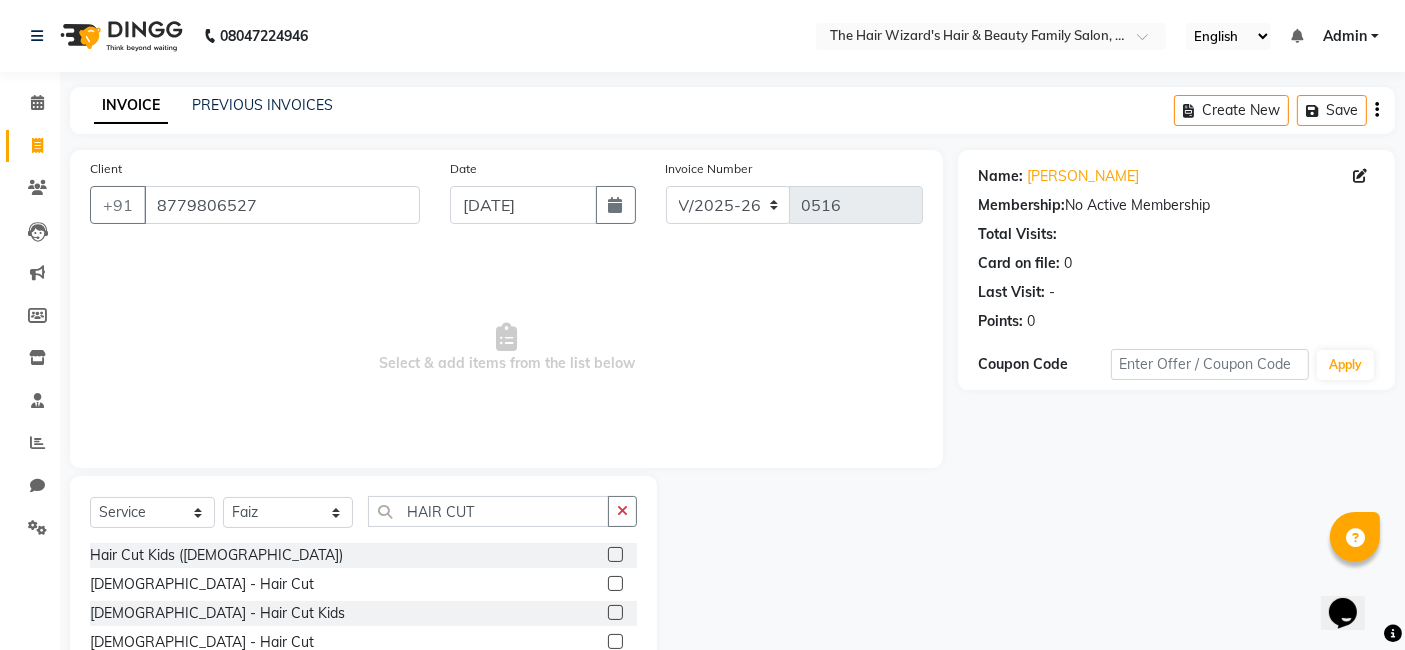 click 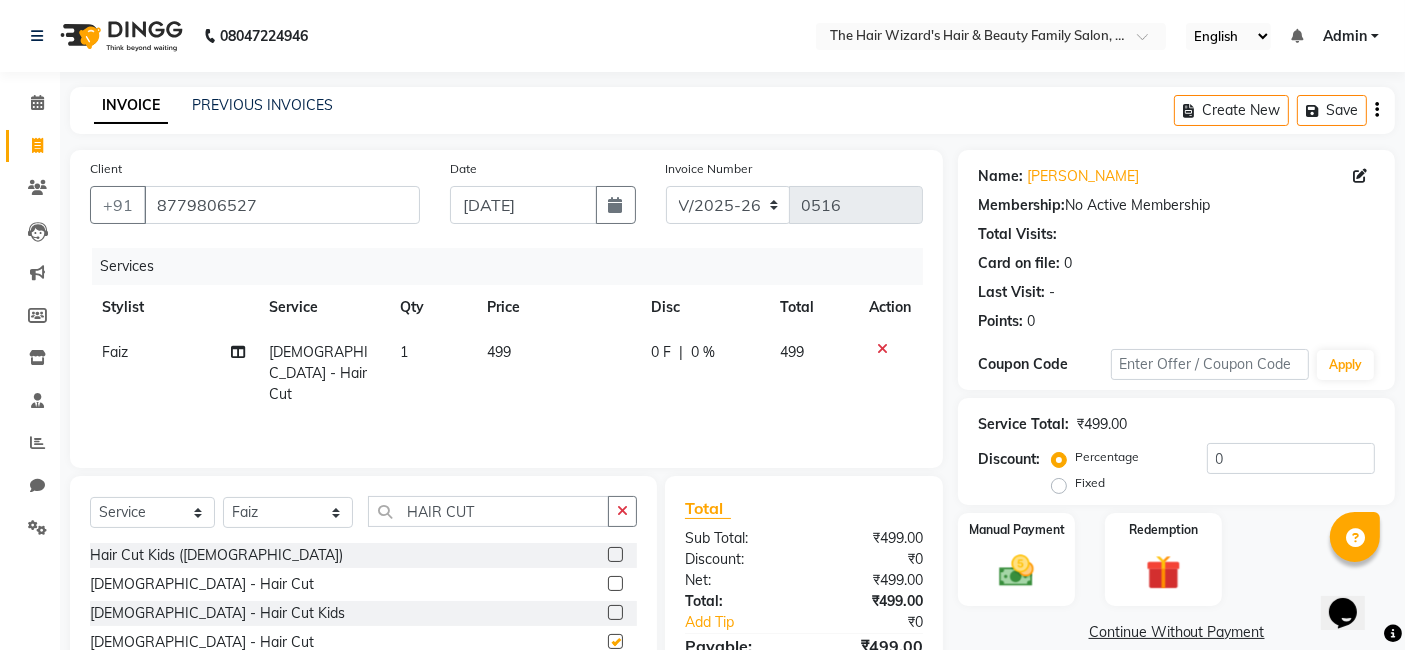 checkbox on "false" 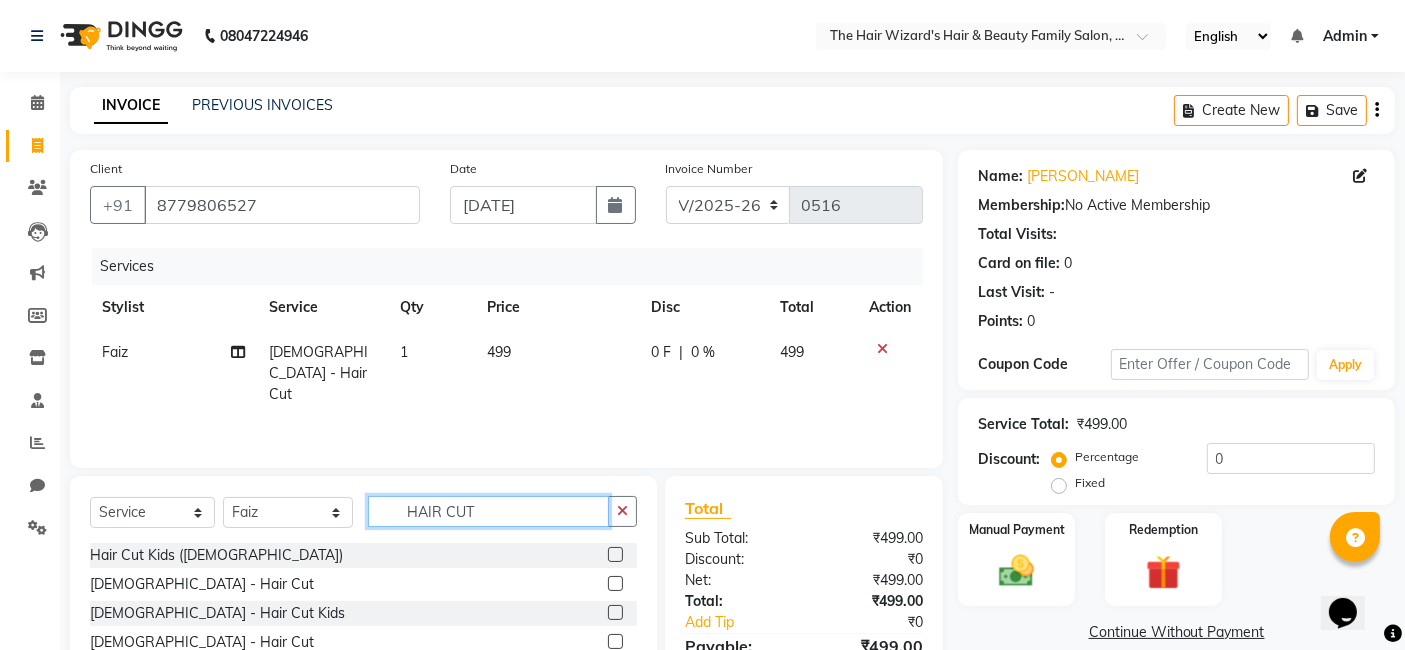 click on "HAIR CUT" 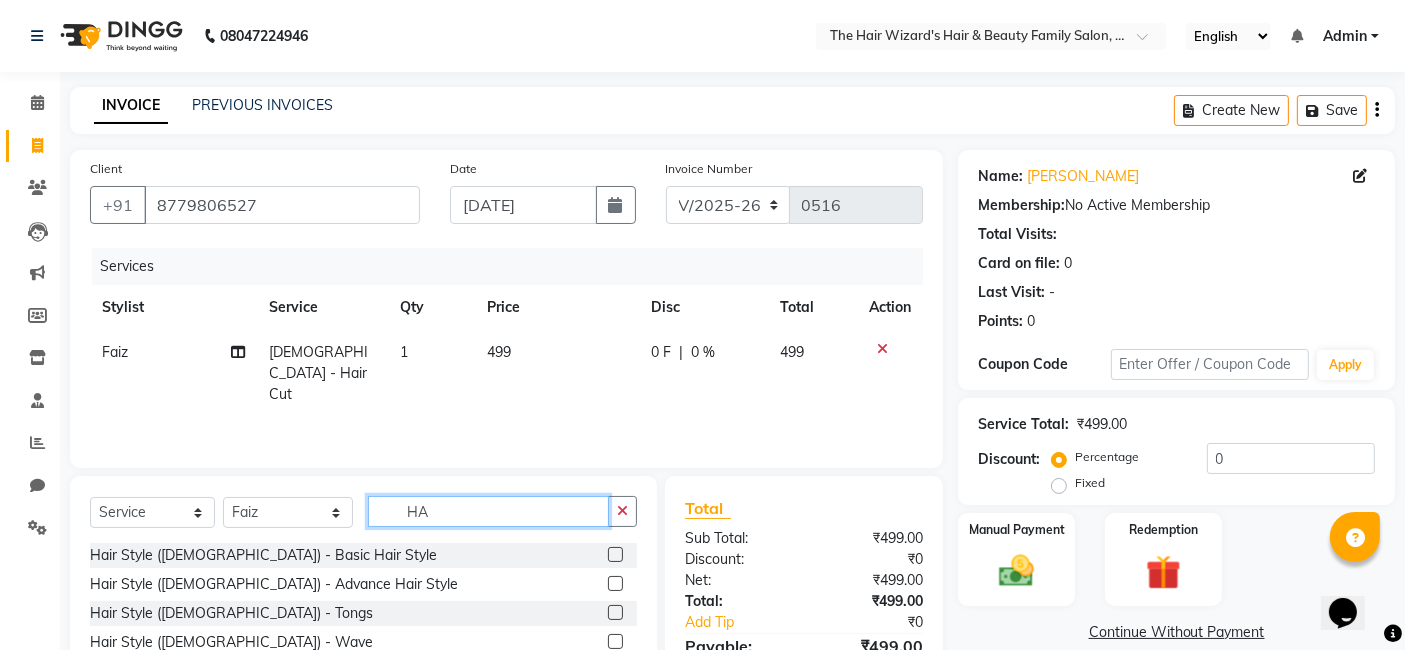 type on "H" 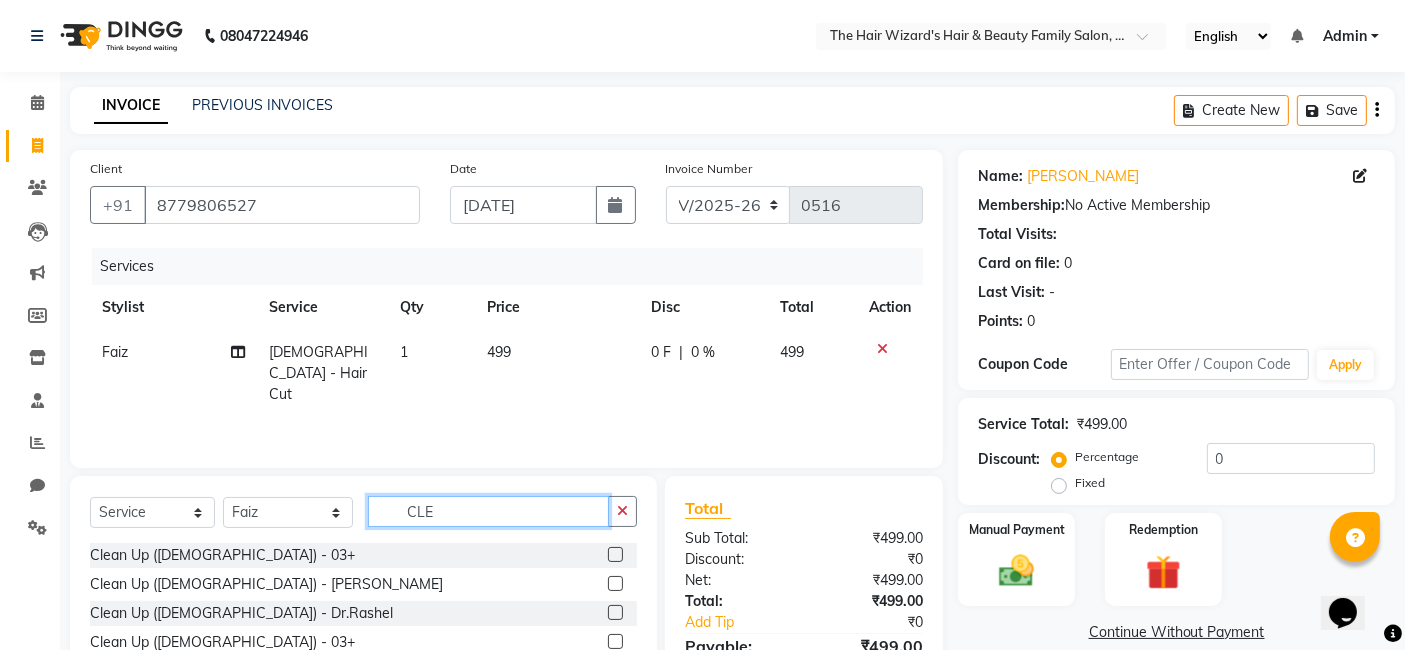 type on "CLE" 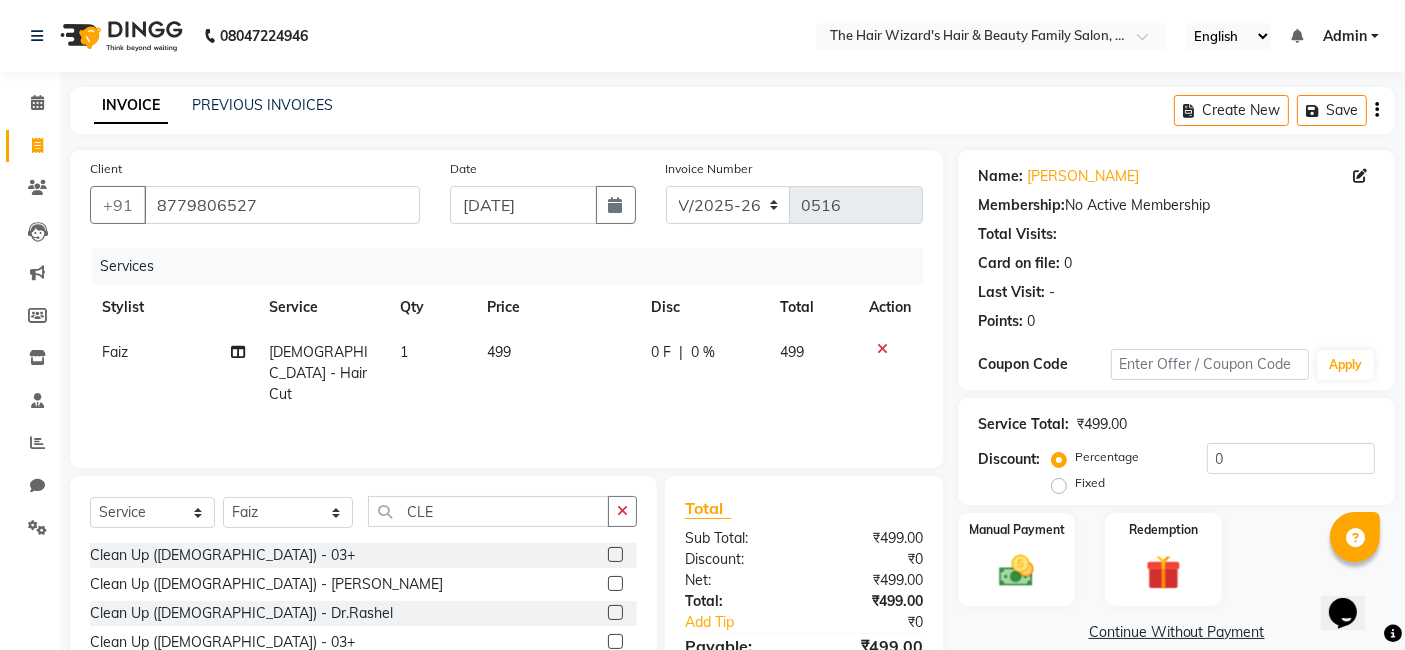 click 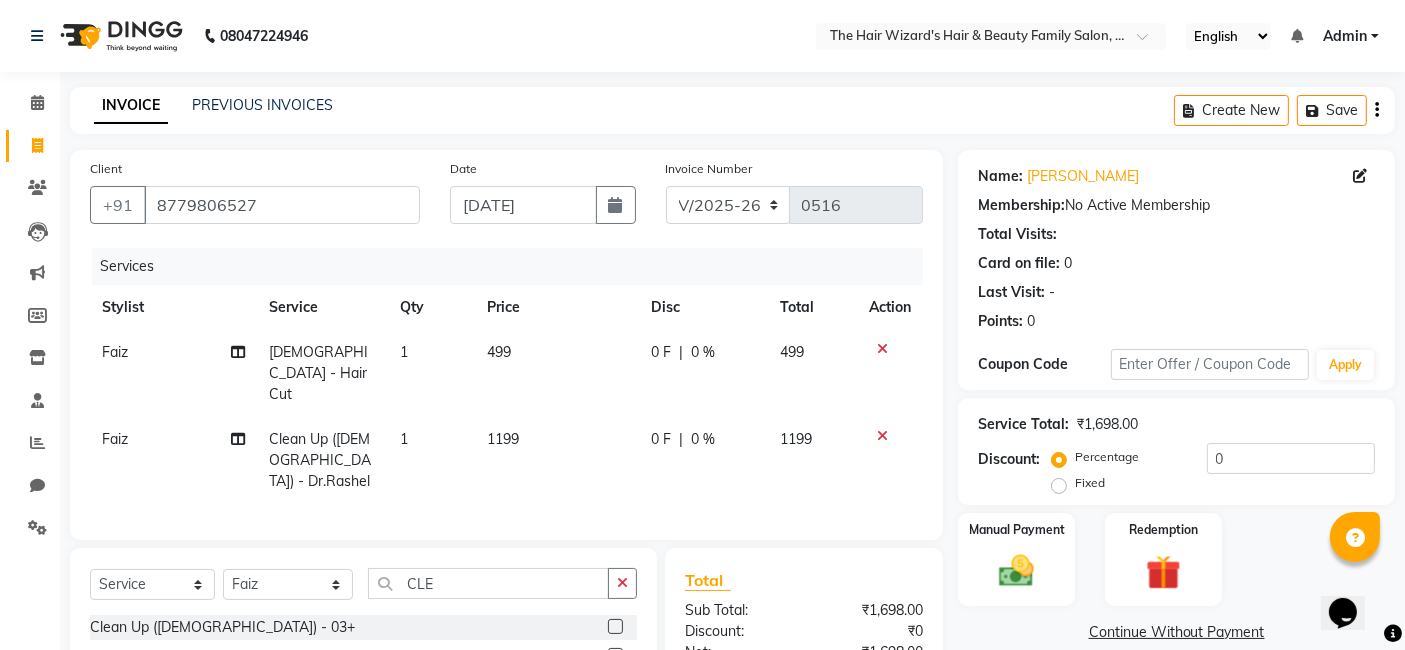 checkbox on "false" 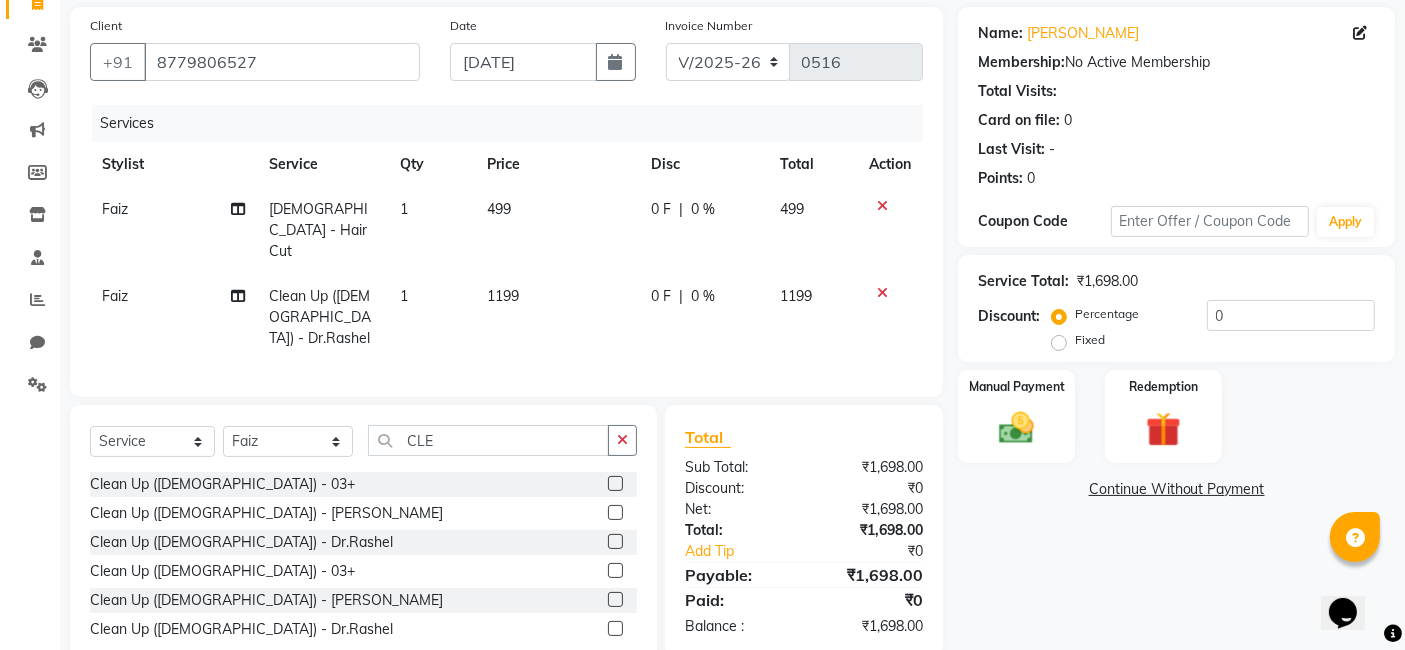 scroll, scrollTop: 171, scrollLeft: 0, axis: vertical 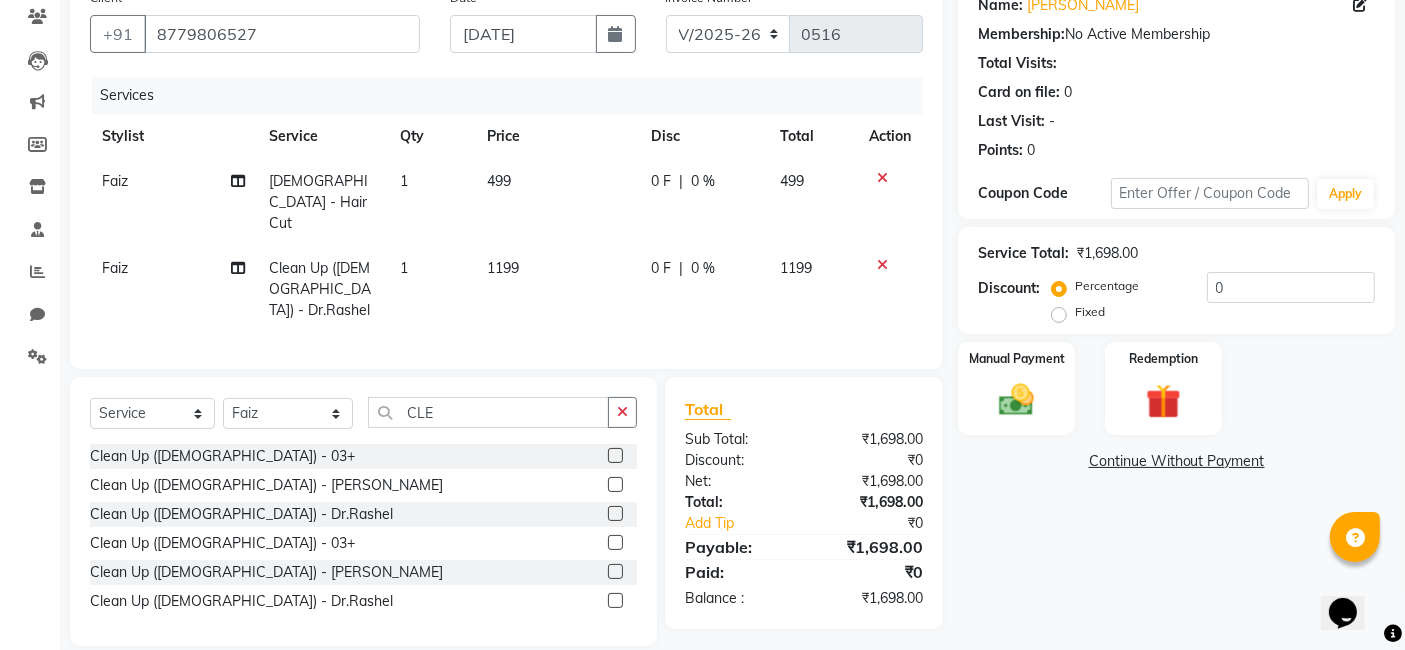 click 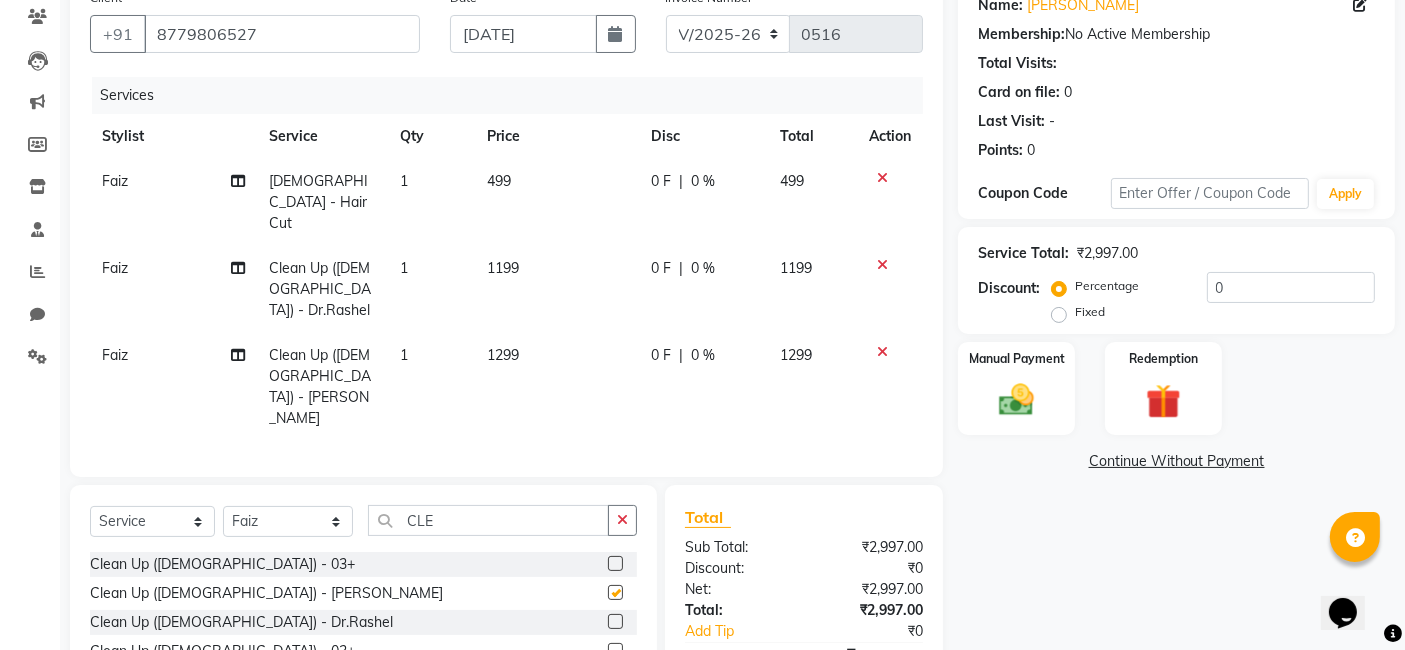 checkbox on "false" 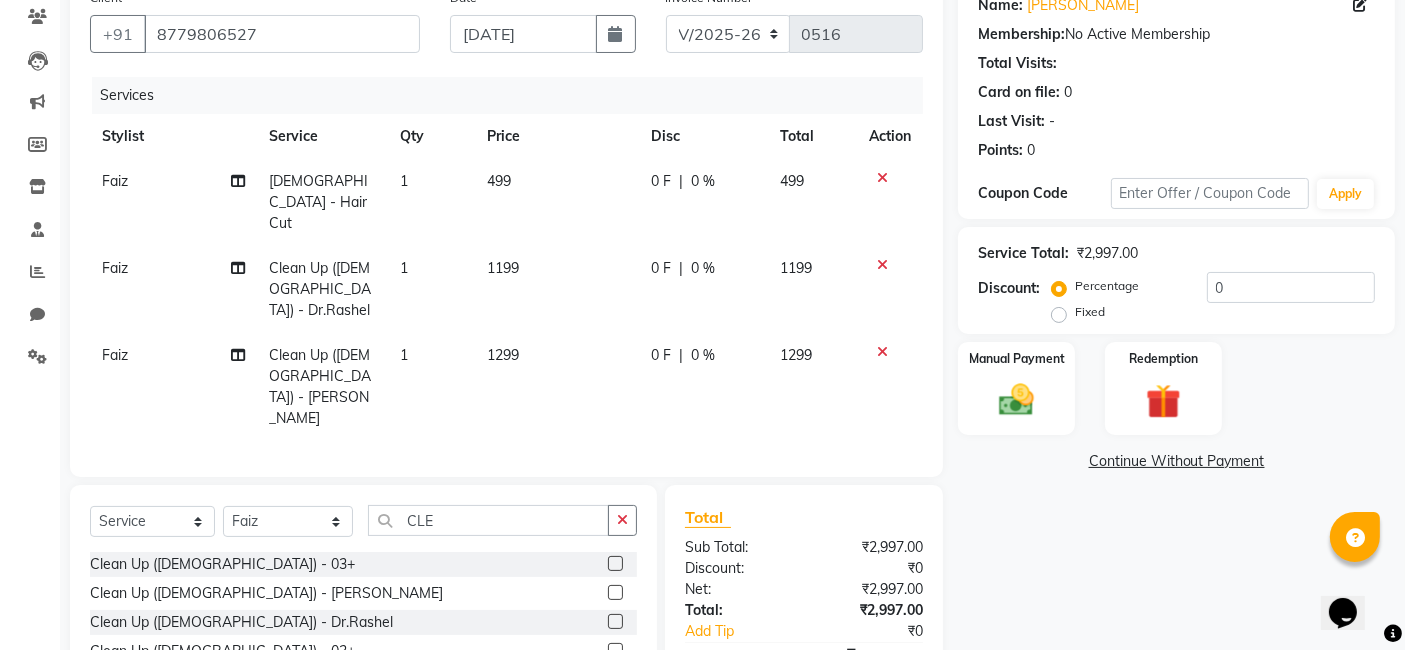click 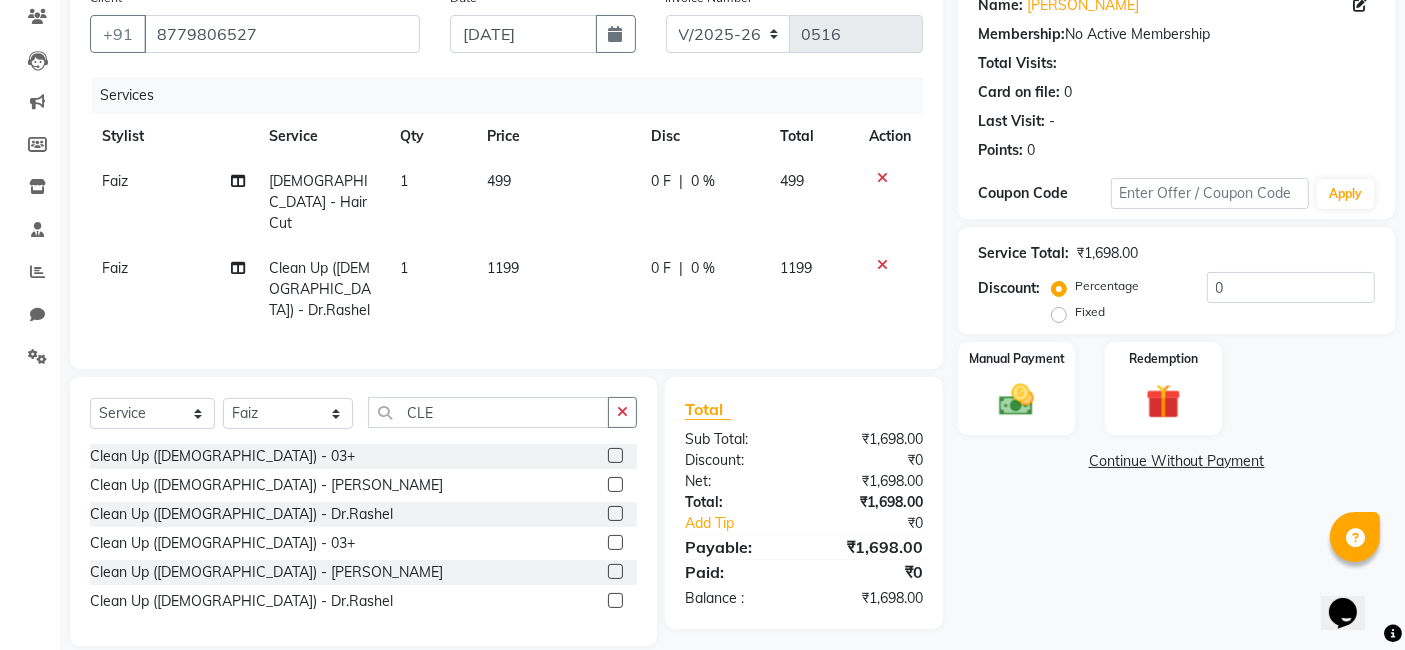 click 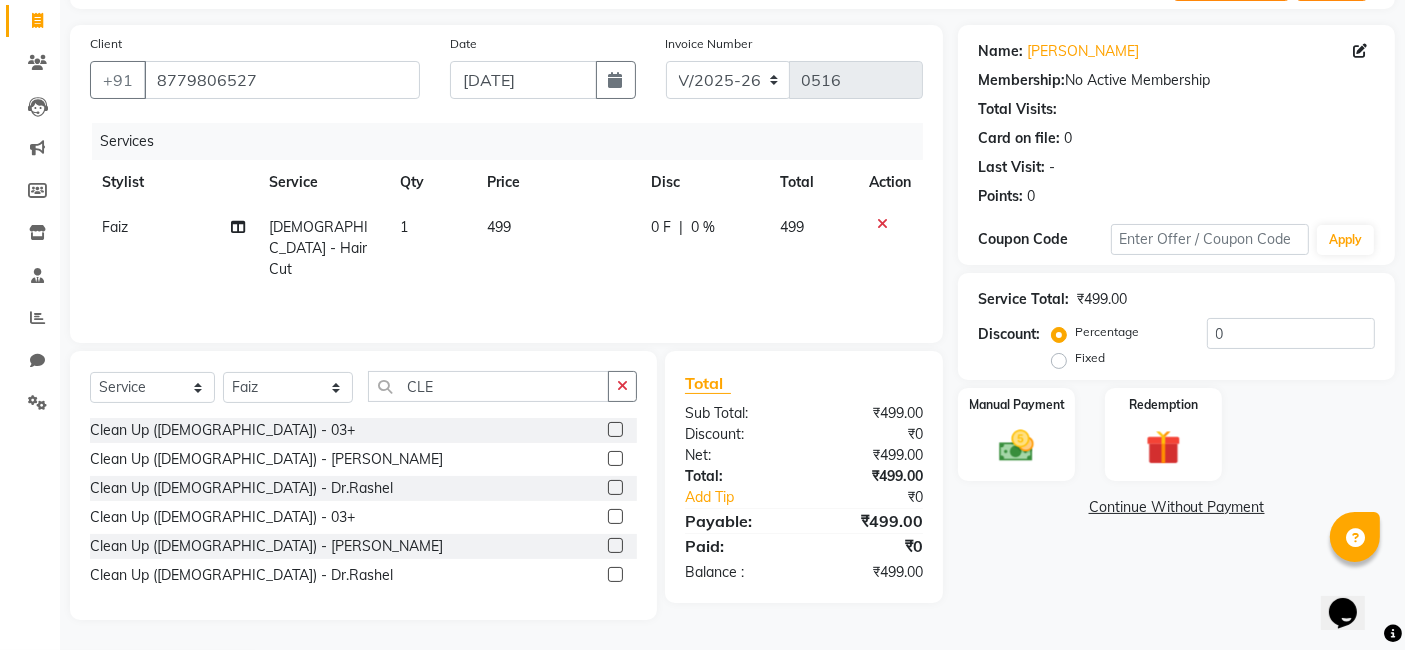 scroll, scrollTop: 124, scrollLeft: 0, axis: vertical 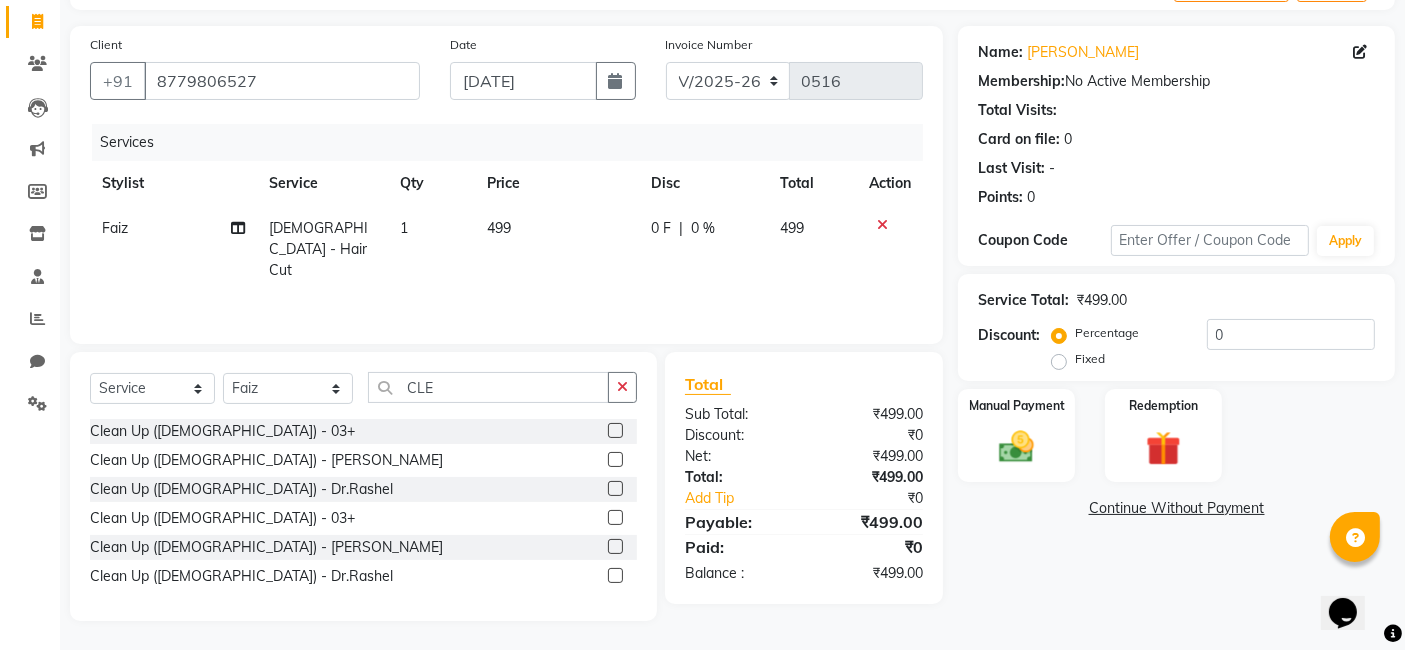 click 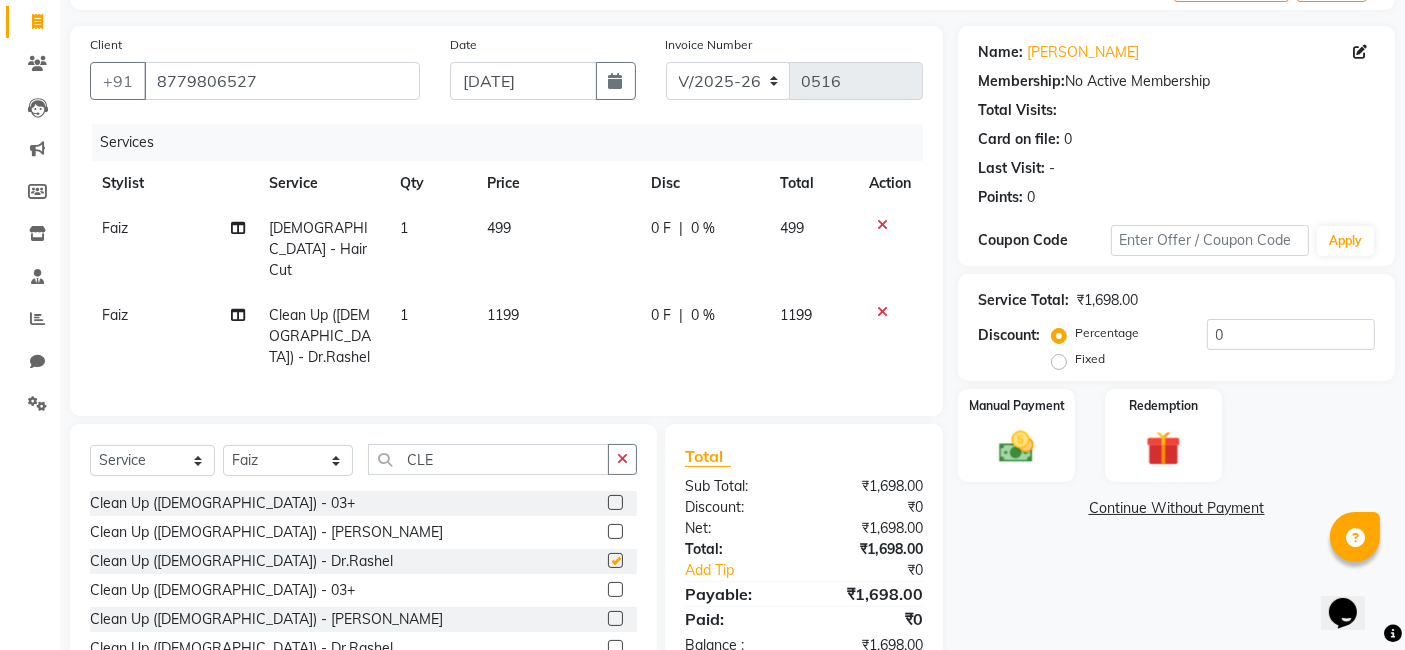 scroll, scrollTop: 171, scrollLeft: 0, axis: vertical 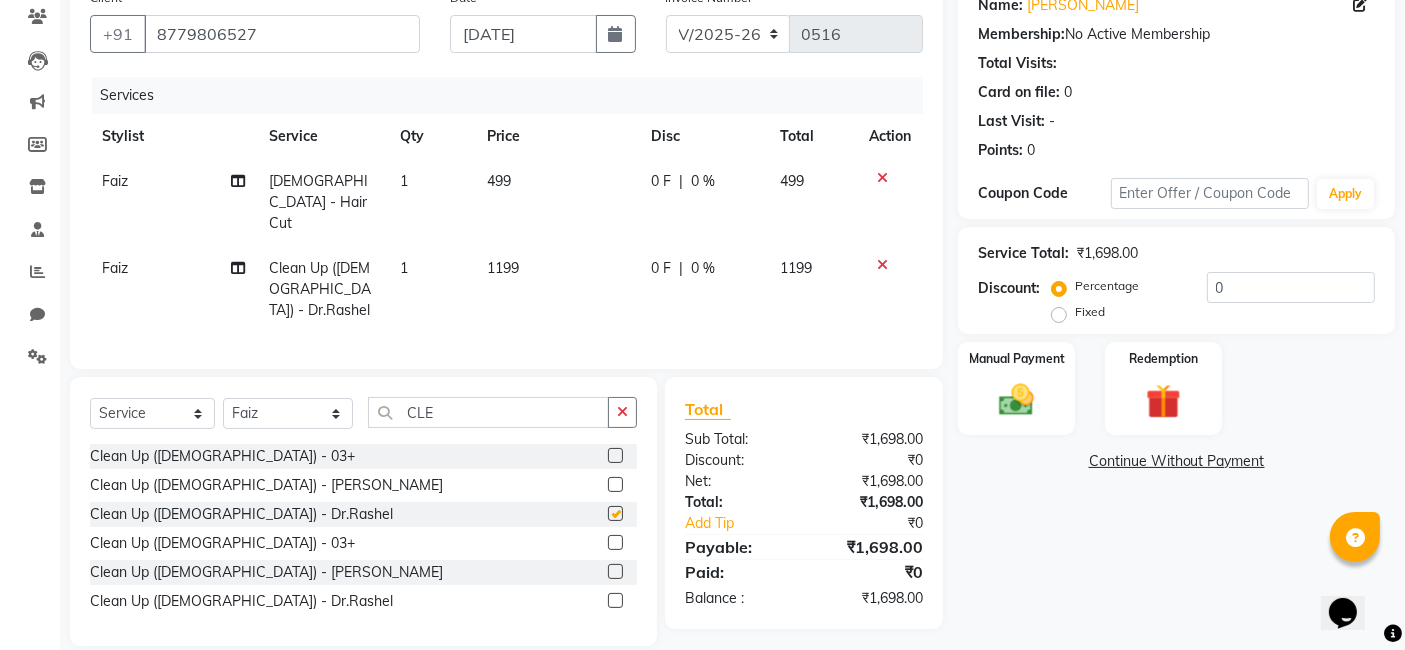 checkbox on "false" 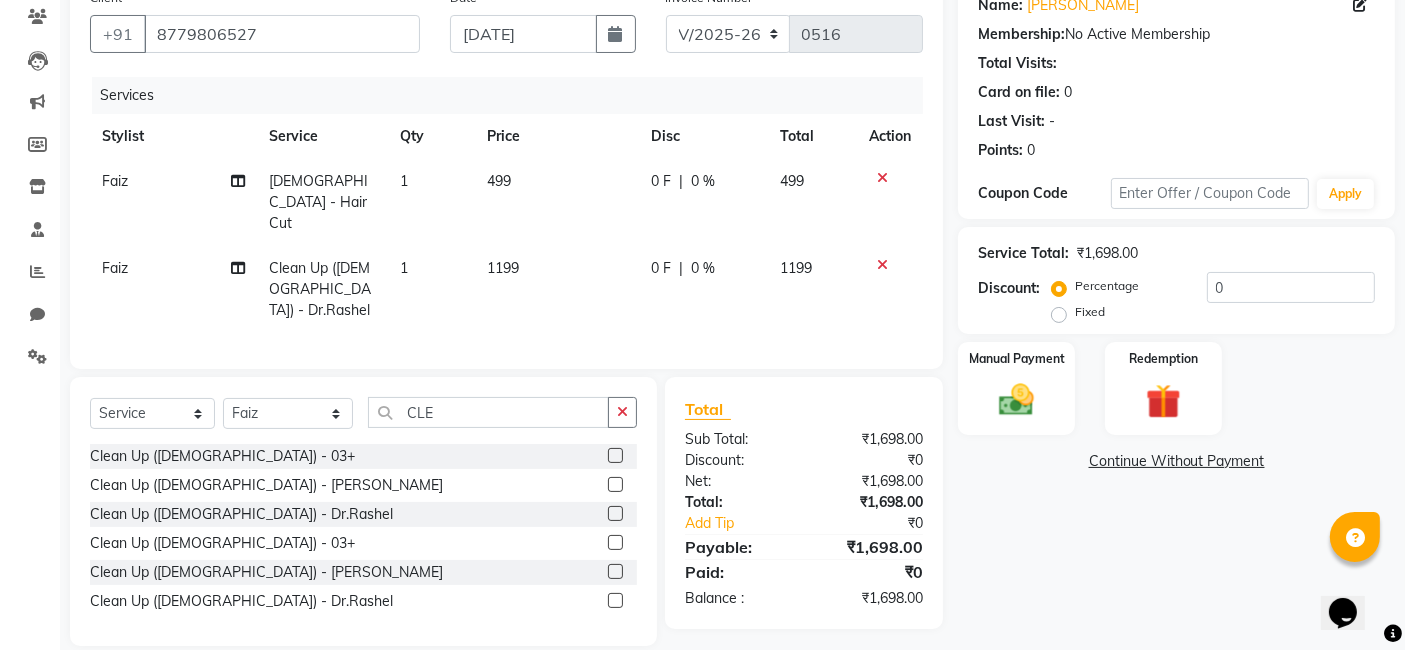 click on "0 F" 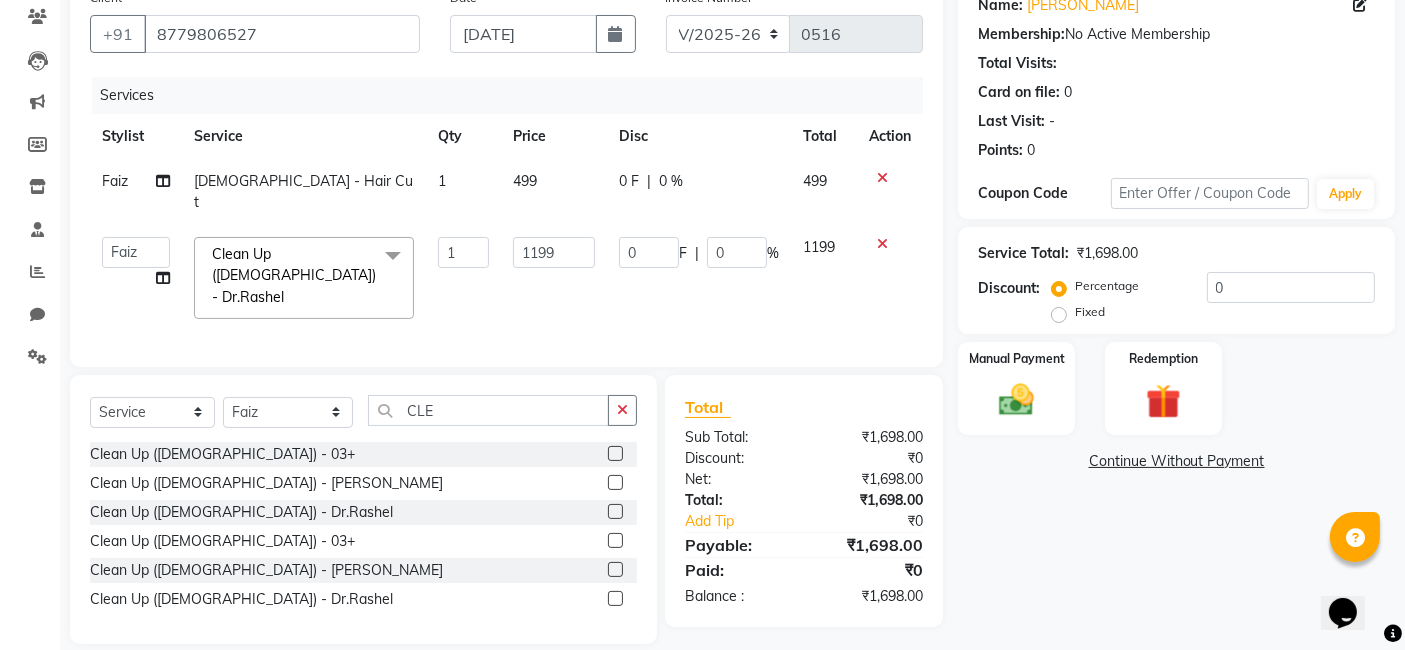 scroll, scrollTop: 168, scrollLeft: 0, axis: vertical 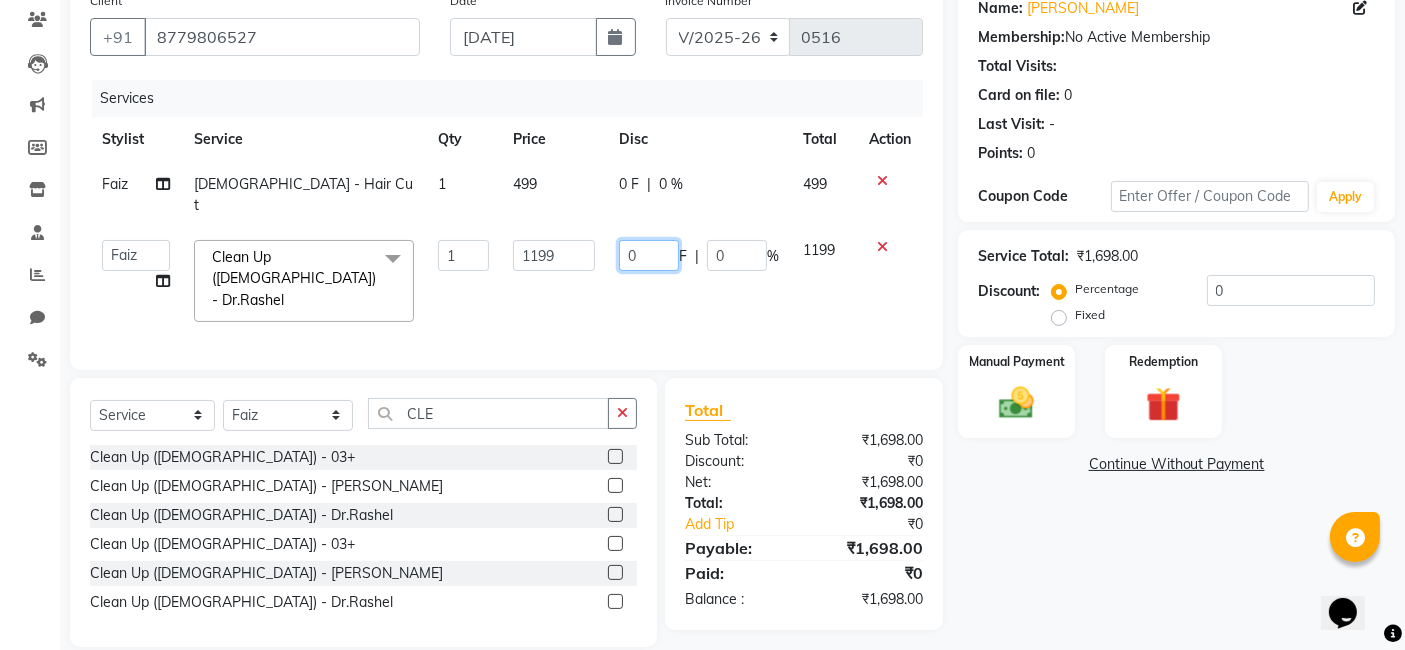 click on "0" 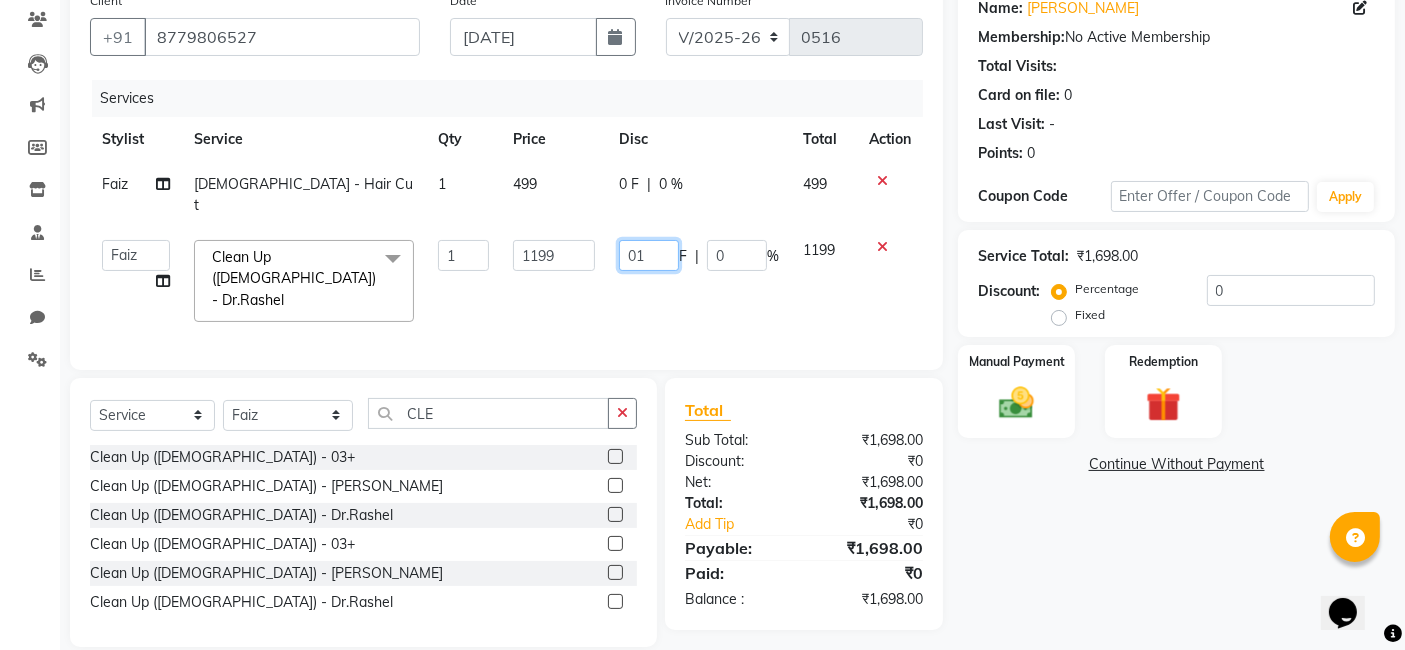 type on "0" 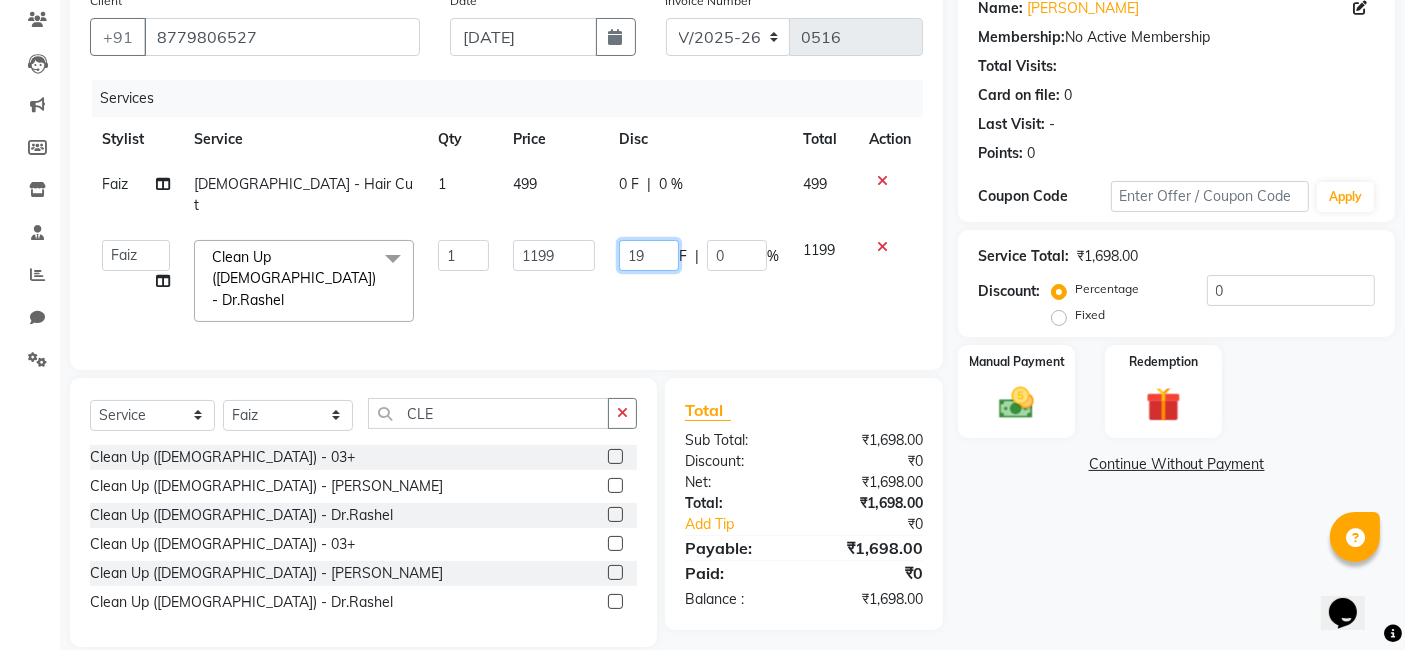 type on "199" 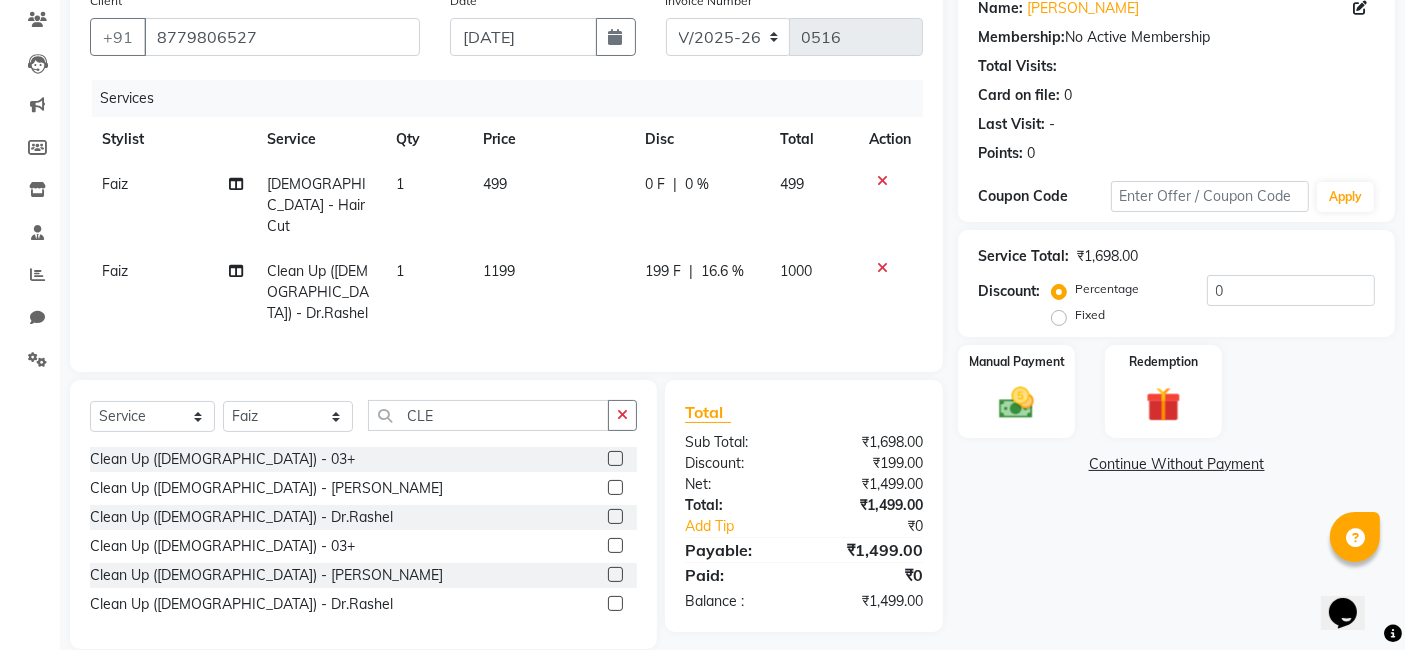 click on "499" 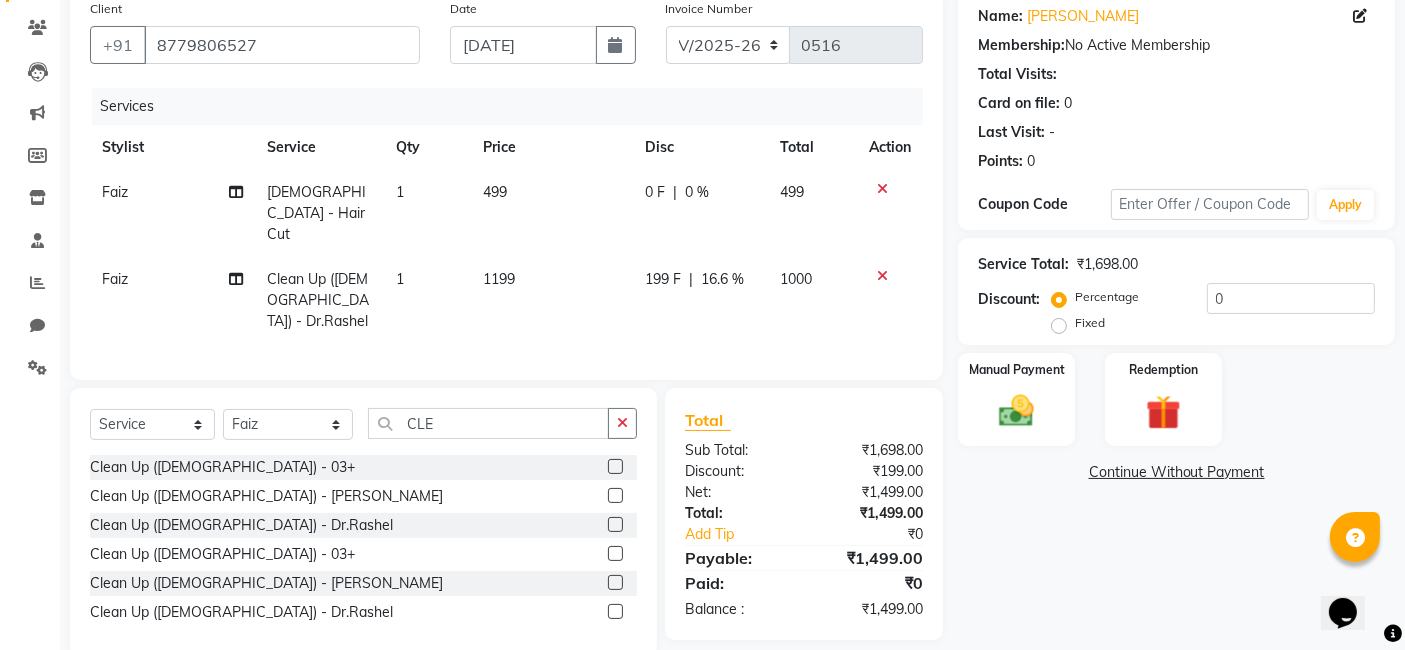 select on "84133" 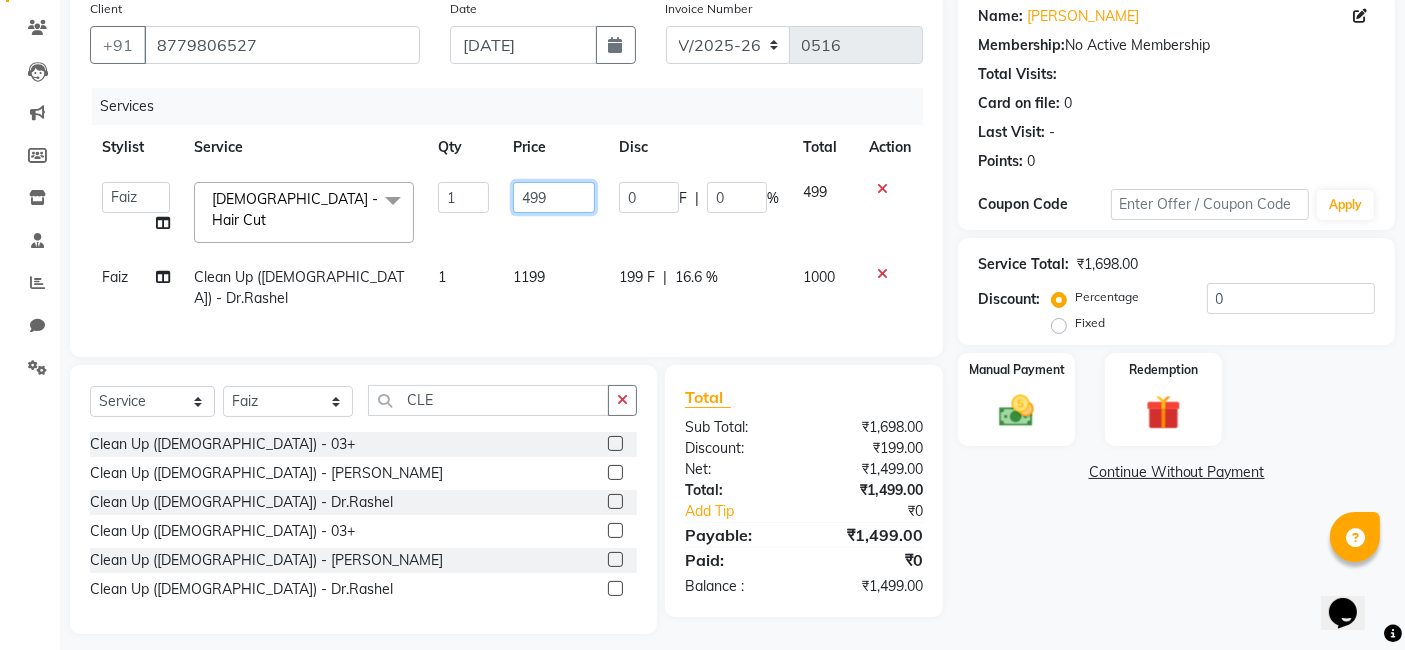 click on "499" 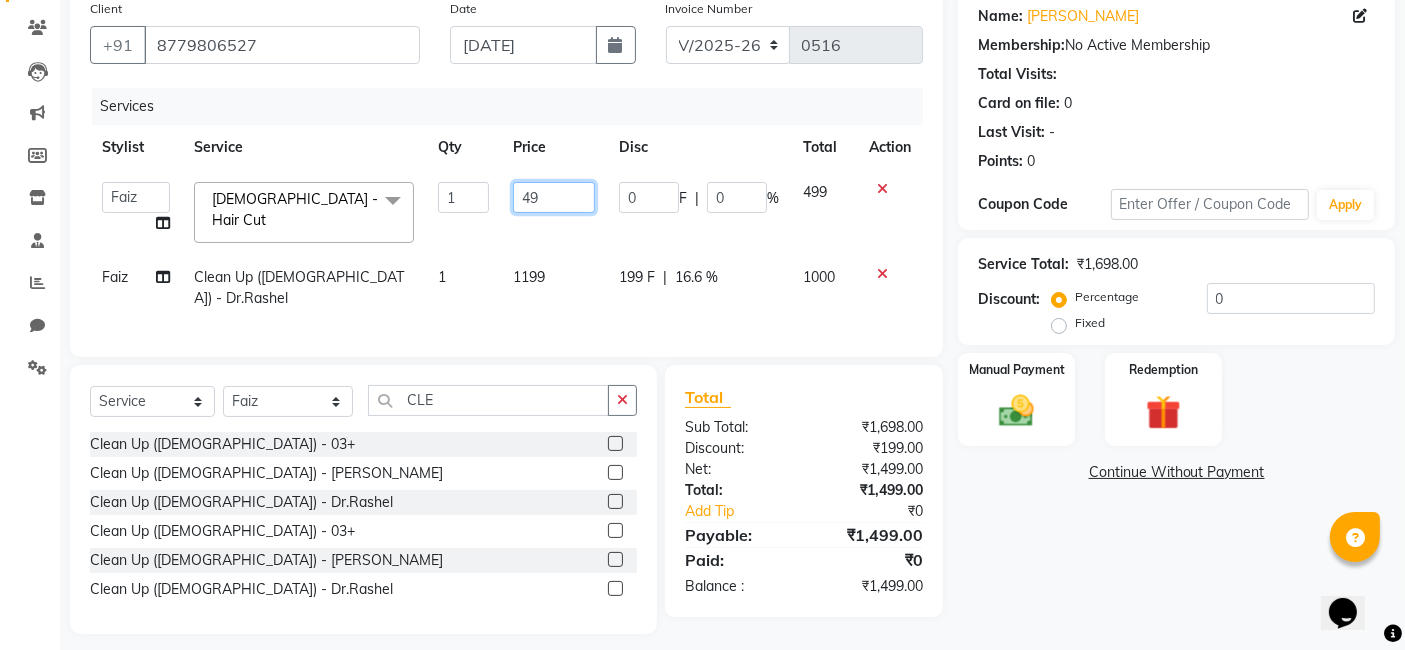 type on "4" 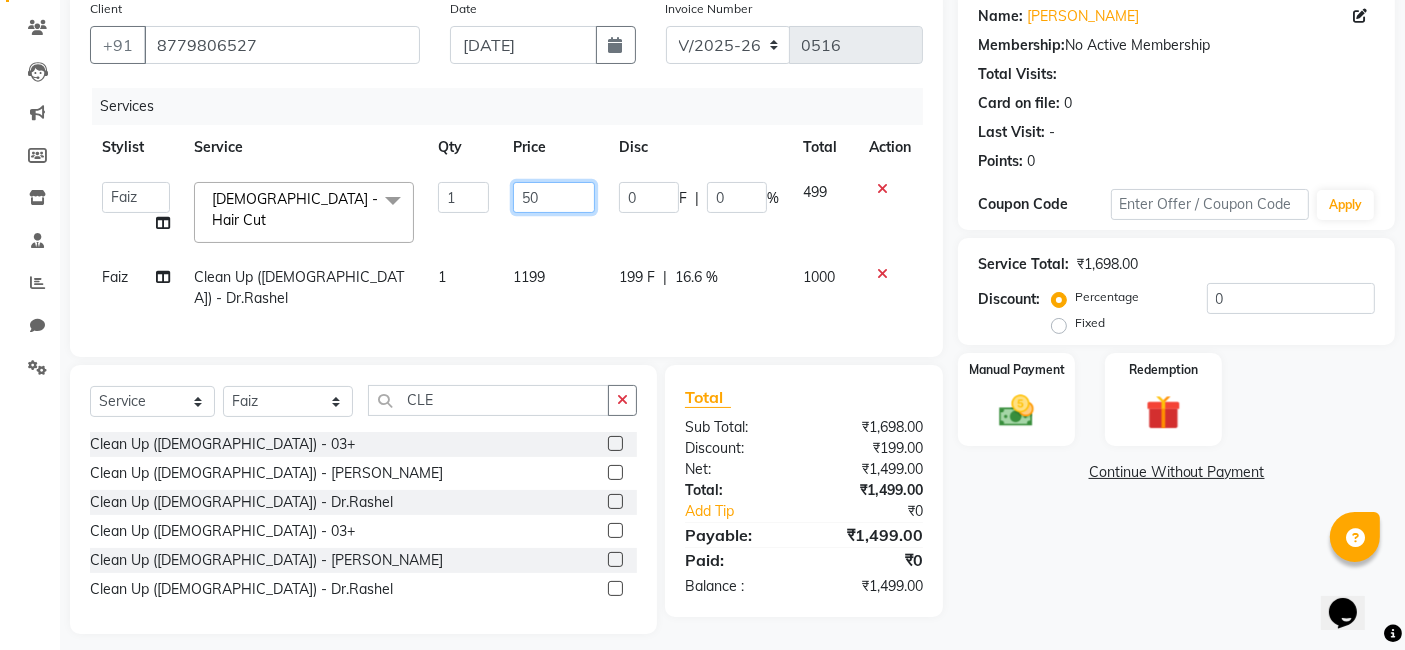type on "500" 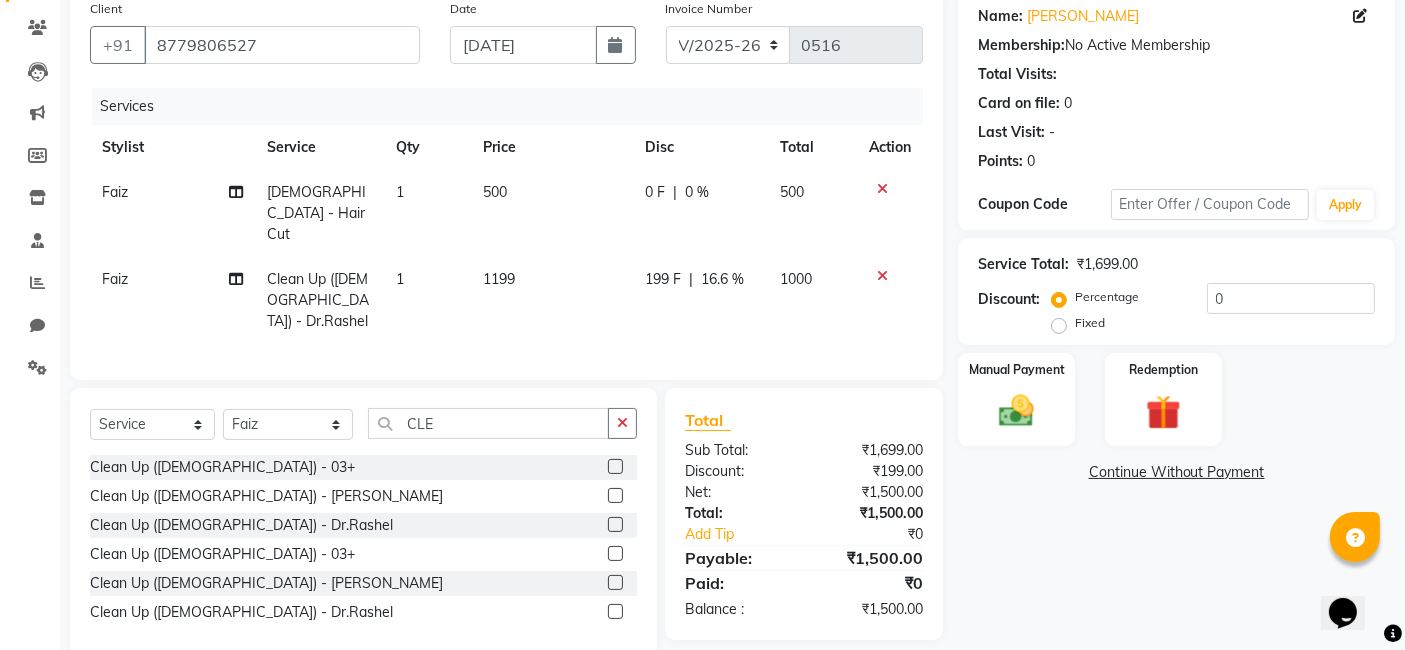 click on "Name: Aiesha Shaikh  Membership:  No Active Membership  Total Visits:   Card on file:  0 Last Visit:   - Points:   0  Coupon Code Apply Service Total:  ₹1,699.00  Discount:  Percentage   Fixed  0 Manual Payment Redemption  Continue Without Payment" 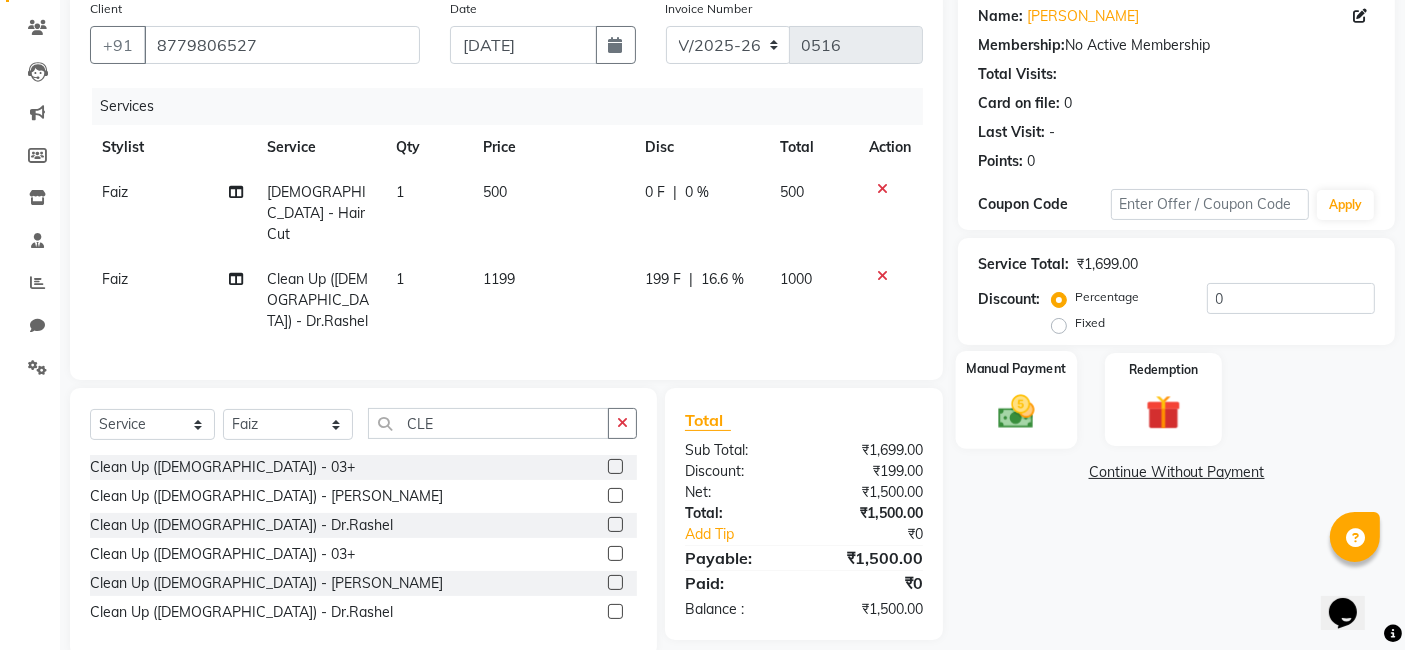 click 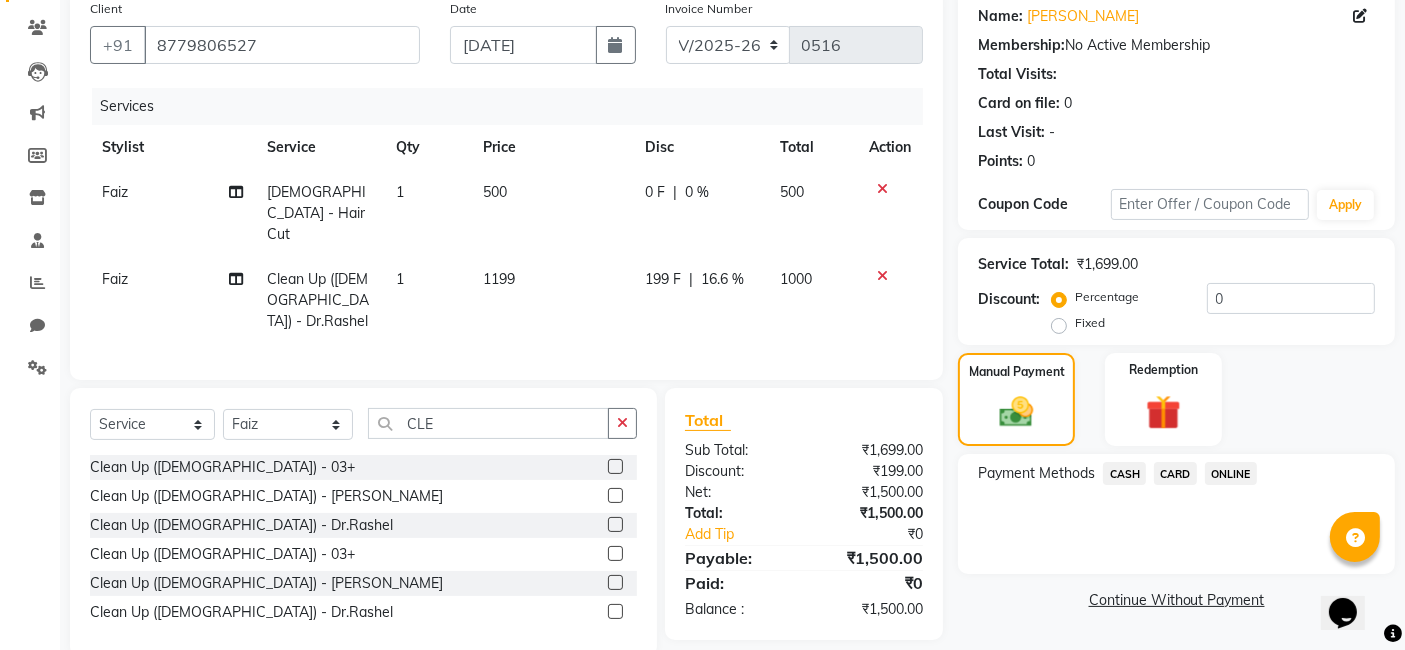 click on "Faiz" 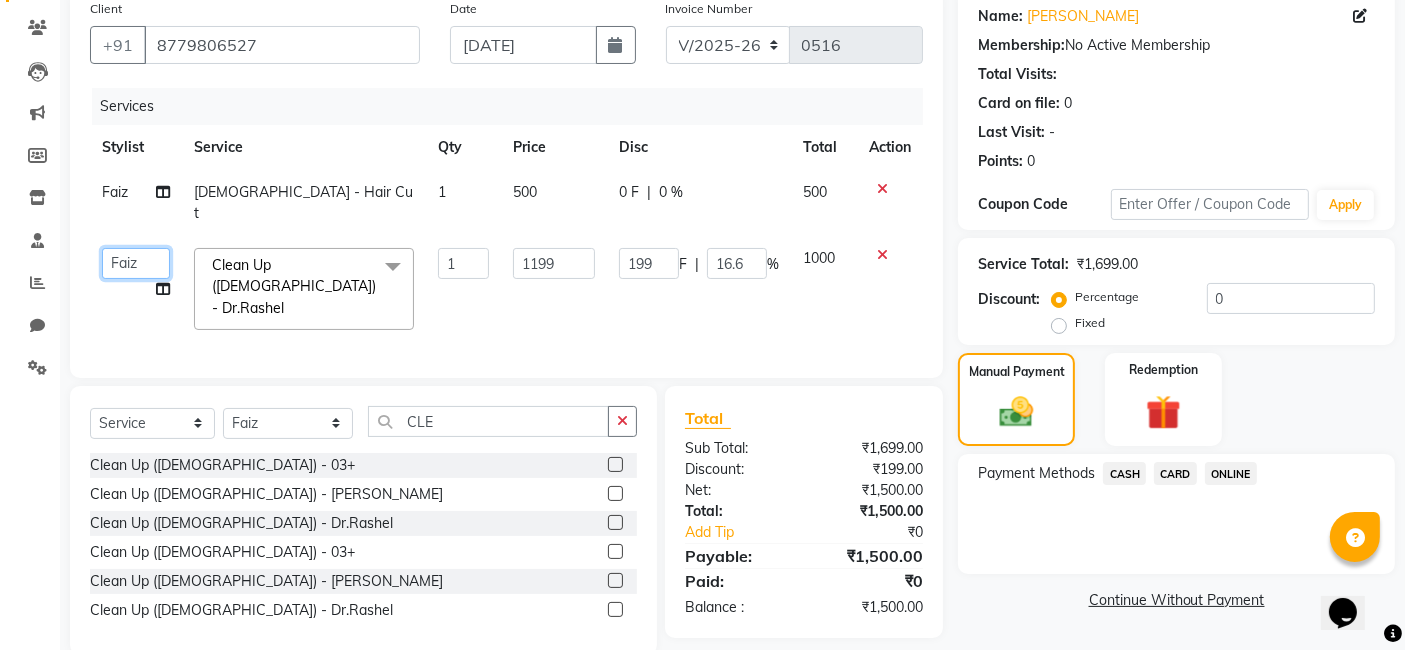 click on "Abdul Rehman   Fahim Ansari   Faiz    Helena Manoj Salvi   Jishan Ali   Rubina   Sahil Malik   Sakshi Babar   Suhail Ali   Wizards" 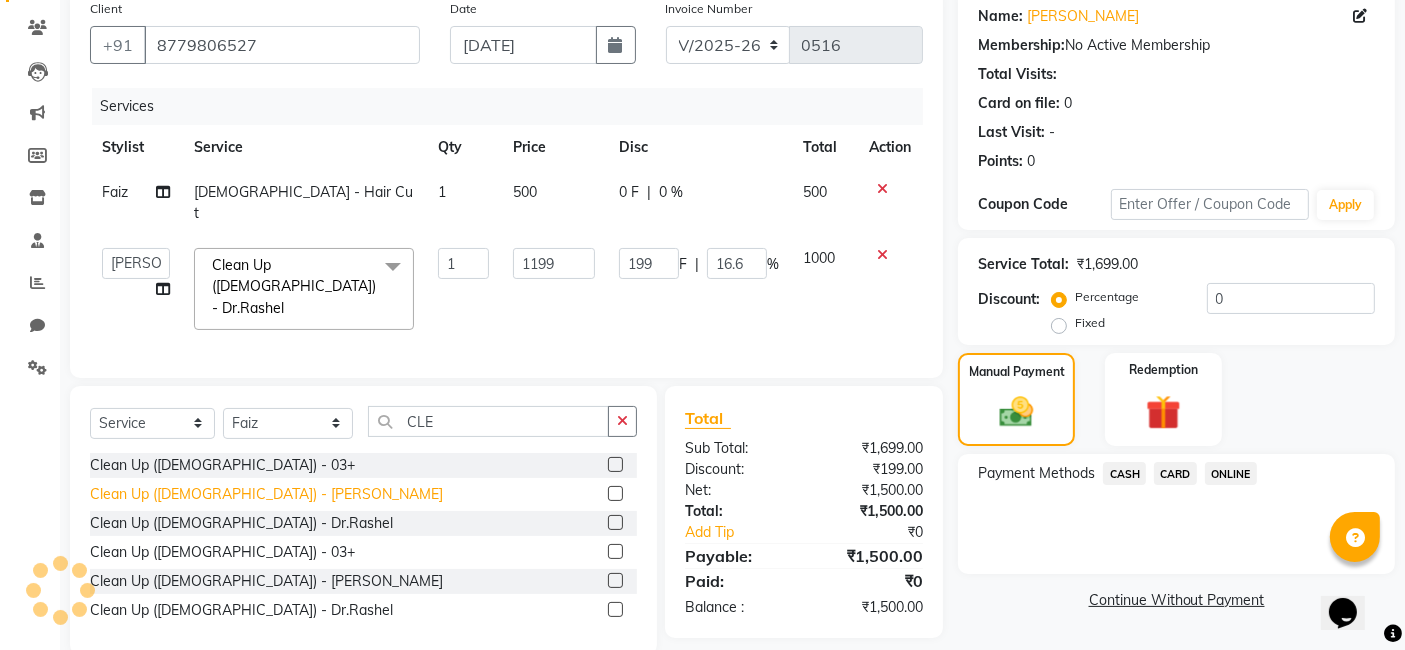 select on "83322" 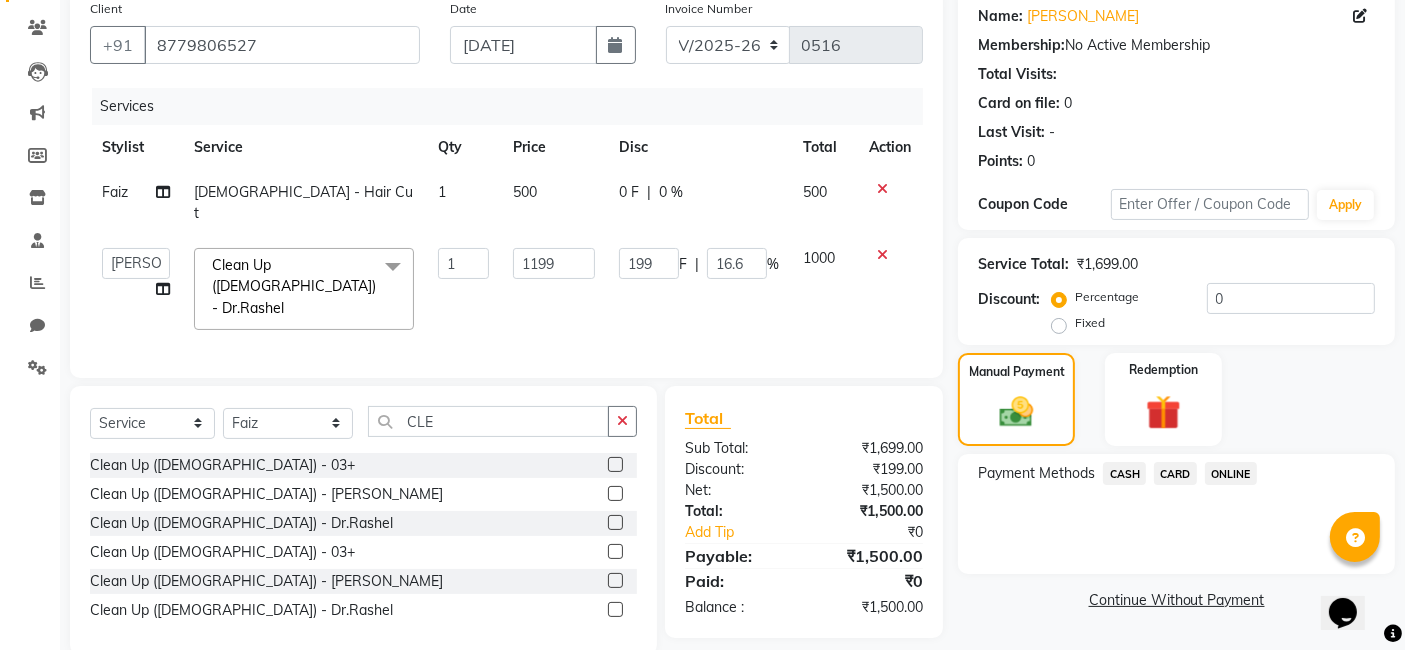 click on "ONLINE" 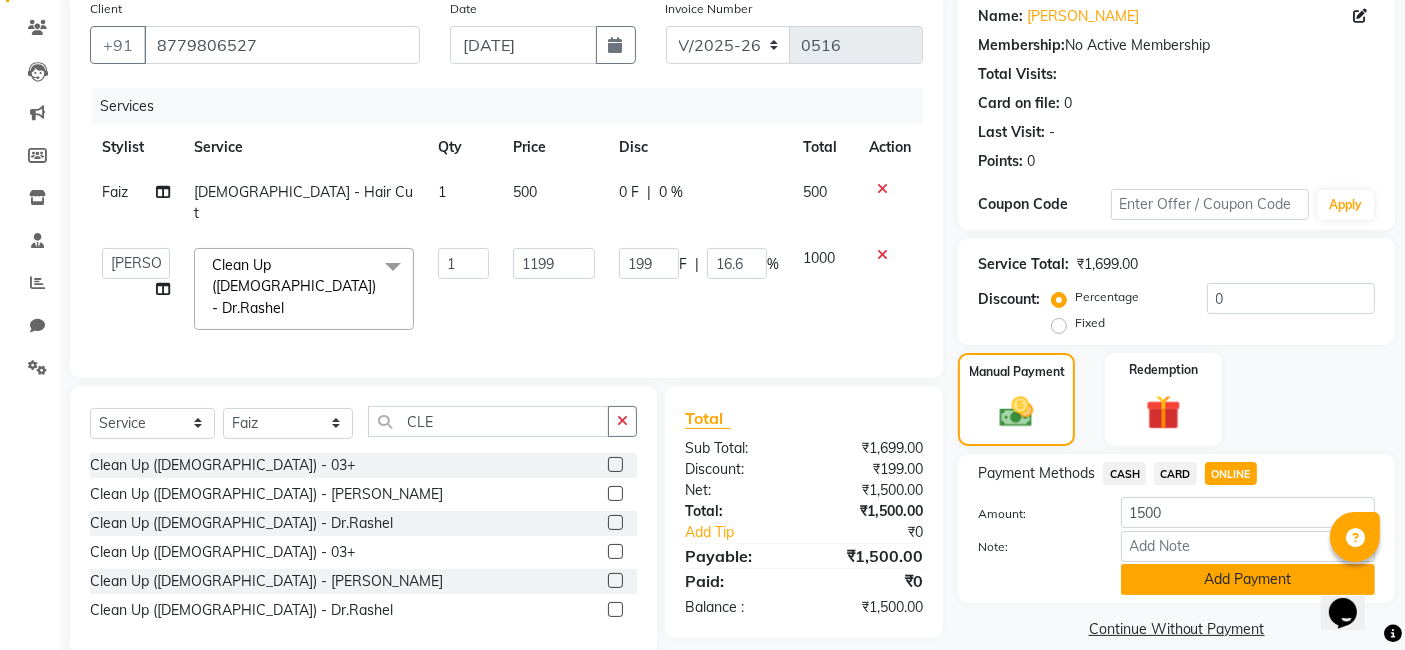 click on "Add Payment" 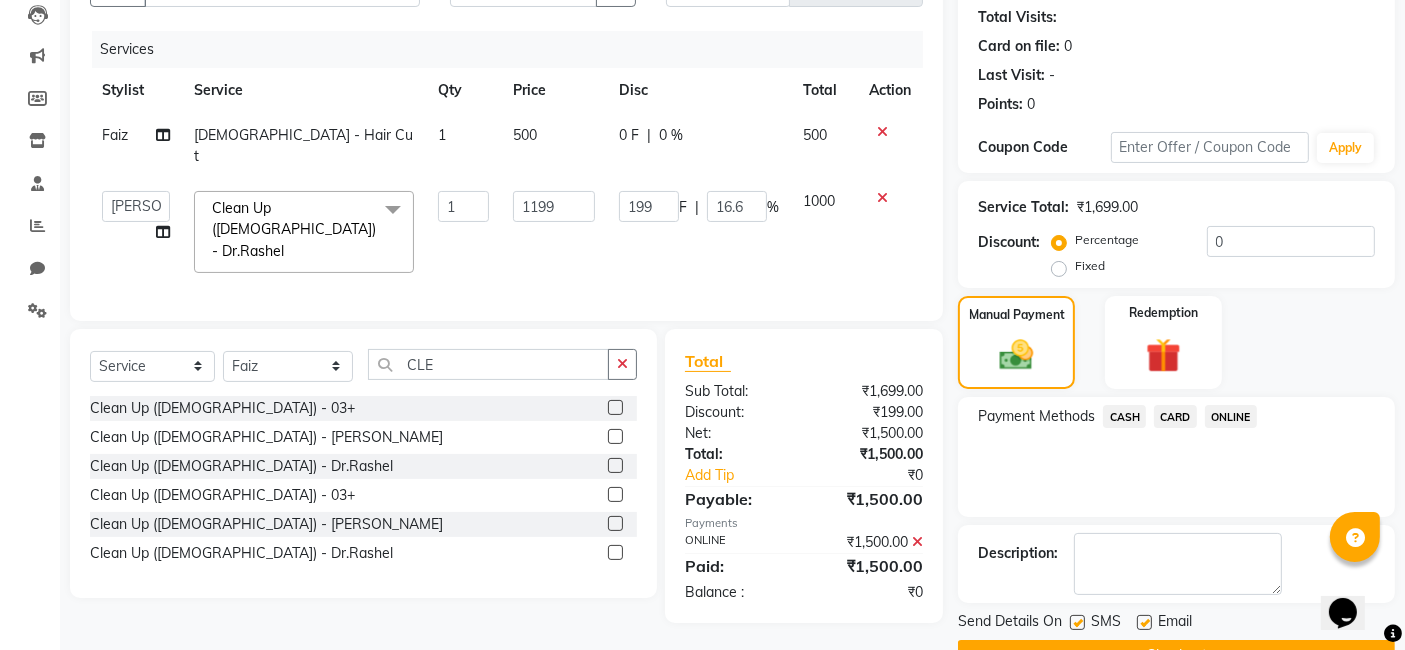scroll, scrollTop: 266, scrollLeft: 0, axis: vertical 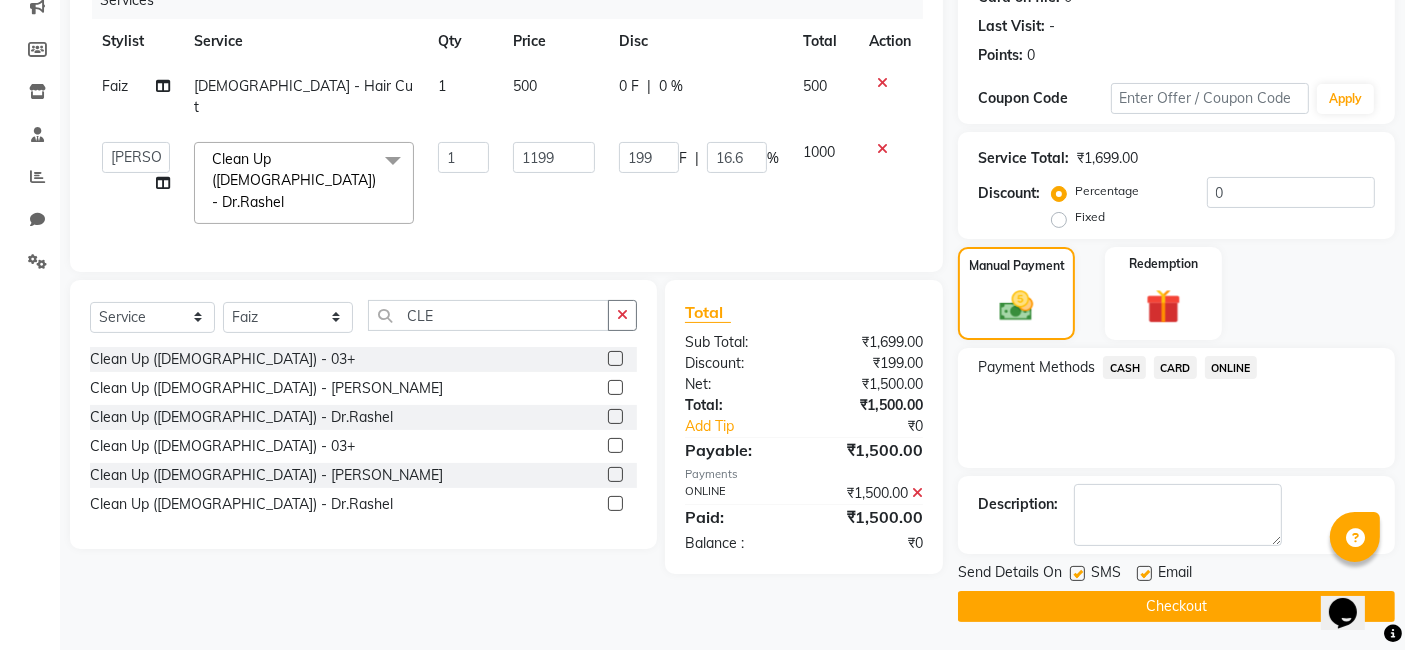 click on "Checkout" 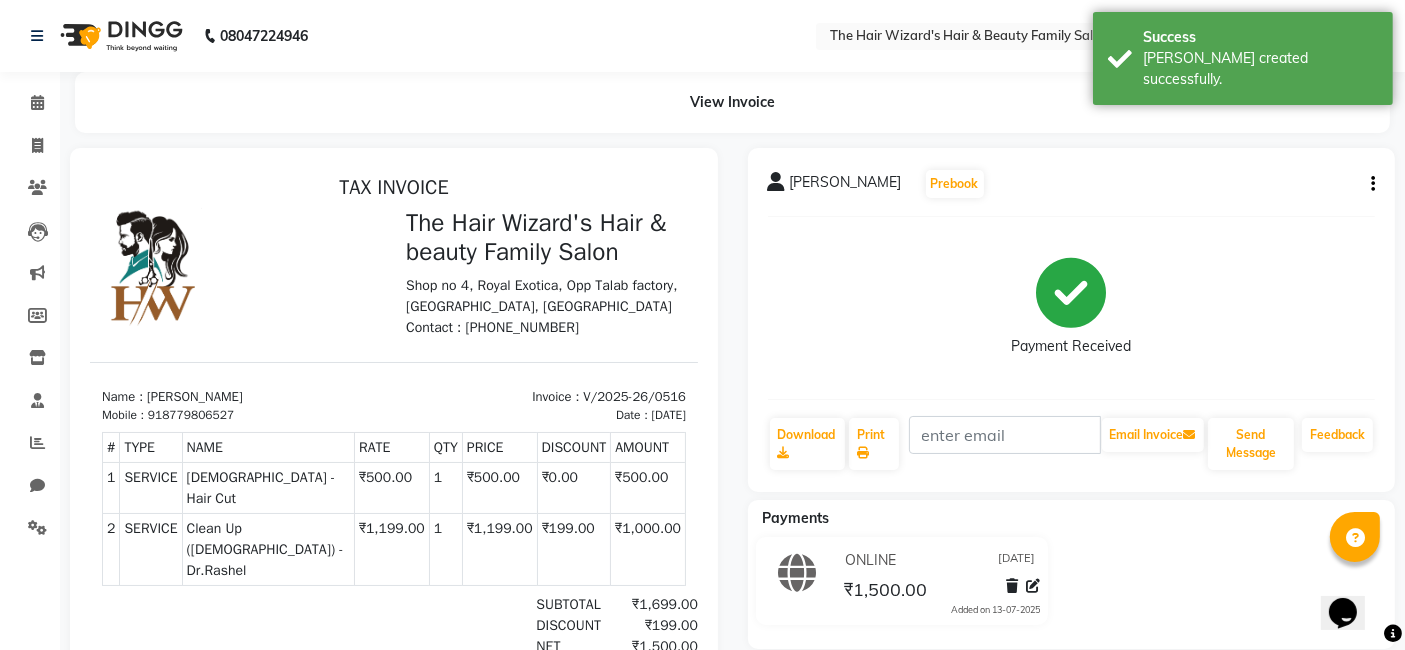 scroll, scrollTop: 0, scrollLeft: 0, axis: both 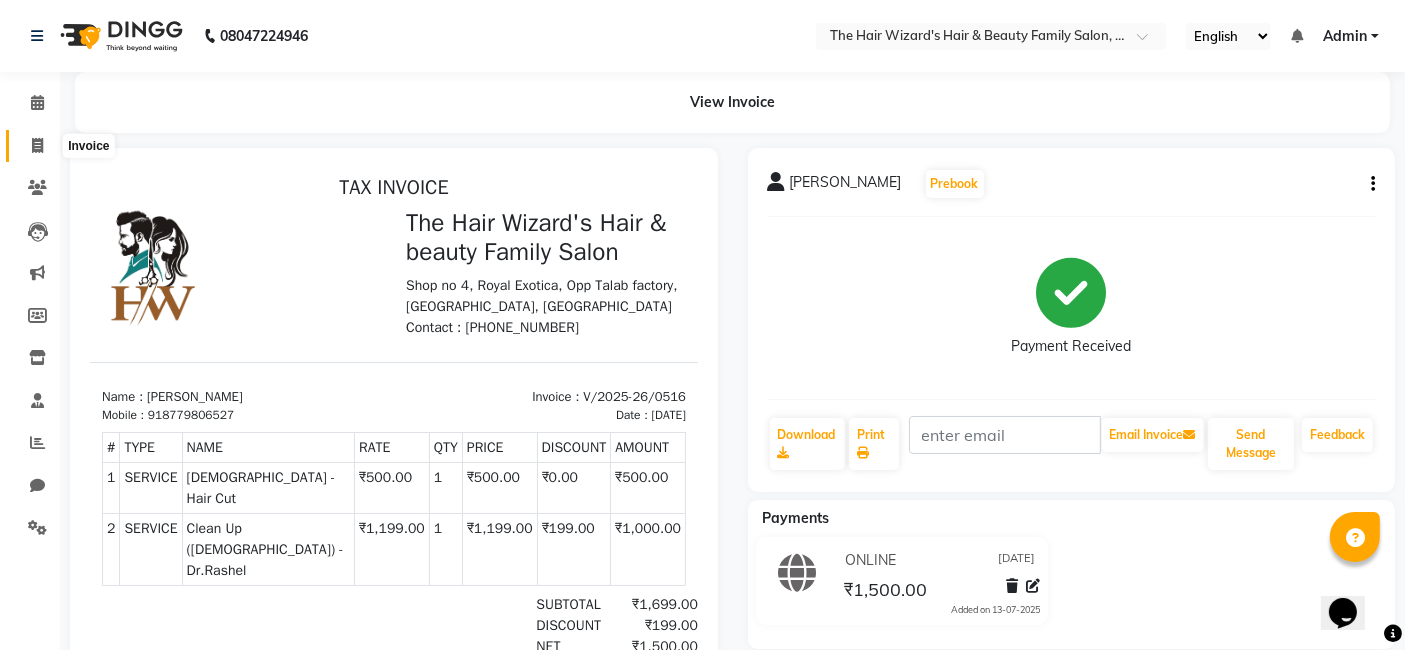 click 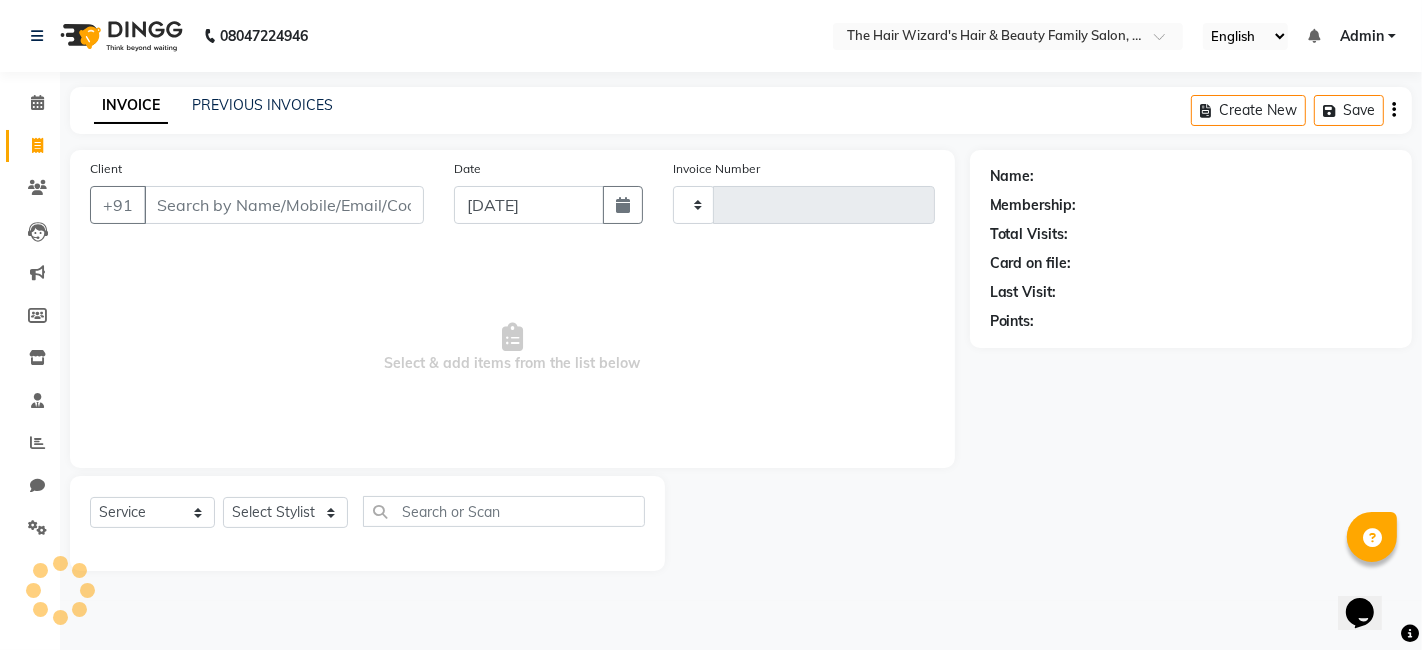 type on "0517" 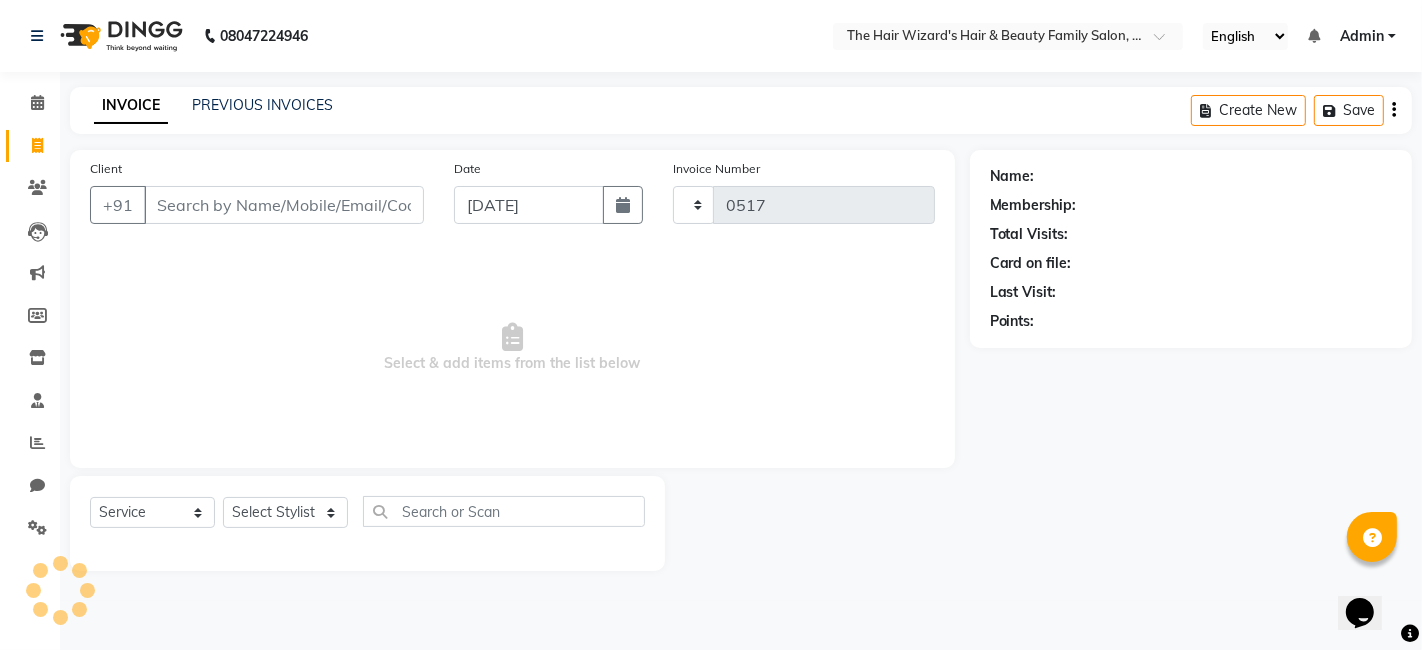 select on "8473" 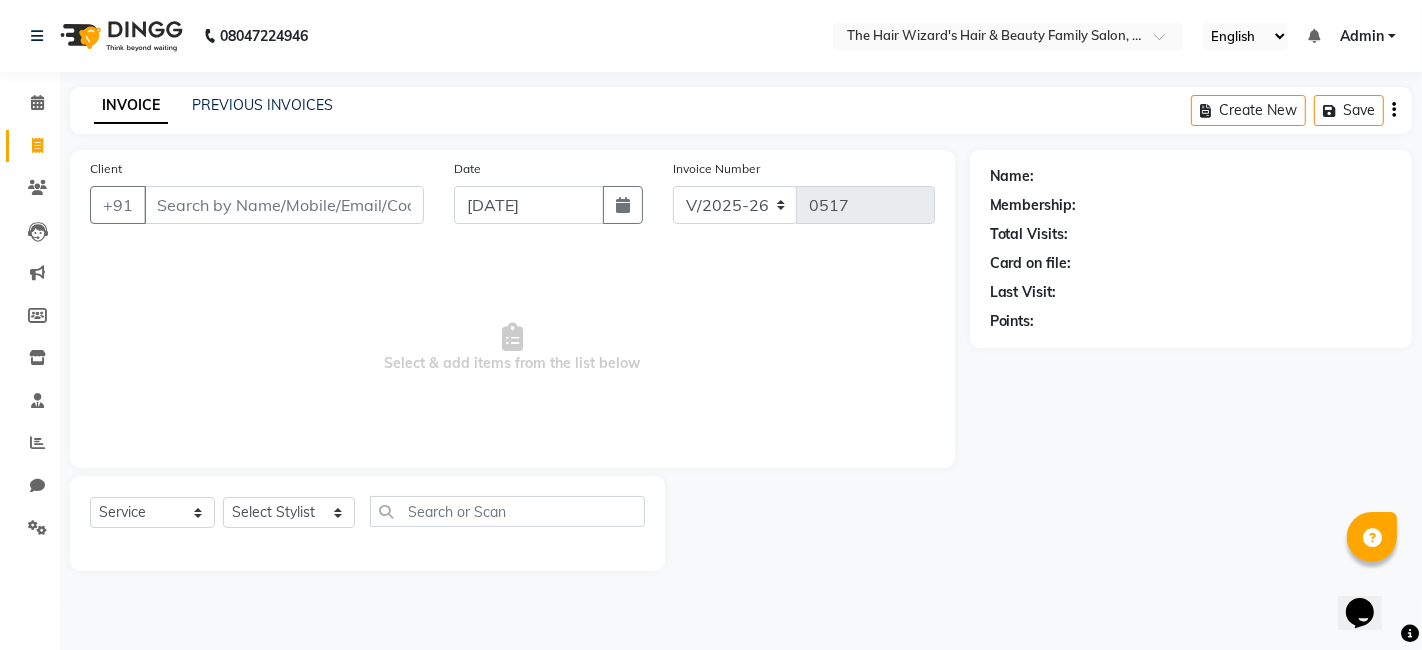 click on "INVOICE PREVIOUS INVOICES" 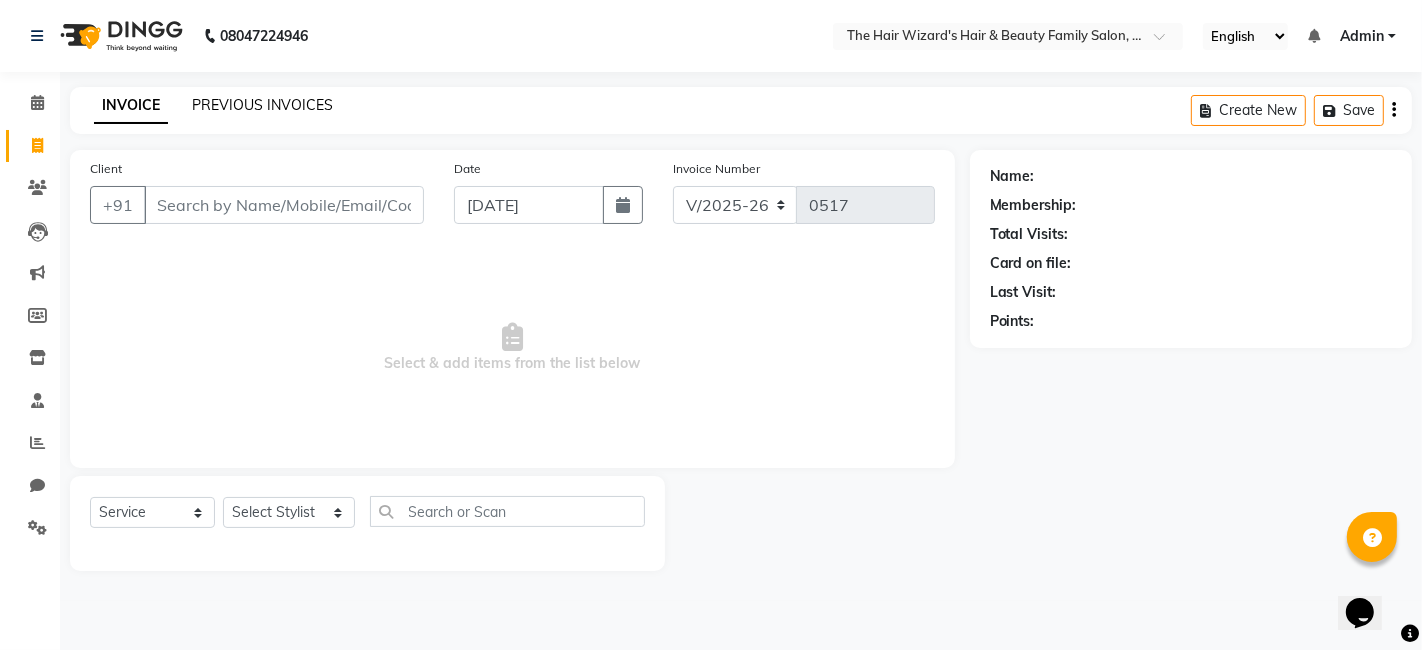 click on "PREVIOUS INVOICES" 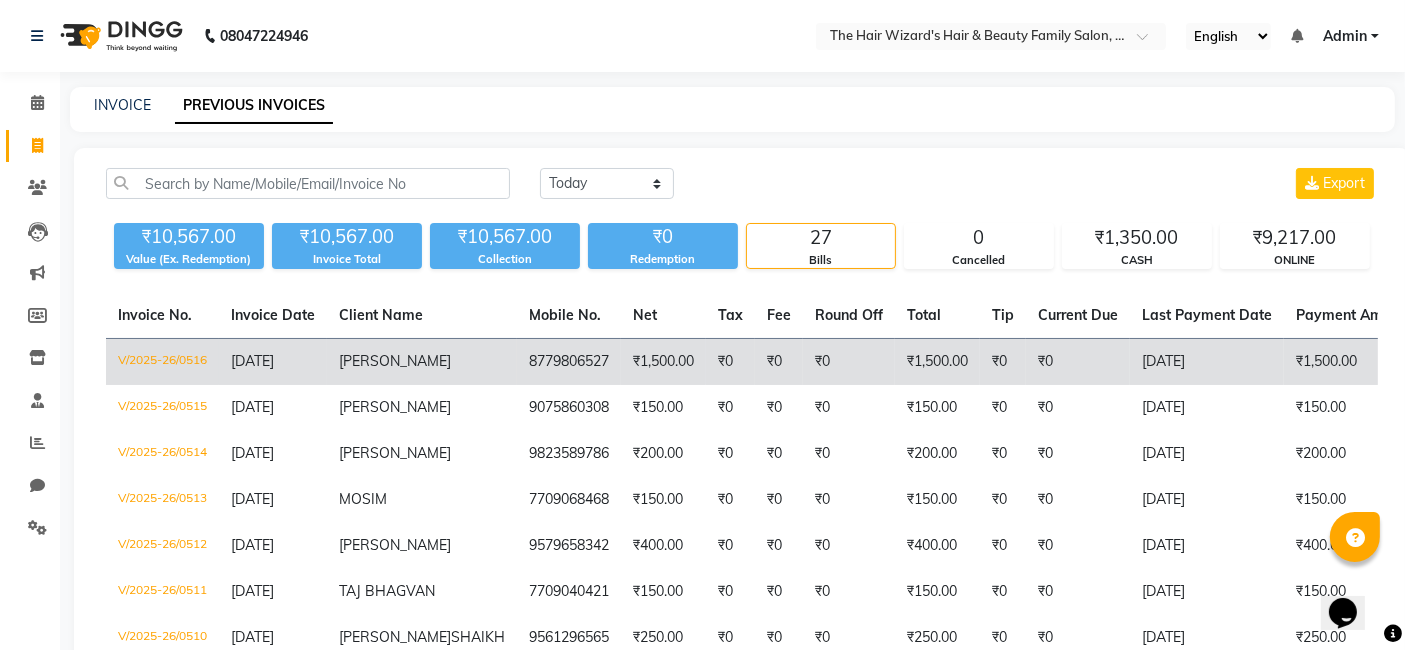 click on "₹0" 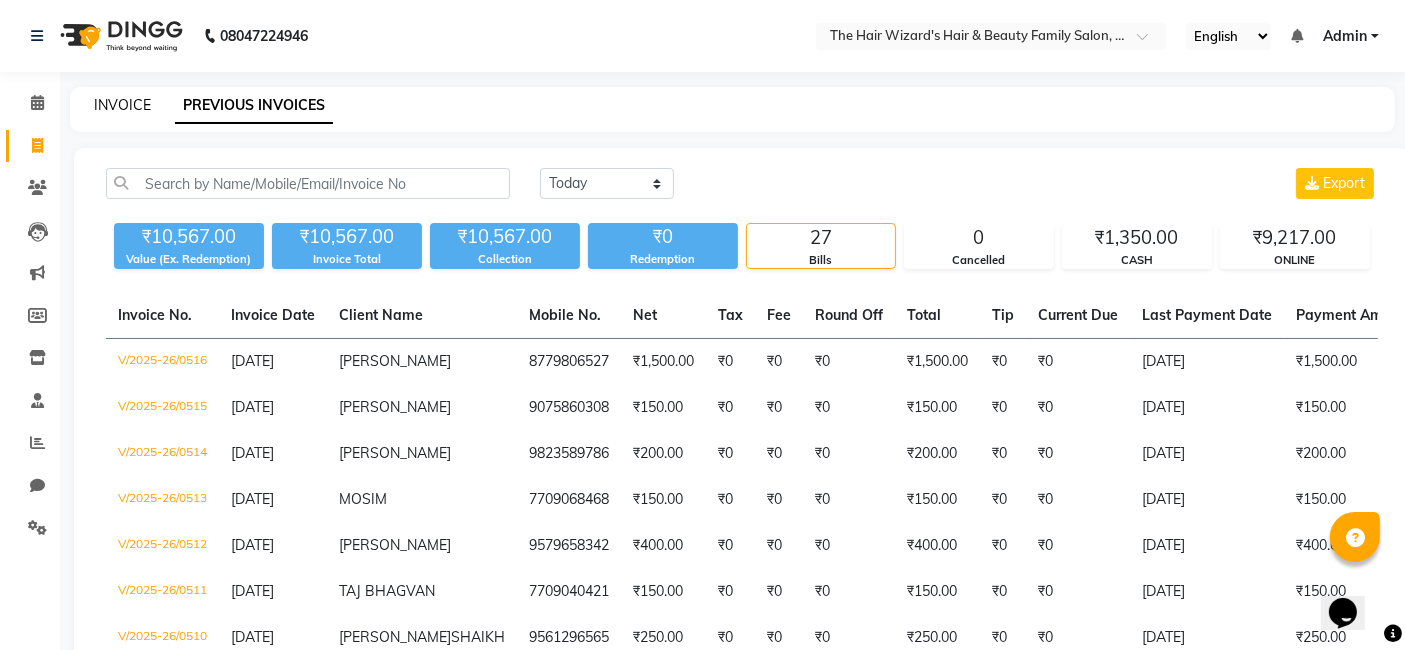 click on "INVOICE" 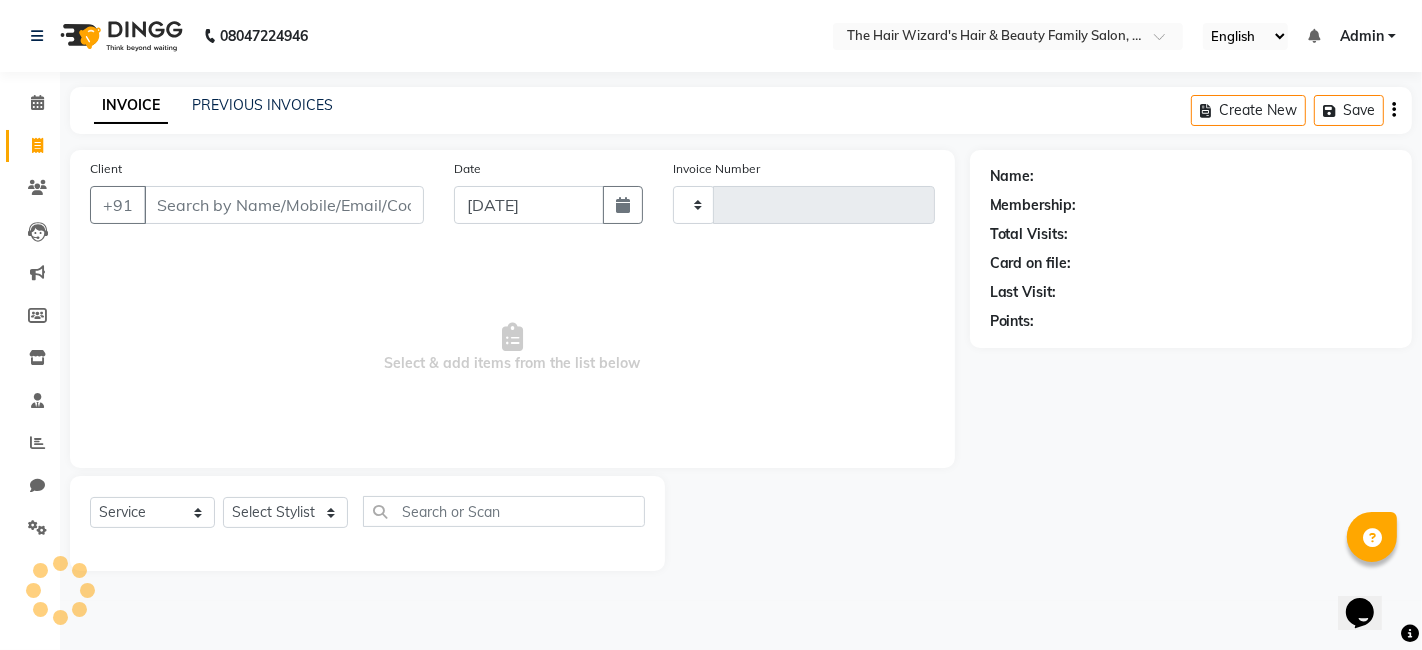 type on "0517" 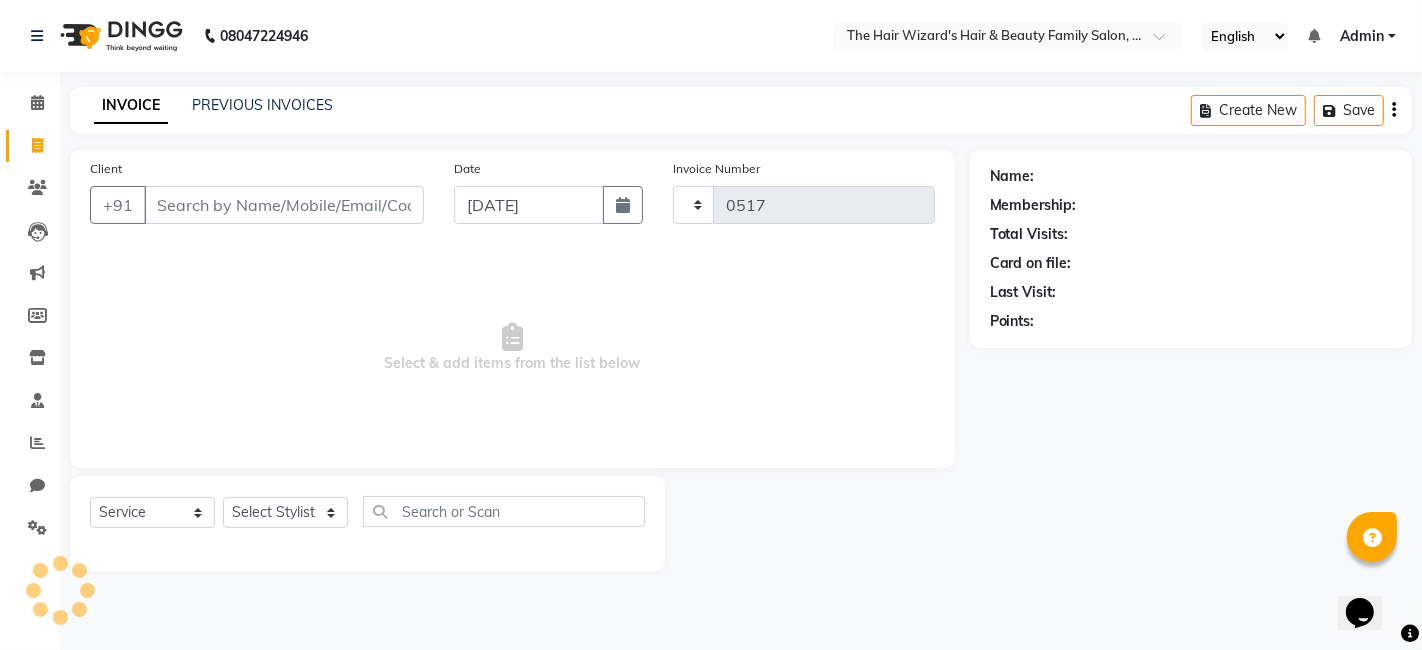 select on "8473" 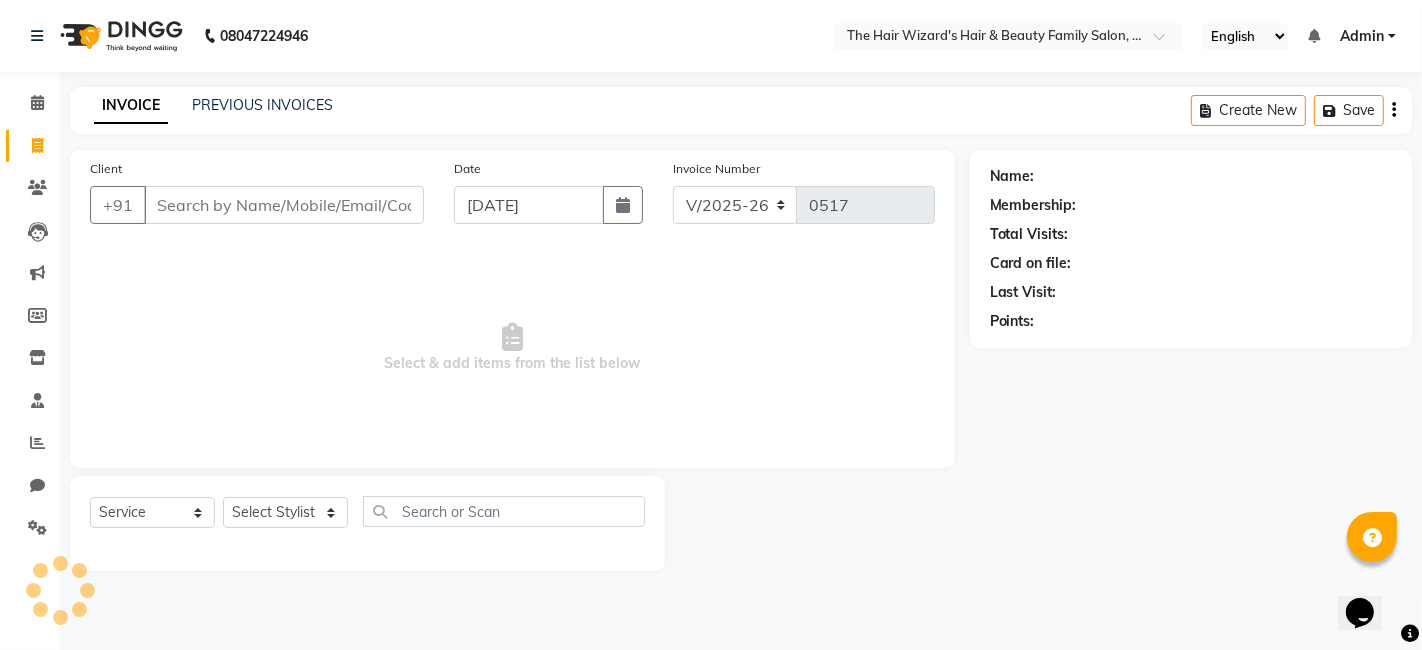 click on "Client" at bounding box center (284, 205) 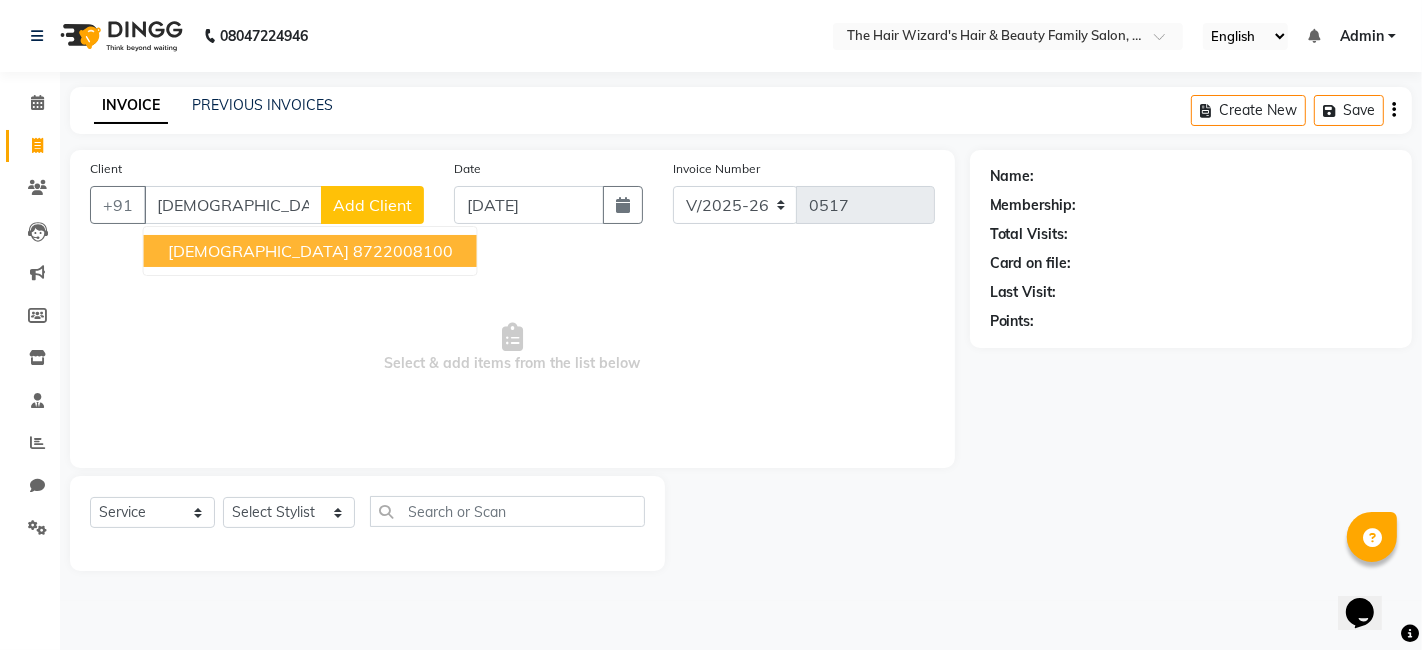 click on "8722008100" at bounding box center [403, 251] 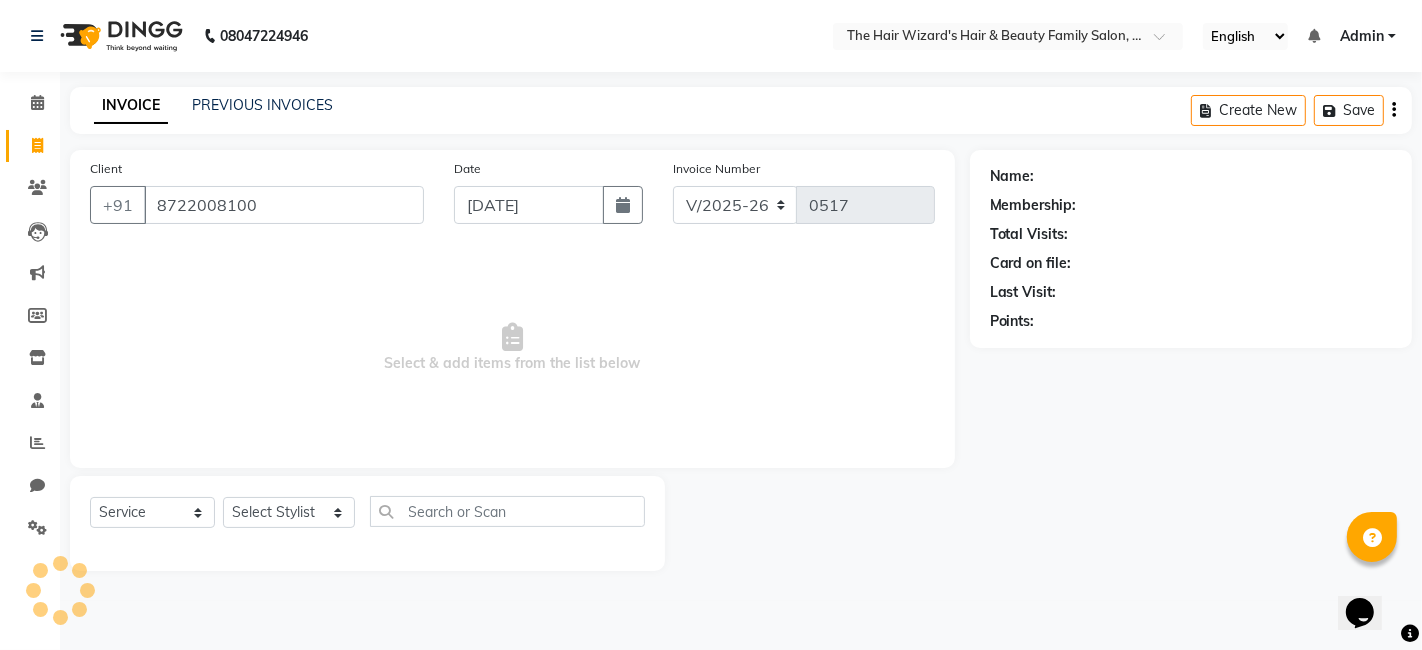 type on "8722008100" 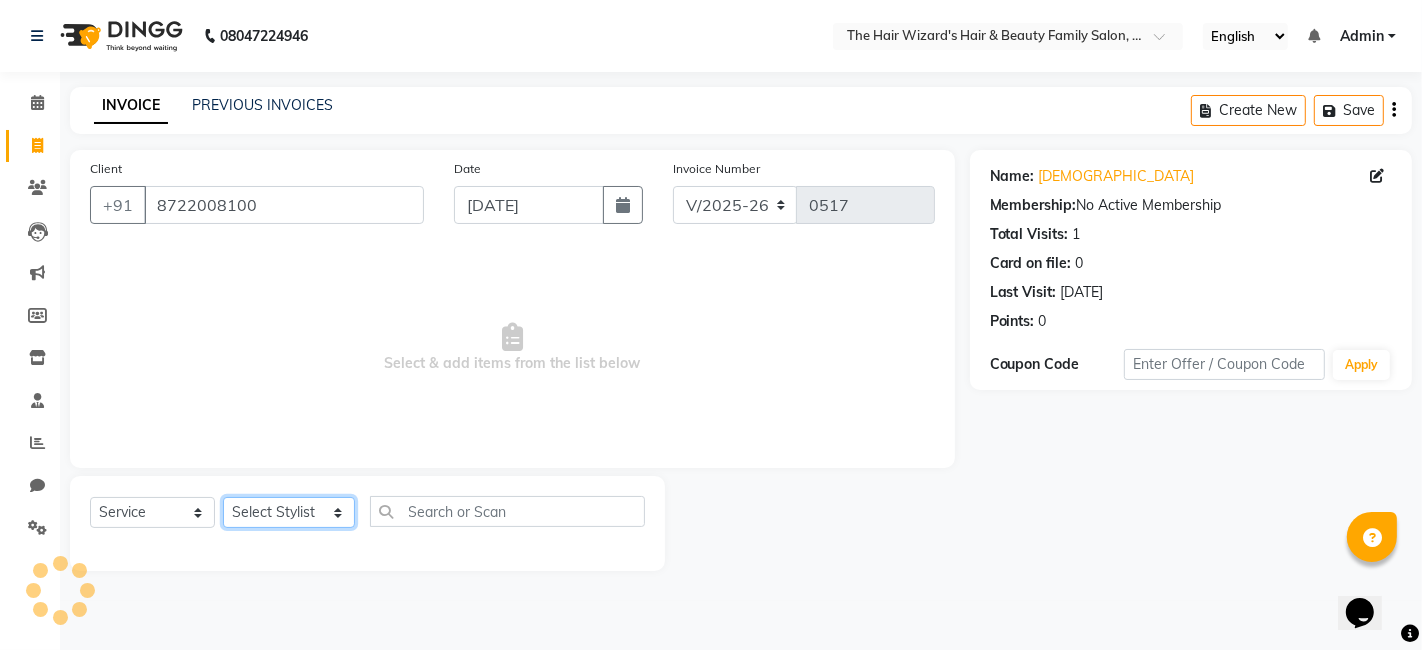click on "Select Stylist Abdul Rehman Fahim Ansari Faiz  Helena Manoj Salvi Jishan Ali Rubina Sahil Malik Sakshi Babar Suhail Ali Wizards" 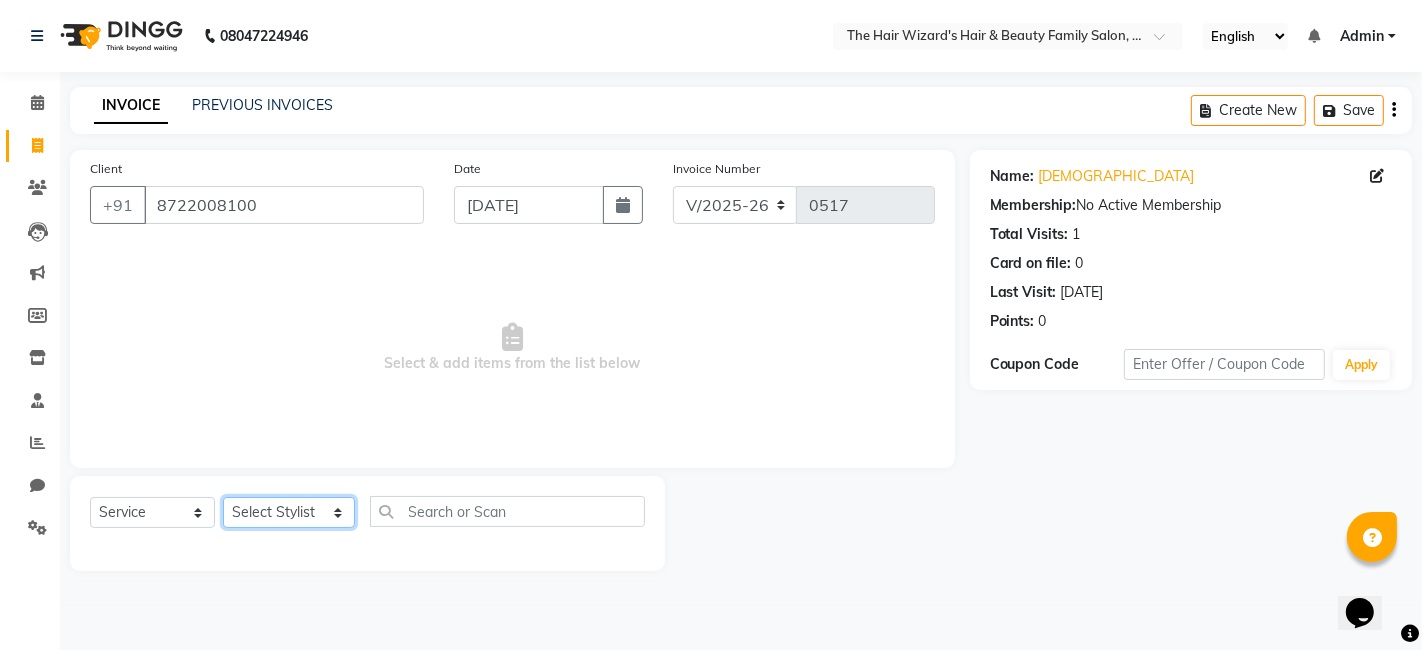 select on "83323" 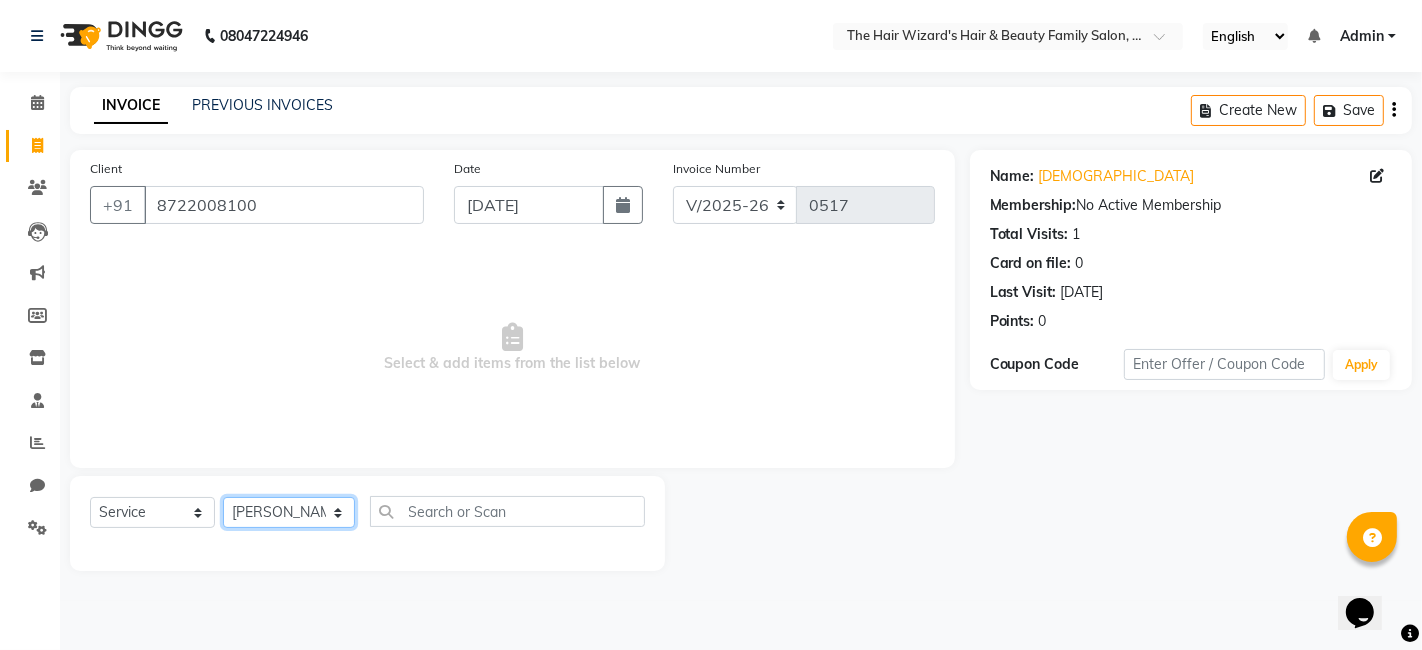 click on "Select Stylist Abdul Rehman Fahim Ansari Faiz  Helena Manoj Salvi Jishan Ali Rubina Sahil Malik Sakshi Babar Suhail Ali Wizards" 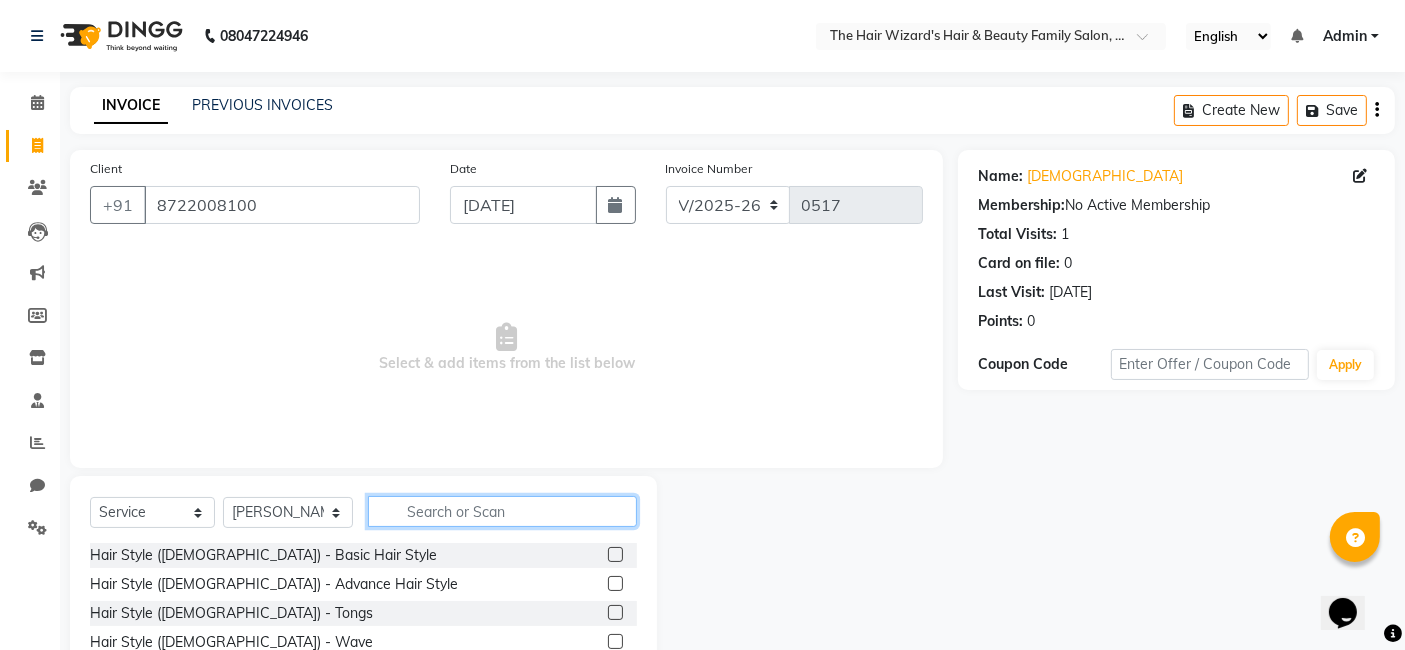 click 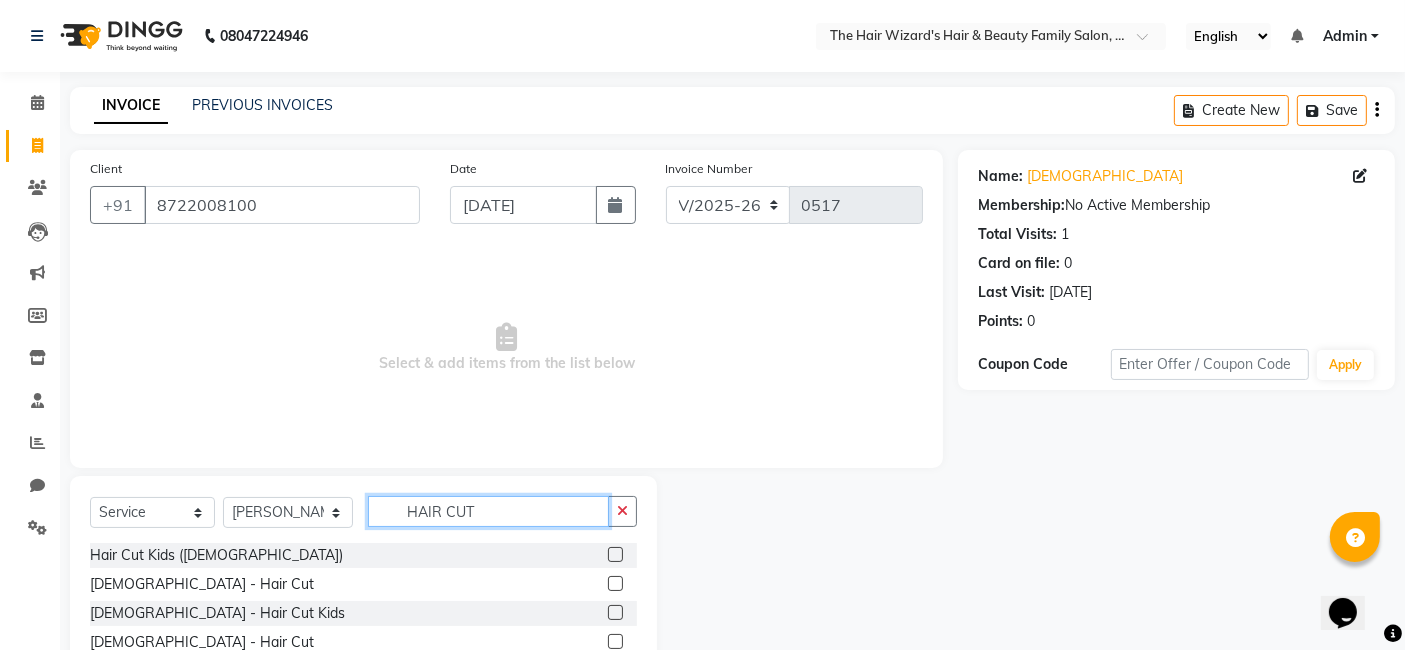 type on "HAIR CUT" 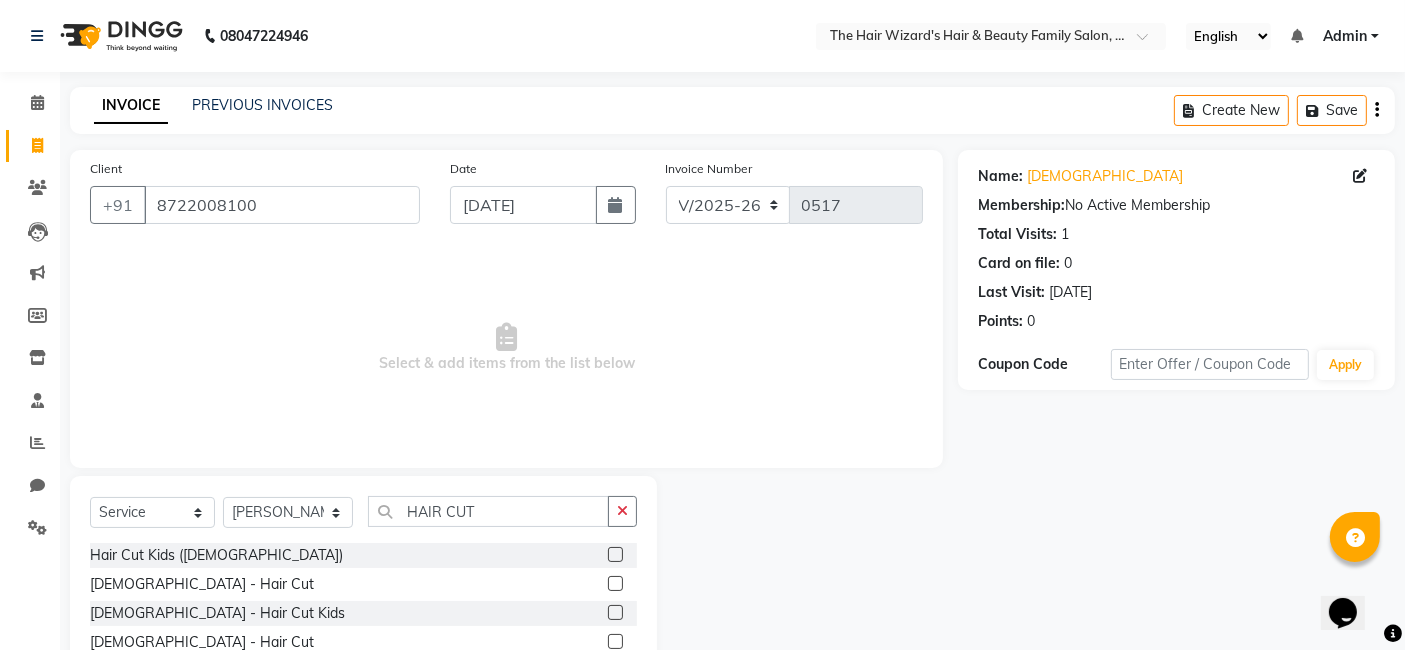 click 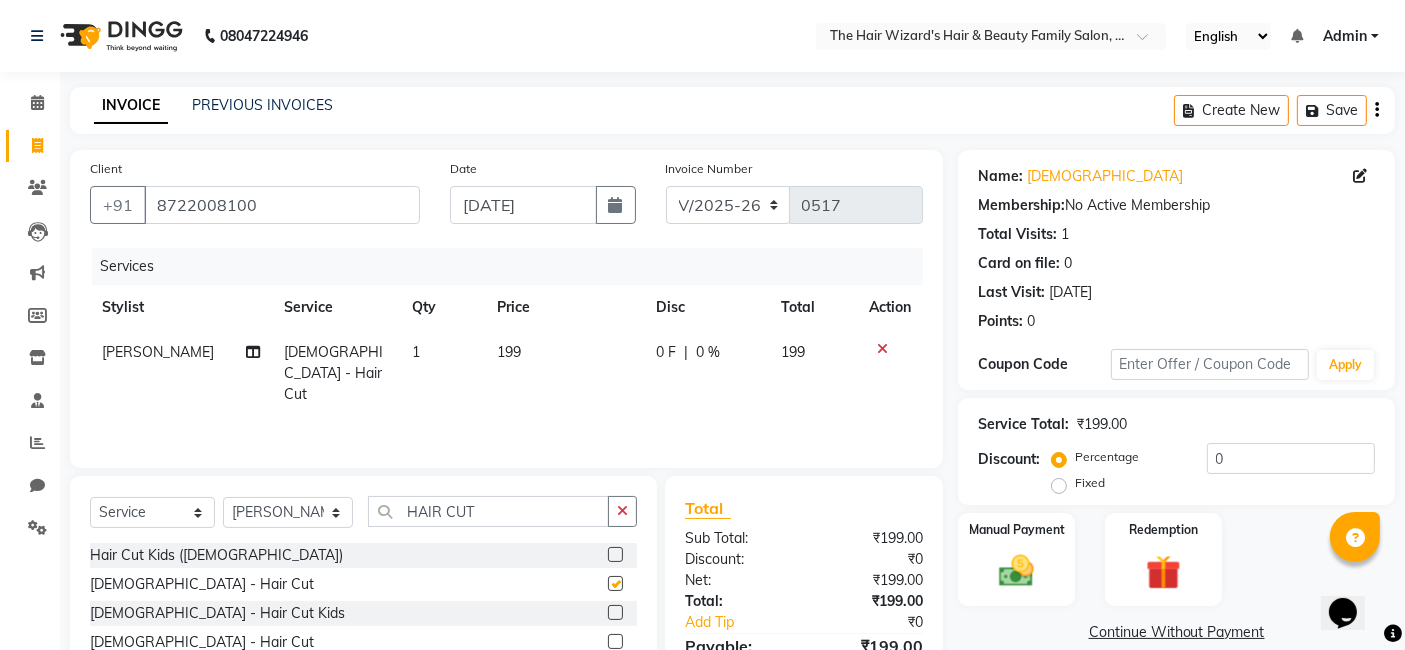 checkbox on "false" 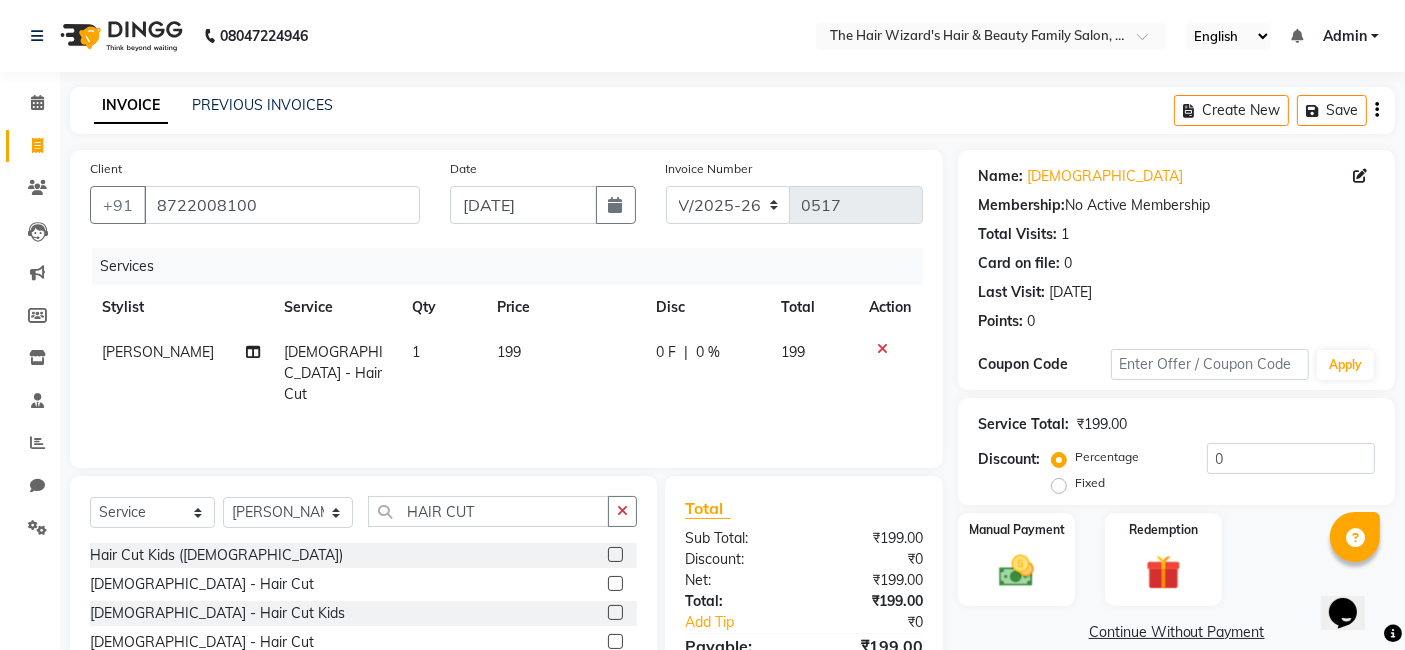 click on "199" 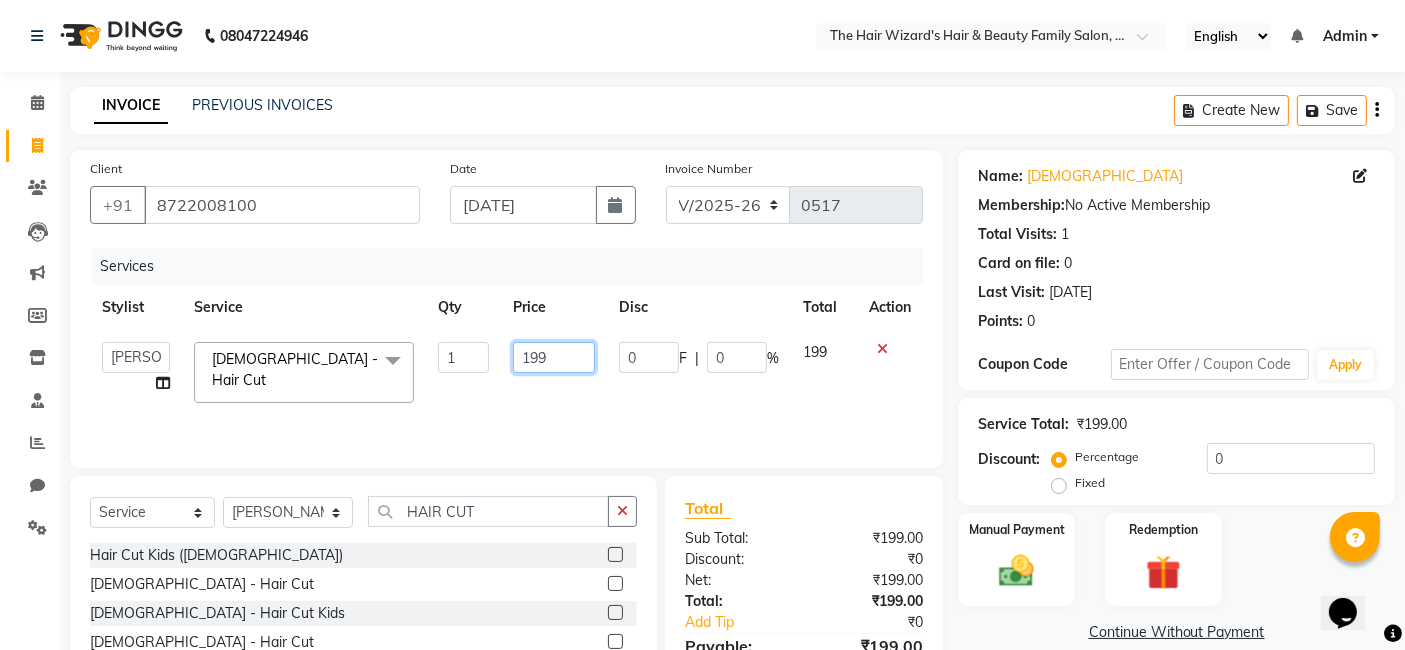 click on "199" 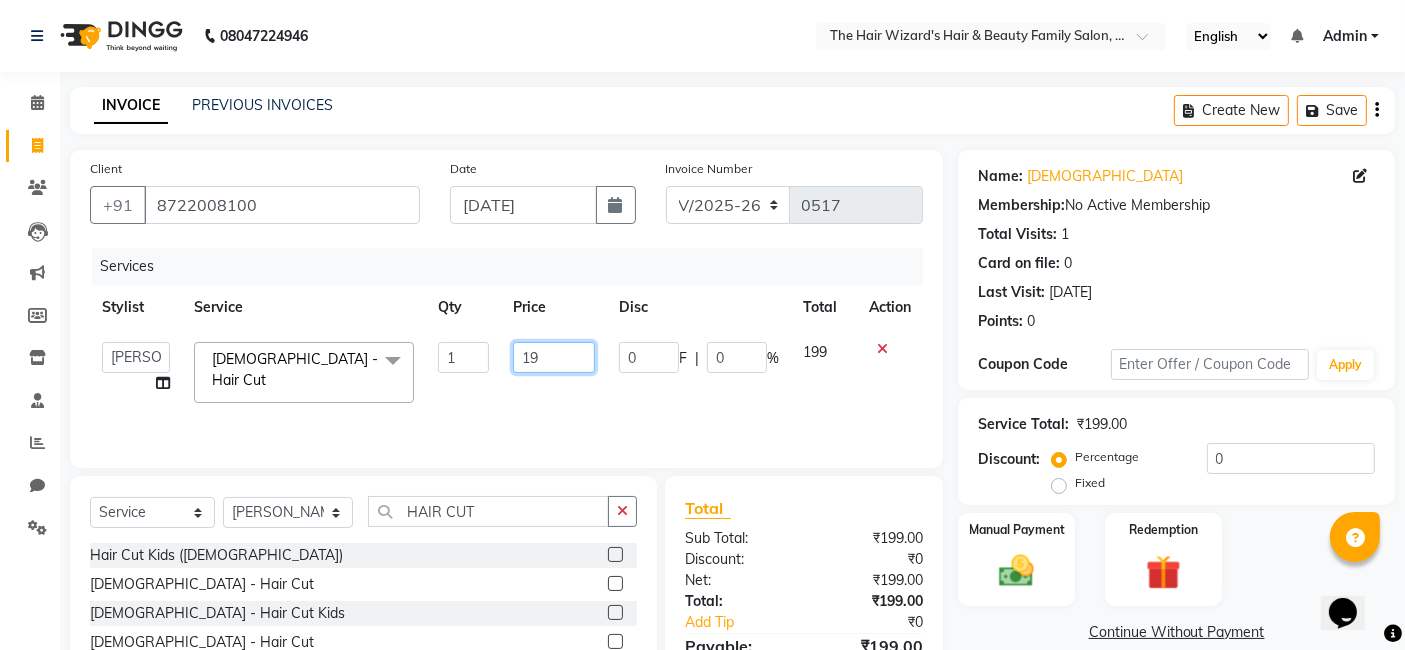 type on "1" 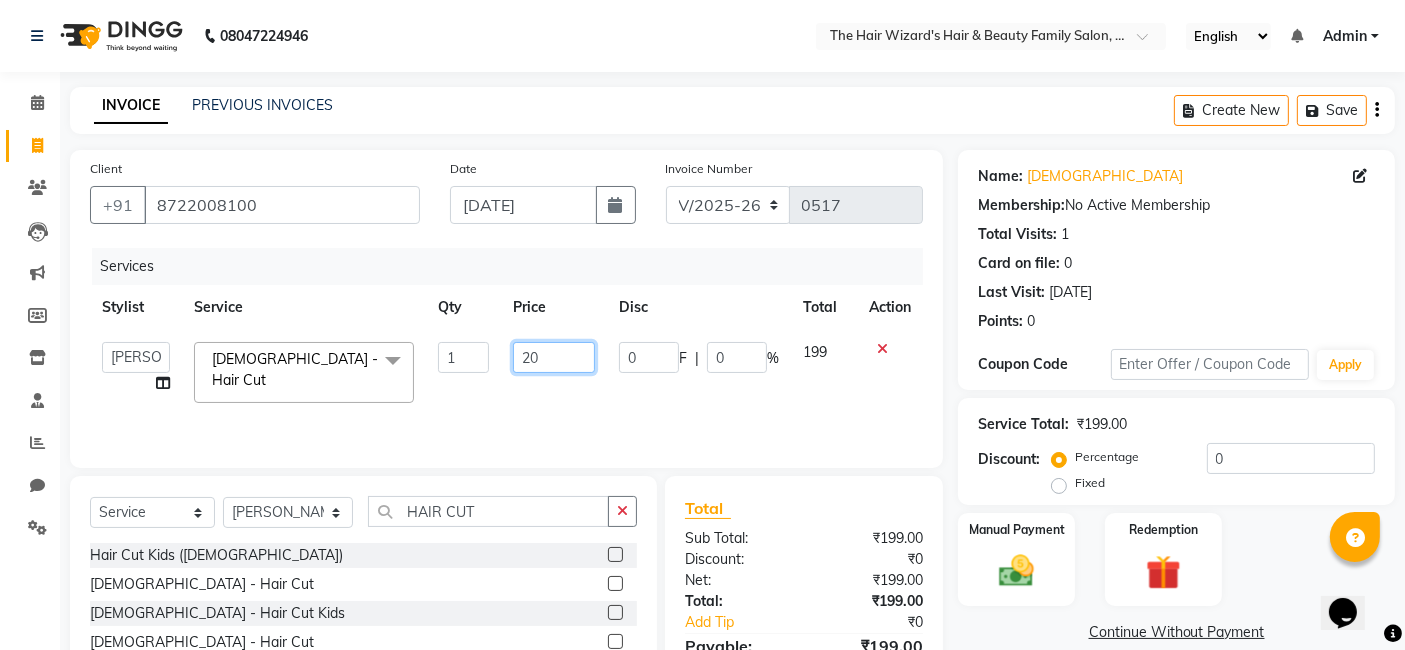 type on "200" 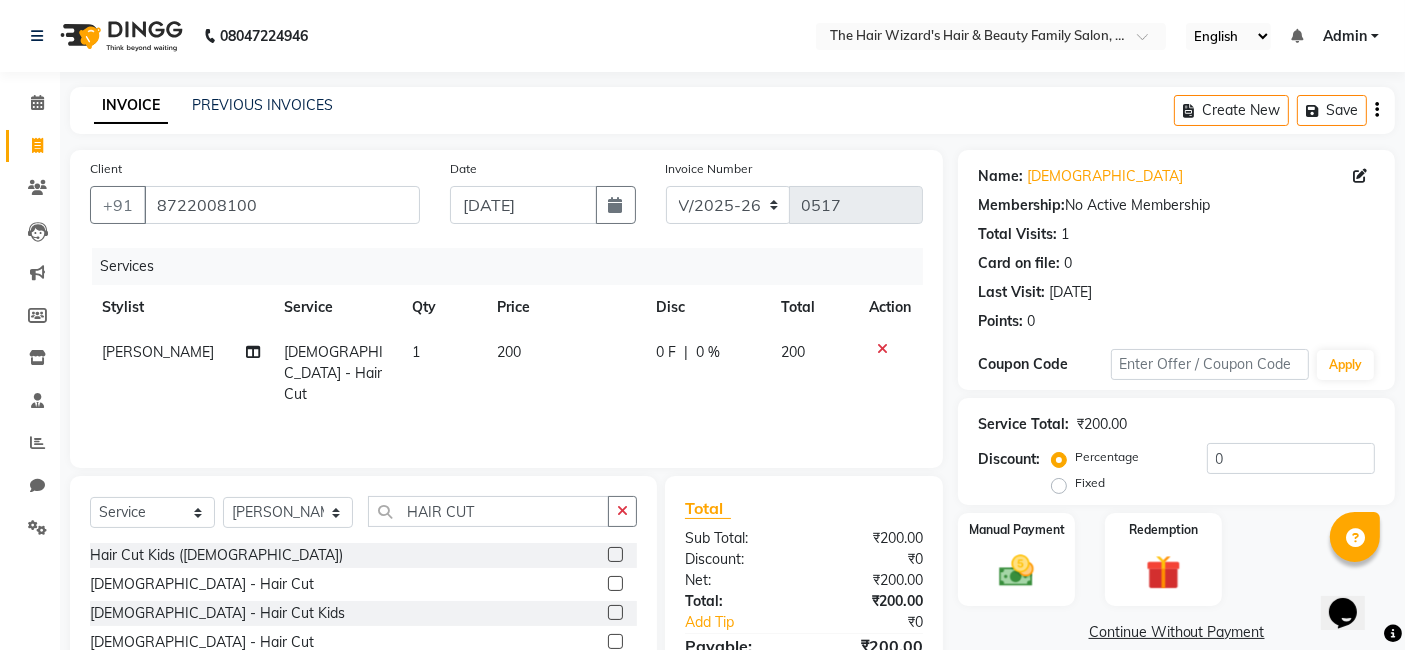 click on "Services Stylist Service Qty Price Disc Total Action Jishan Ali Male - Hair Cut 1 200 0 F | 0 % 200" 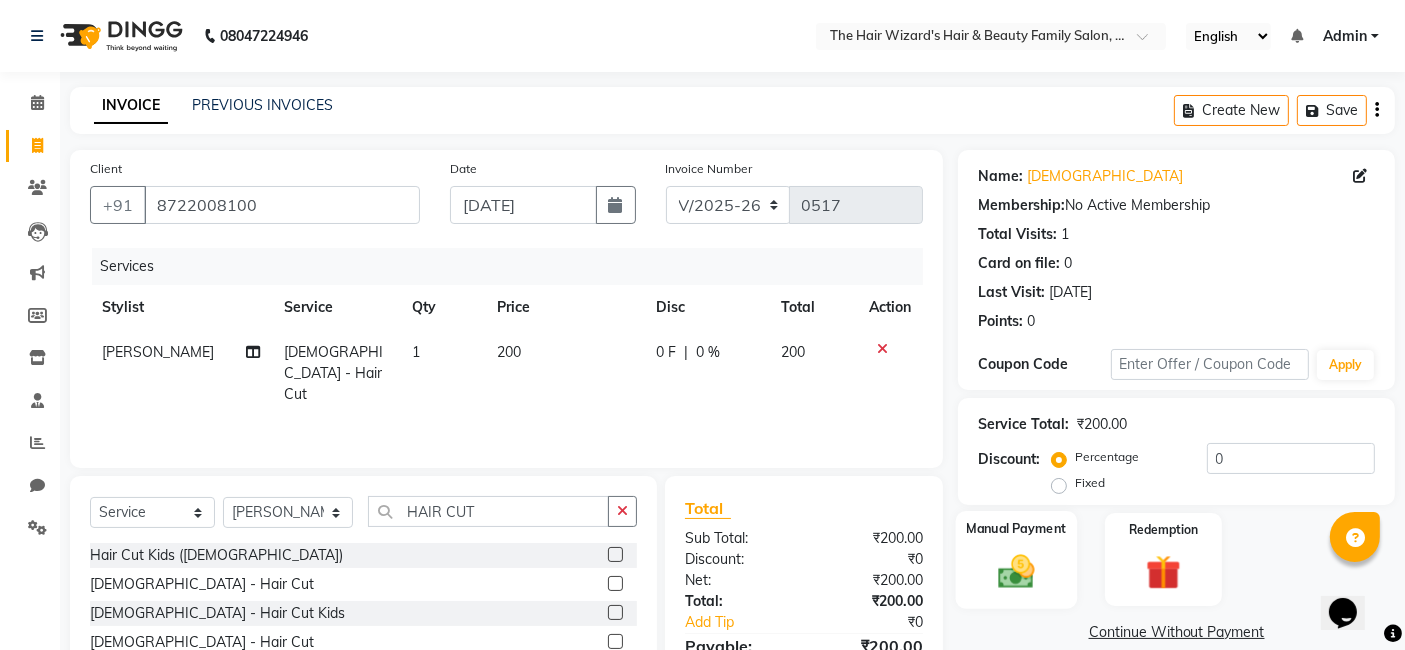 click 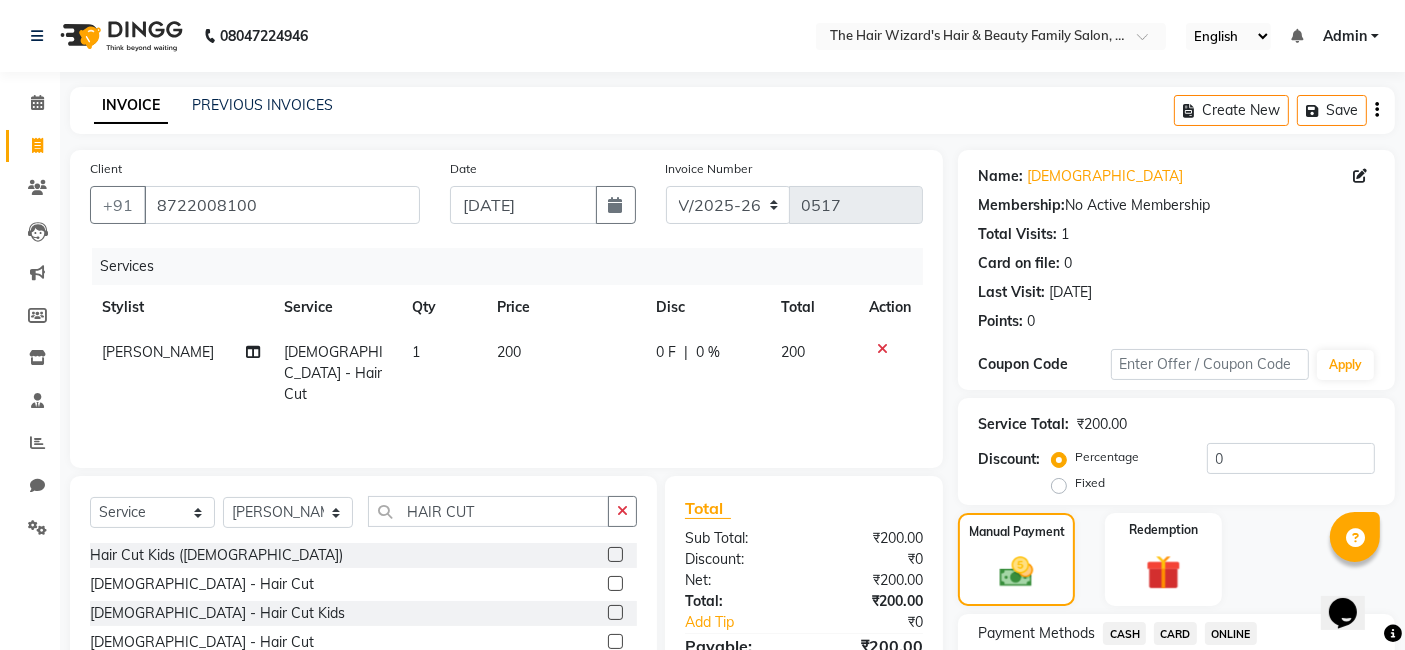 click on "ONLINE" 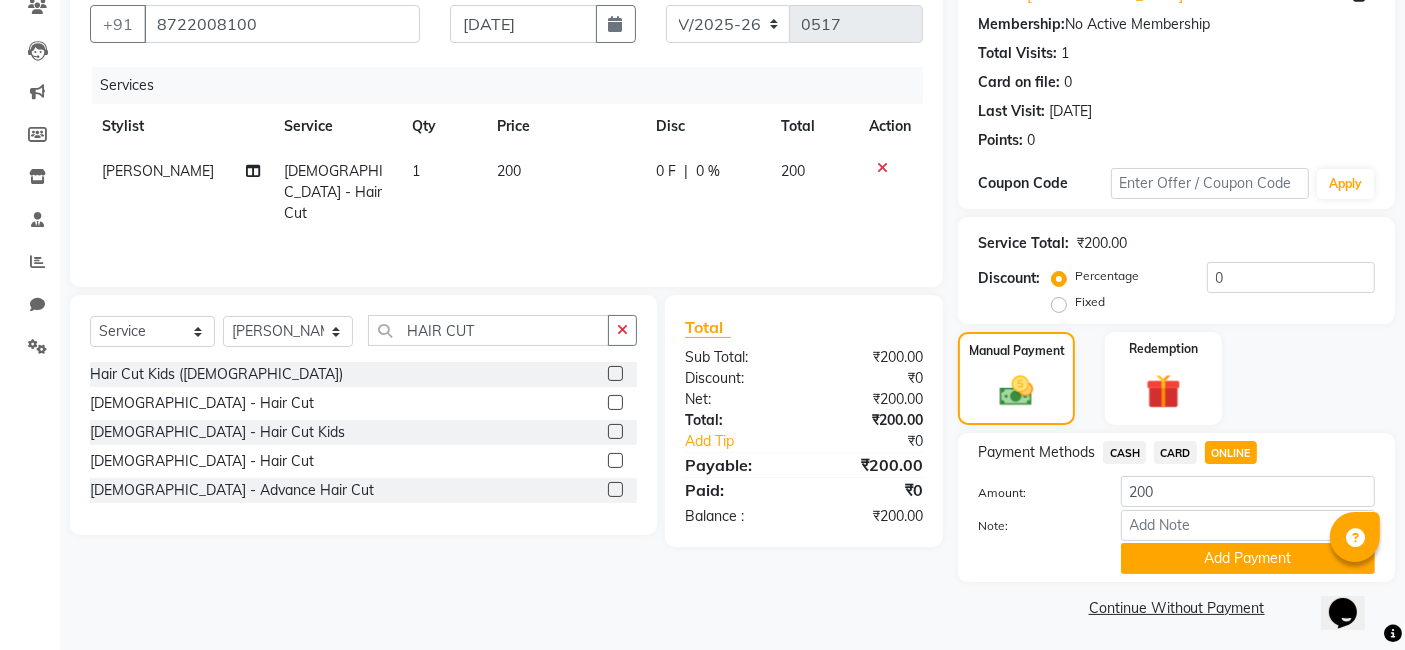 scroll, scrollTop: 182, scrollLeft: 0, axis: vertical 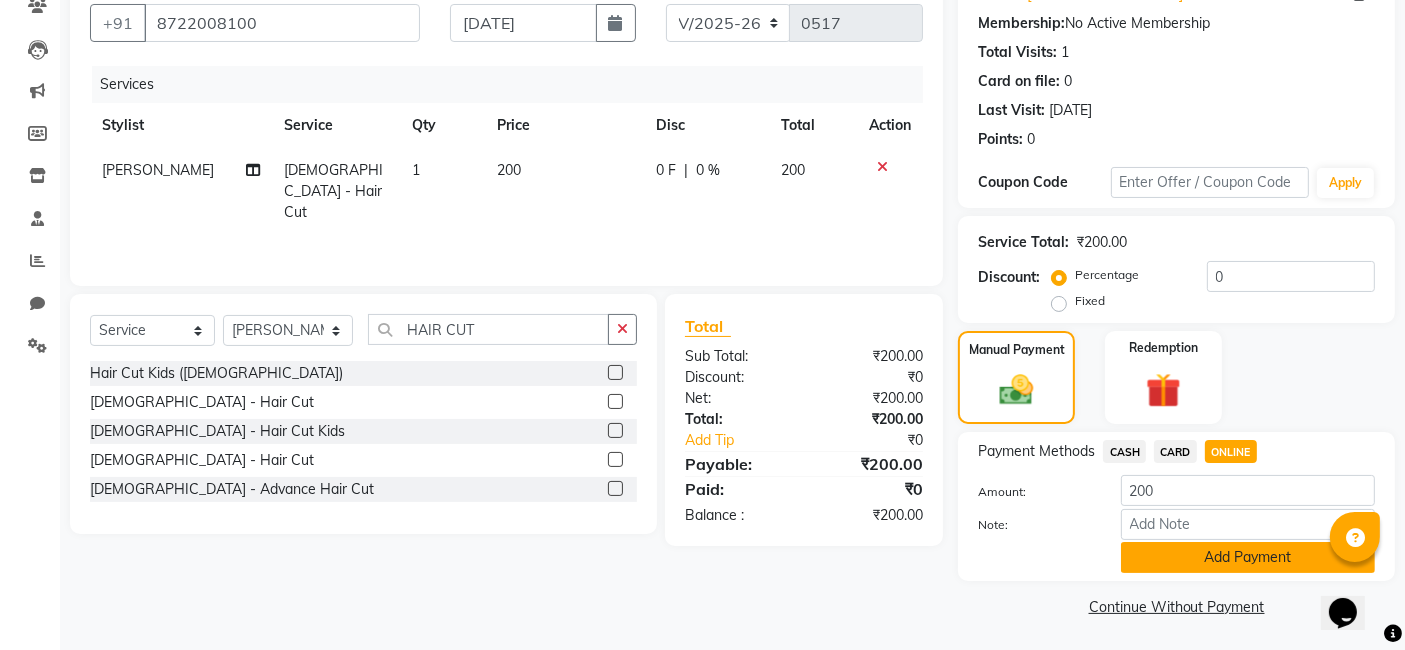 click on "Add Payment" 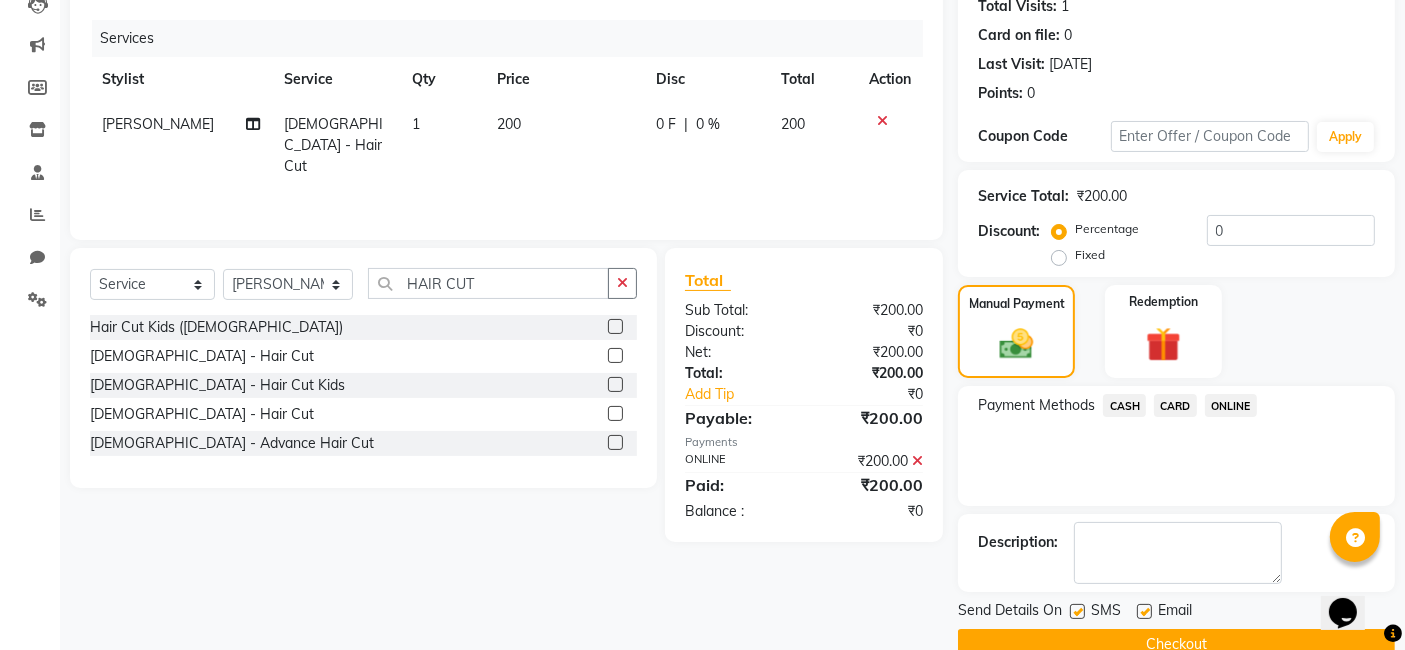 scroll, scrollTop: 266, scrollLeft: 0, axis: vertical 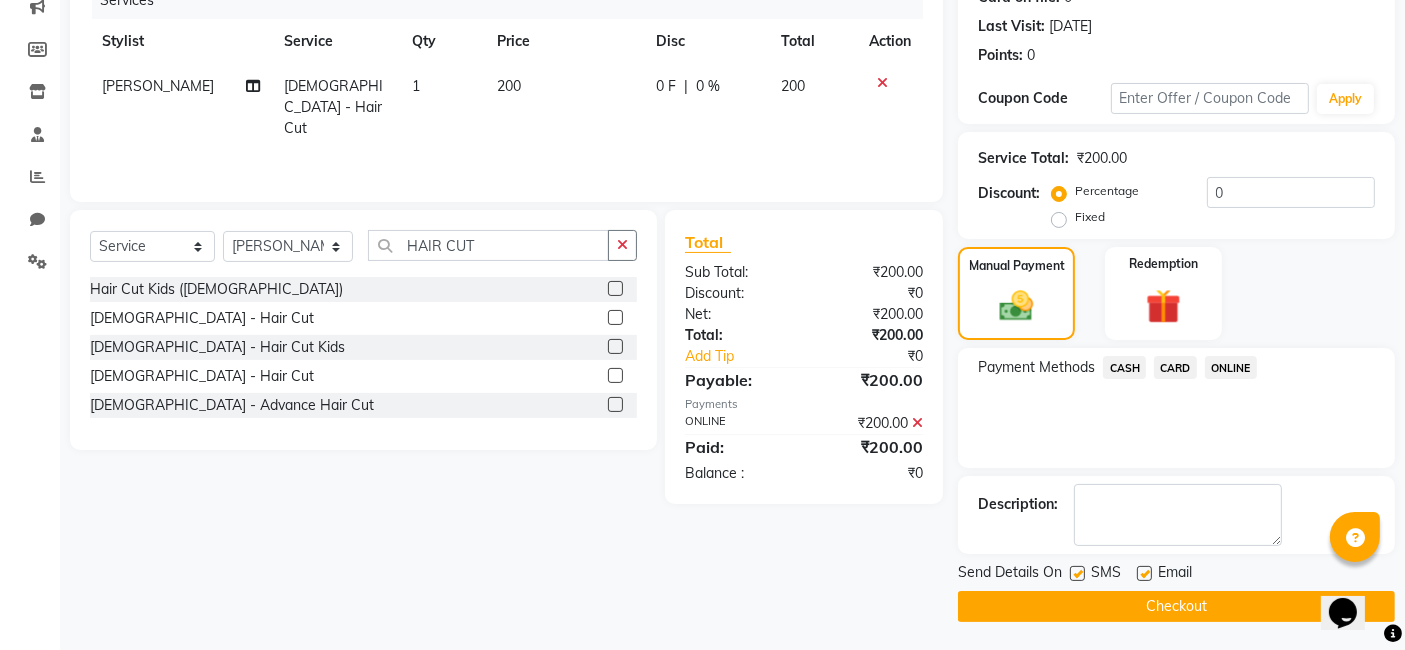 click on "Checkout" 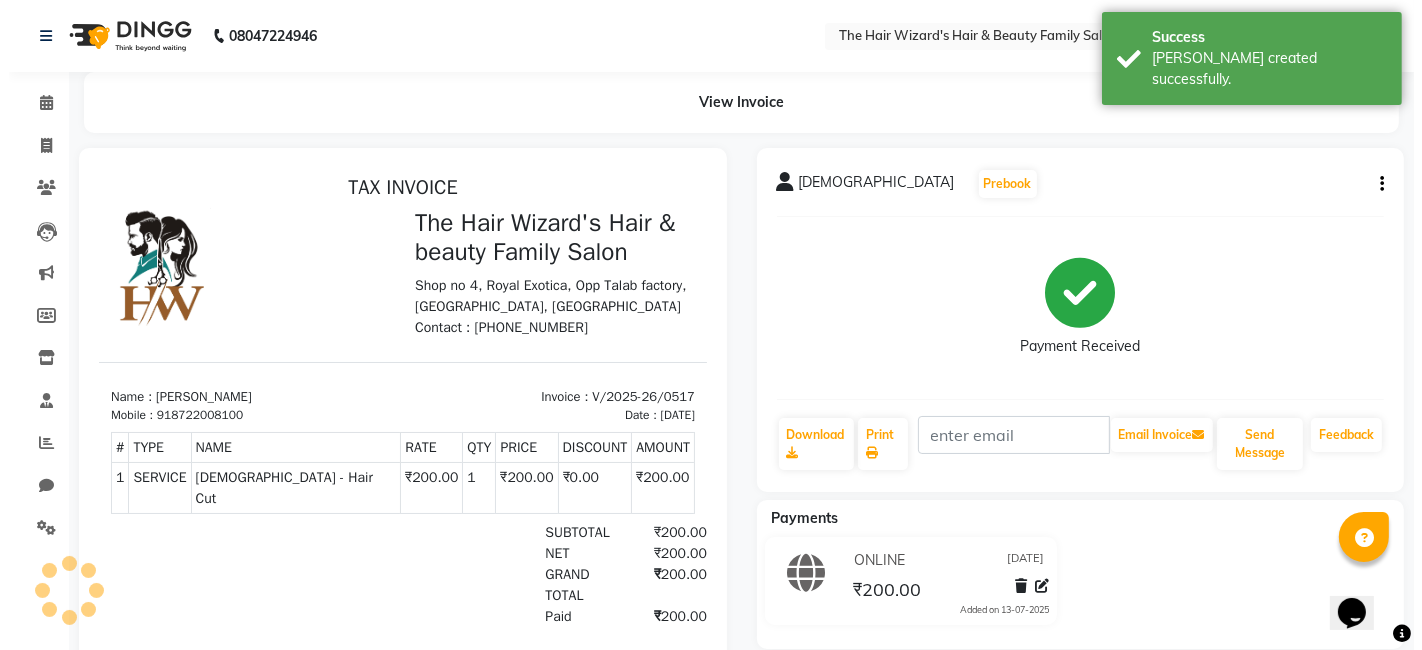 scroll, scrollTop: 0, scrollLeft: 0, axis: both 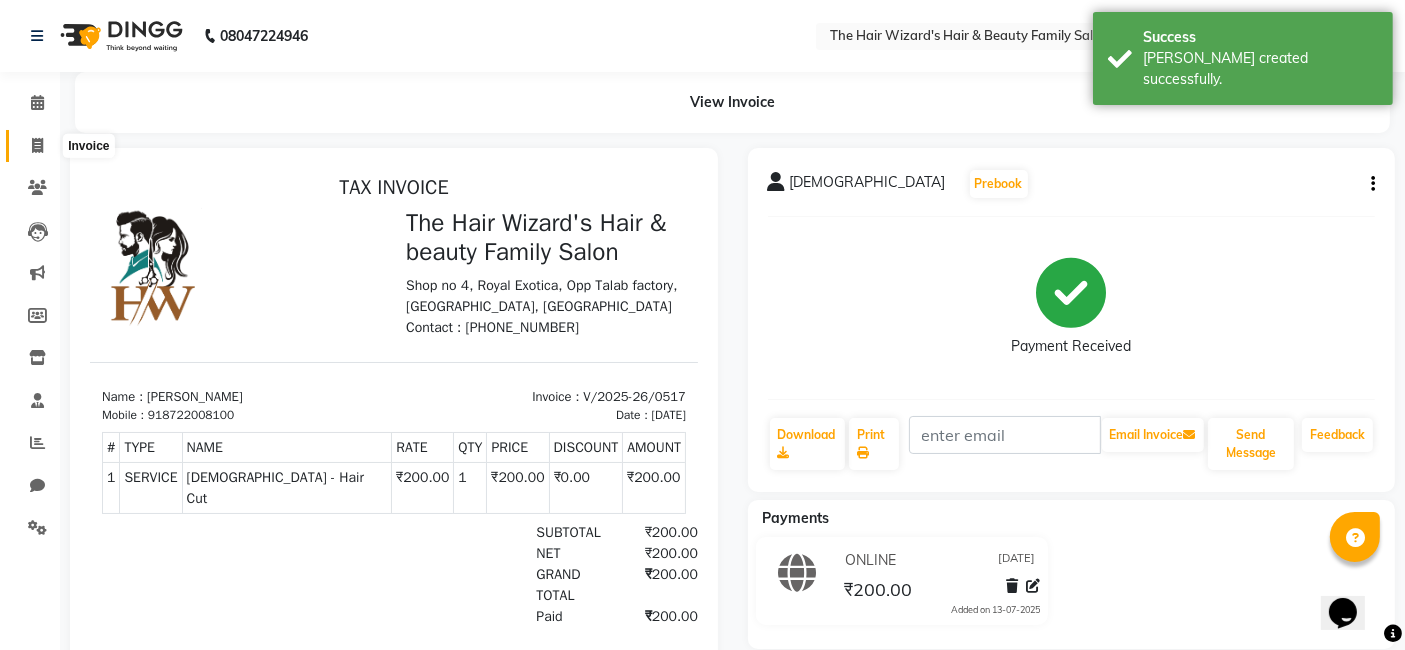 click 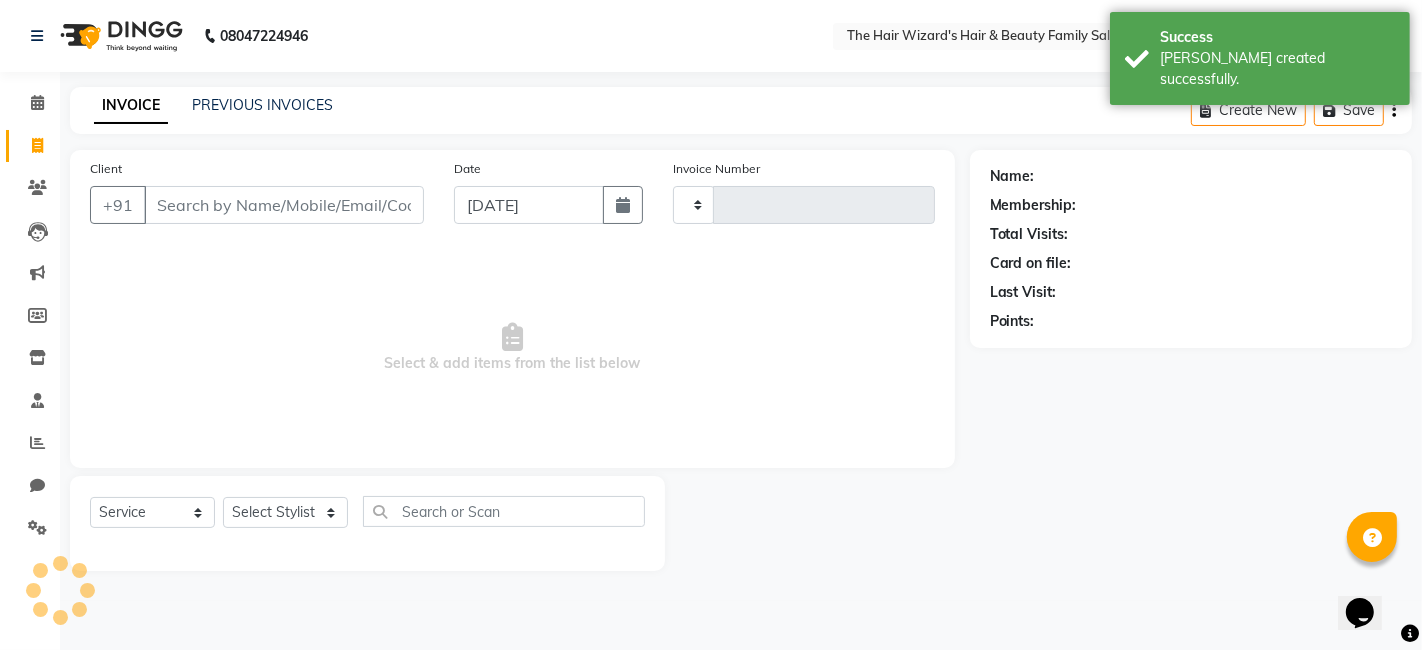 type on "0518" 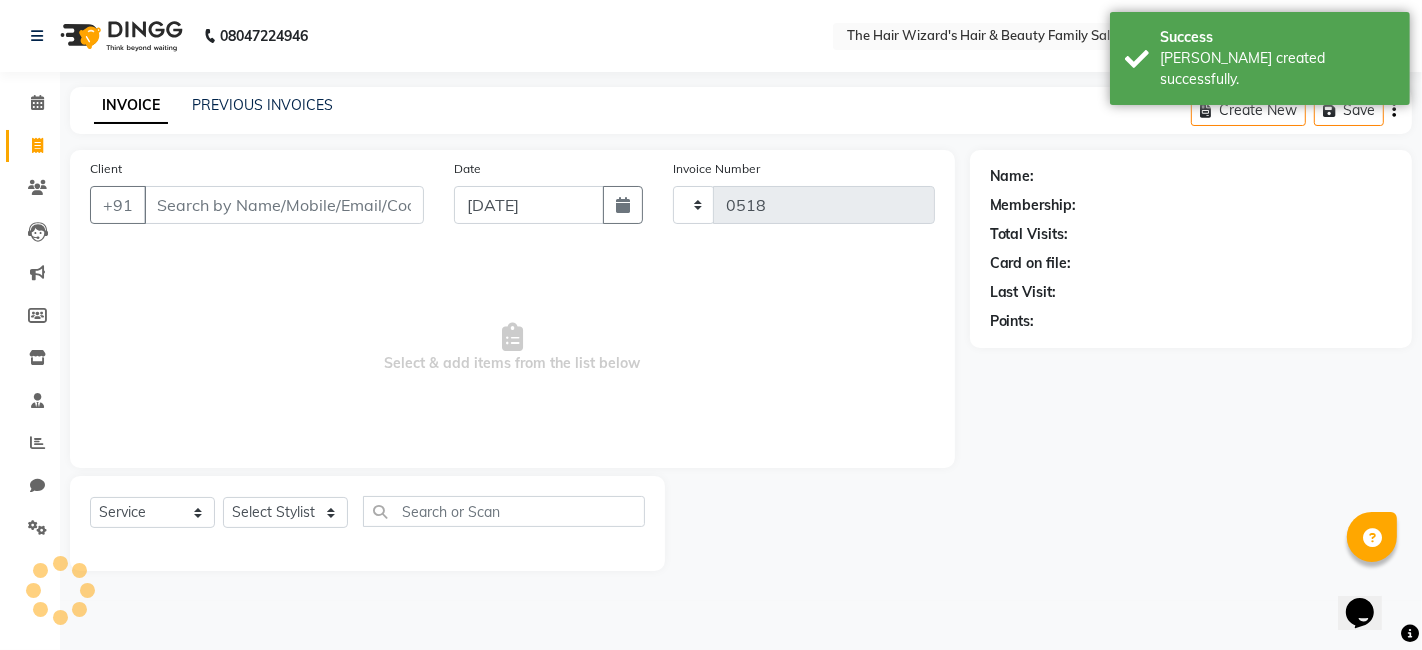 select on "8473" 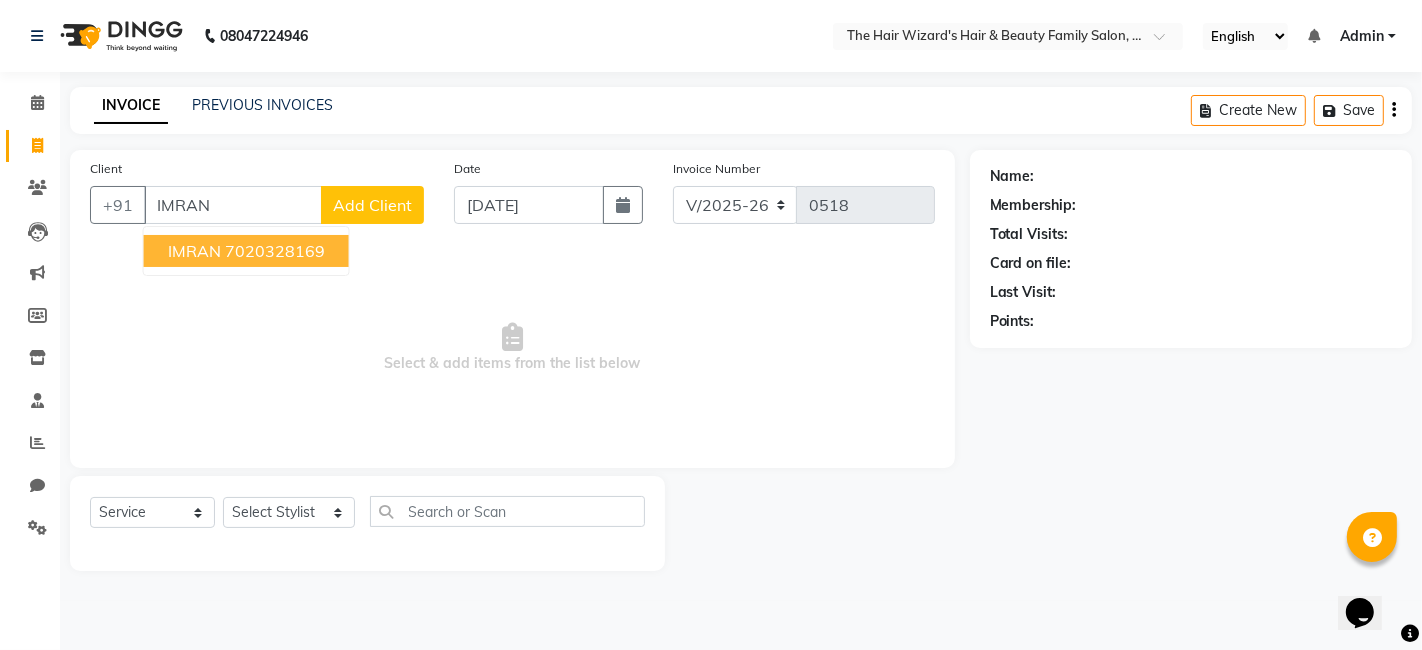 type on "IMRAN" 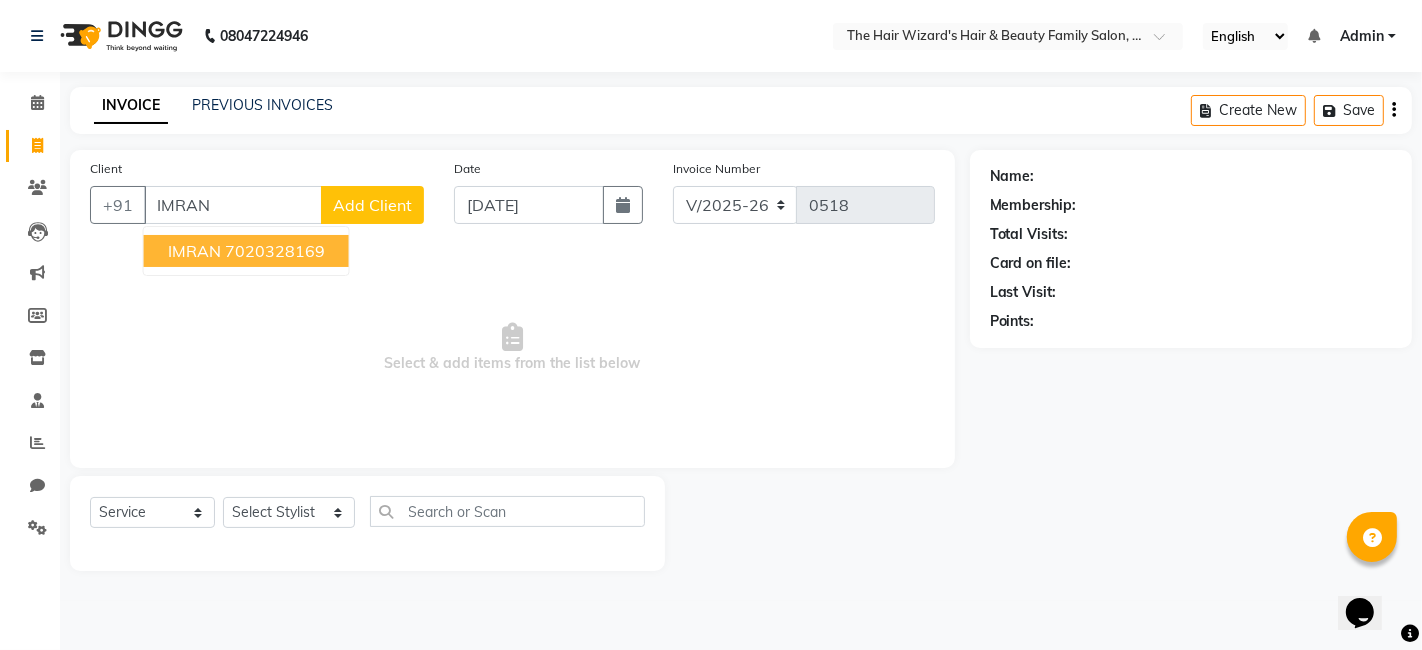 click on "Add Client" 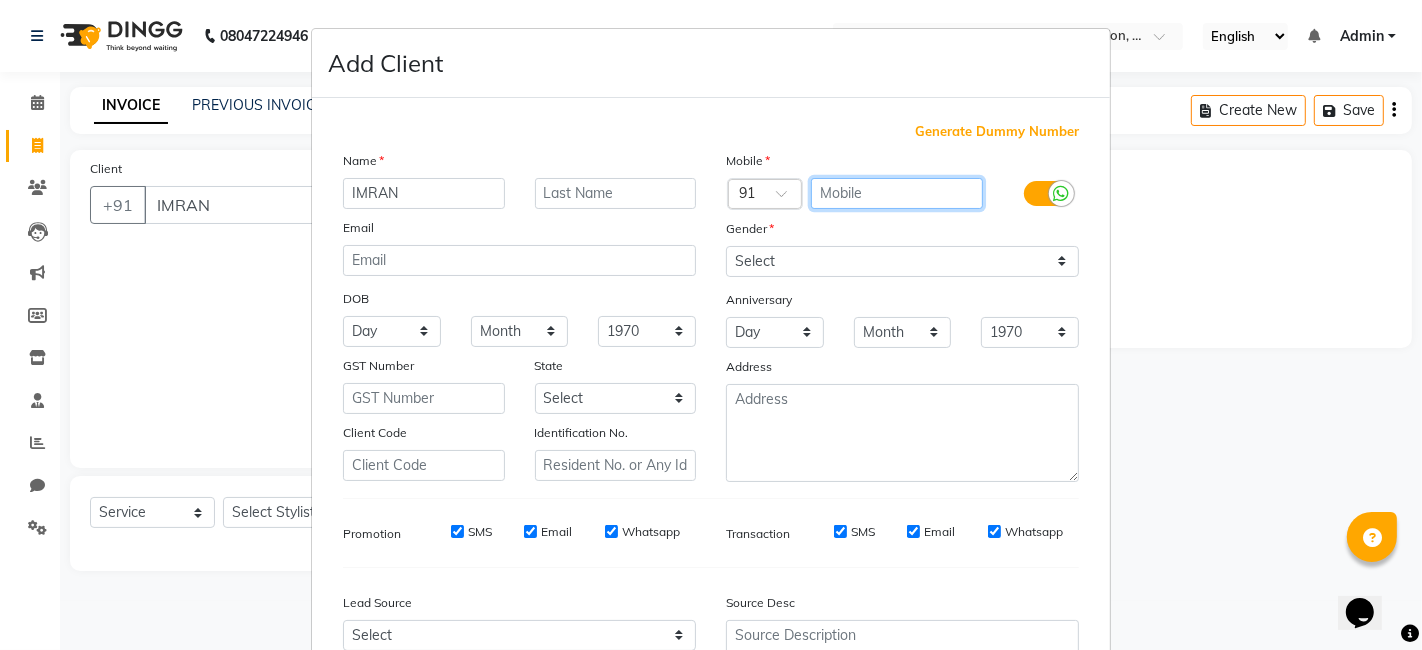 click at bounding box center [897, 193] 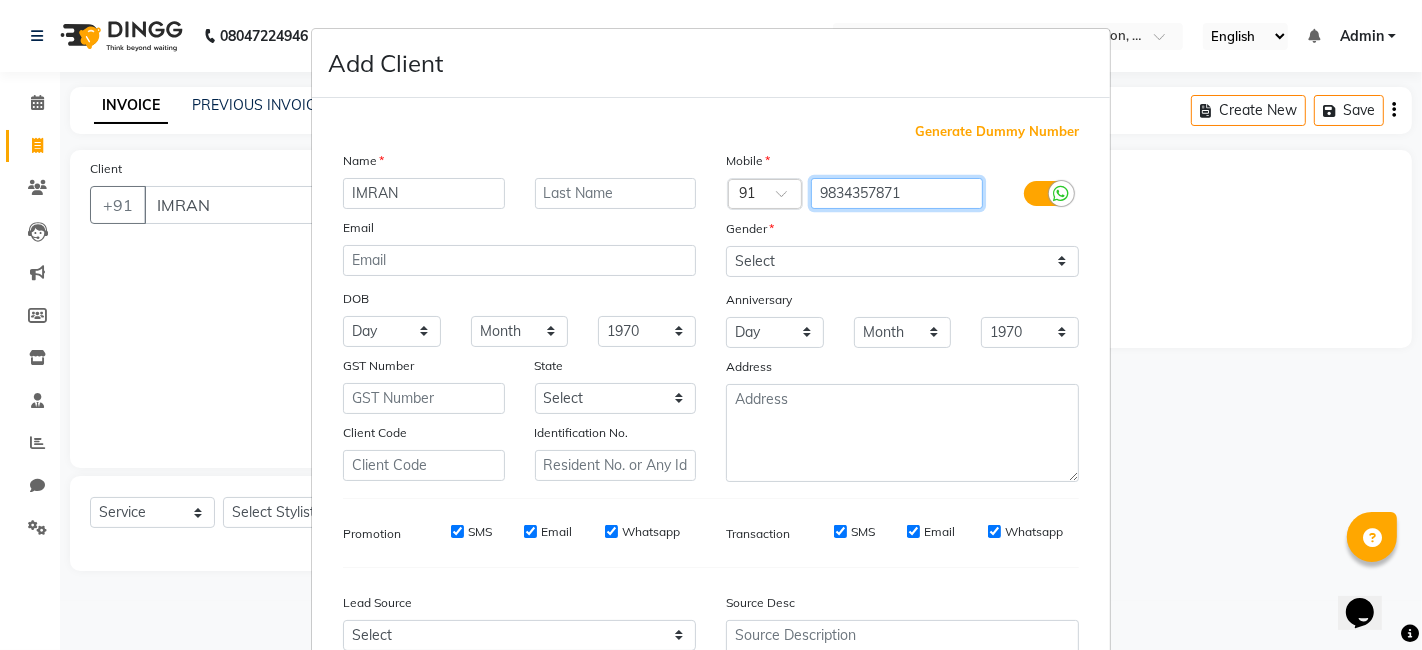 type on "9834357871" 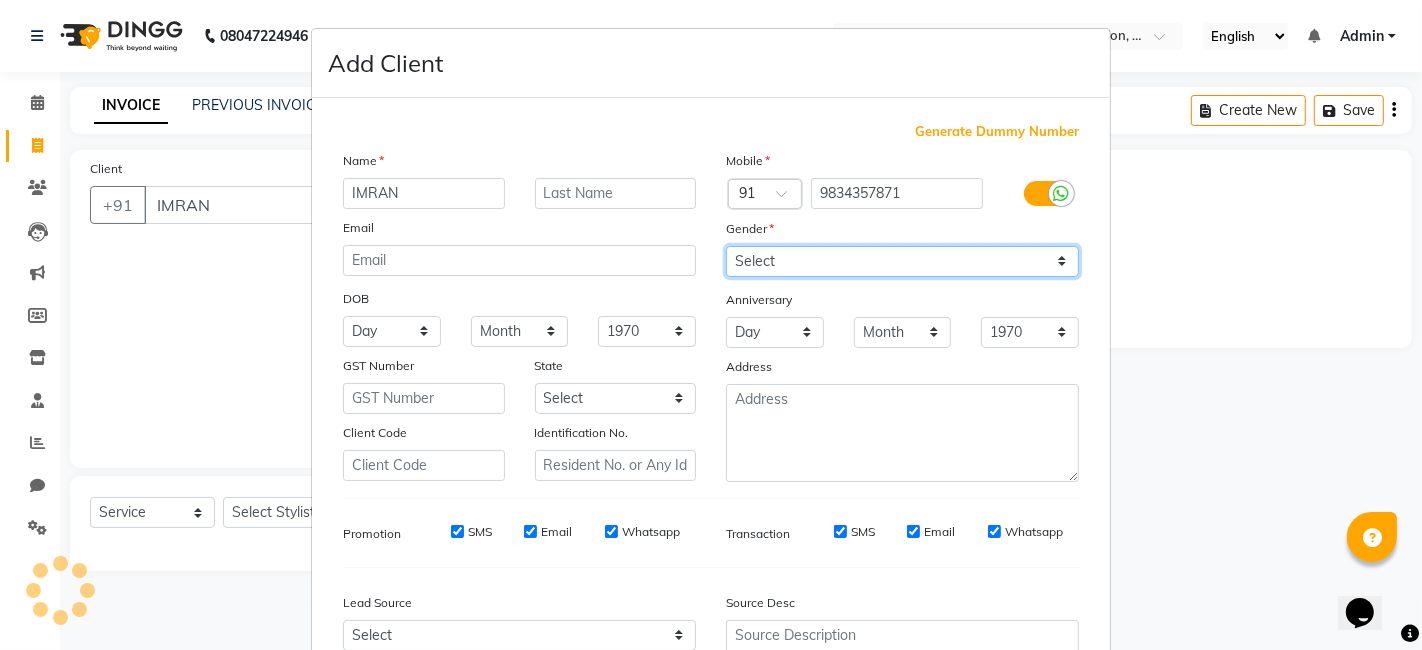 click on "Select Male Female Other Prefer Not To Say" at bounding box center [902, 261] 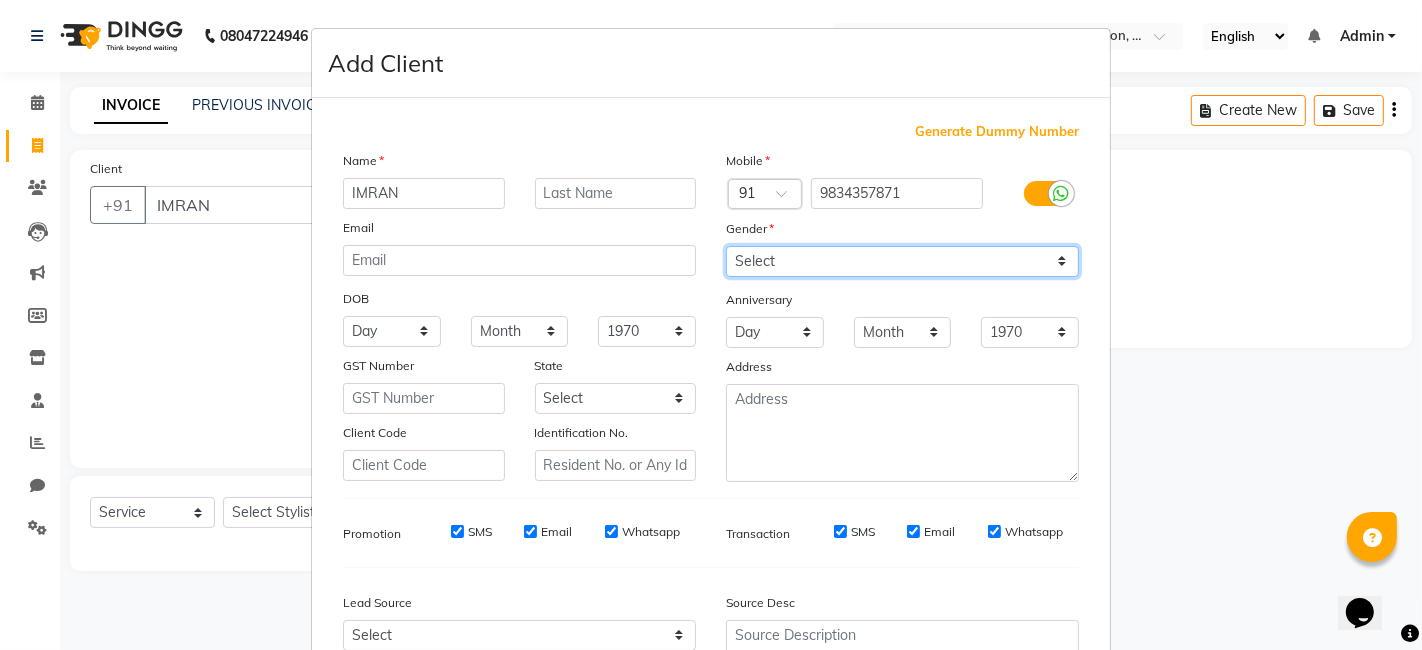 select on "male" 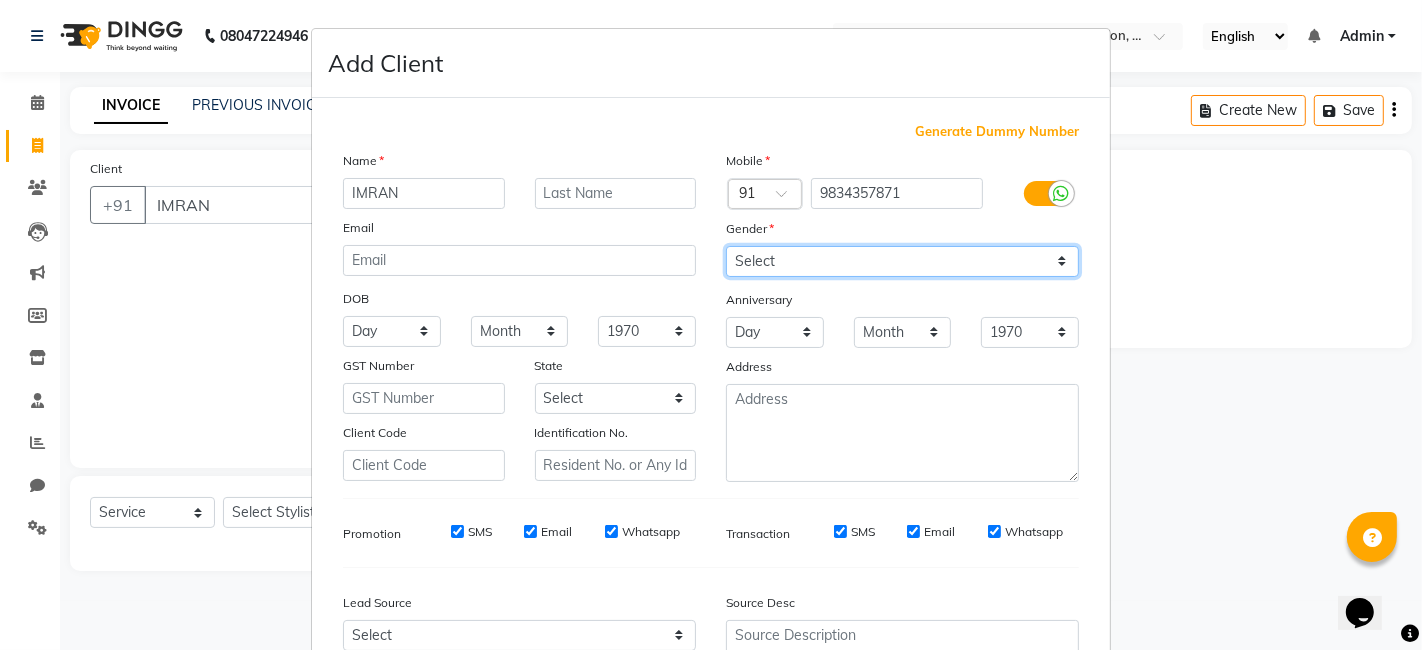 click on "Select Male Female Other Prefer Not To Say" at bounding box center [902, 261] 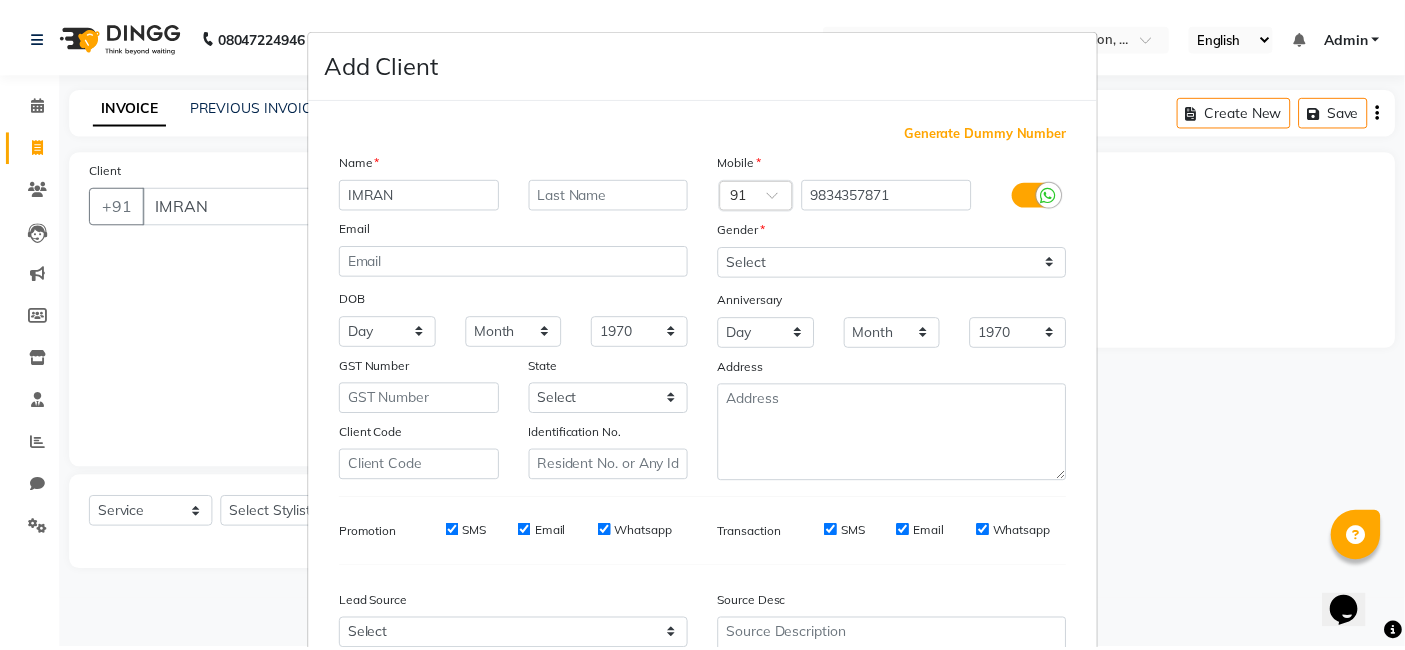 scroll, scrollTop: 197, scrollLeft: 0, axis: vertical 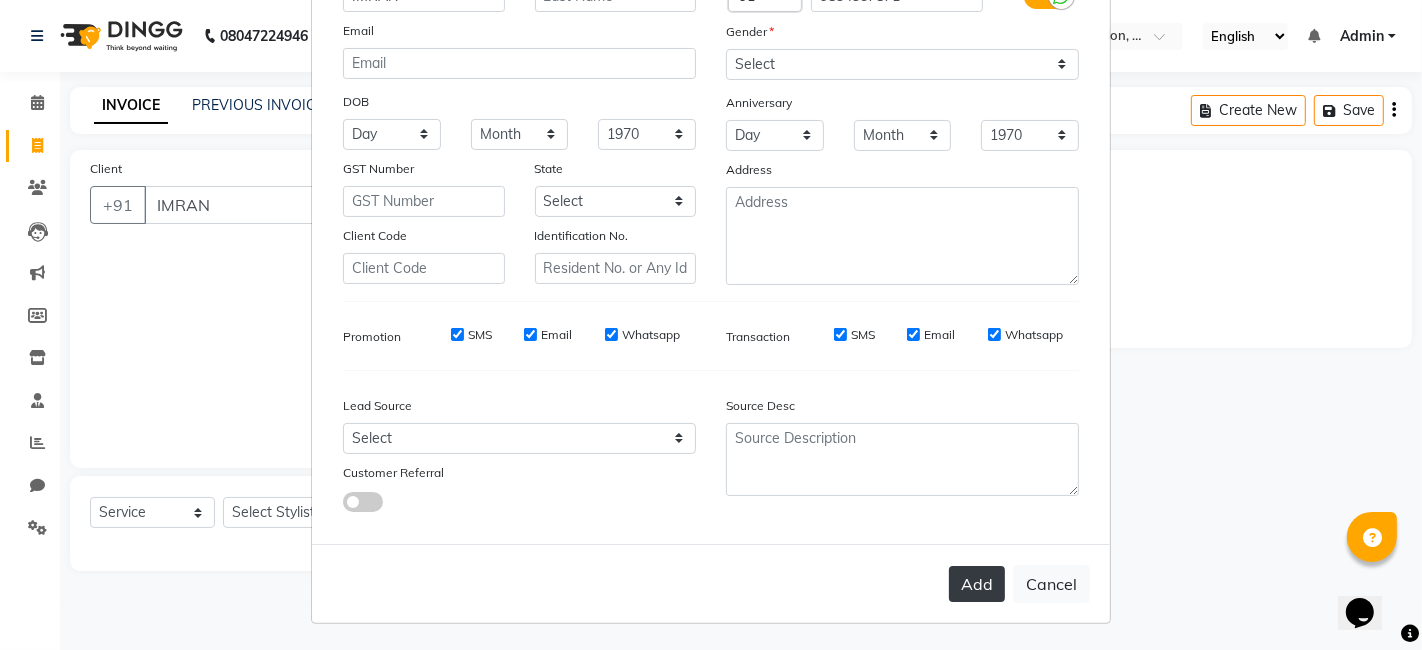 click on "Add" at bounding box center [977, 584] 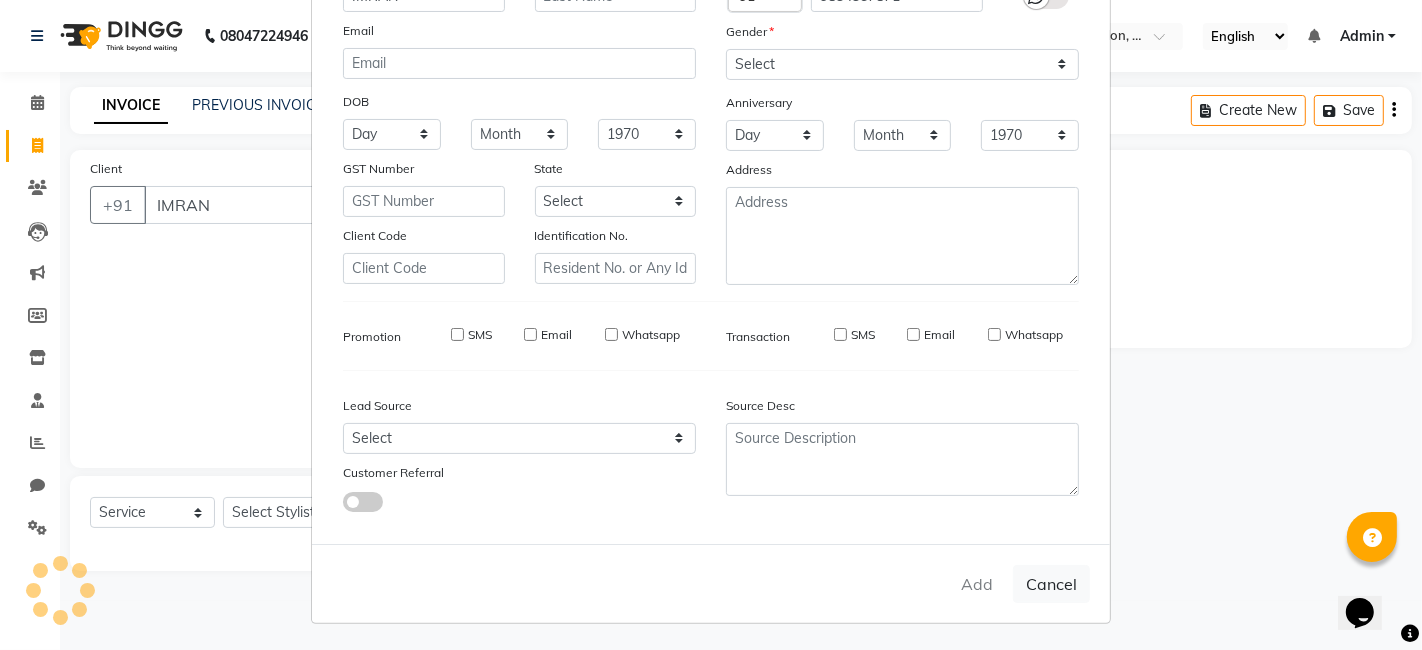 type on "9834357871" 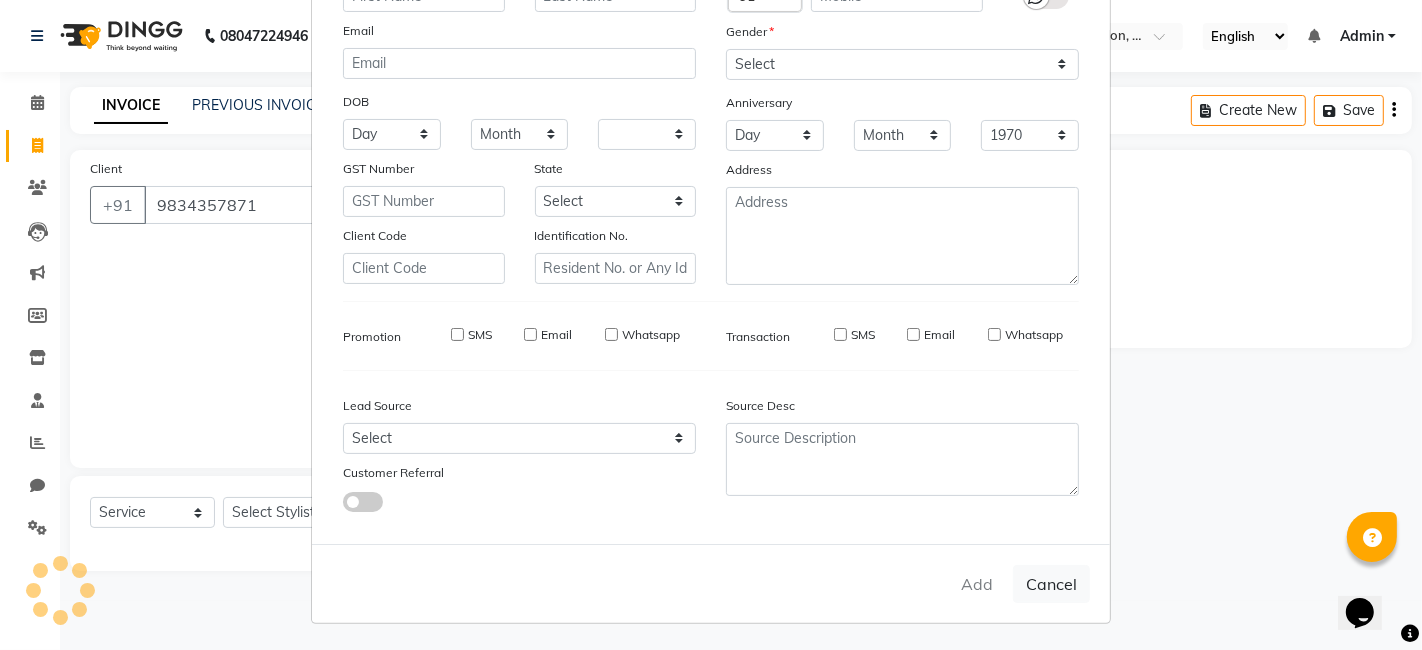 select 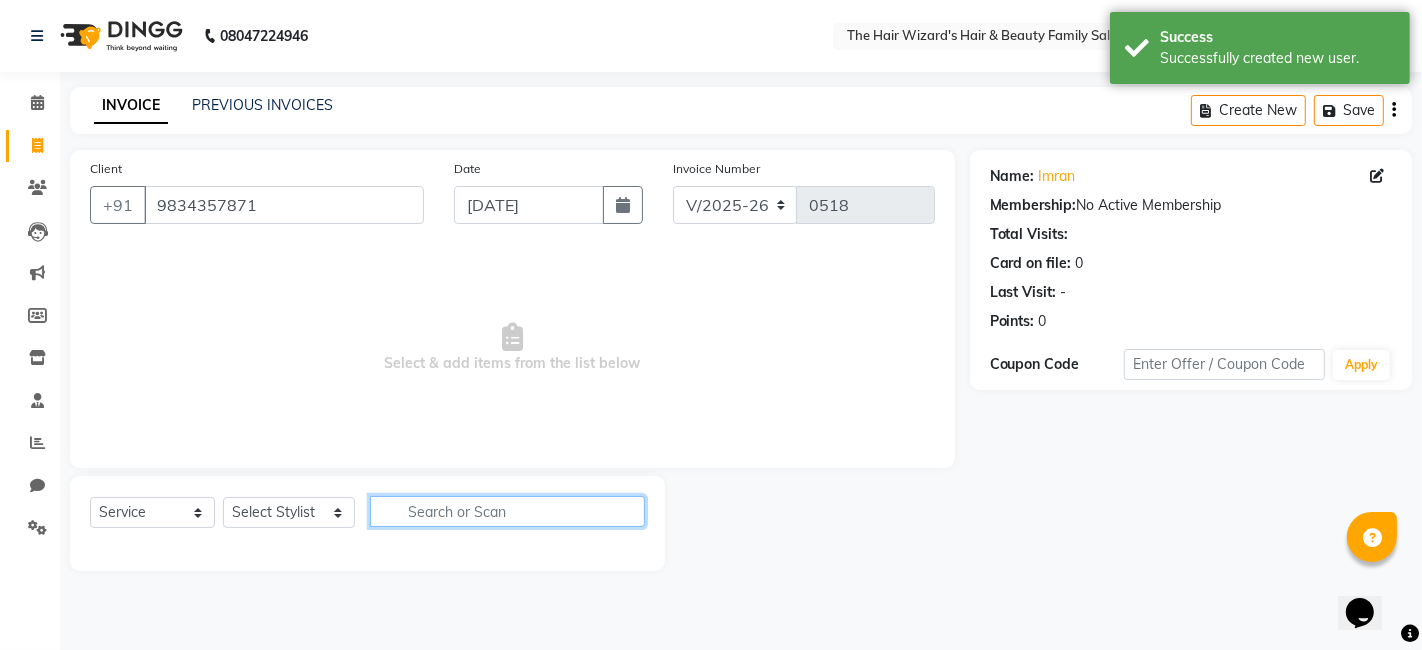 click 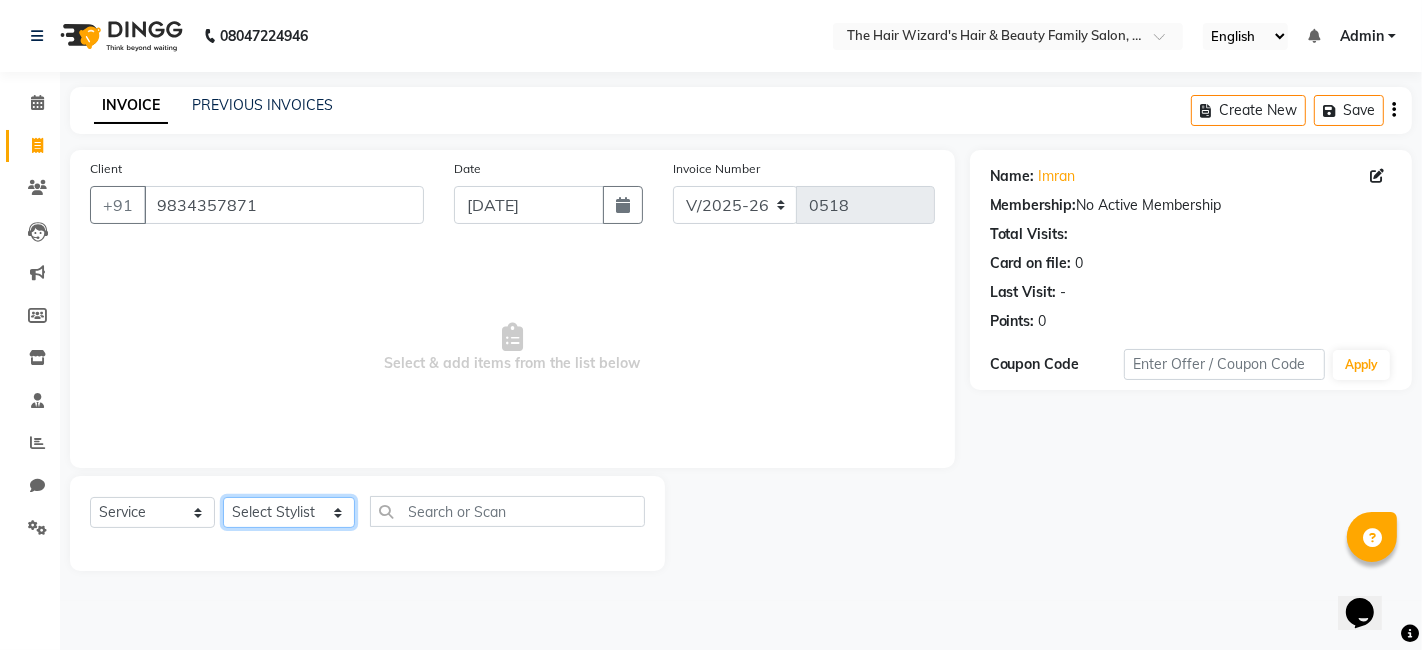 click on "Select Stylist Abdul Rehman Fahim Ansari Faiz  Helena Manoj Salvi Jishan Ali Rubina Sahil Malik Sakshi Babar Suhail Ali Wizards" 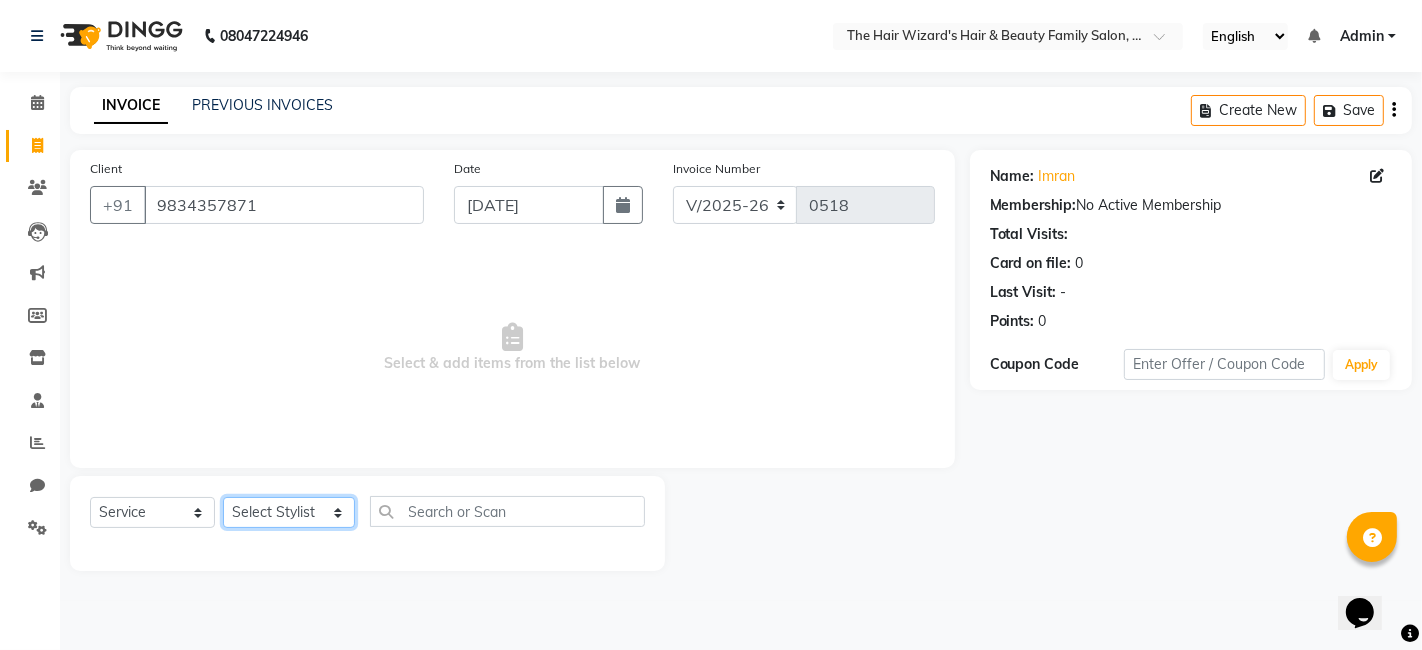 select on "83841" 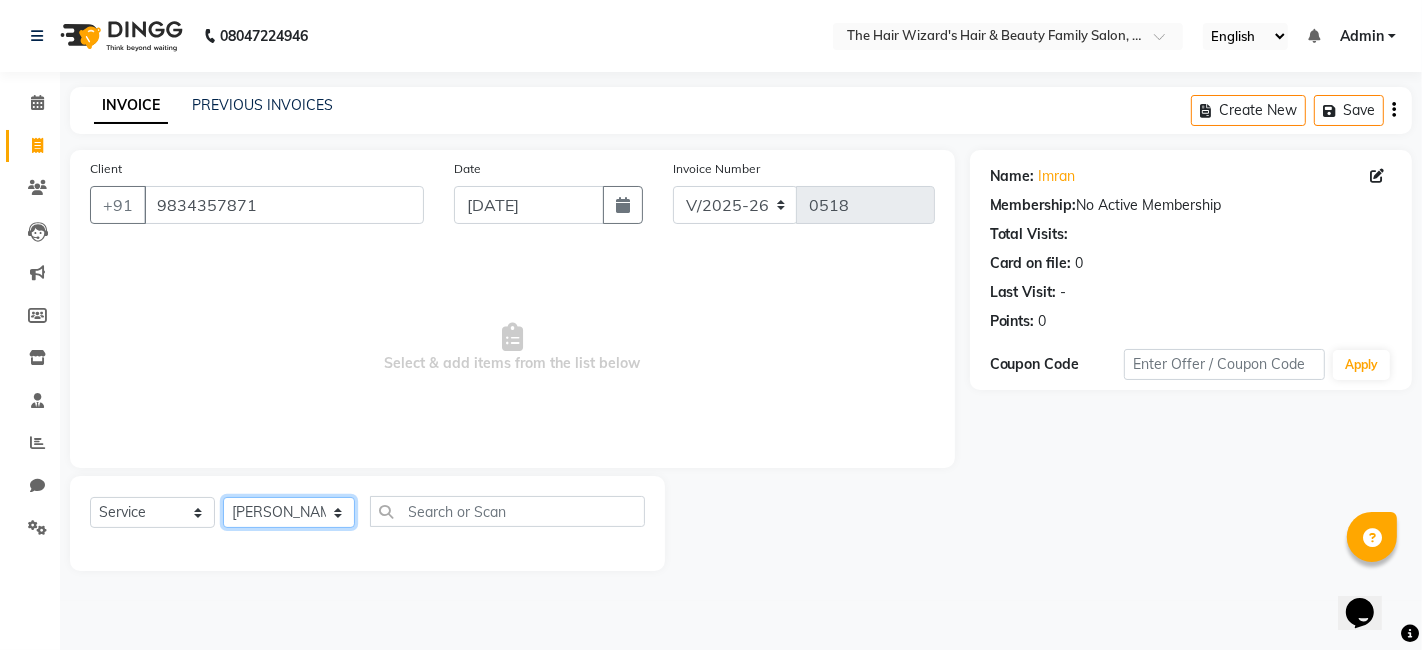 click on "Select Stylist Abdul Rehman Fahim Ansari Faiz  Helena Manoj Salvi Jishan Ali Rubina Sahil Malik Sakshi Babar Suhail Ali Wizards" 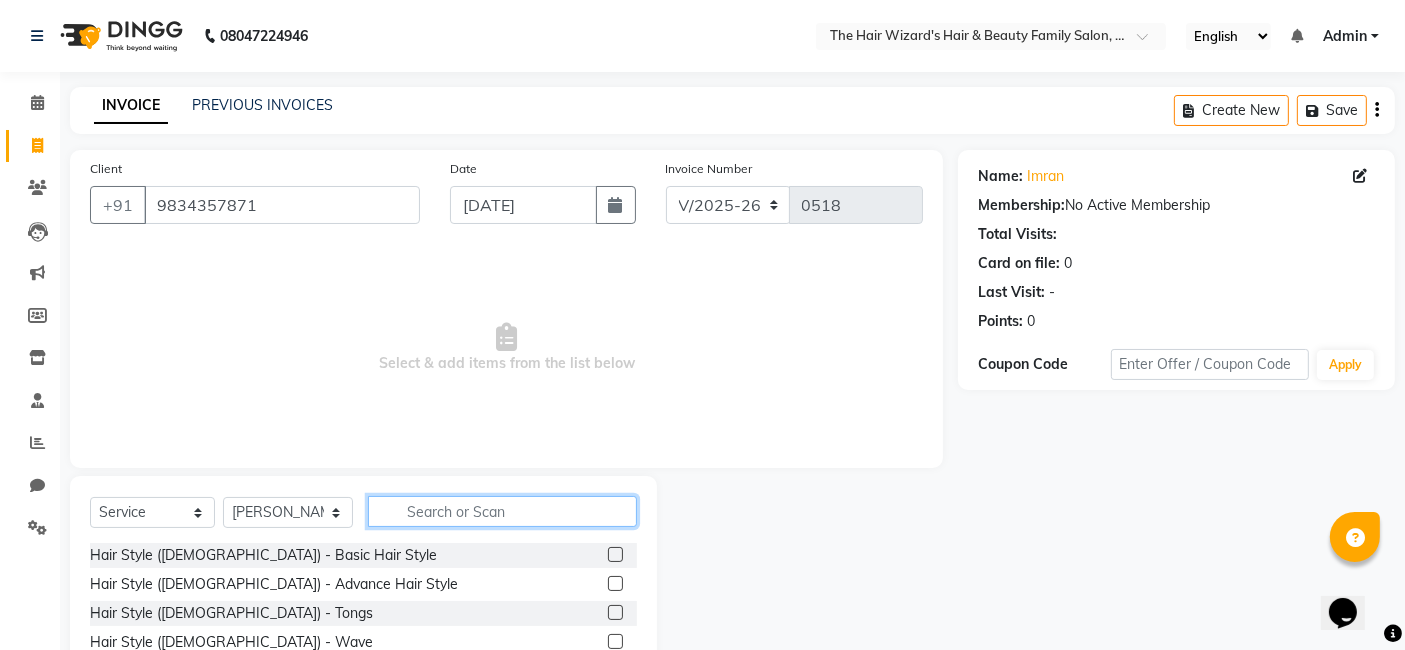 click 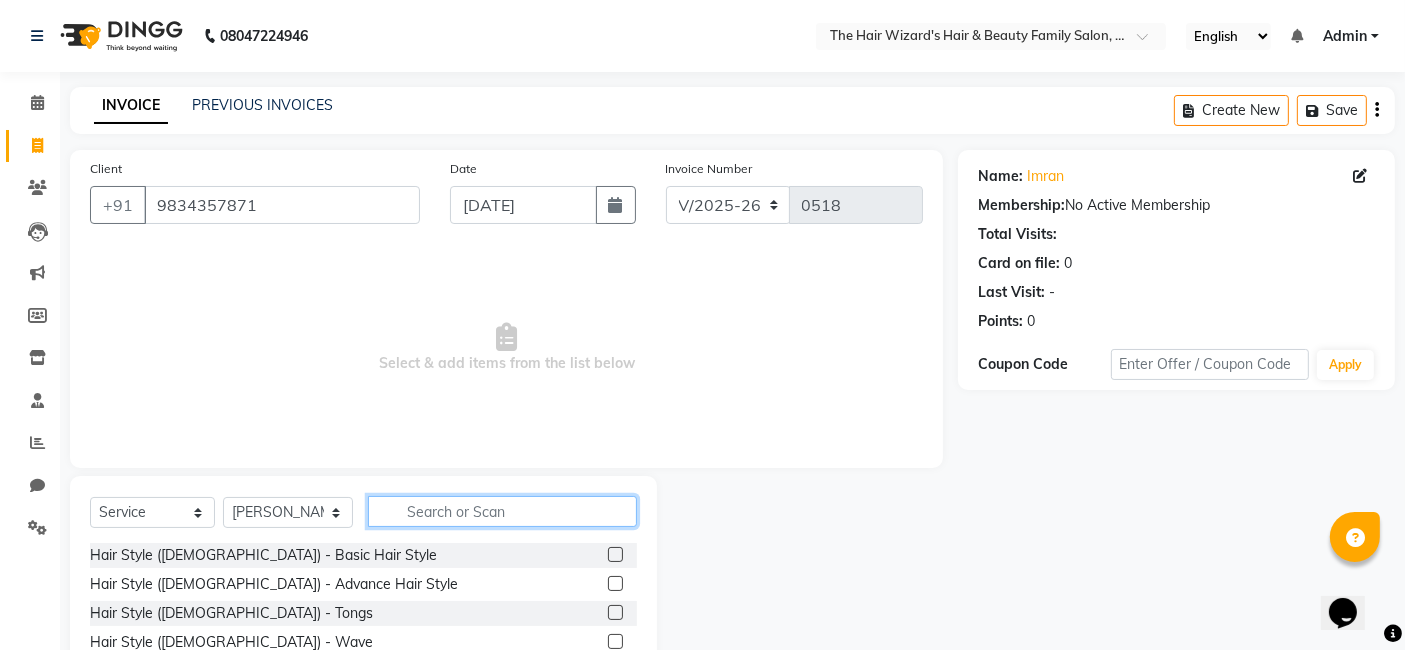 click 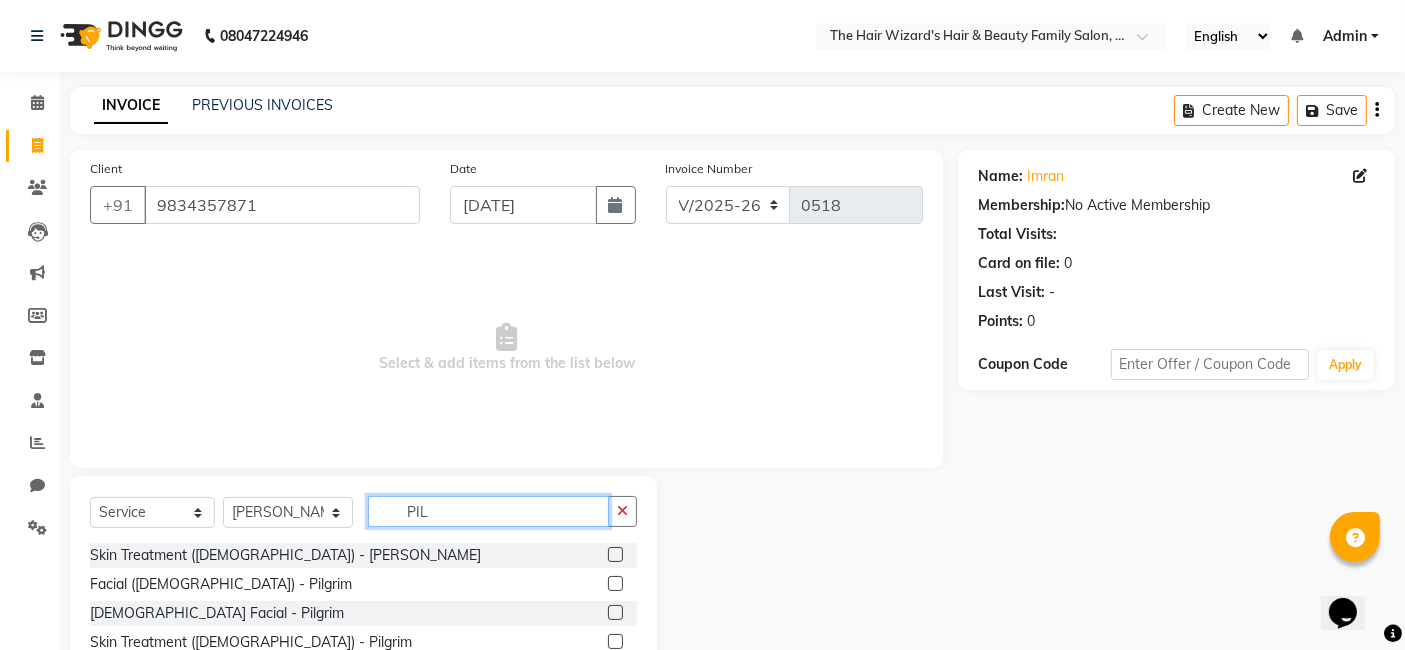 type on "PIL" 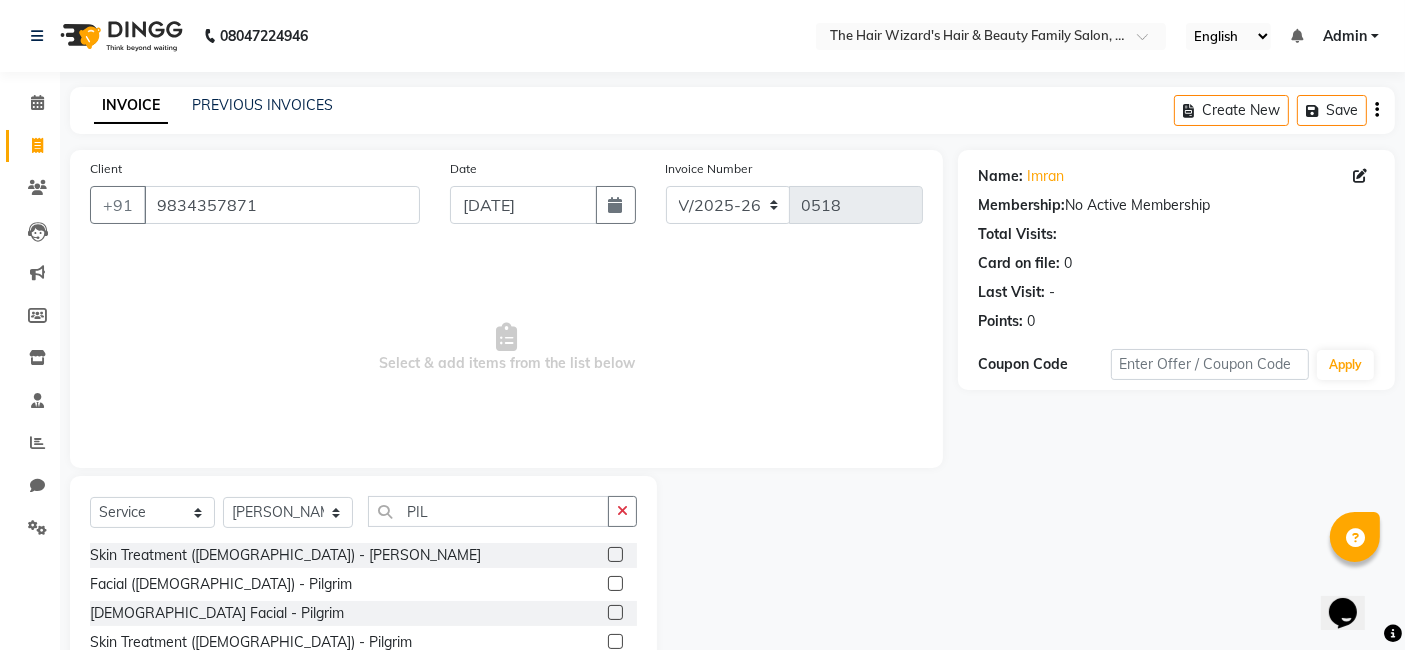 click 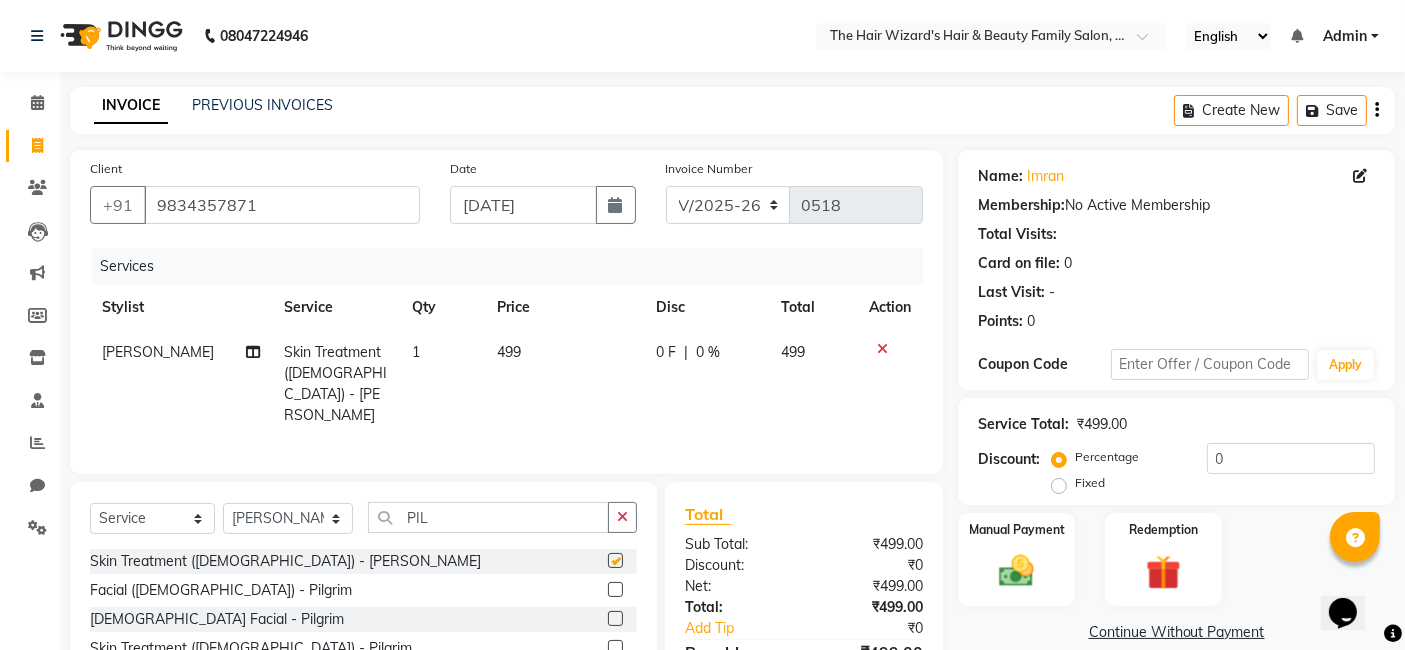 checkbox on "false" 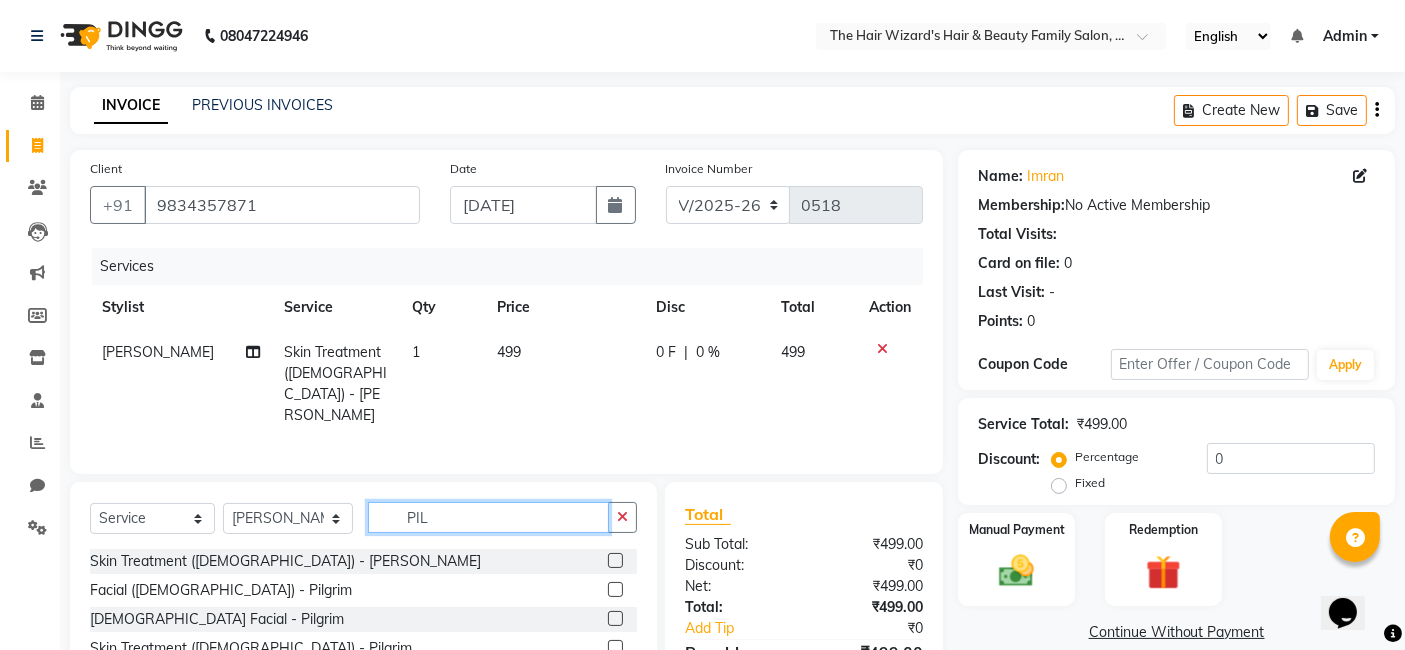 click on "PIL" 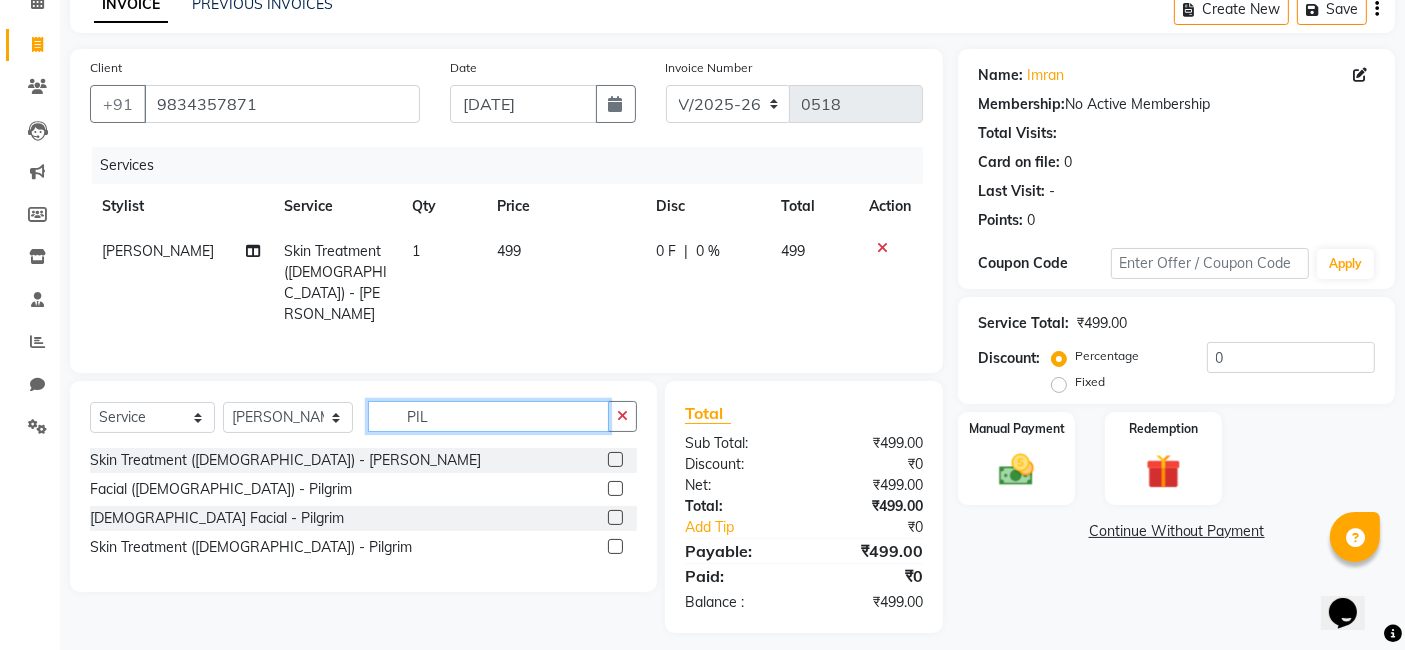 scroll, scrollTop: 108, scrollLeft: 0, axis: vertical 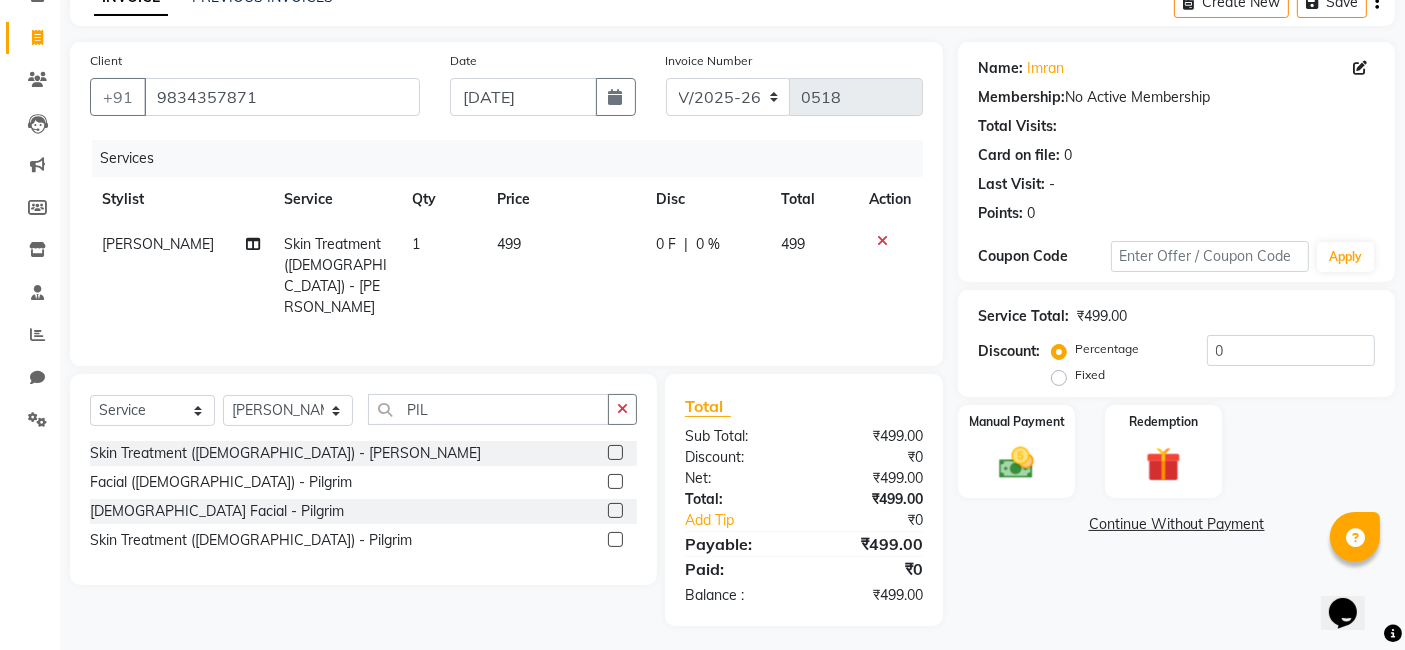 click 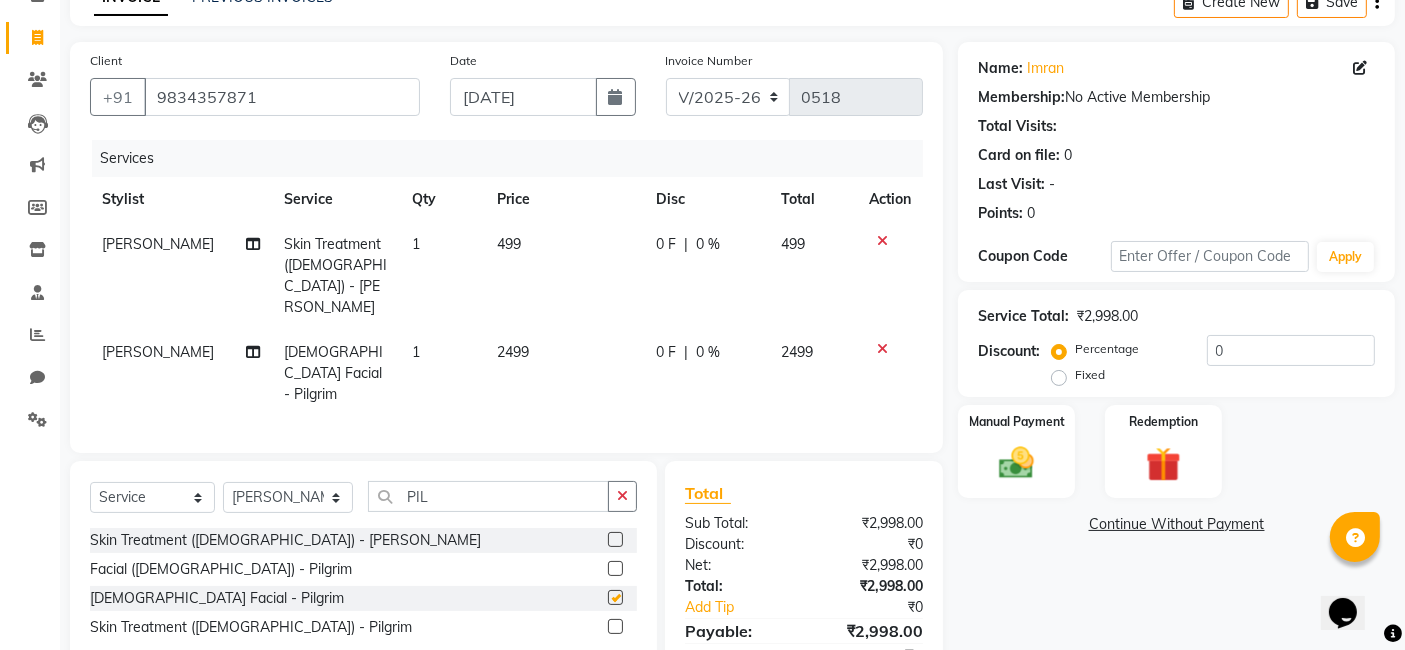checkbox on "false" 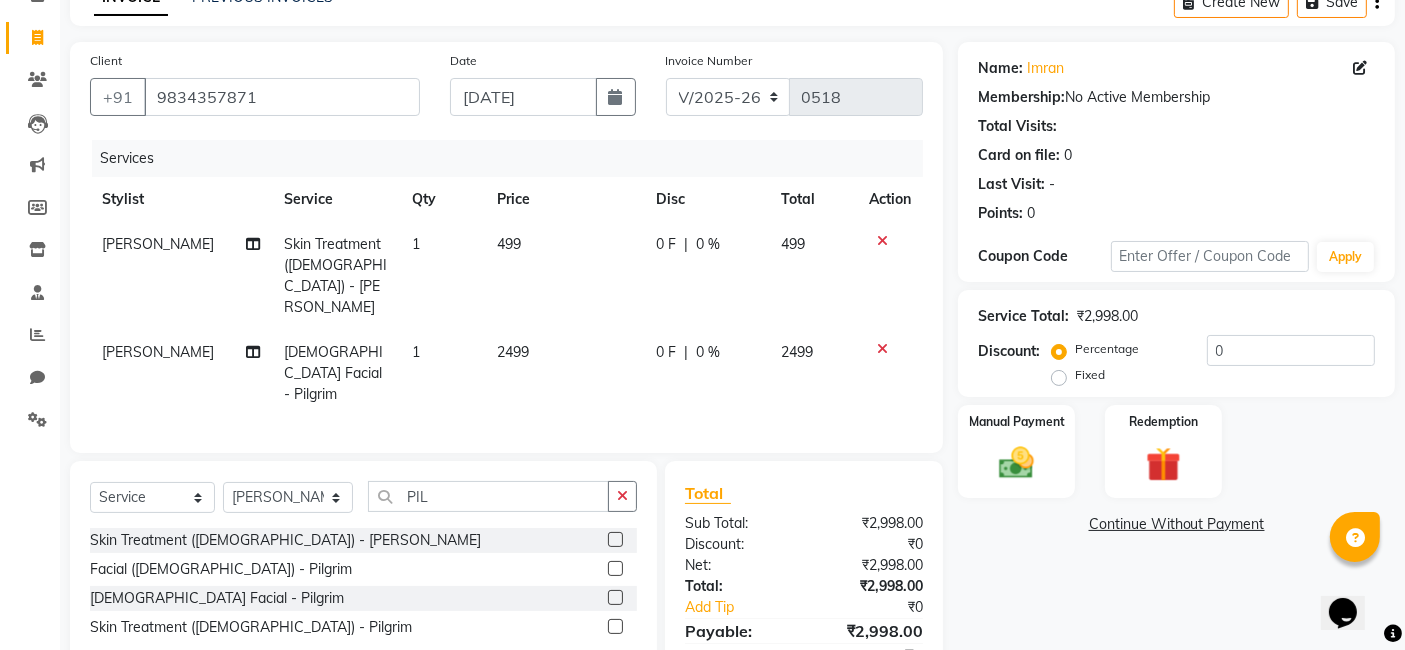 click 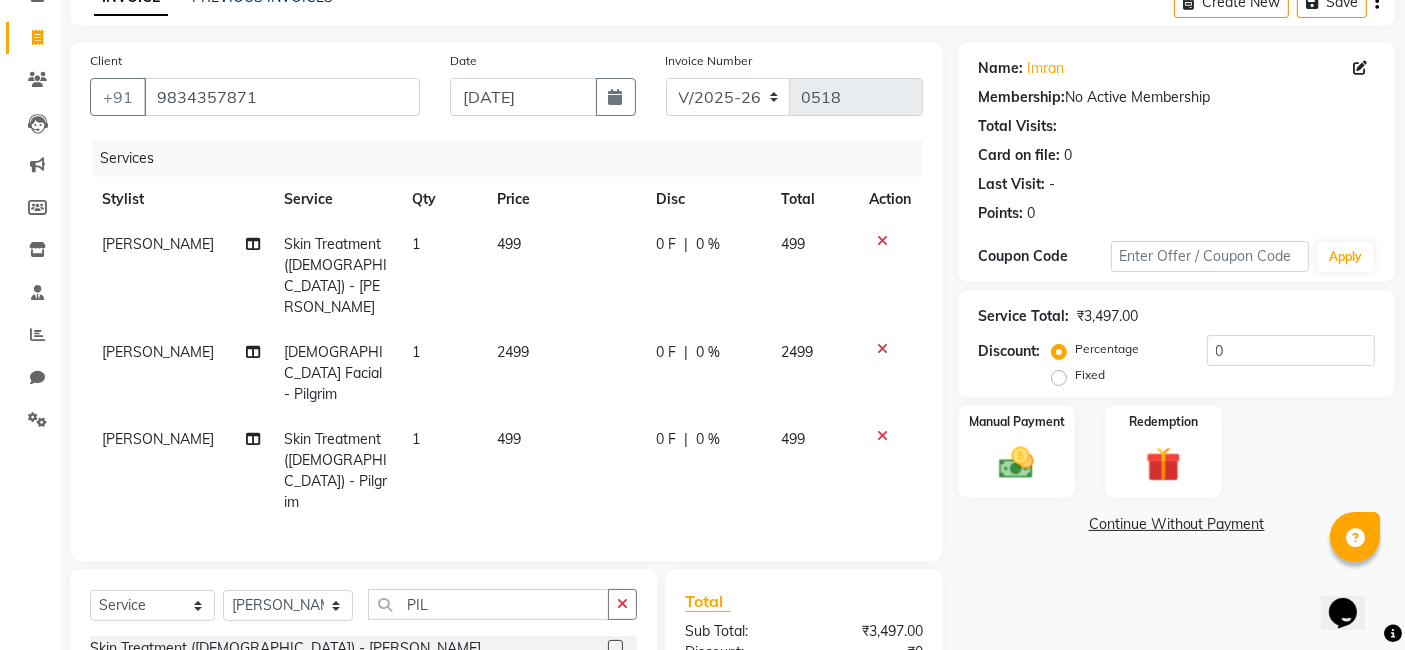 checkbox on "false" 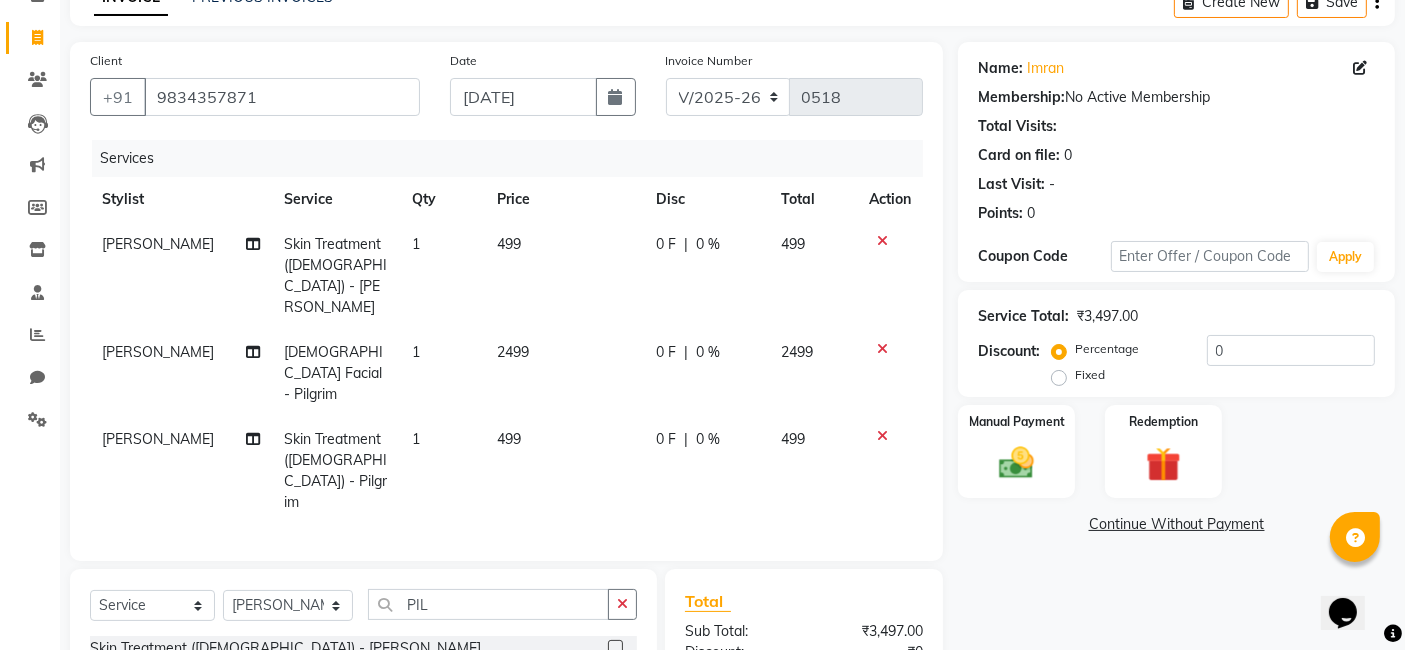 click 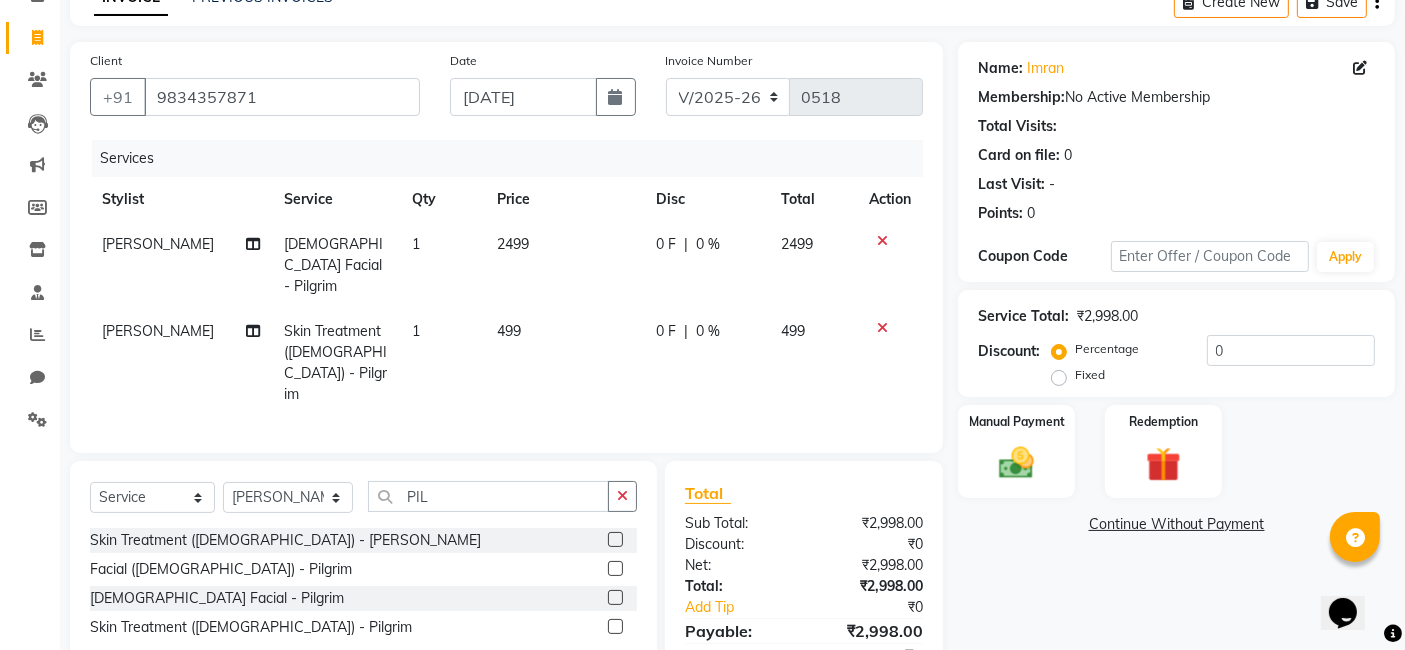 click 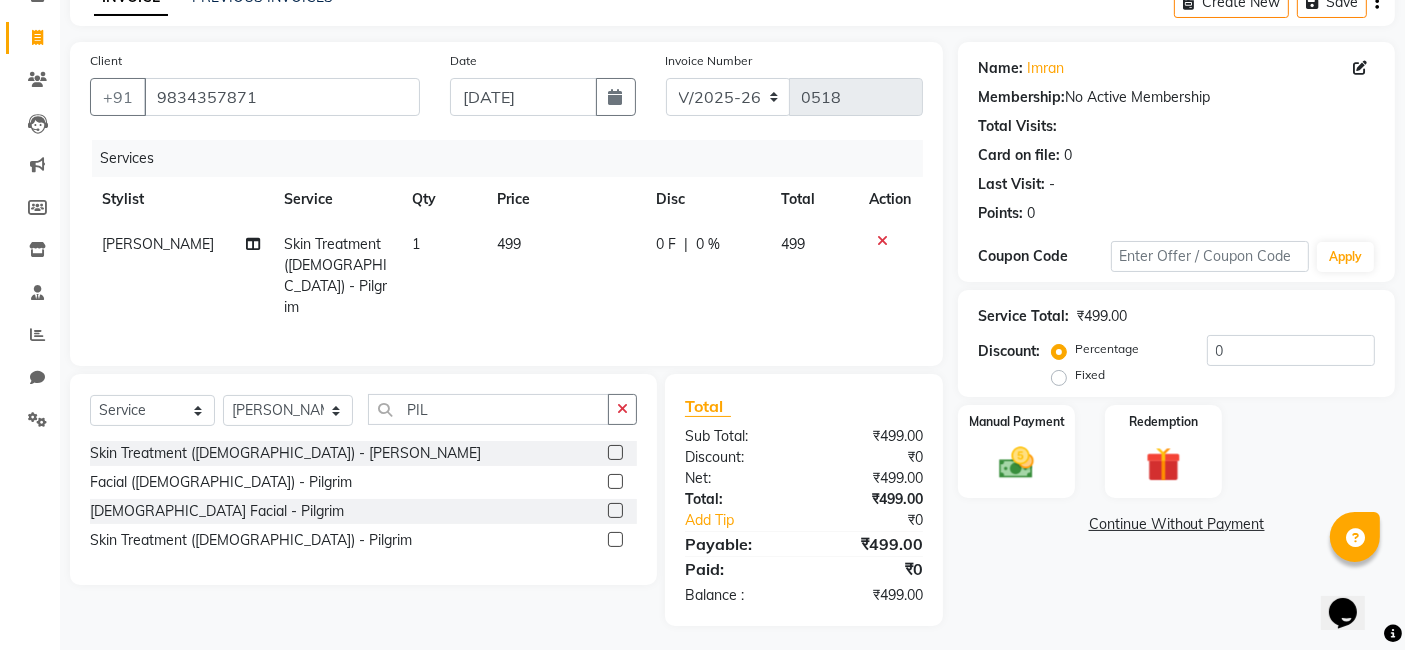 scroll, scrollTop: 106, scrollLeft: 0, axis: vertical 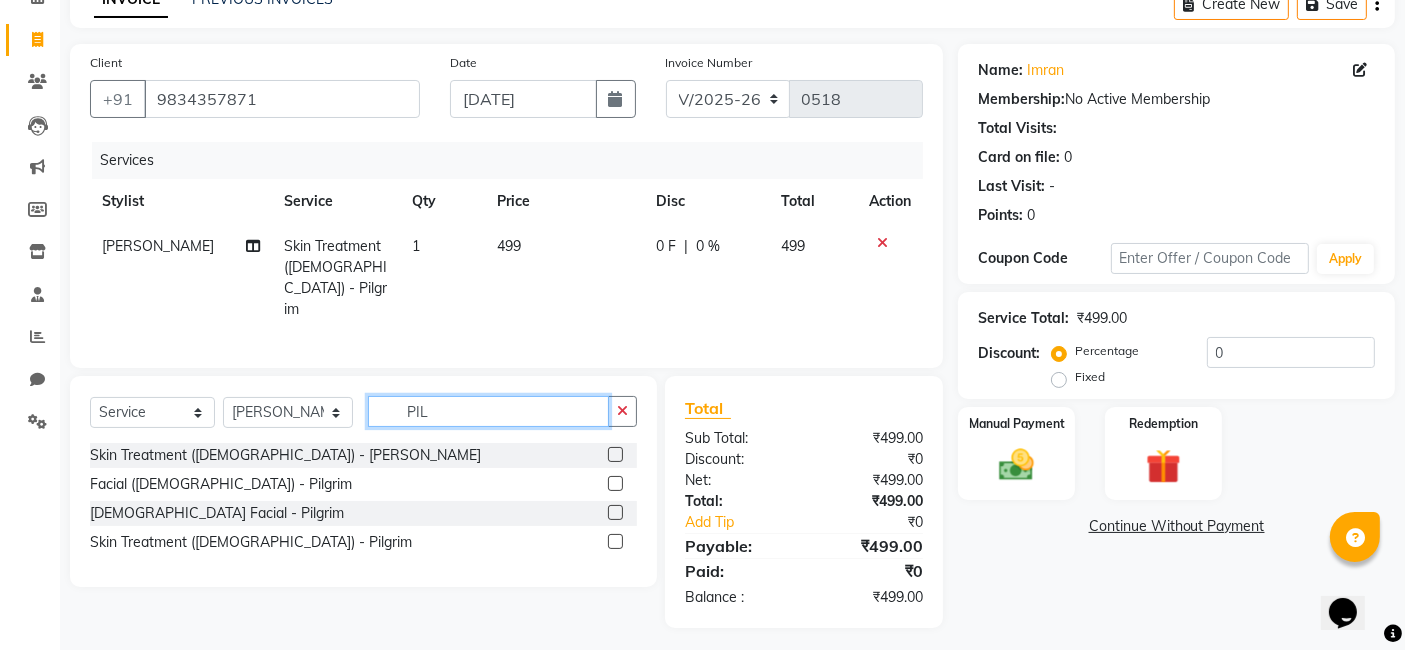 click on "PIL" 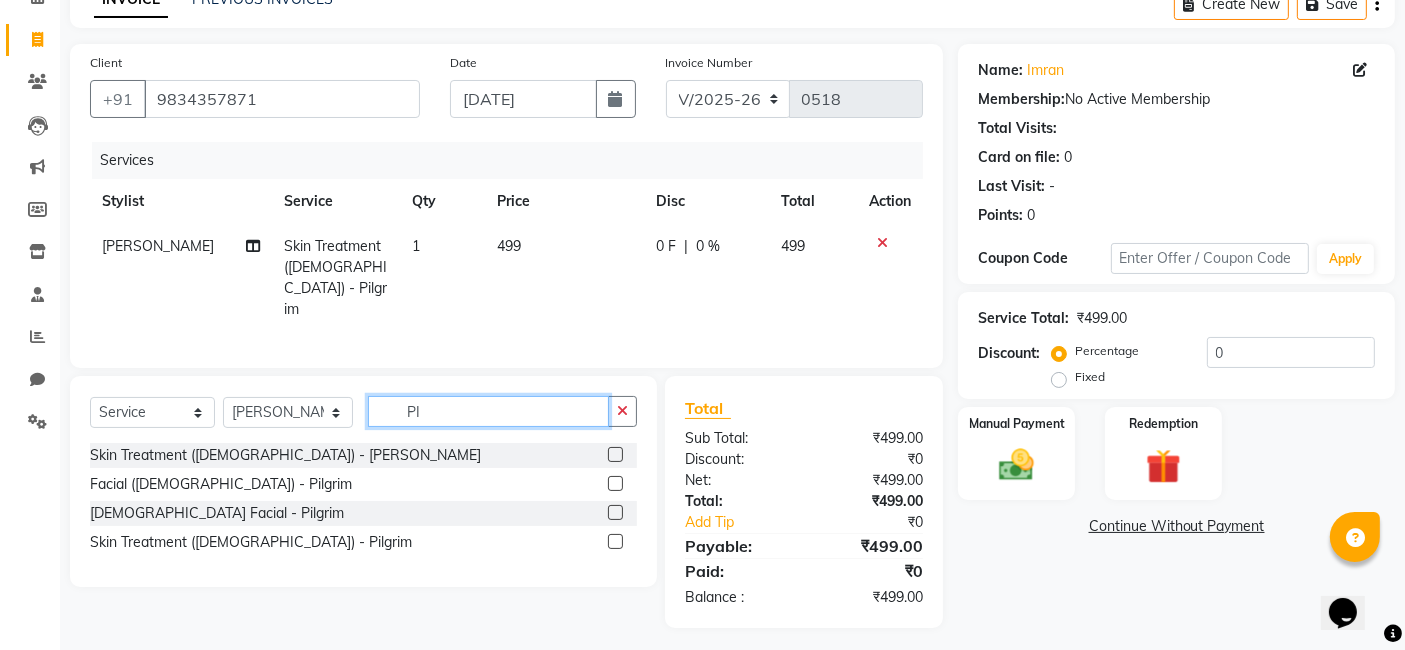 type on "P" 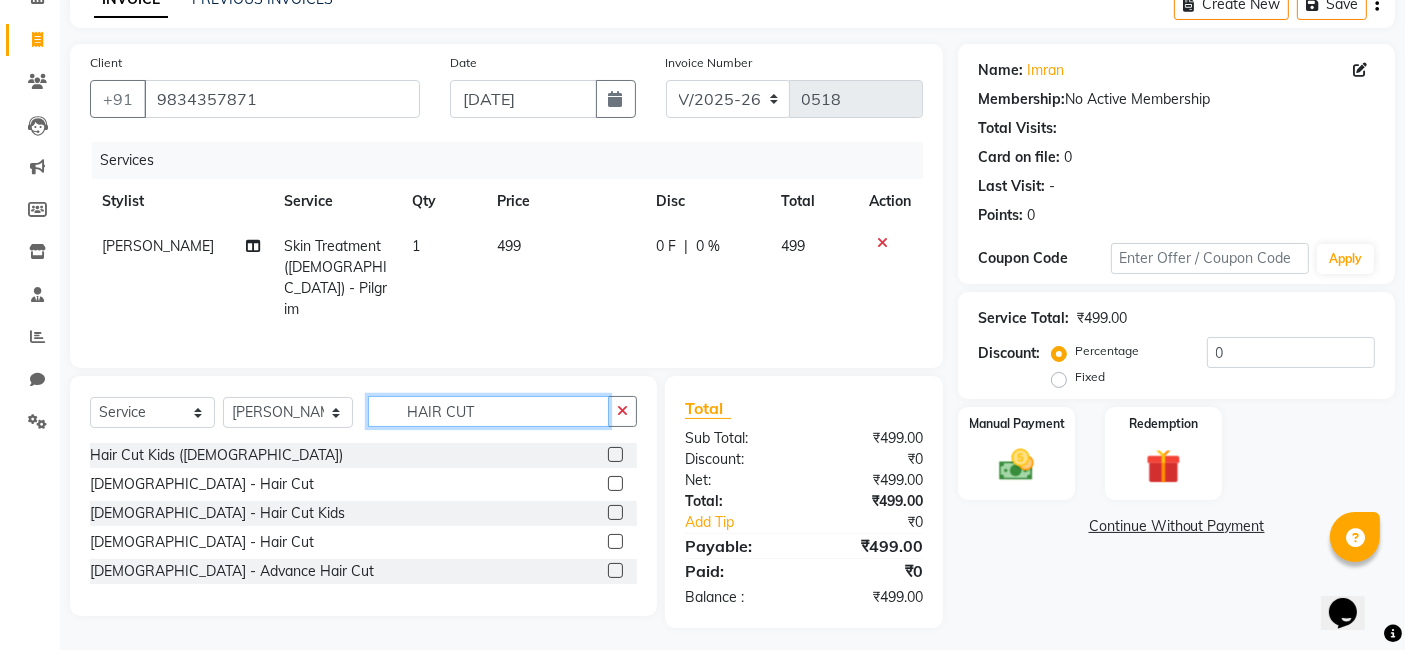 type on "HAIR CUT" 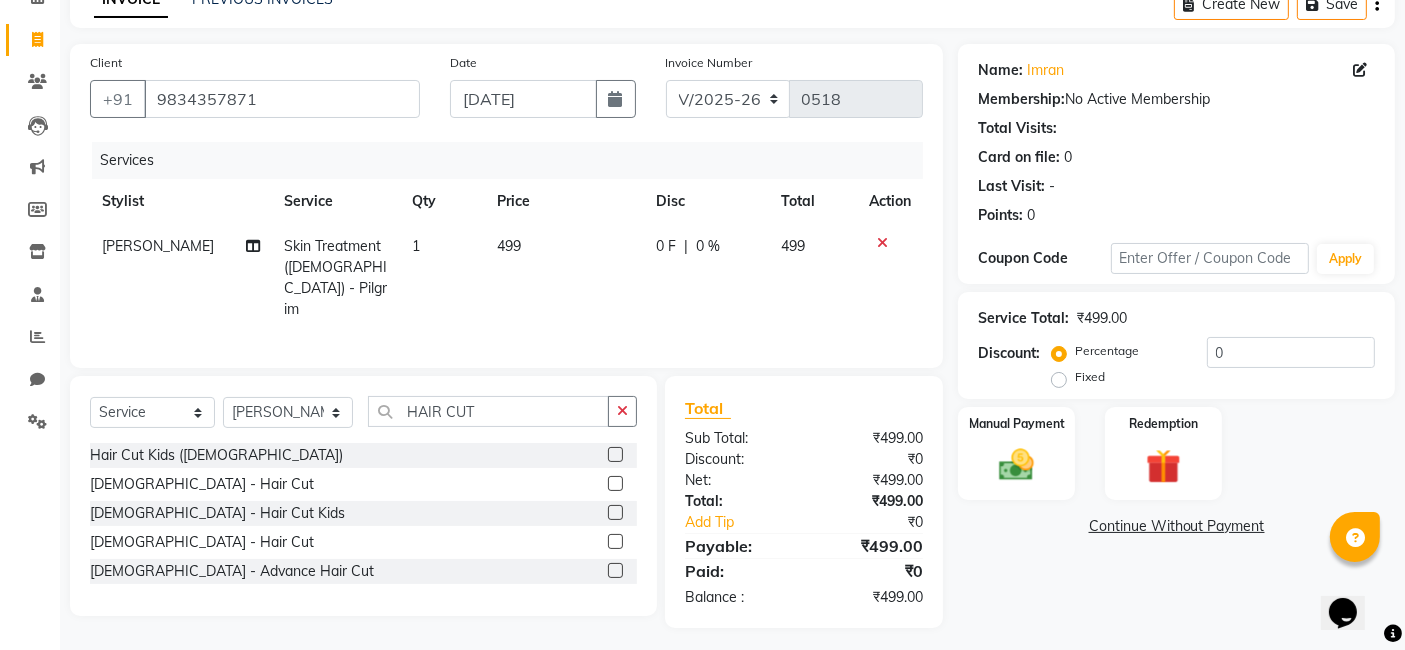 click 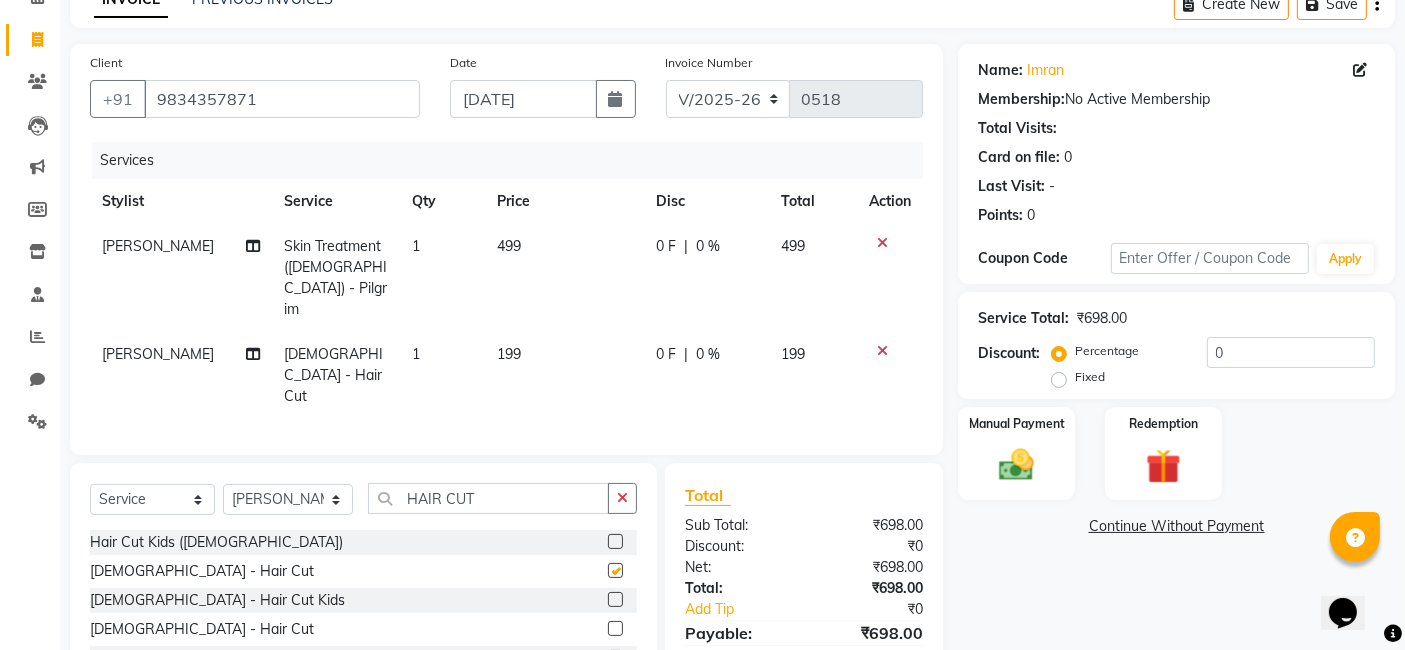 checkbox on "false" 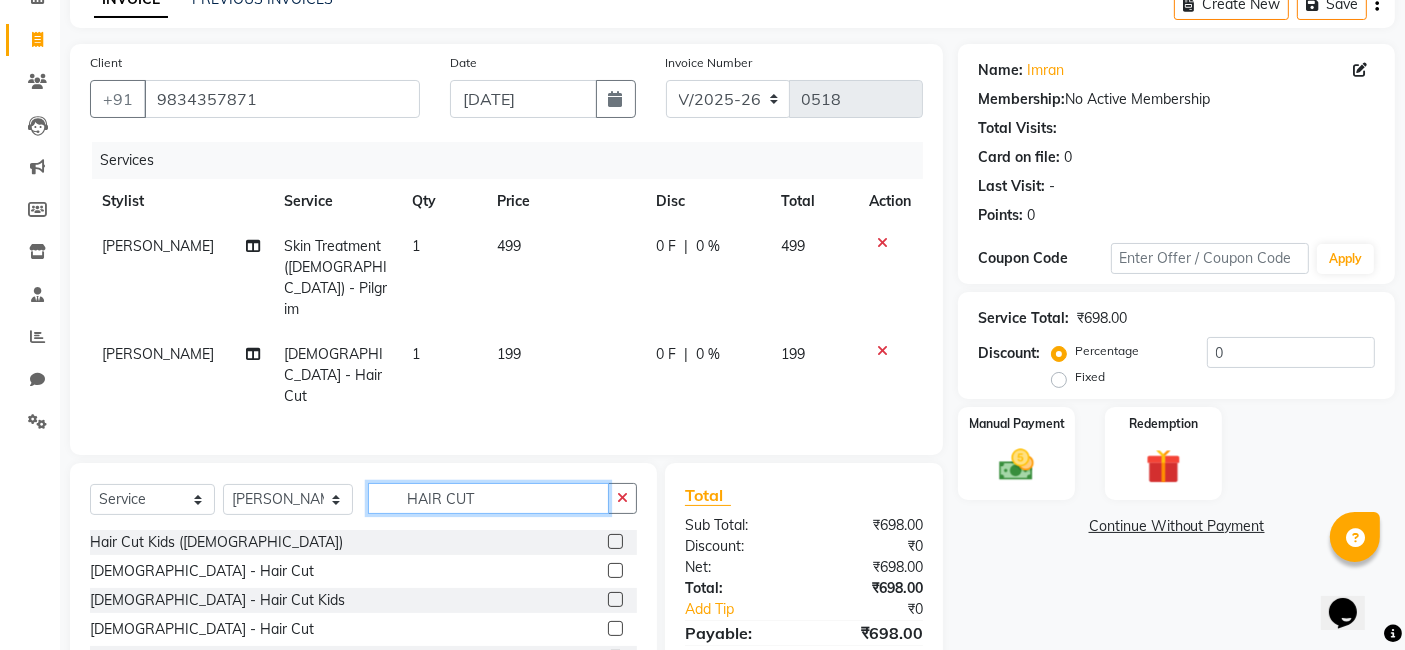 click on "HAIR CUT" 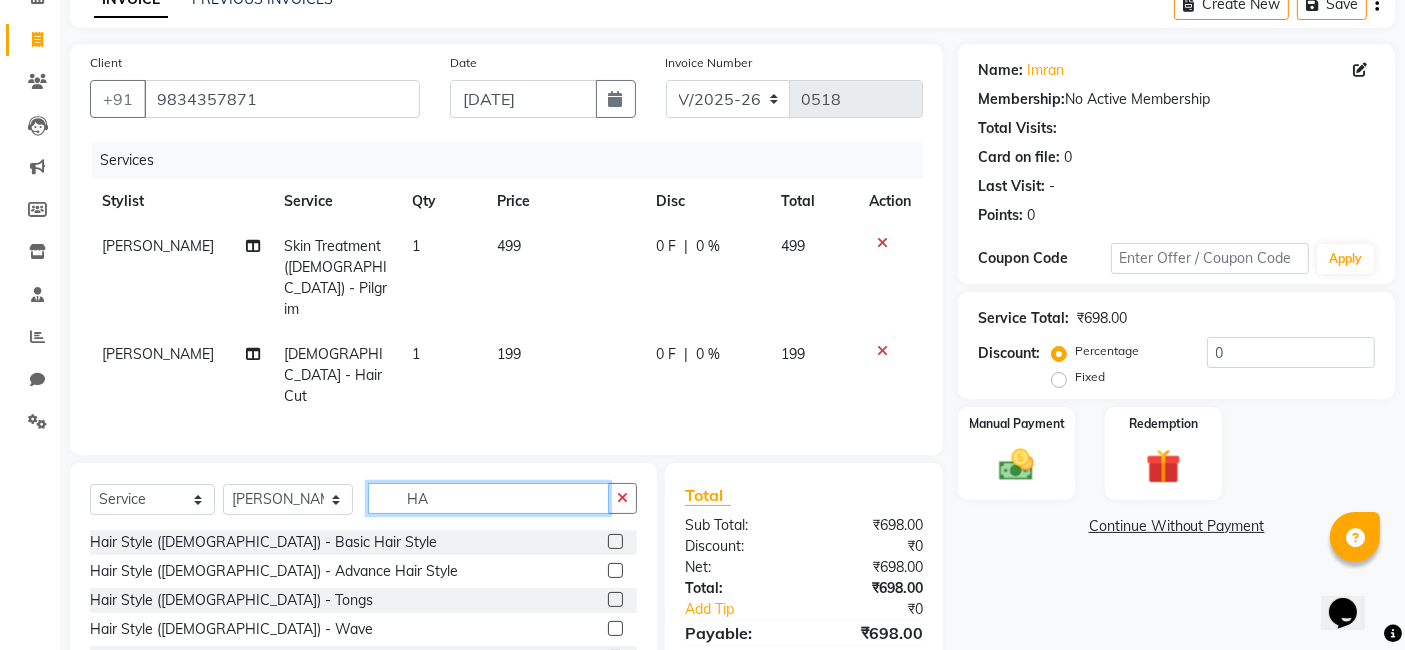 type on "H" 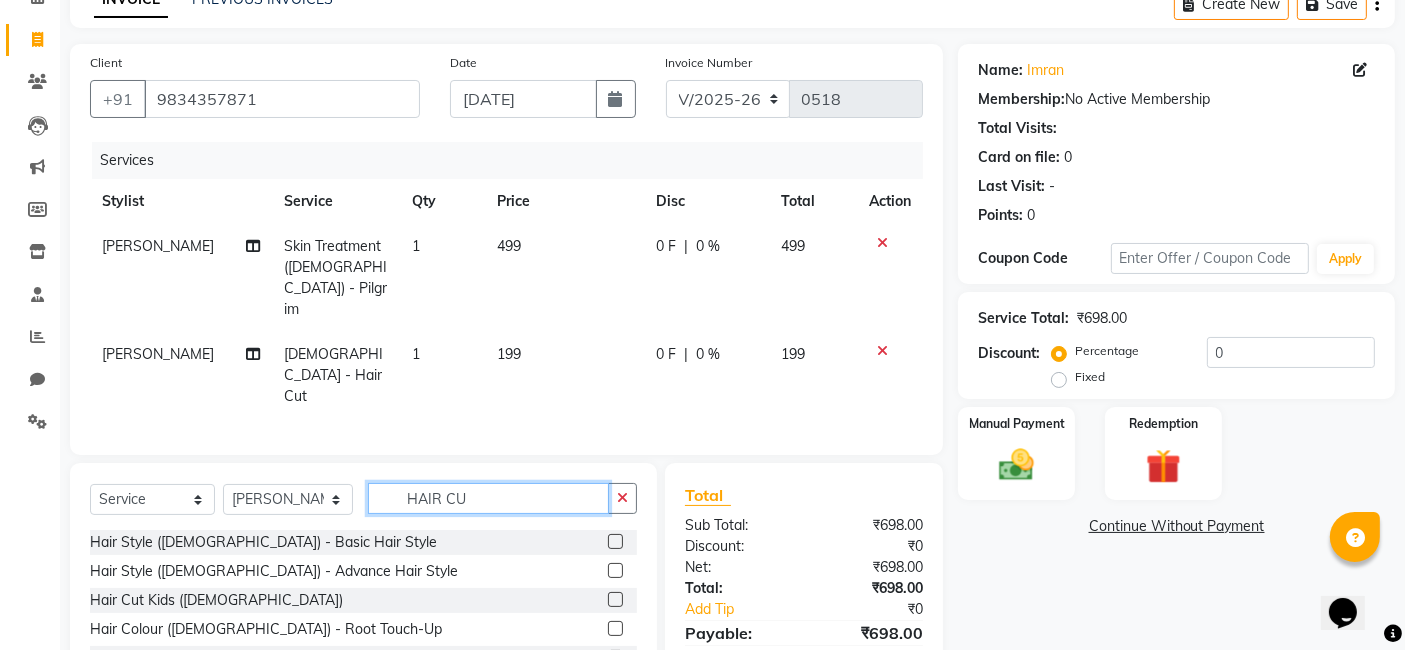 type on "HAIR CUT" 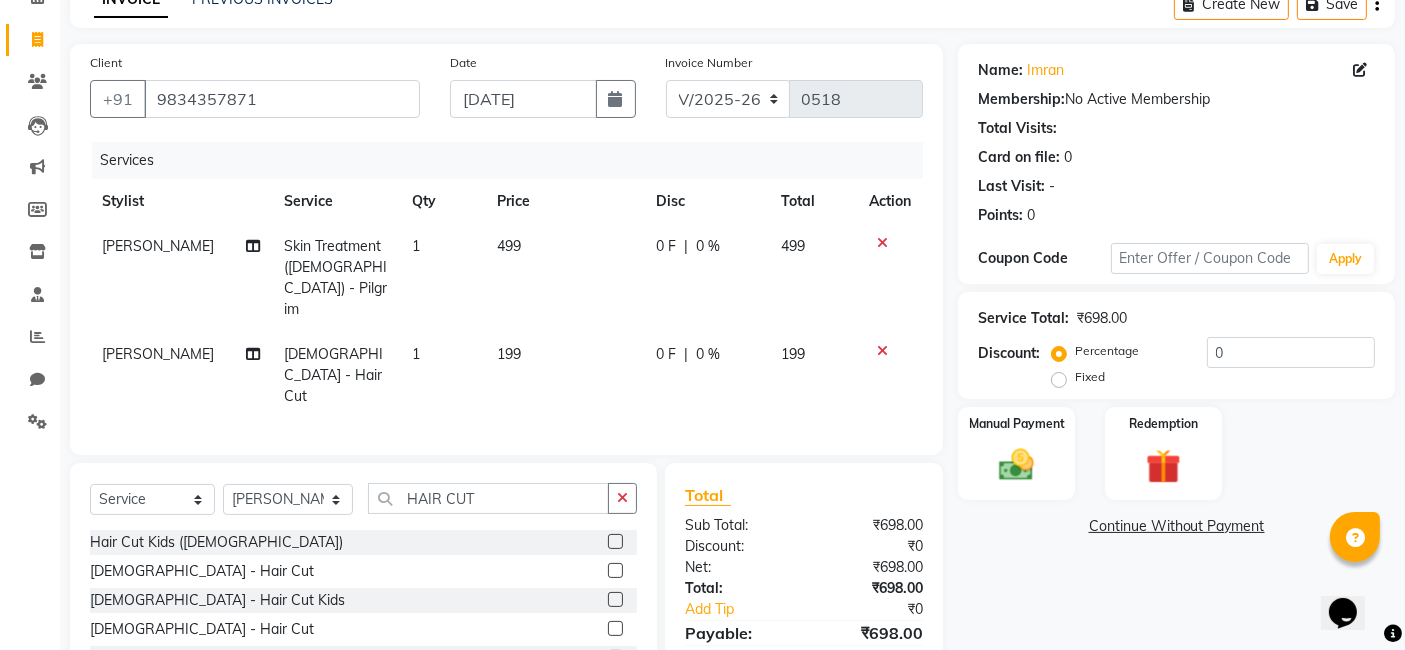 click 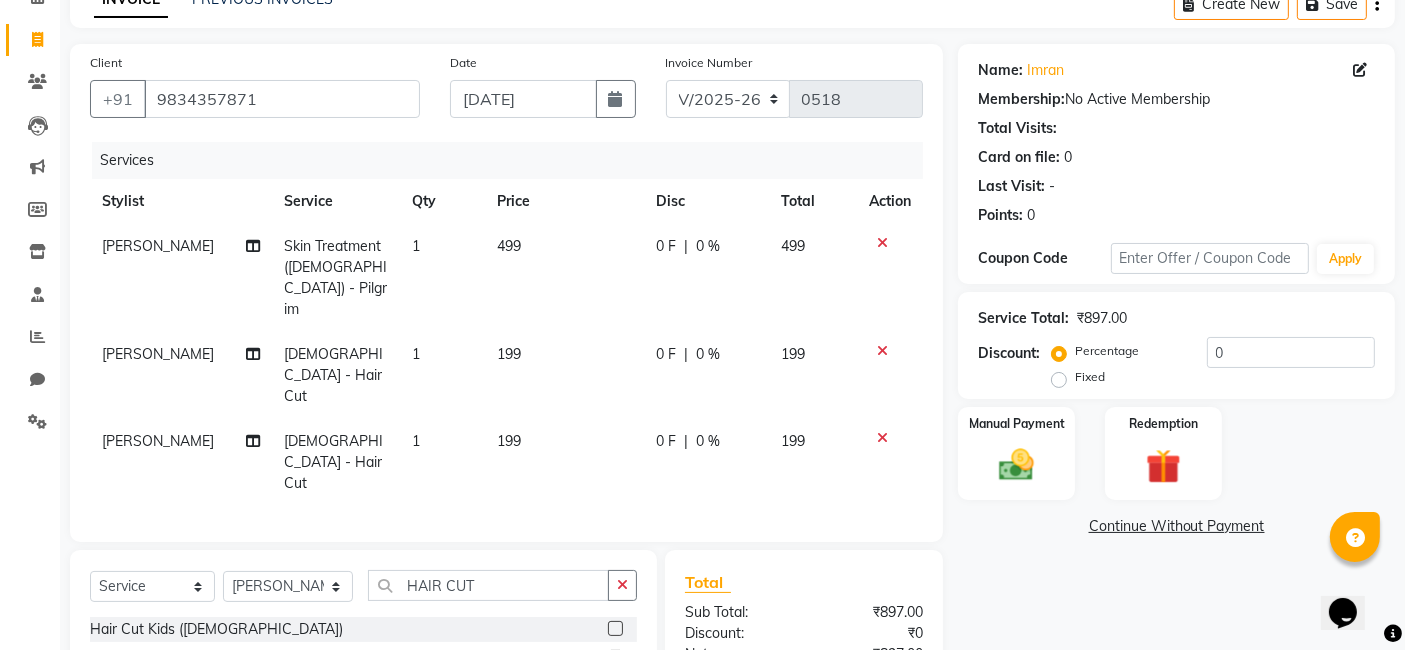 checkbox on "false" 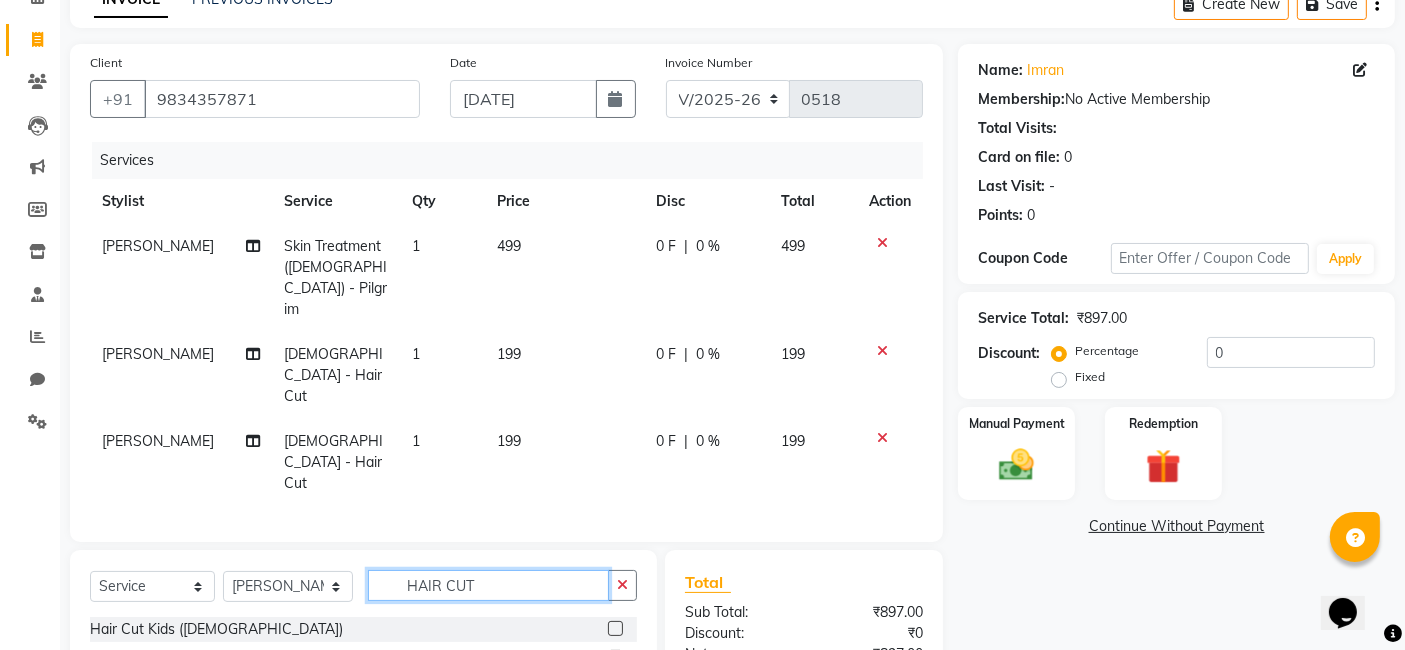 click on "HAIR CUT" 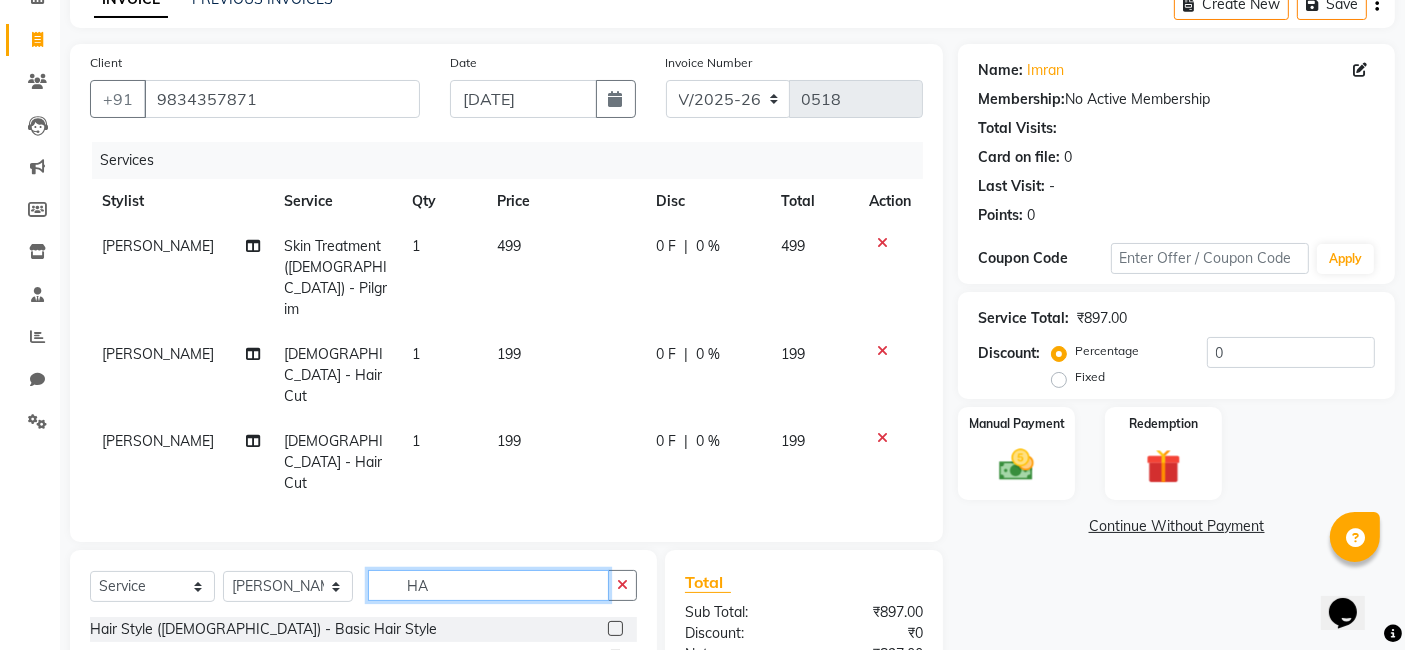 type on "H" 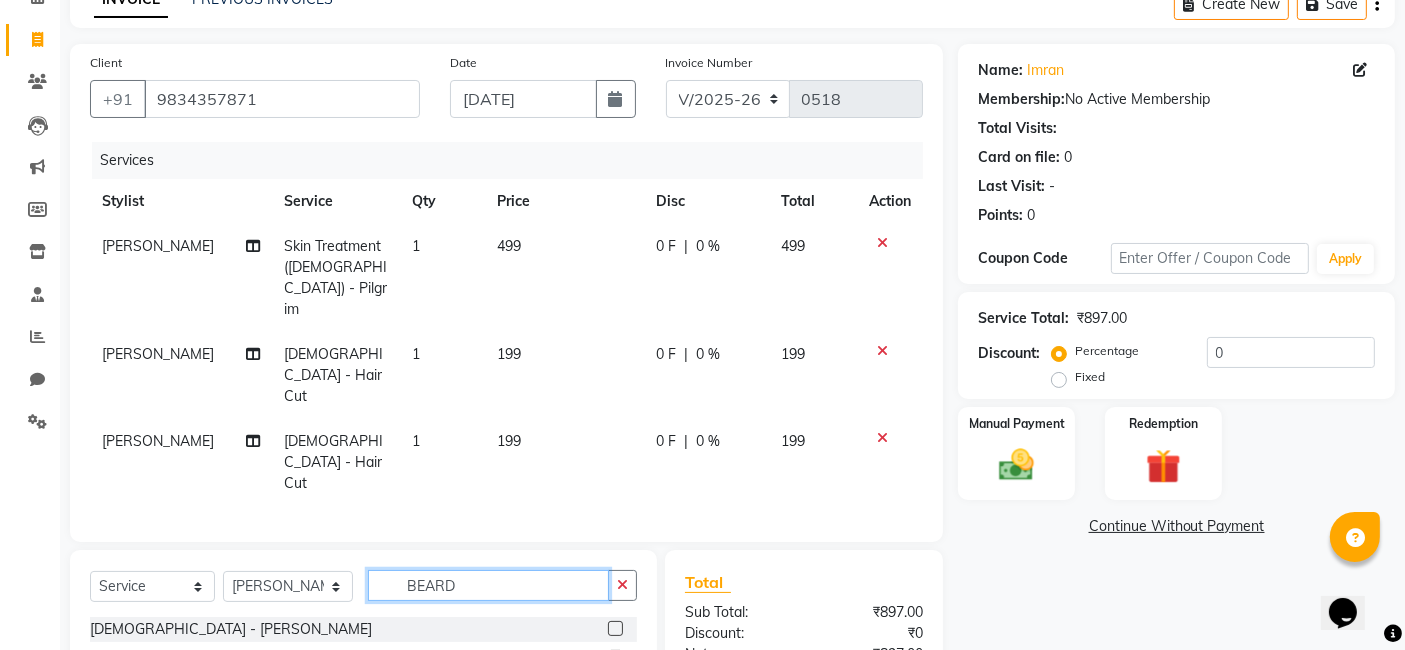 type on "BEARD" 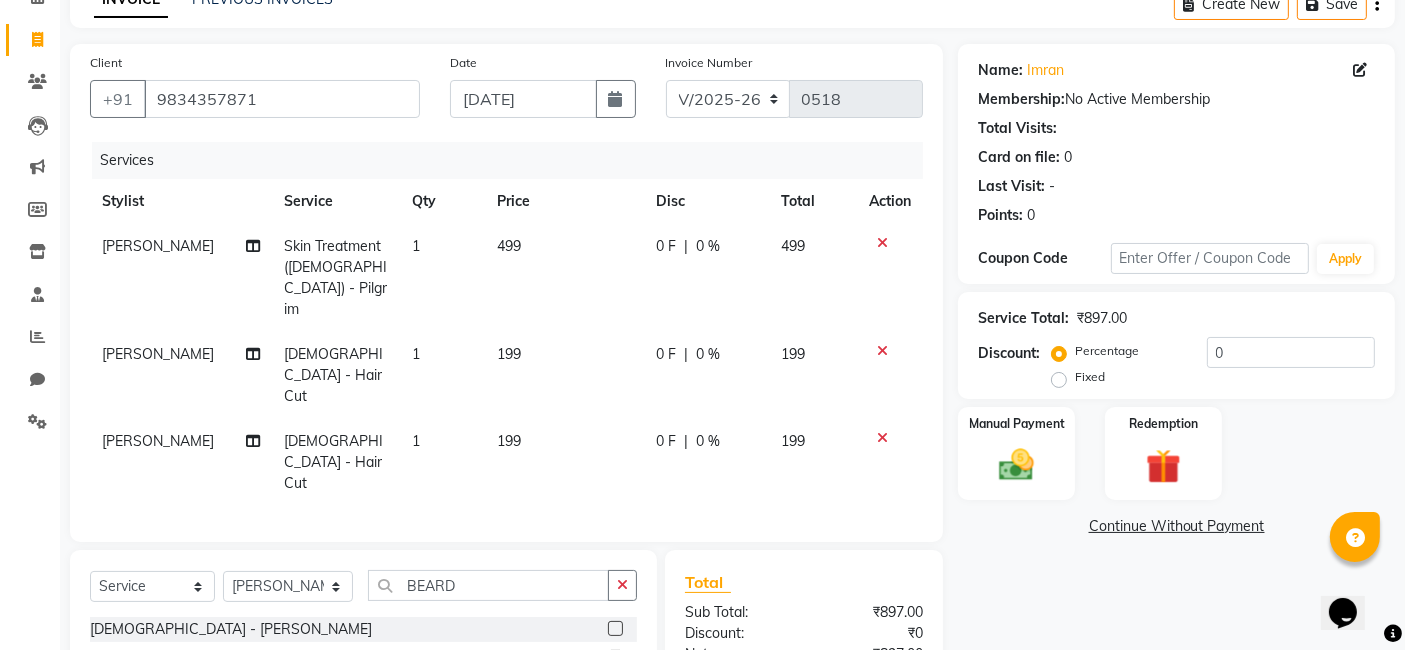 click 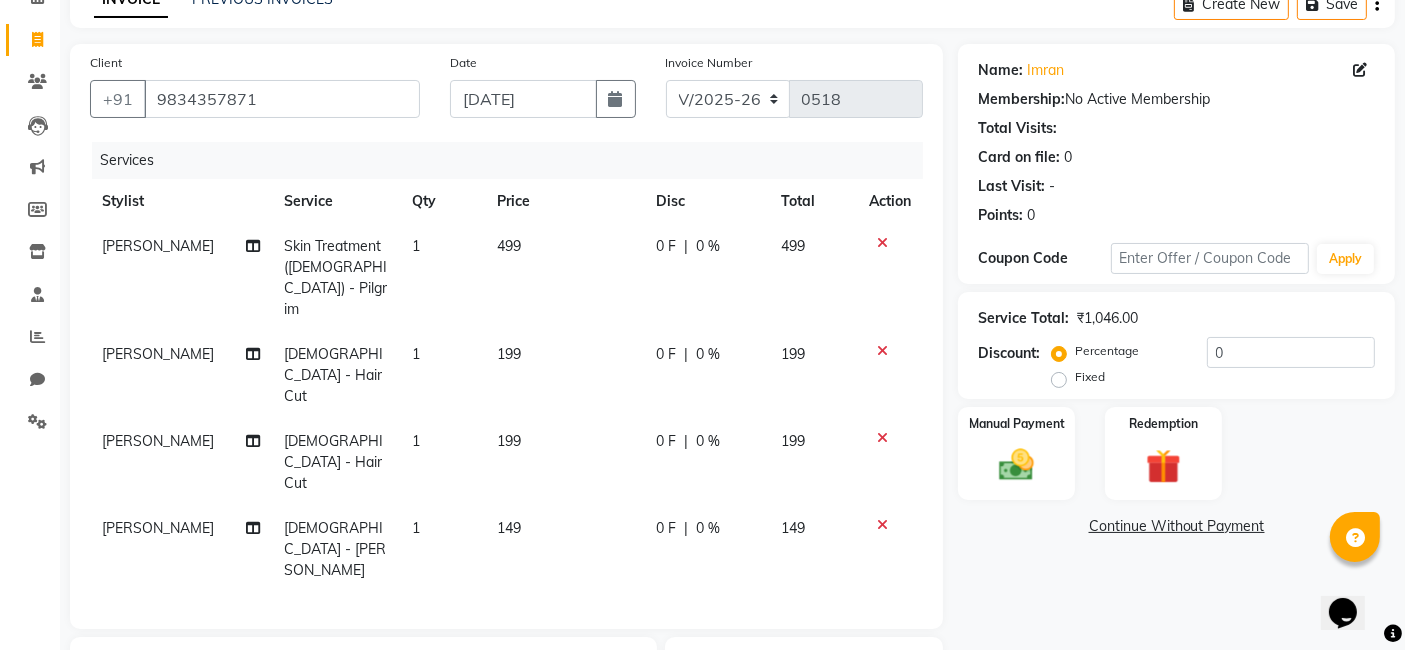 checkbox on "false" 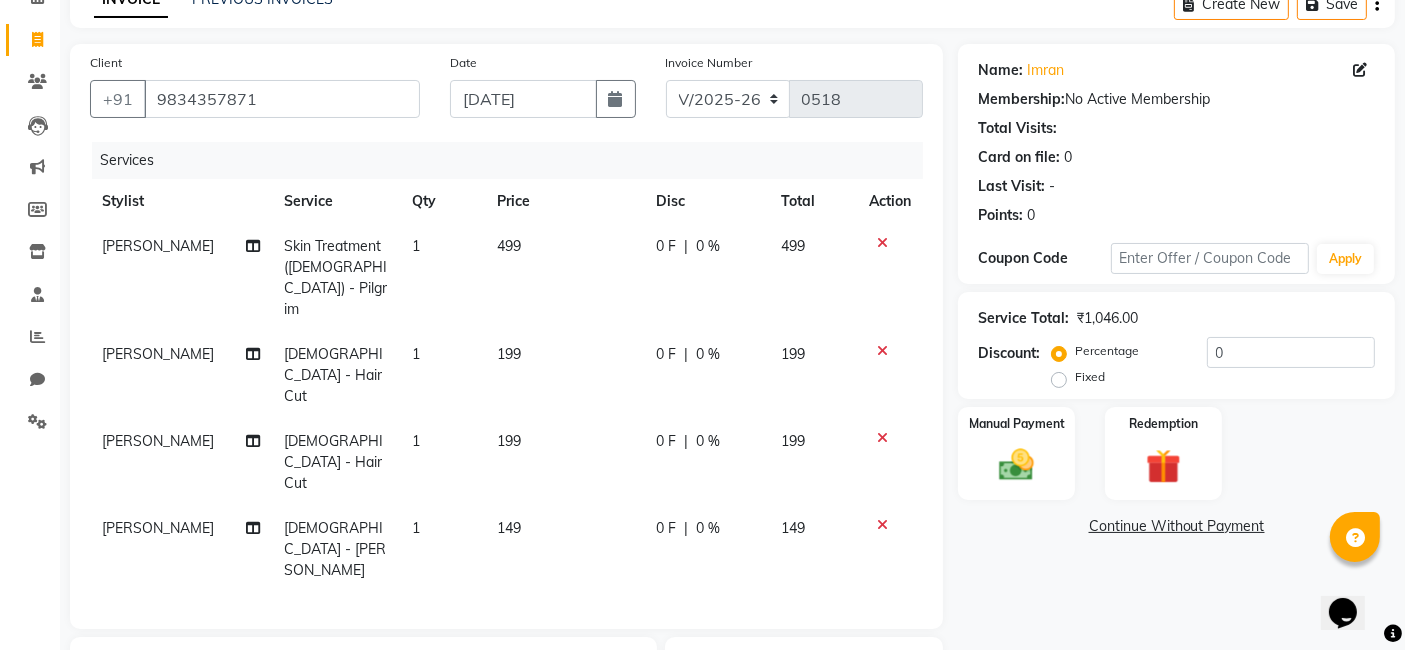 click on "BEARD" 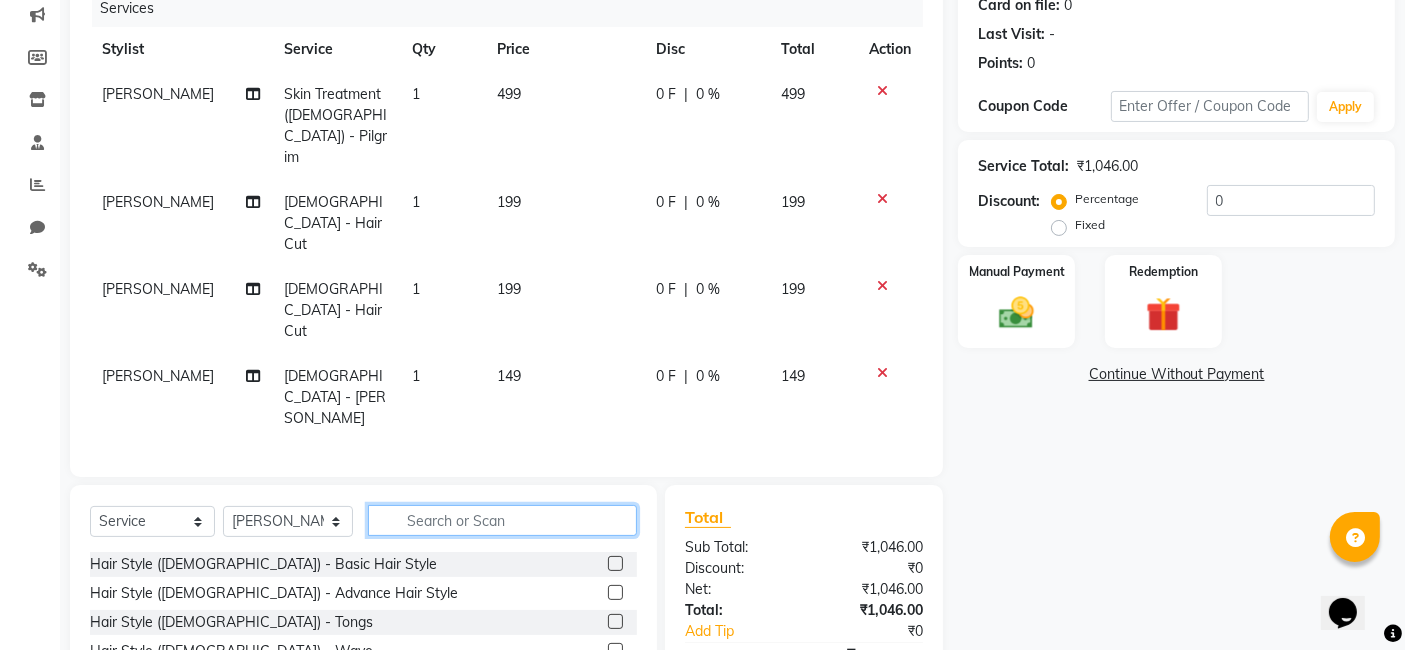 scroll, scrollTop: 265, scrollLeft: 0, axis: vertical 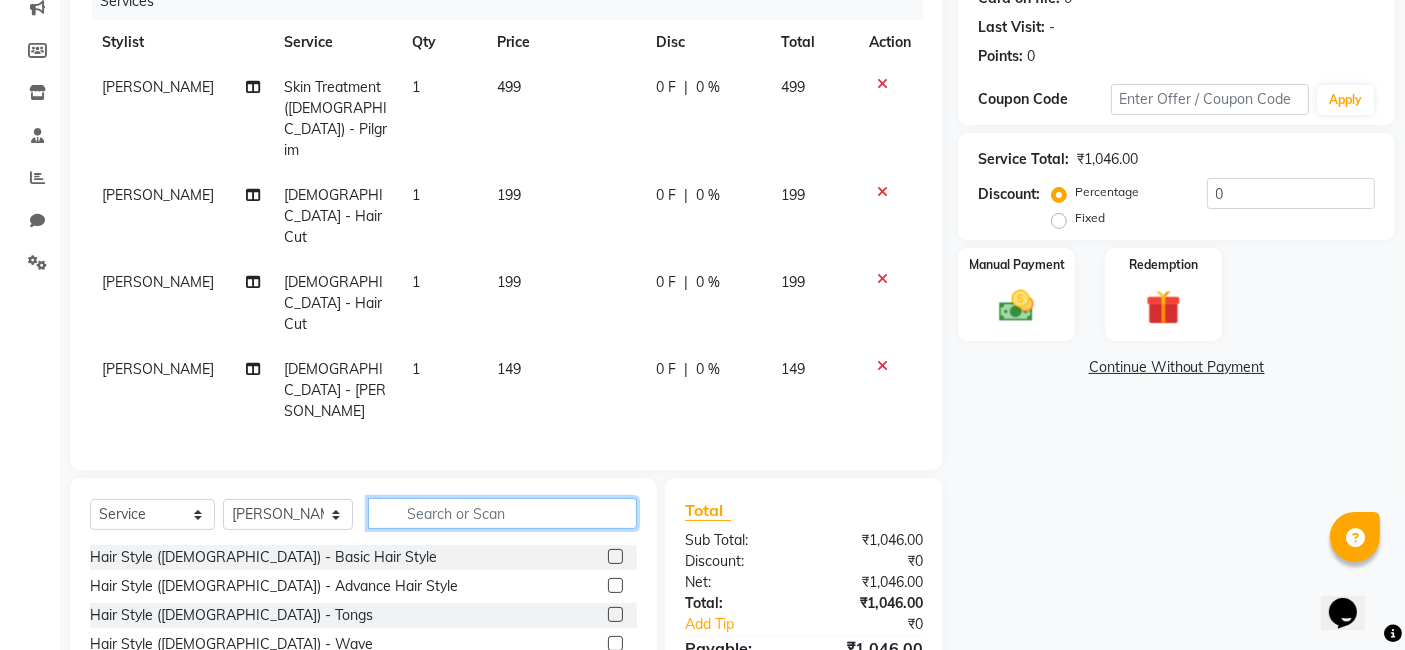 click 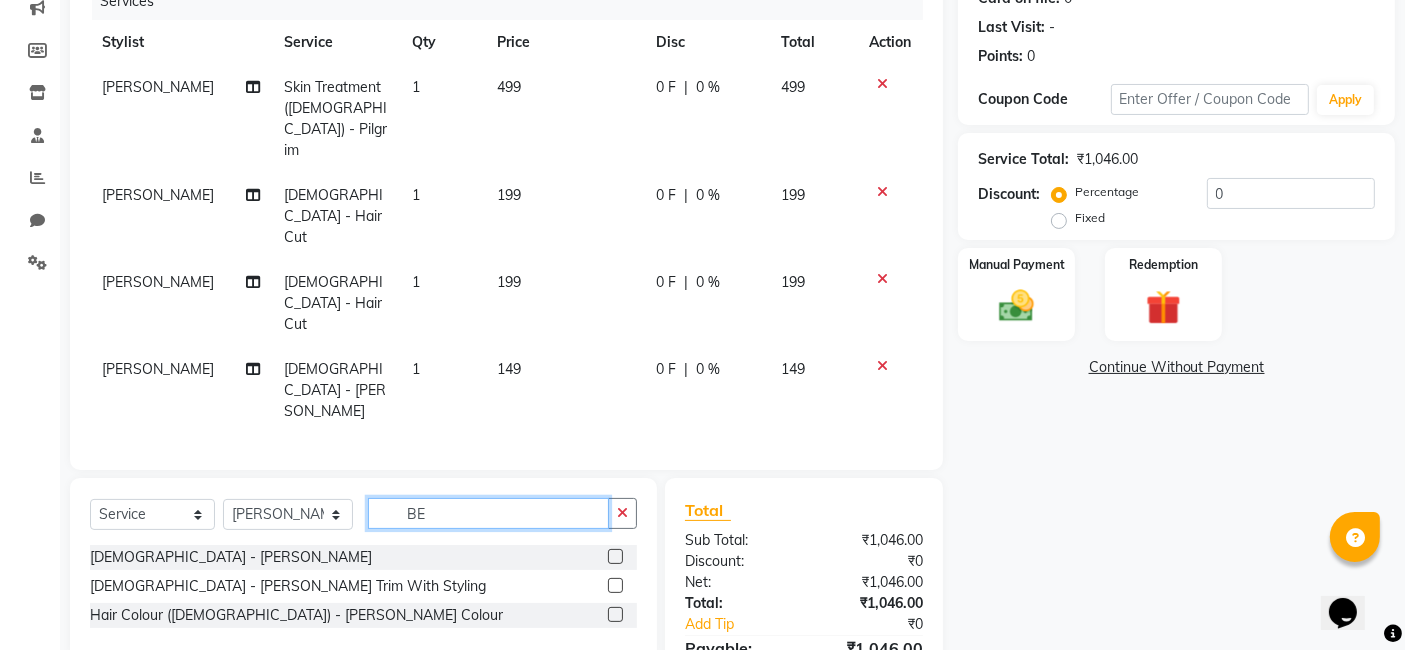 scroll, scrollTop: 222, scrollLeft: 0, axis: vertical 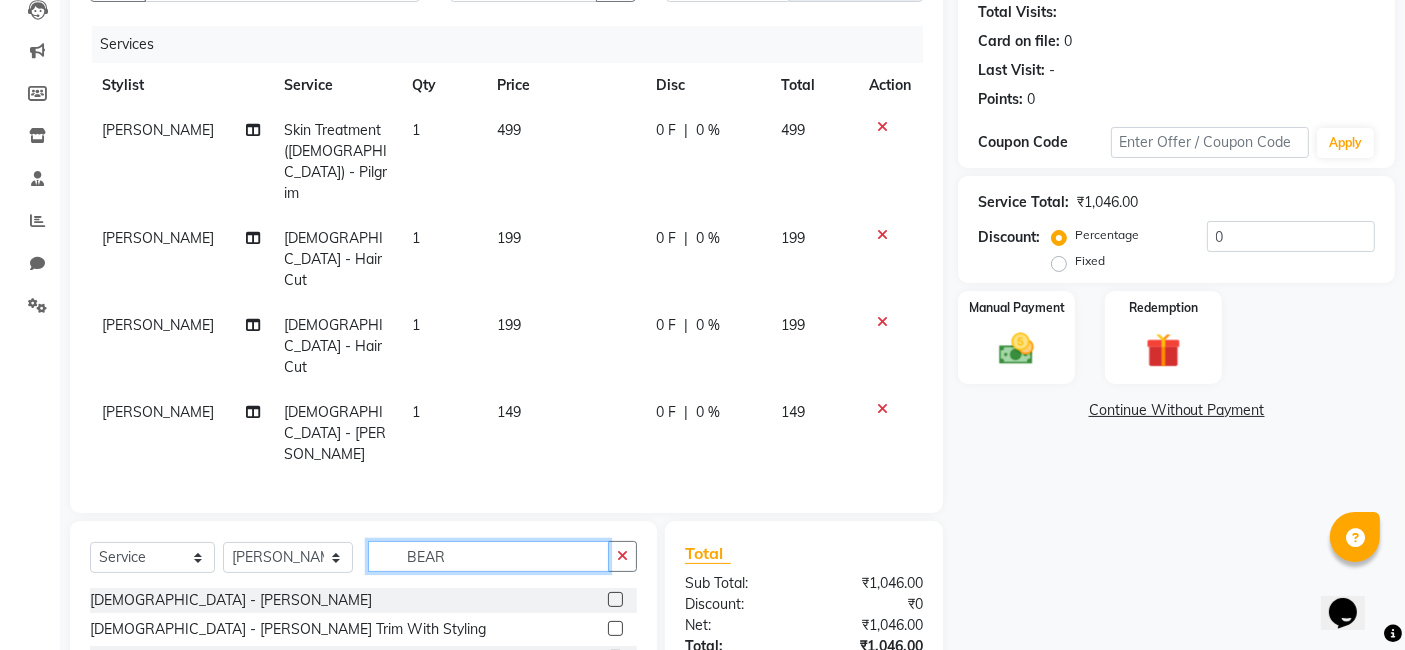 type on "BEARD" 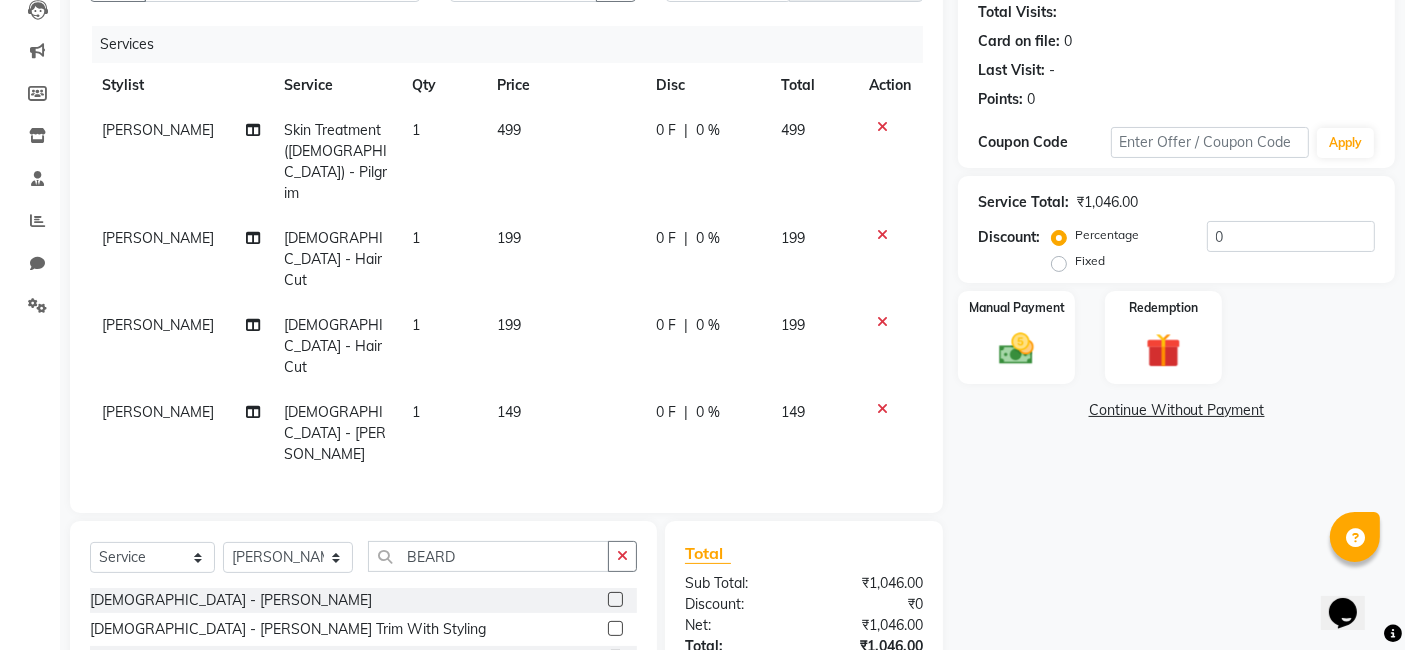 click 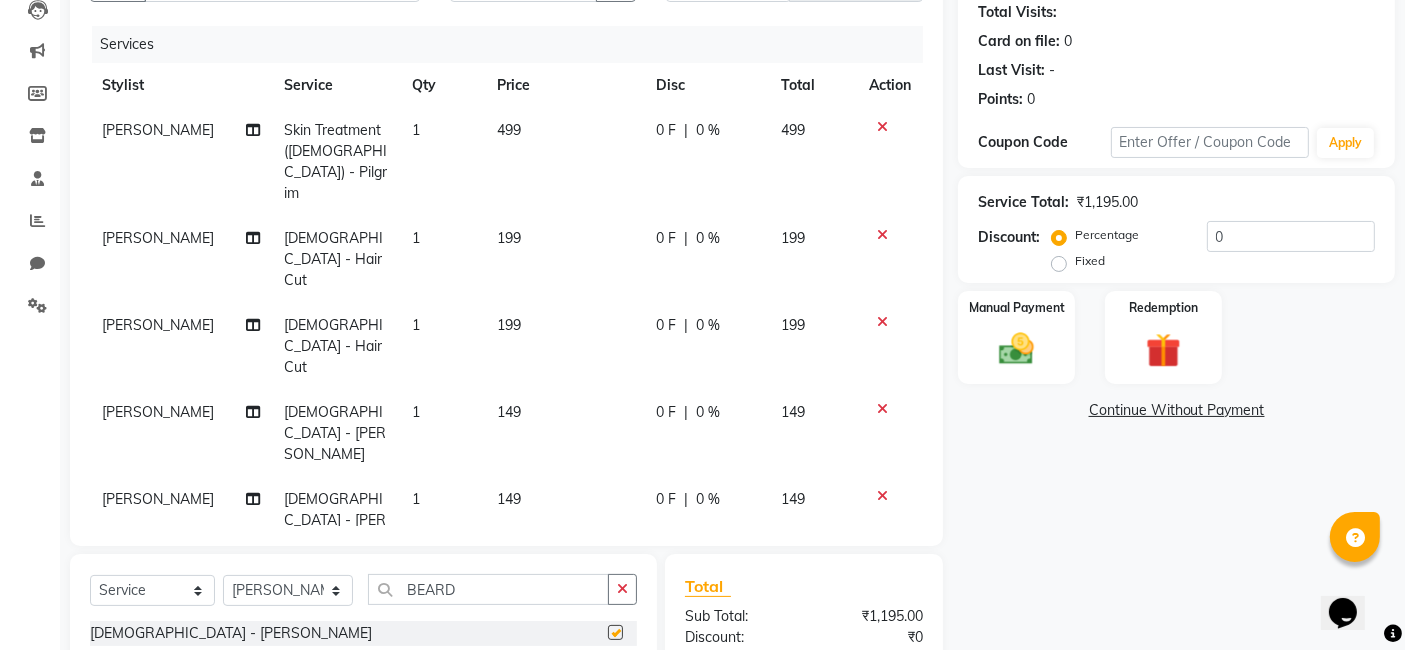 checkbox on "false" 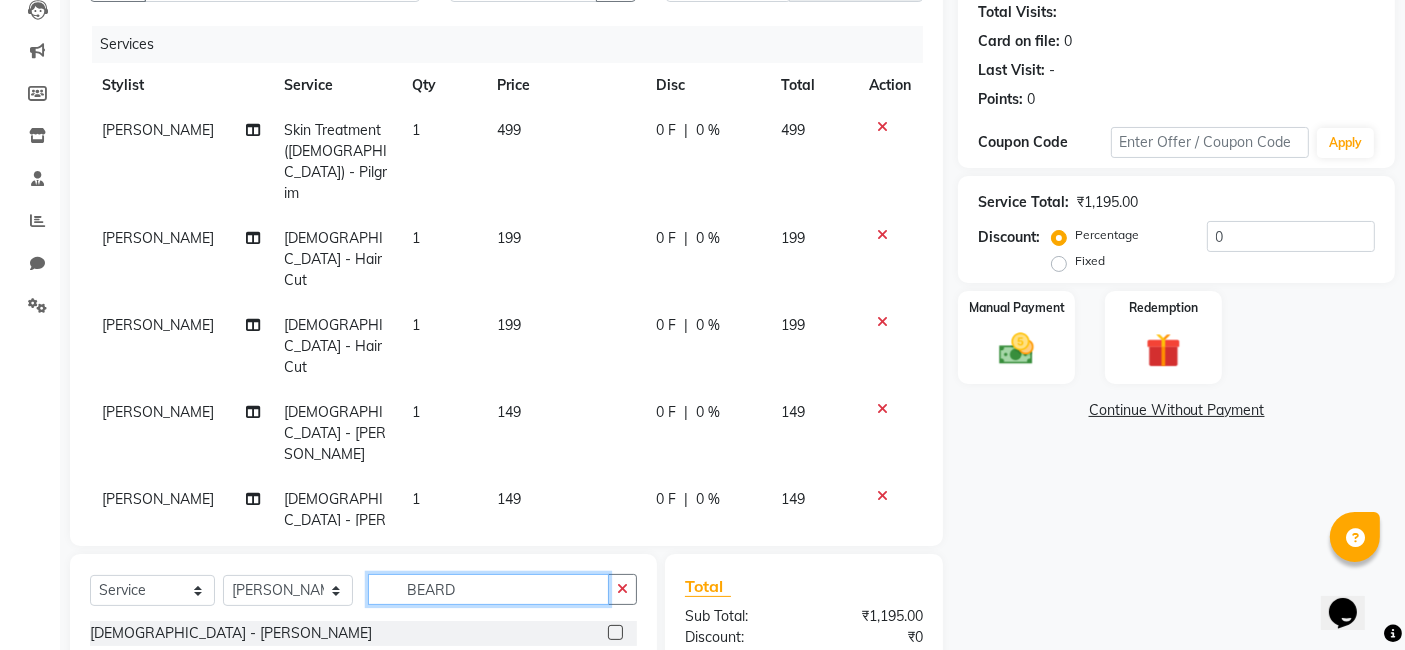 click on "BEARD" 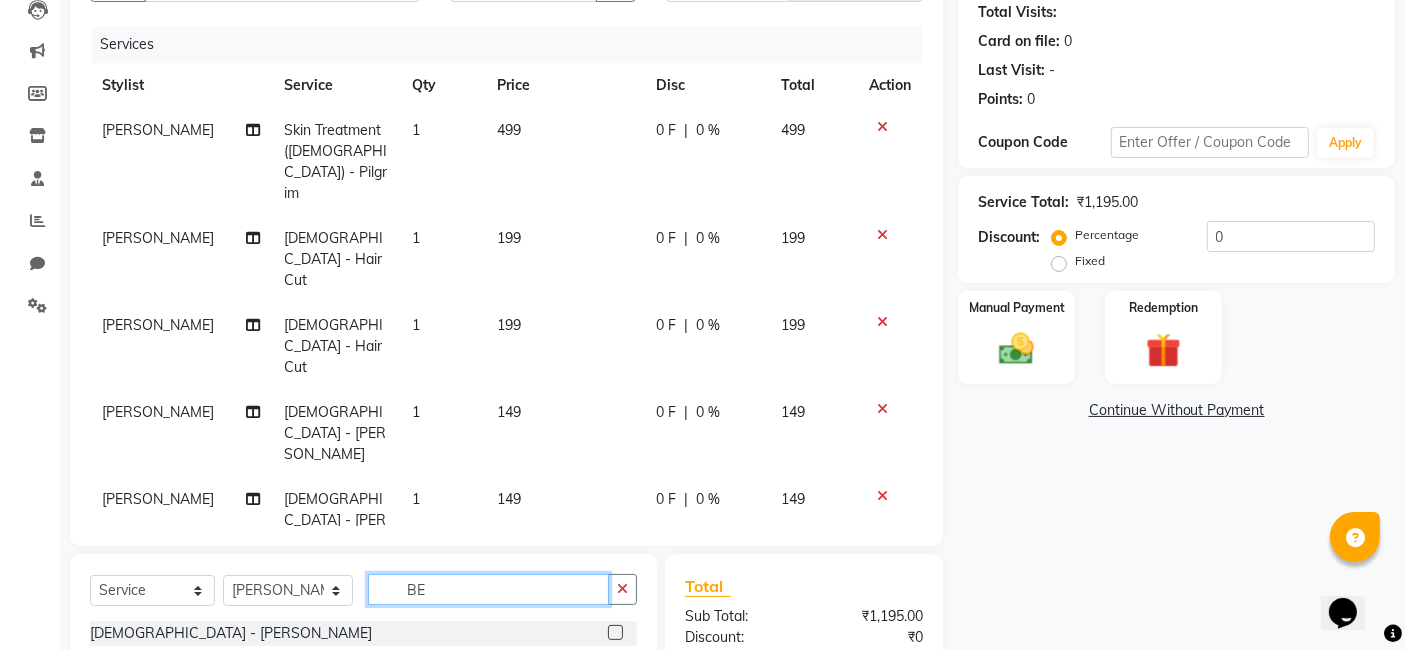 type on "B" 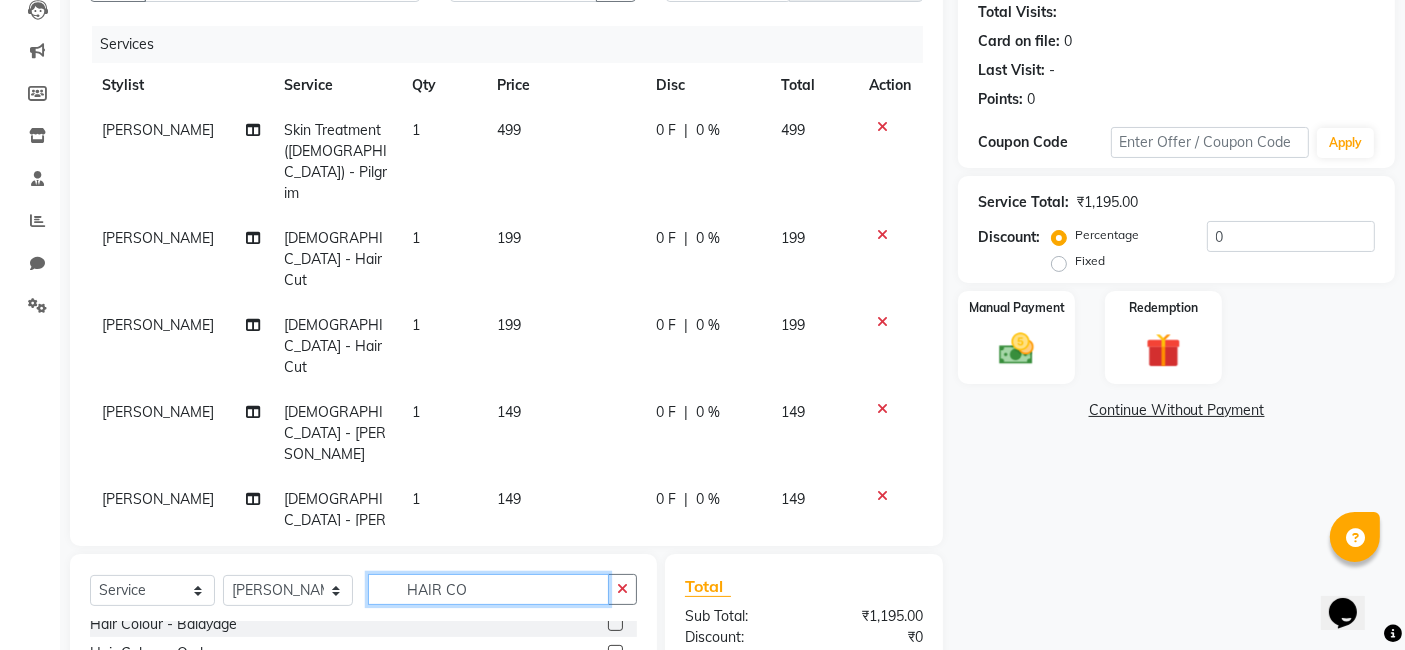 scroll, scrollTop: 292, scrollLeft: 0, axis: vertical 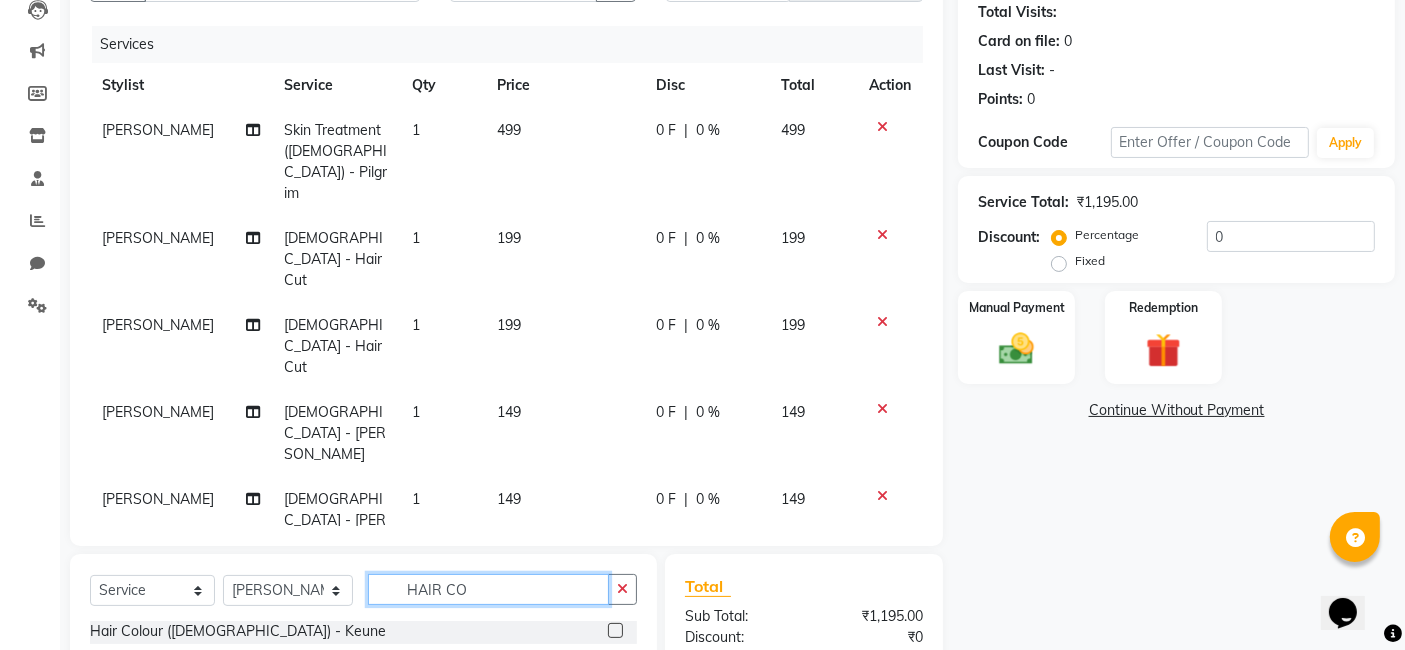 type on "HAIR CO" 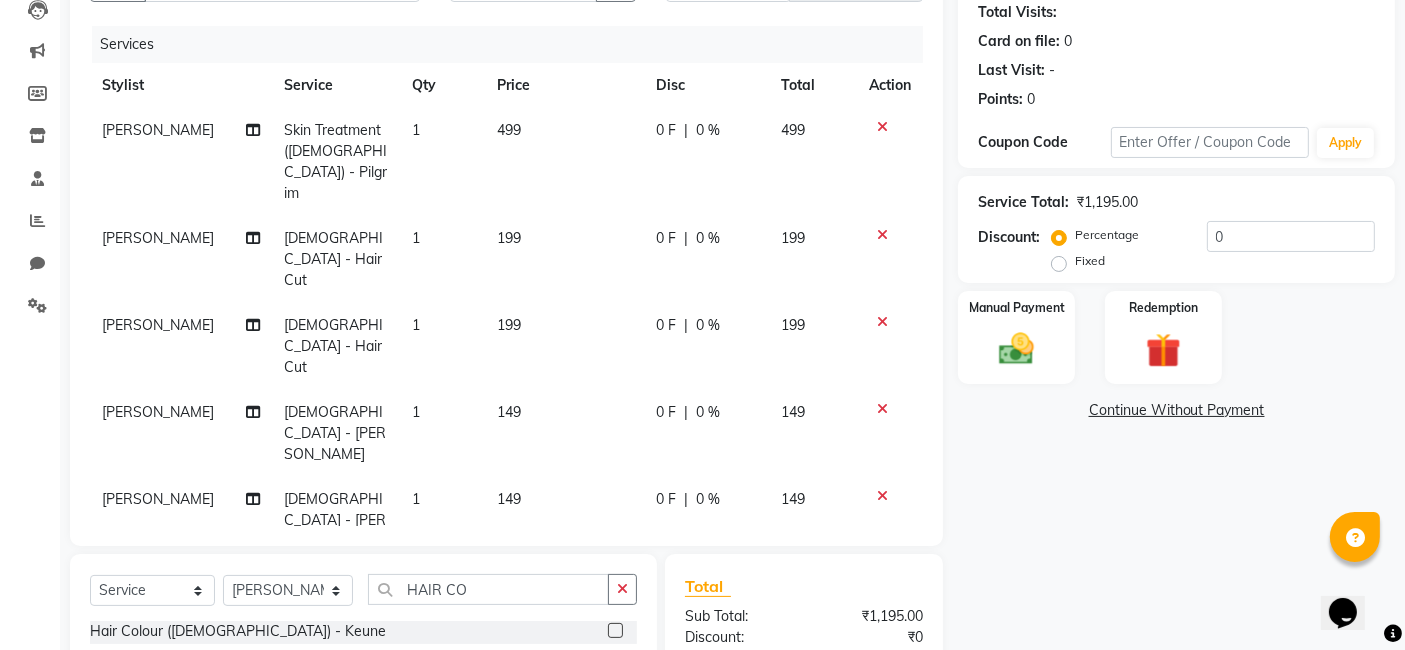 click 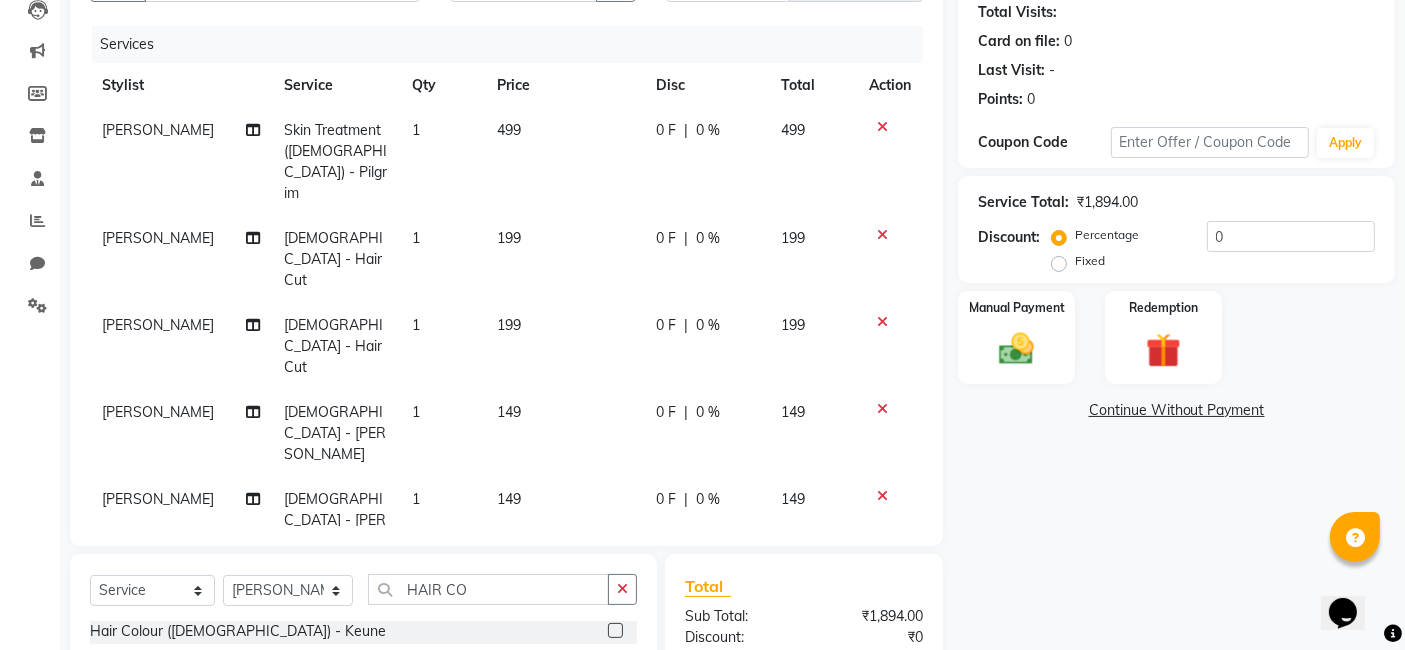 checkbox on "false" 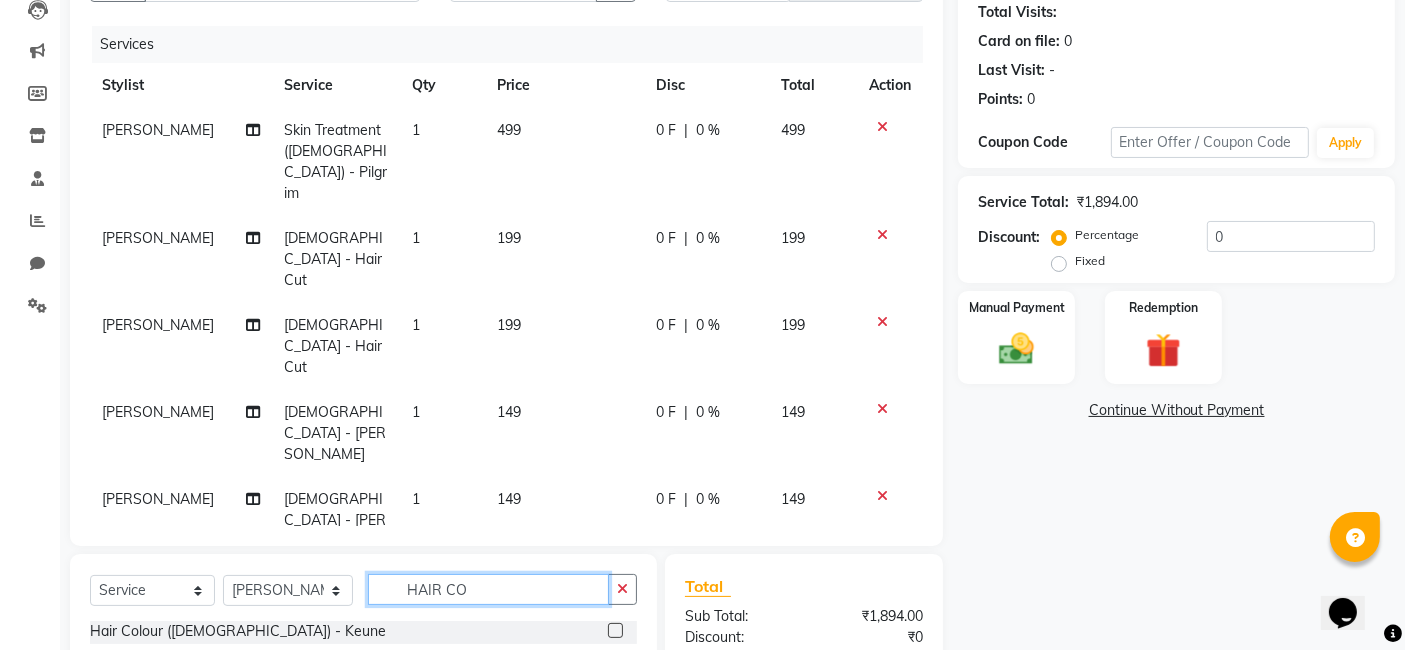 click on "HAIR CO" 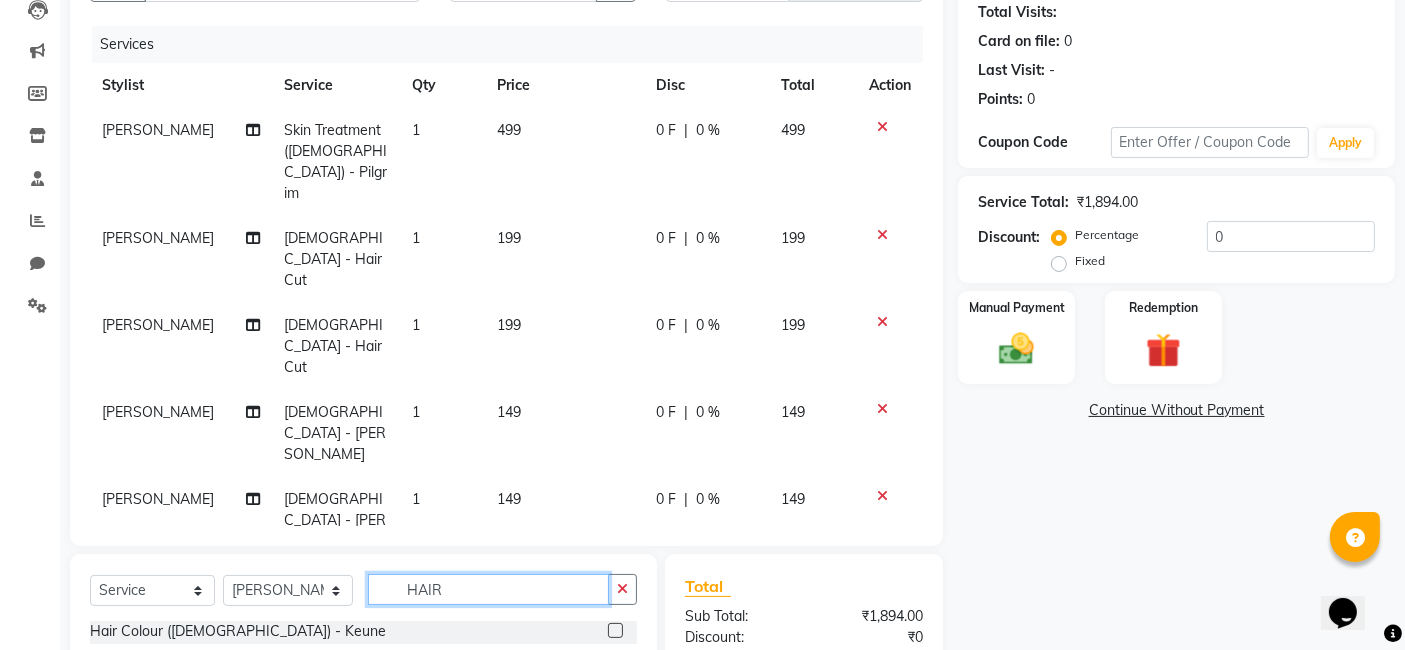 scroll, scrollTop: 1104, scrollLeft: 0, axis: vertical 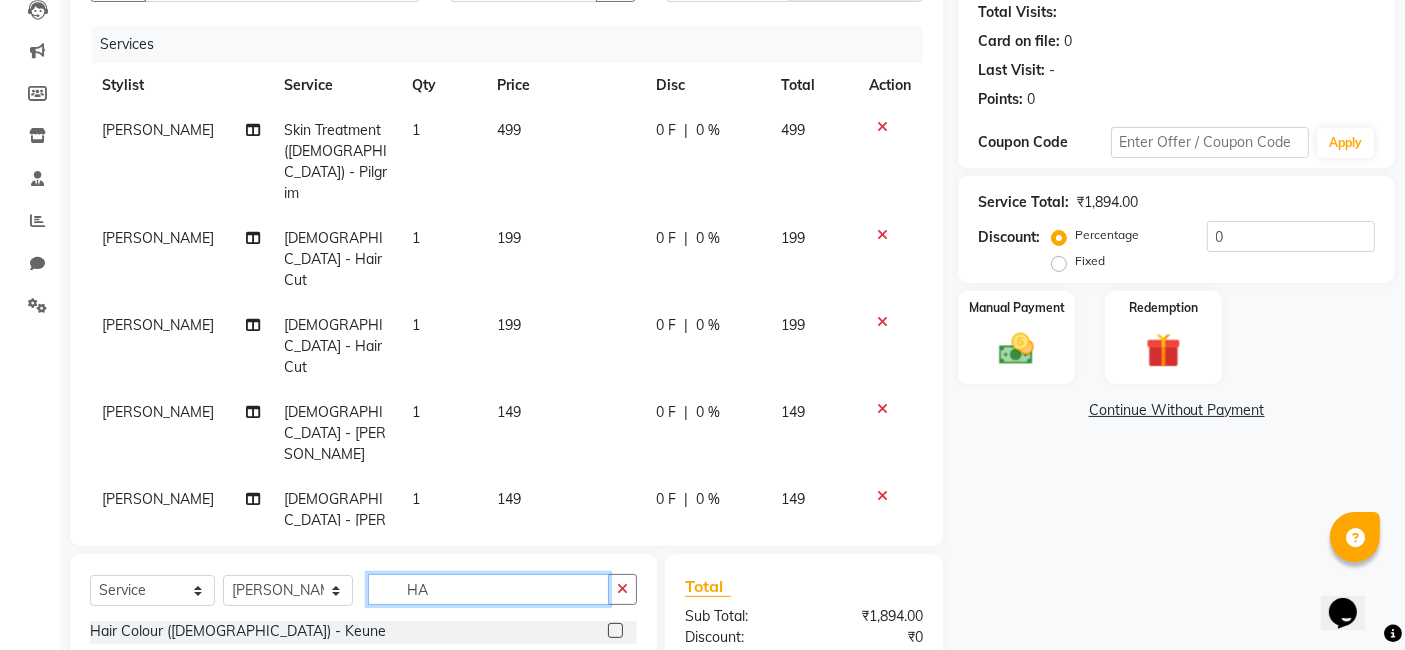type on "H" 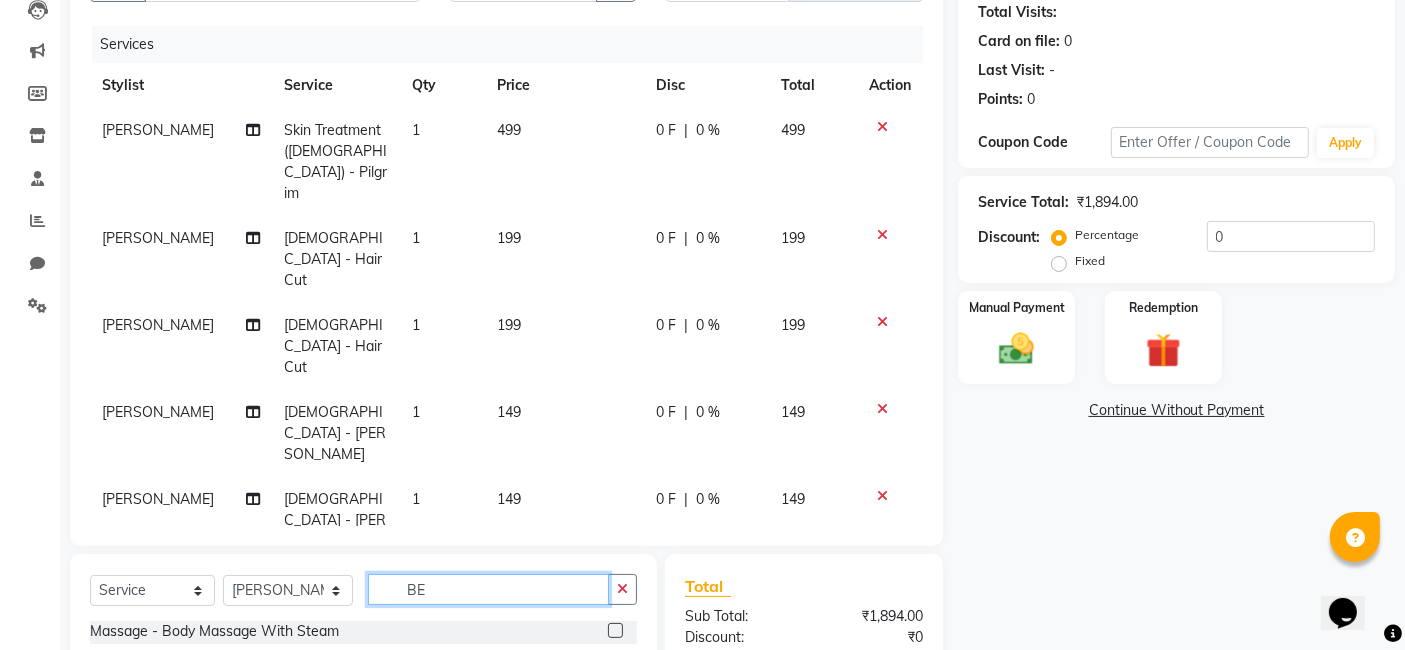 scroll, scrollTop: 0, scrollLeft: 0, axis: both 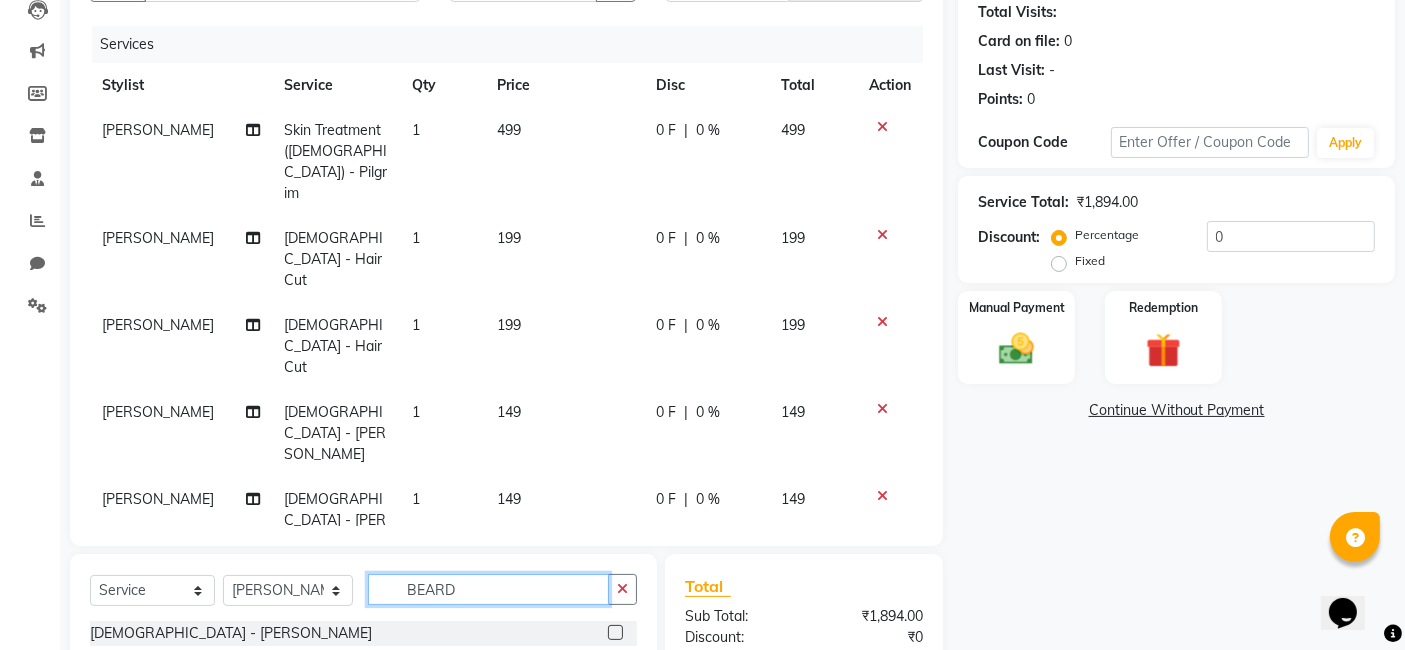type on "BEARD" 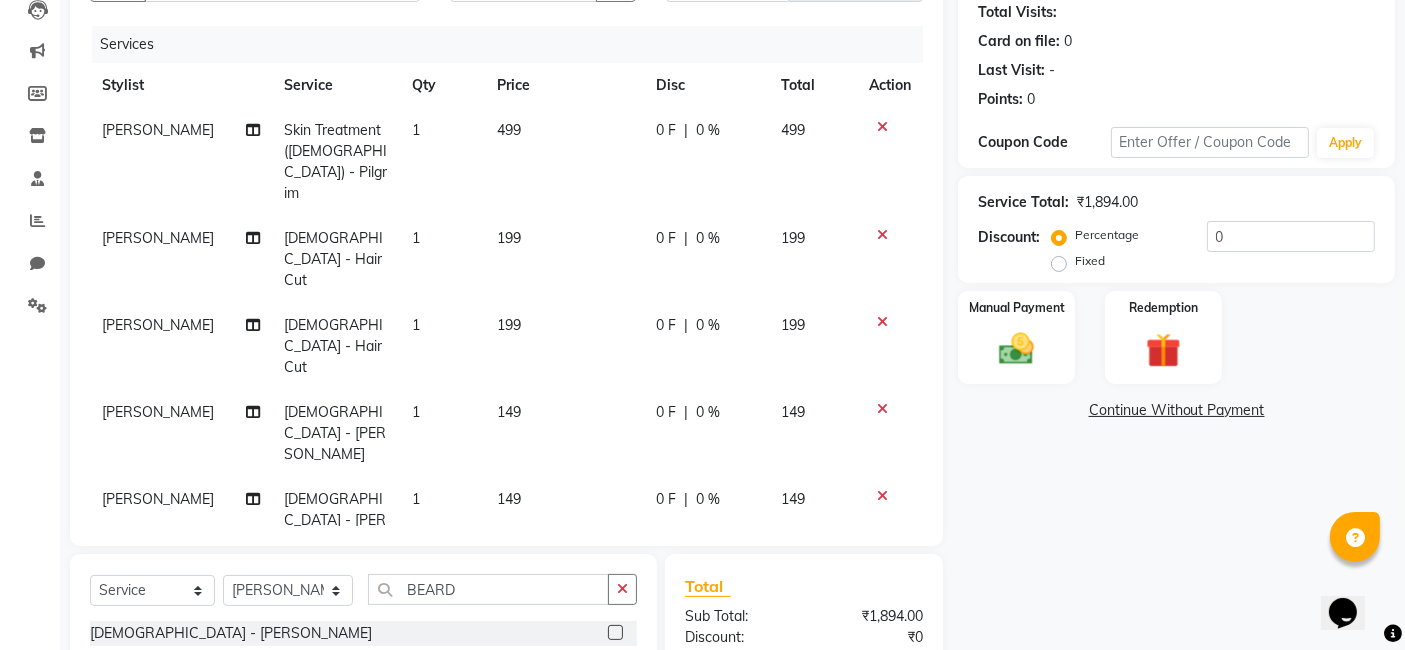 click 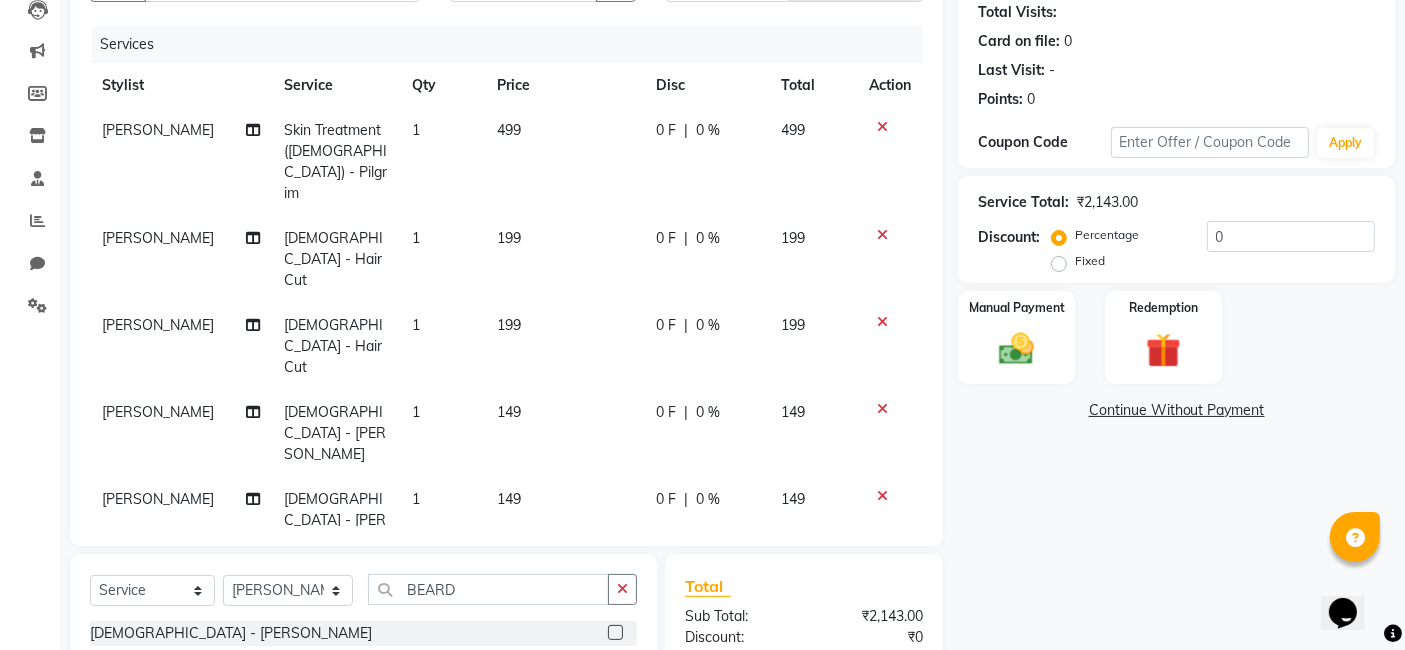 checkbox on "false" 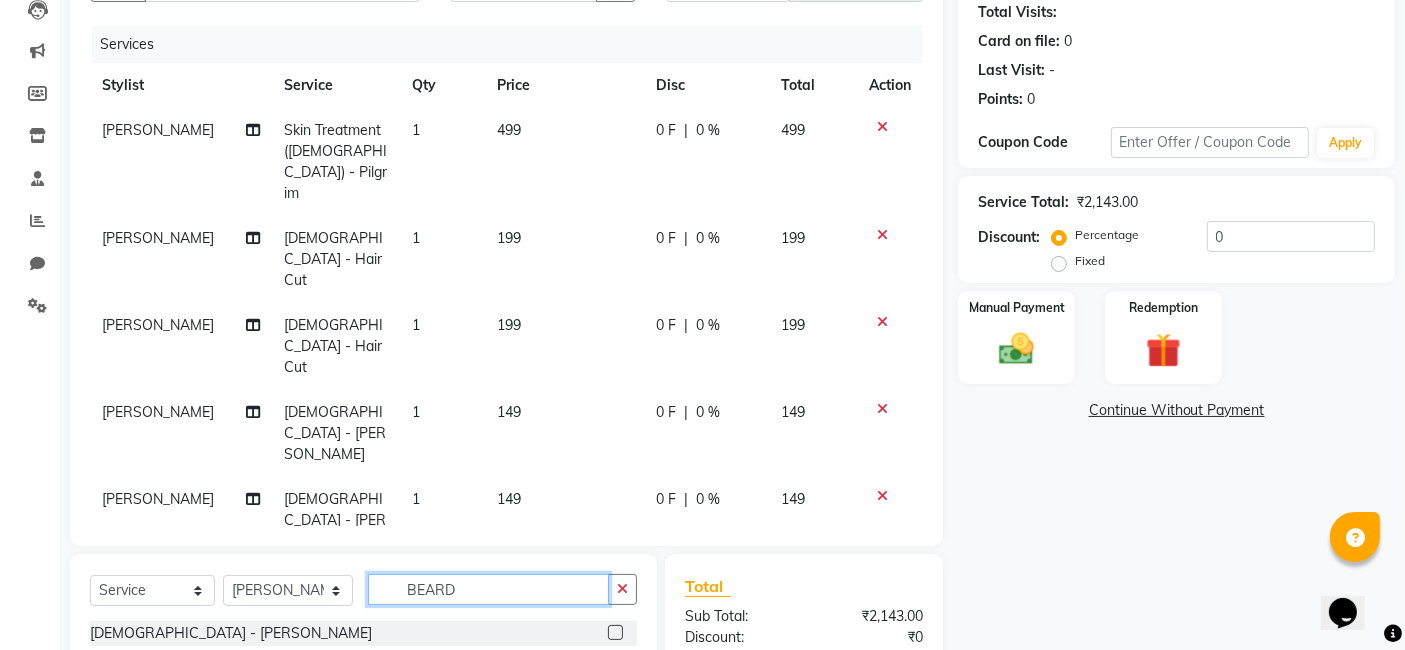 click on "BEARD" 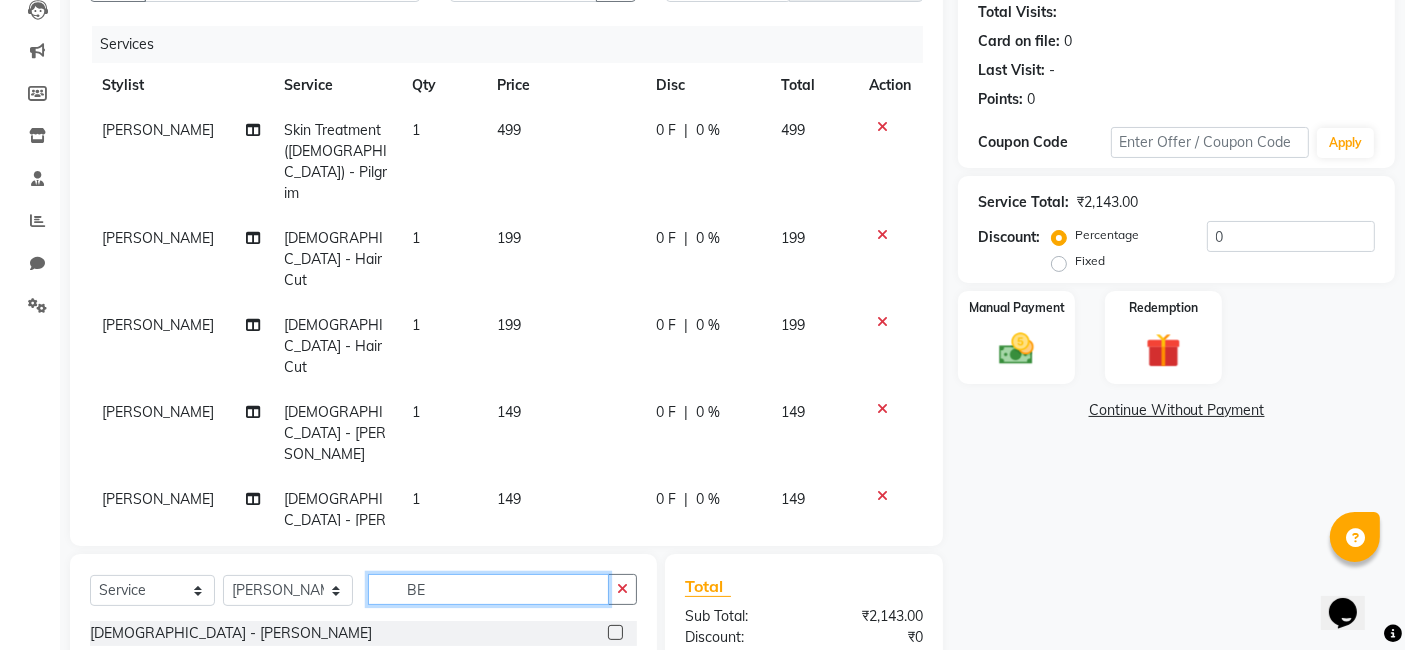 type on "B" 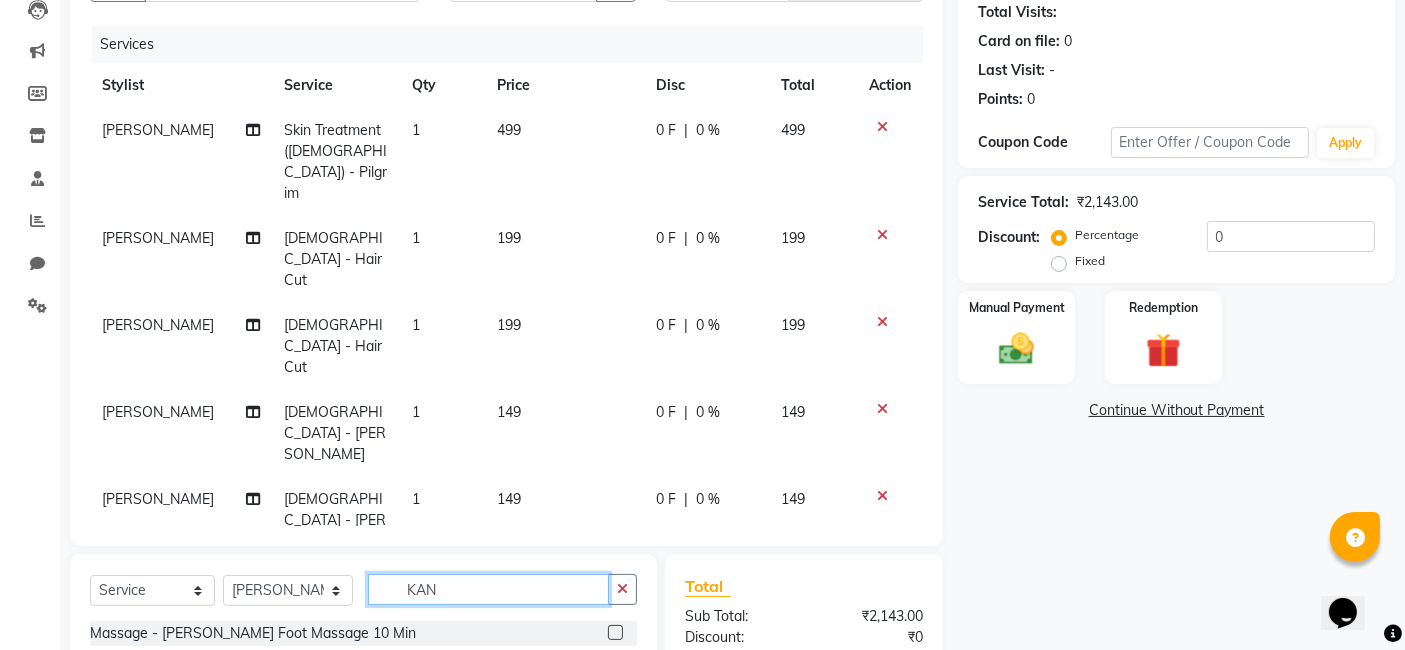 type on "KAN" 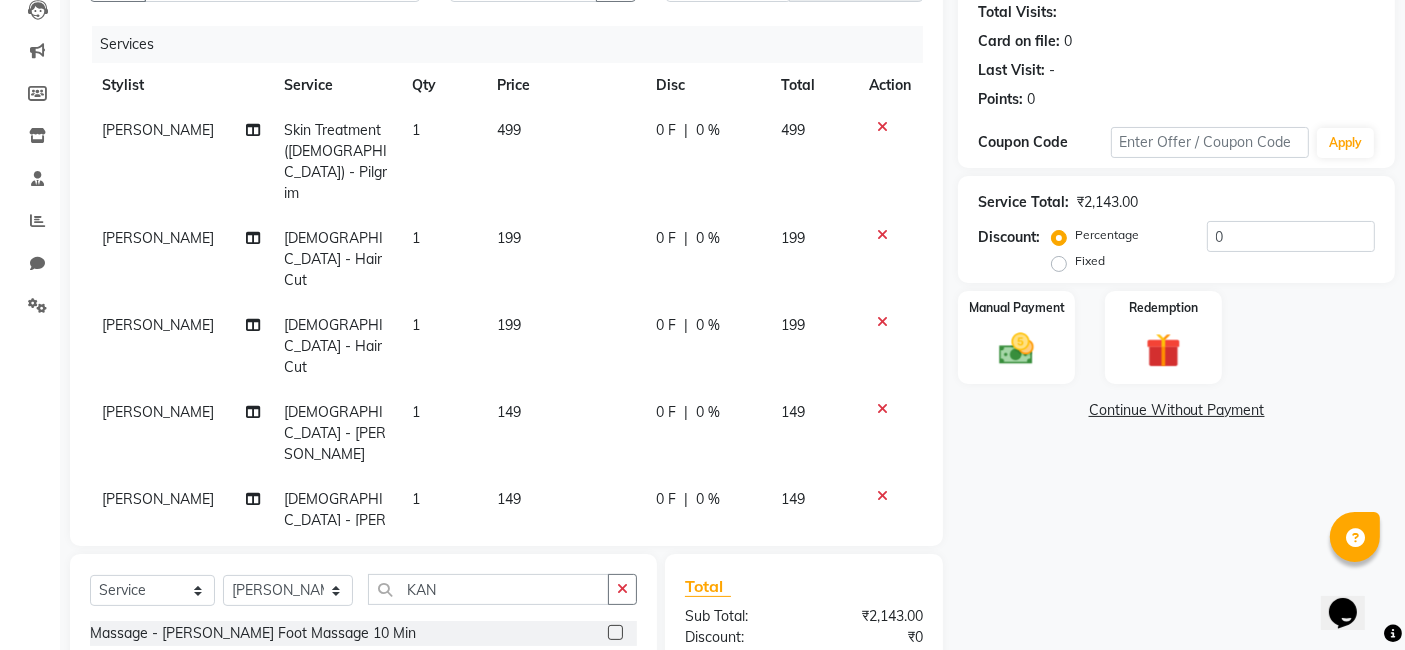 click 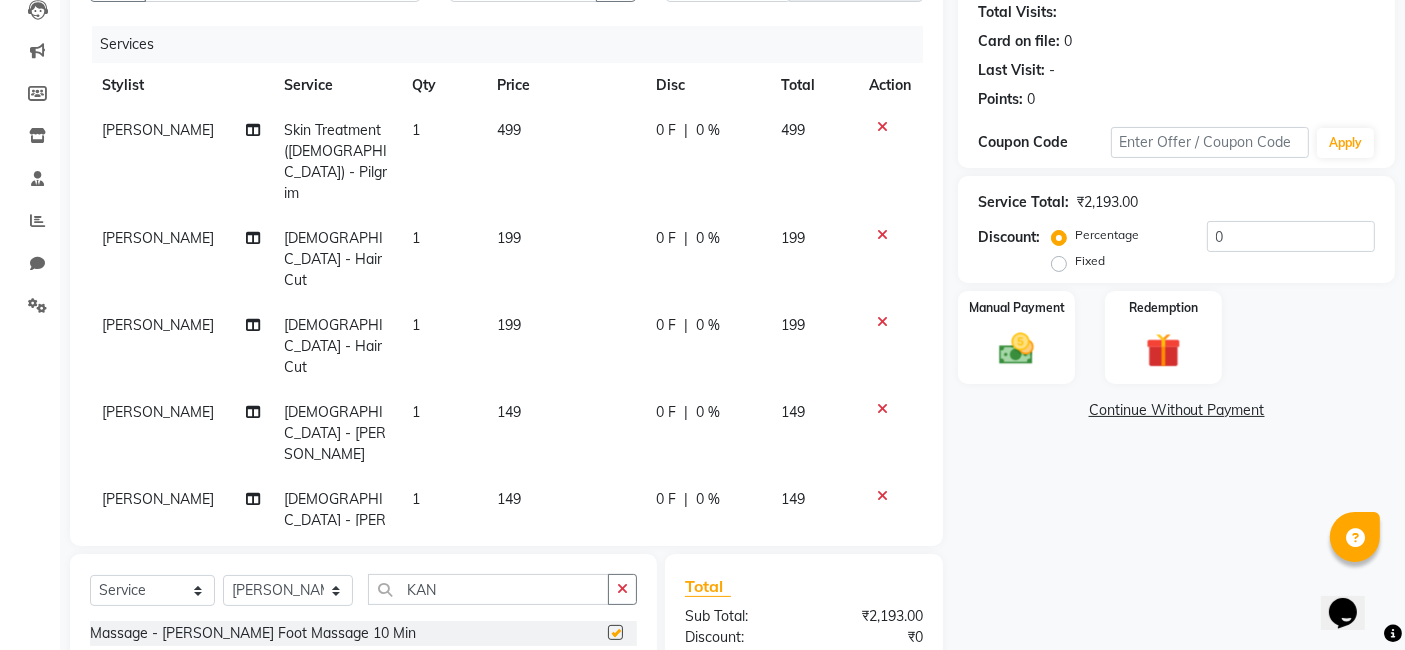 checkbox on "false" 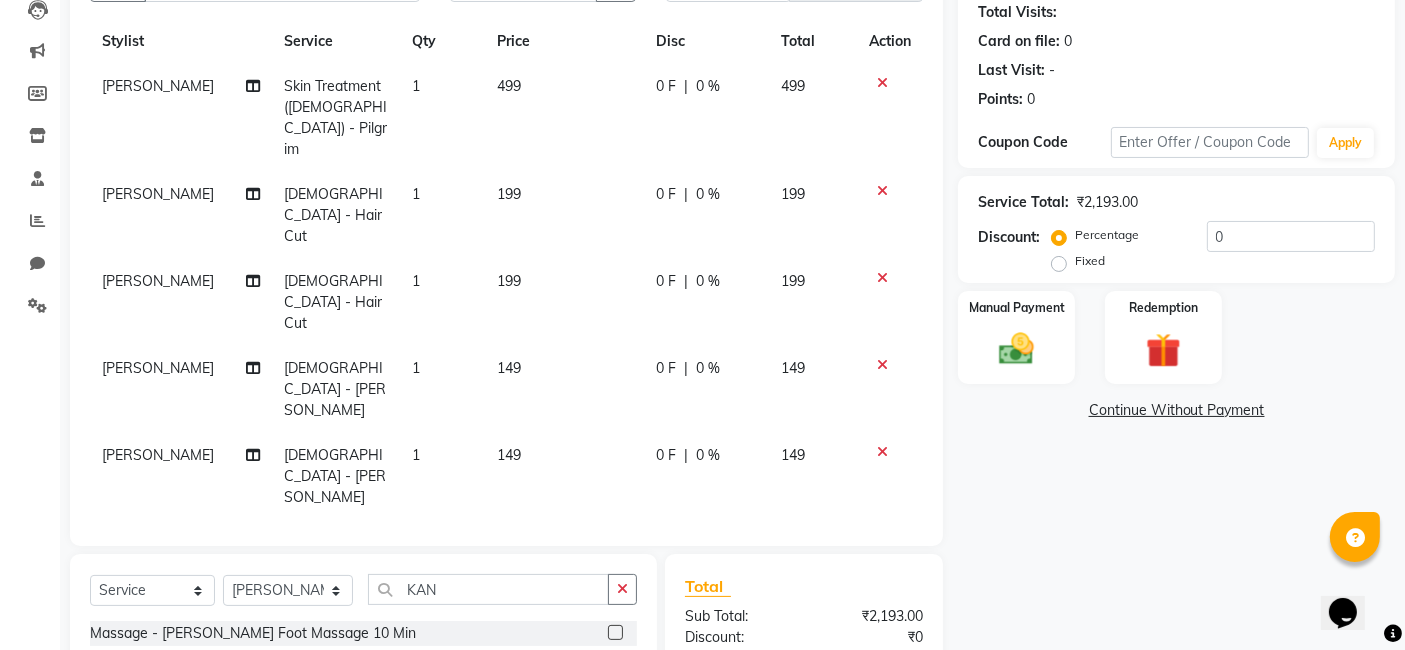 scroll, scrollTop: 88, scrollLeft: 0, axis: vertical 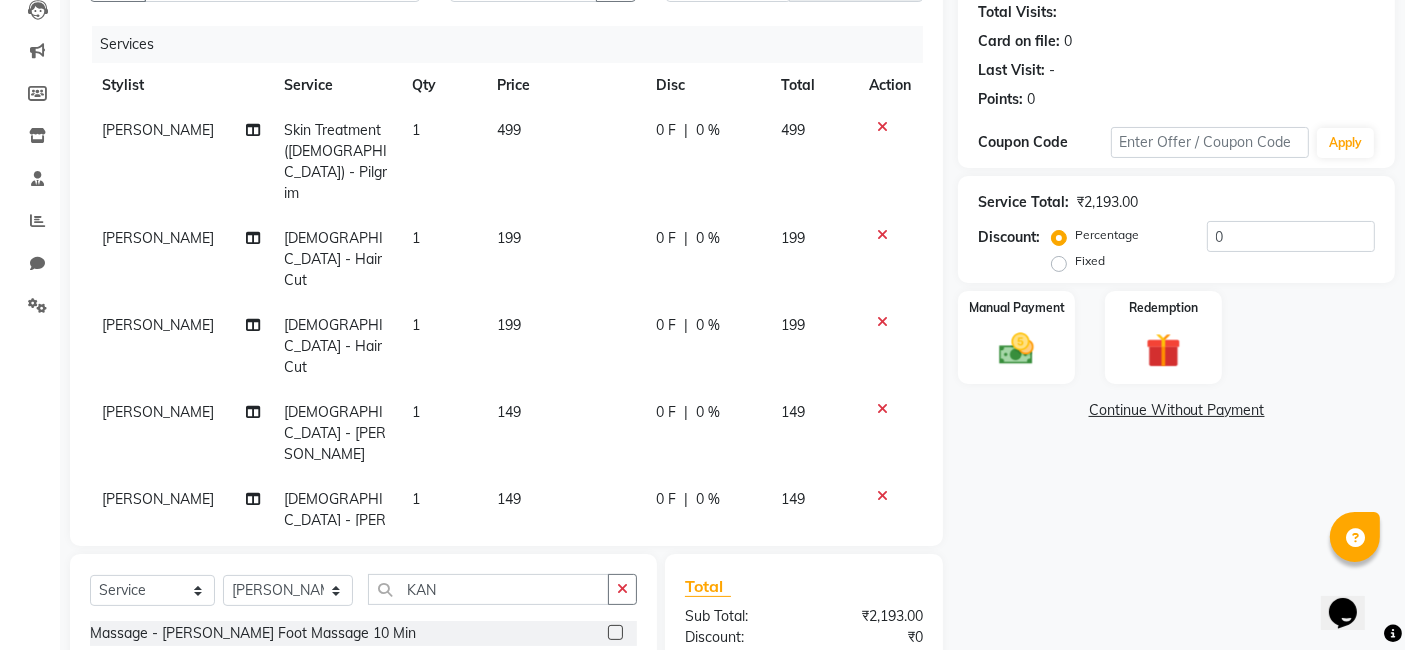 click on "499" 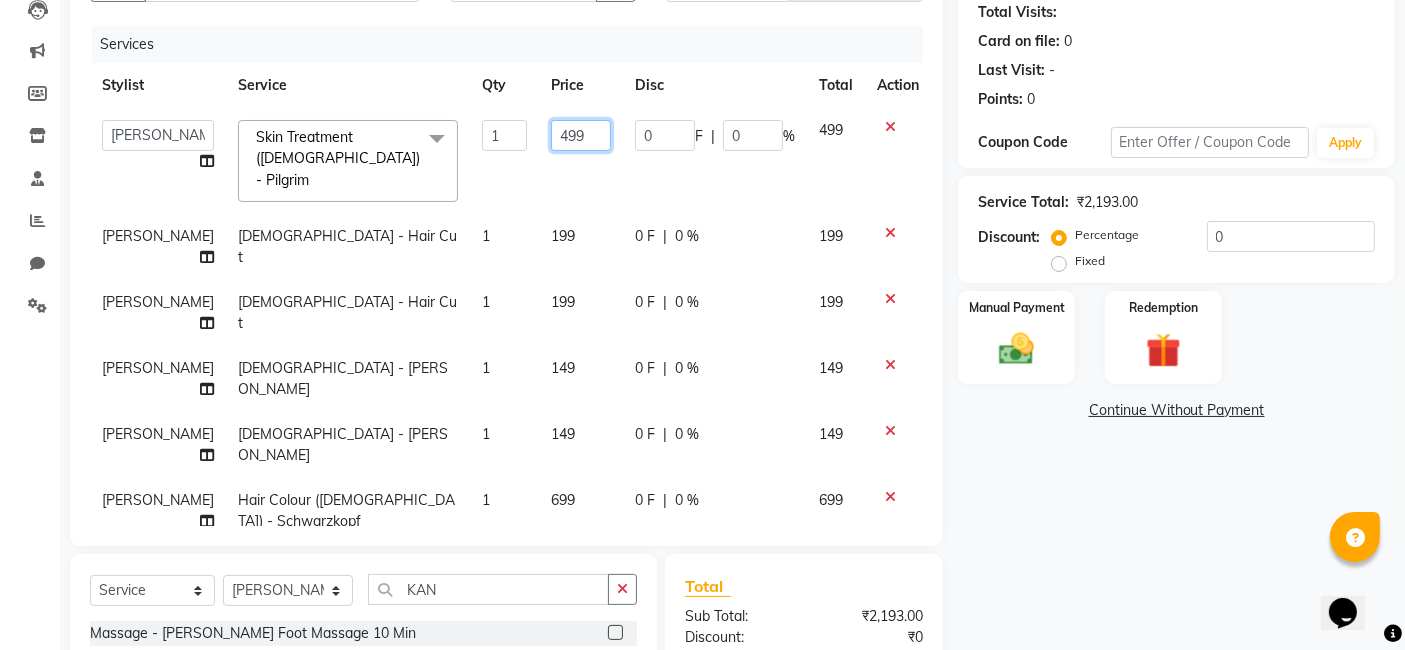 click on "499" 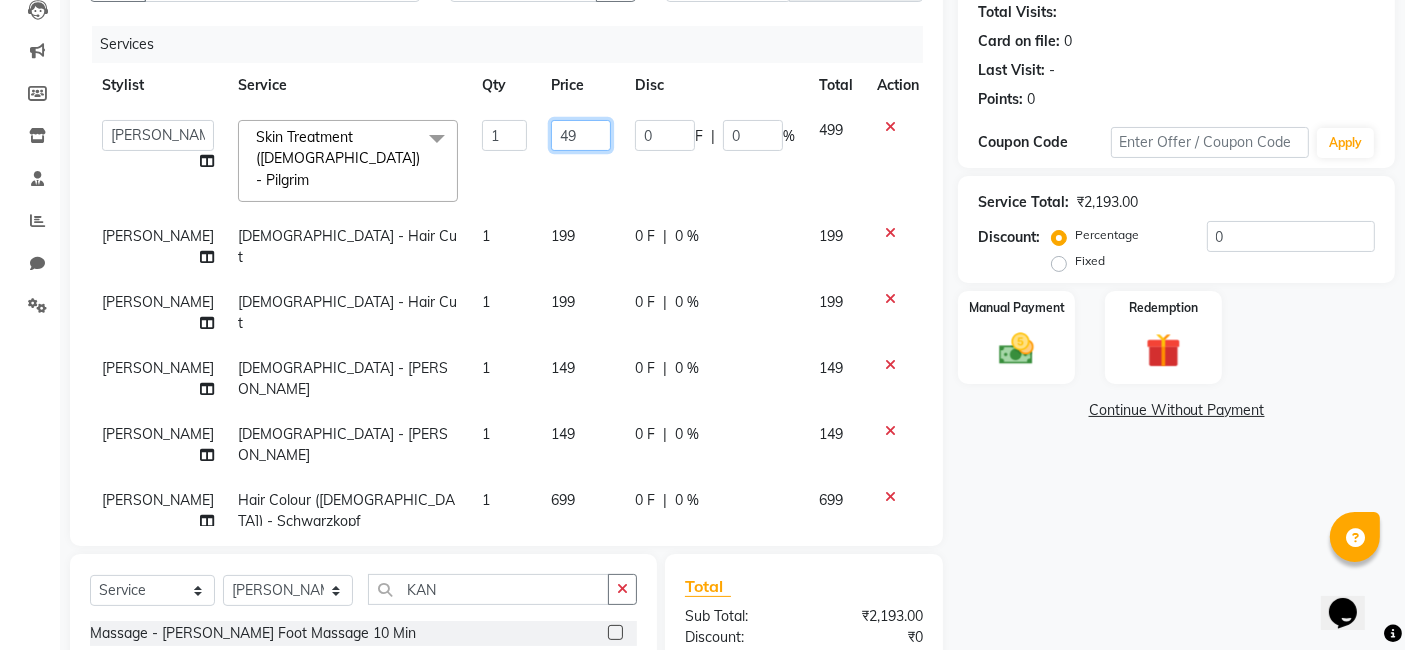 type on "4" 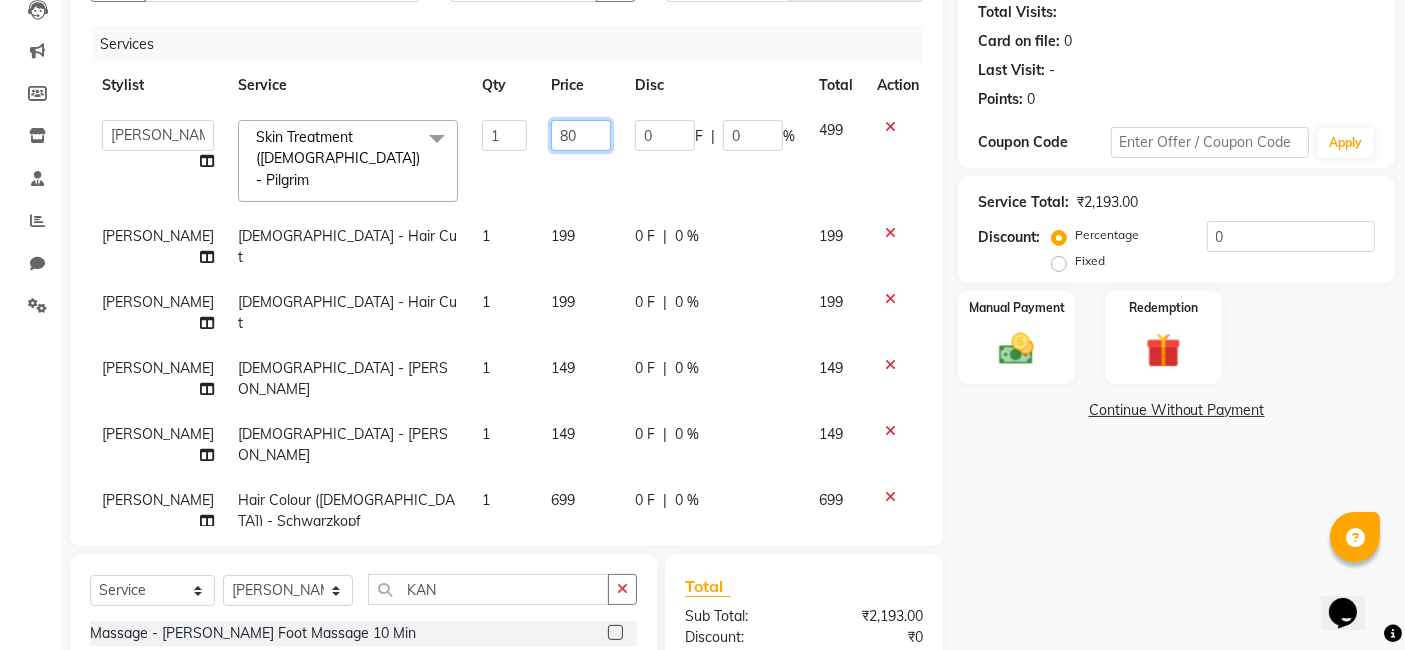 type on "800" 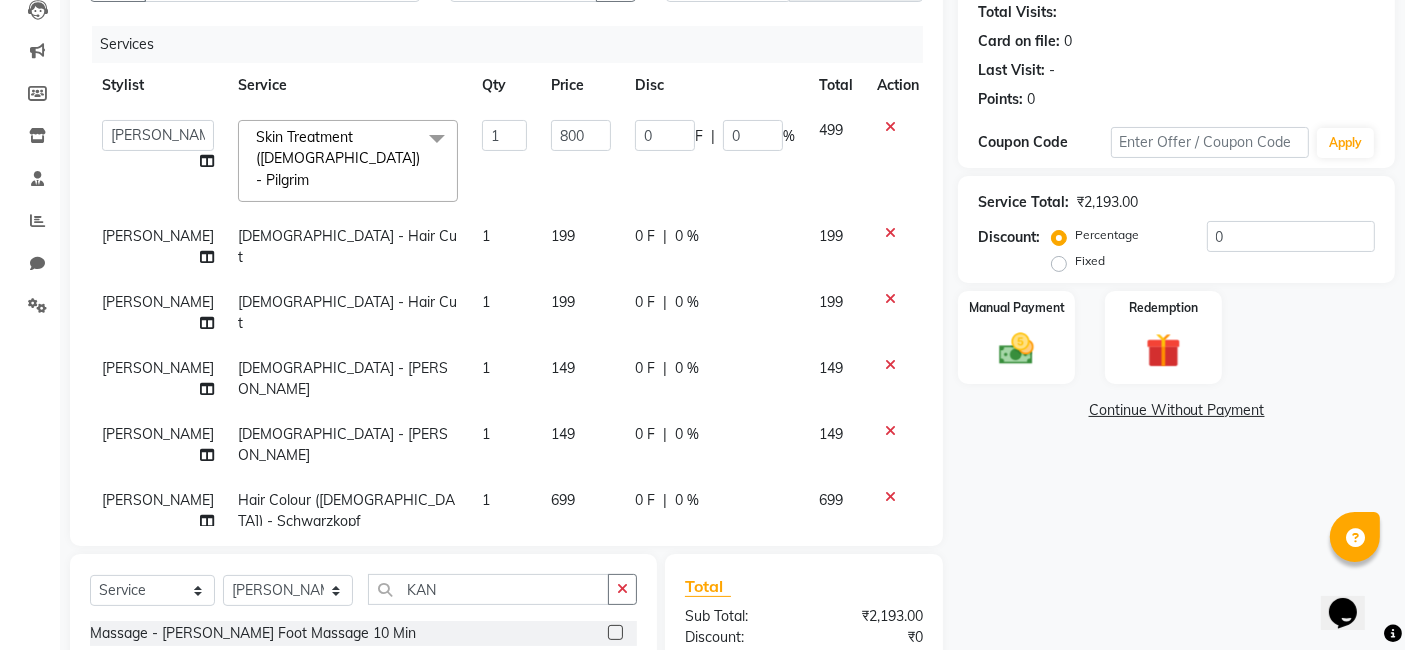 click on "199" 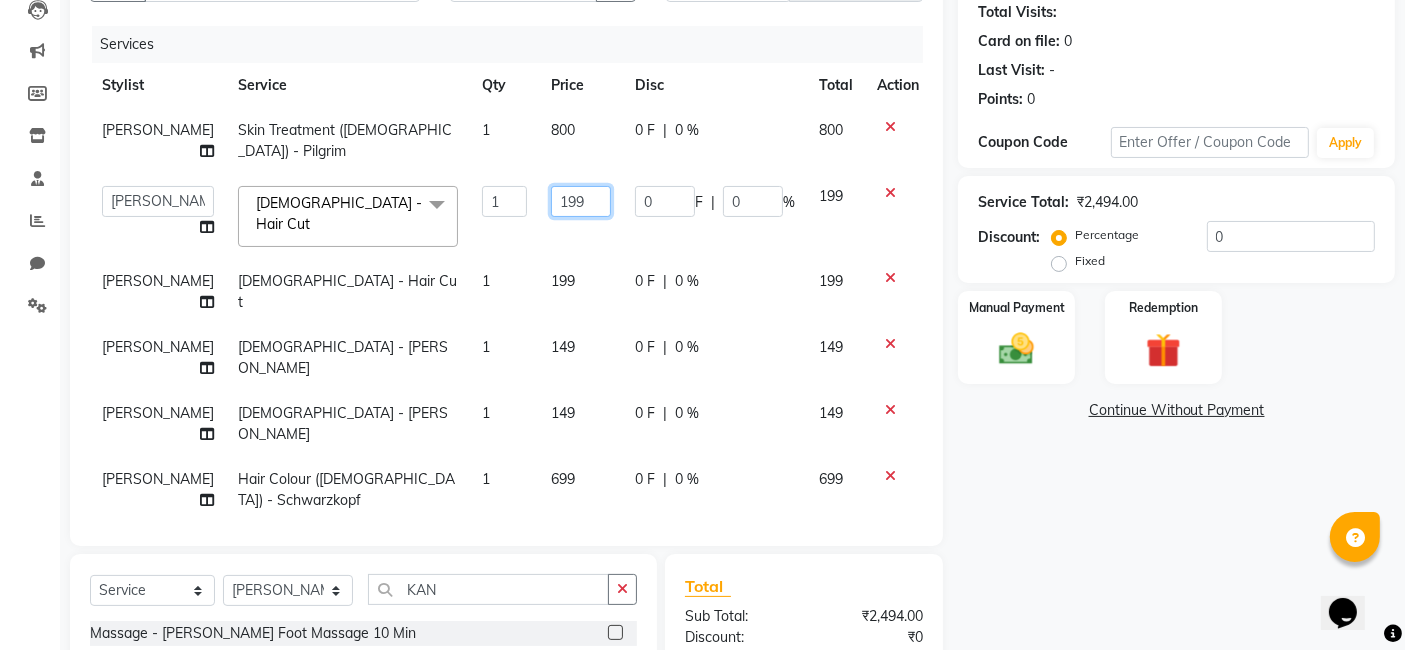click on "199" 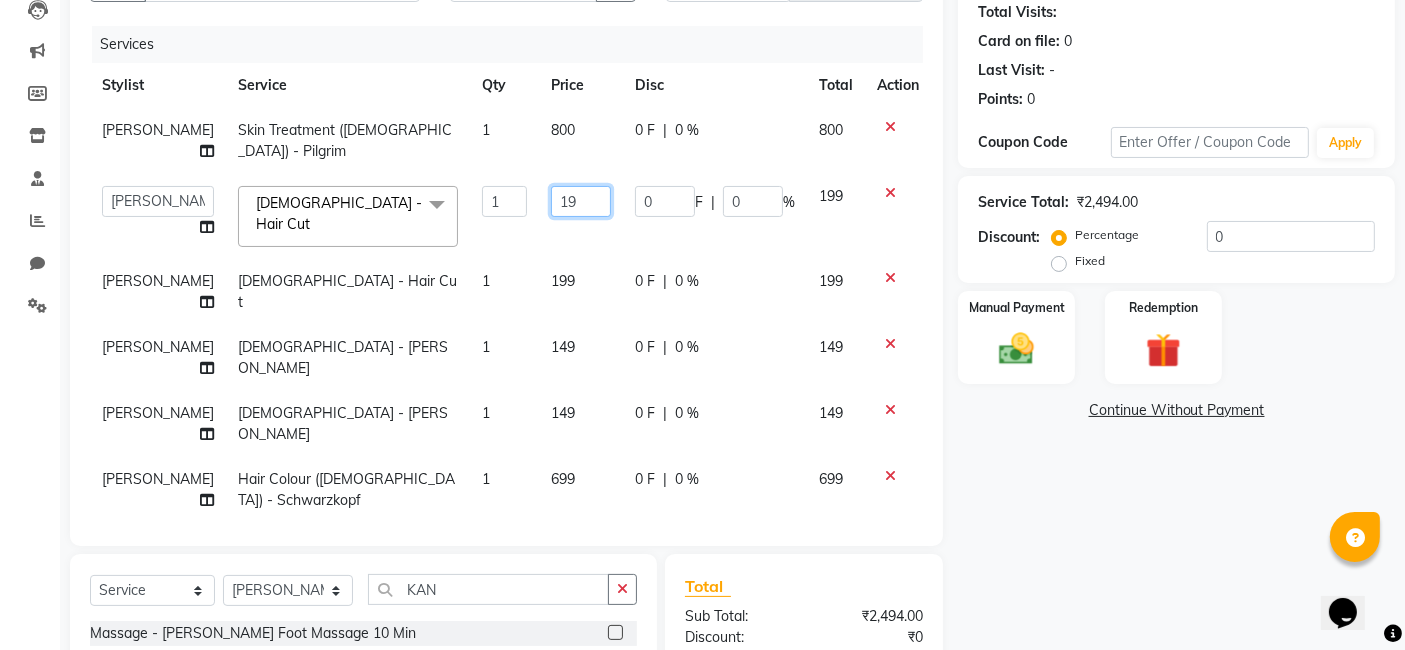 type on "1" 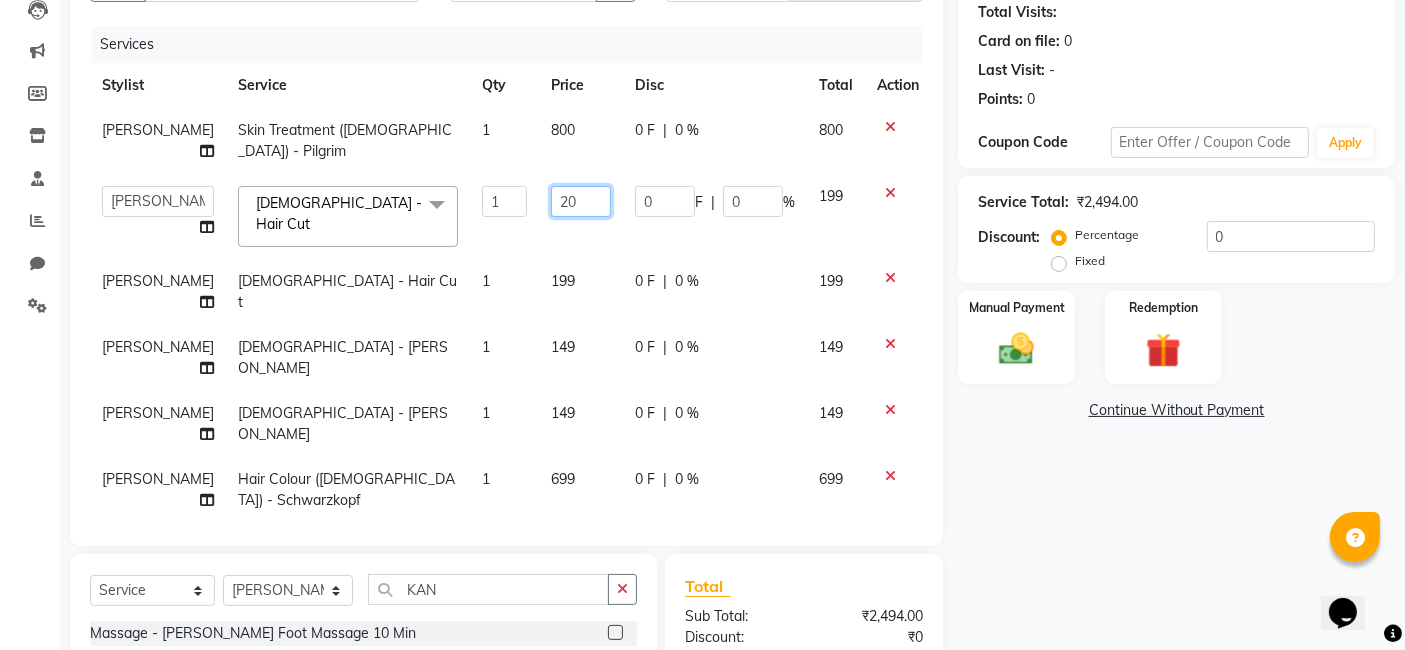 type on "200" 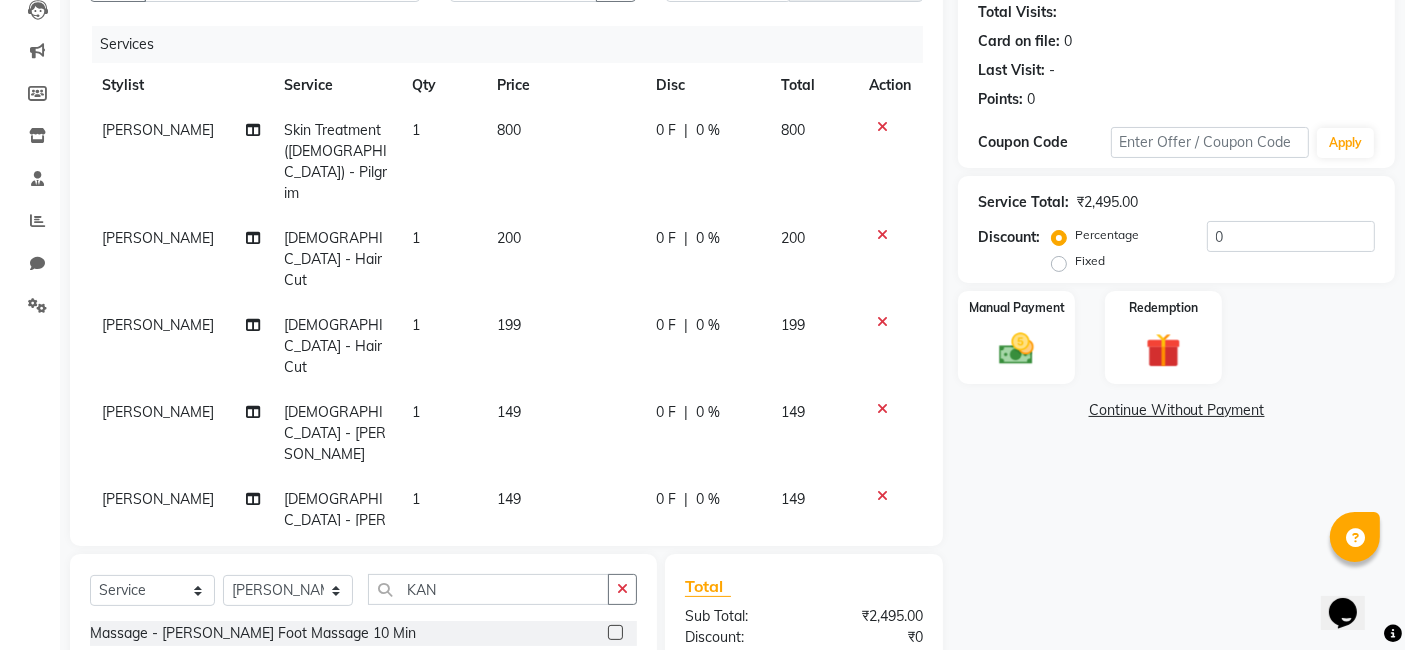 click on "Fahim Ansari Skin Treatment (Male) - Pilgrim 1 800 0 F | 0 % 800 Fahim Ansari Male - Hair Cut 1 200 0 F | 0 % 200 Fahim Ansari Male - Hair Cut 1 199 0 F | 0 % 199 Fahim Ansari Male - Beard 1 149 0 F | 0 % 149 Fahim Ansari Male - Beard 1 149 0 F | 0 % 149 Fahim Ansari Hair Colour (Male) - Schwarzkopf 1 699 0 F | 0 % 699 Fahim Ansari Hair Colour (Male) - Beard Colour 1 249 0 F | 0 % 249 Fahim Ansari Massage - Kansa Thali Foot Massage 10 Min 1 50 0 F | 0 % 50" 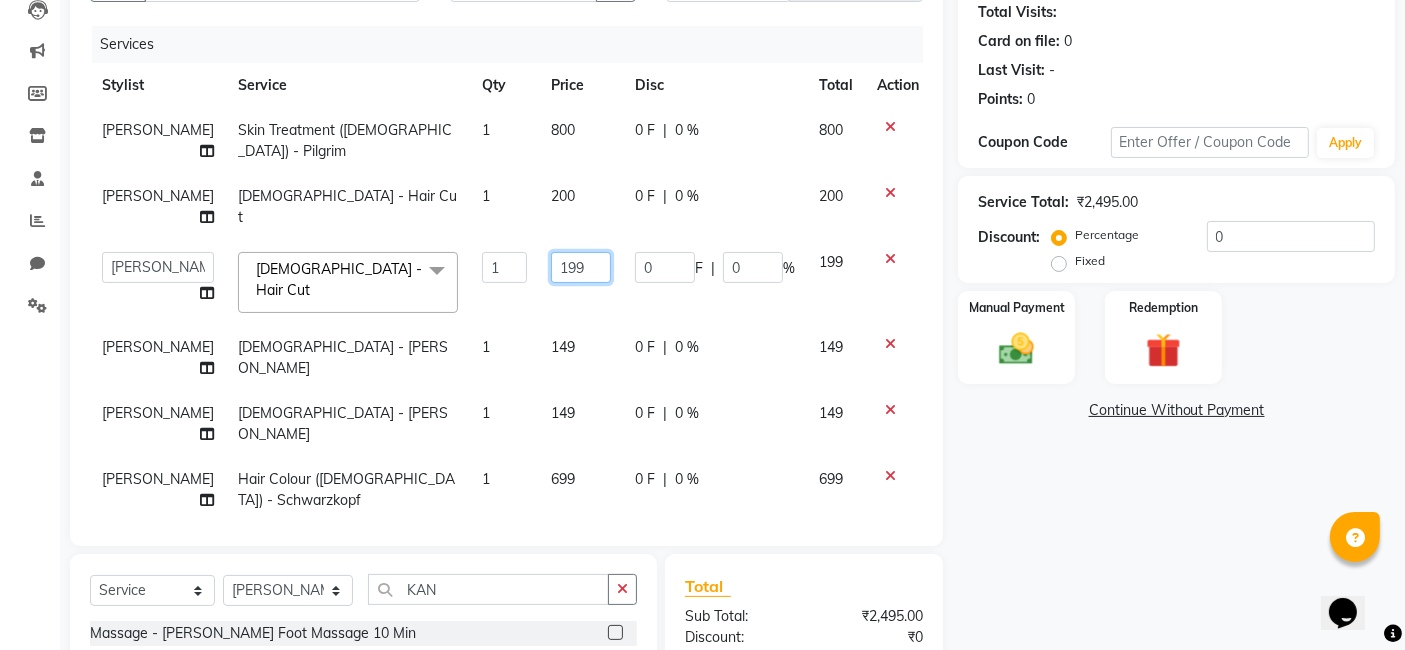 click on "199" 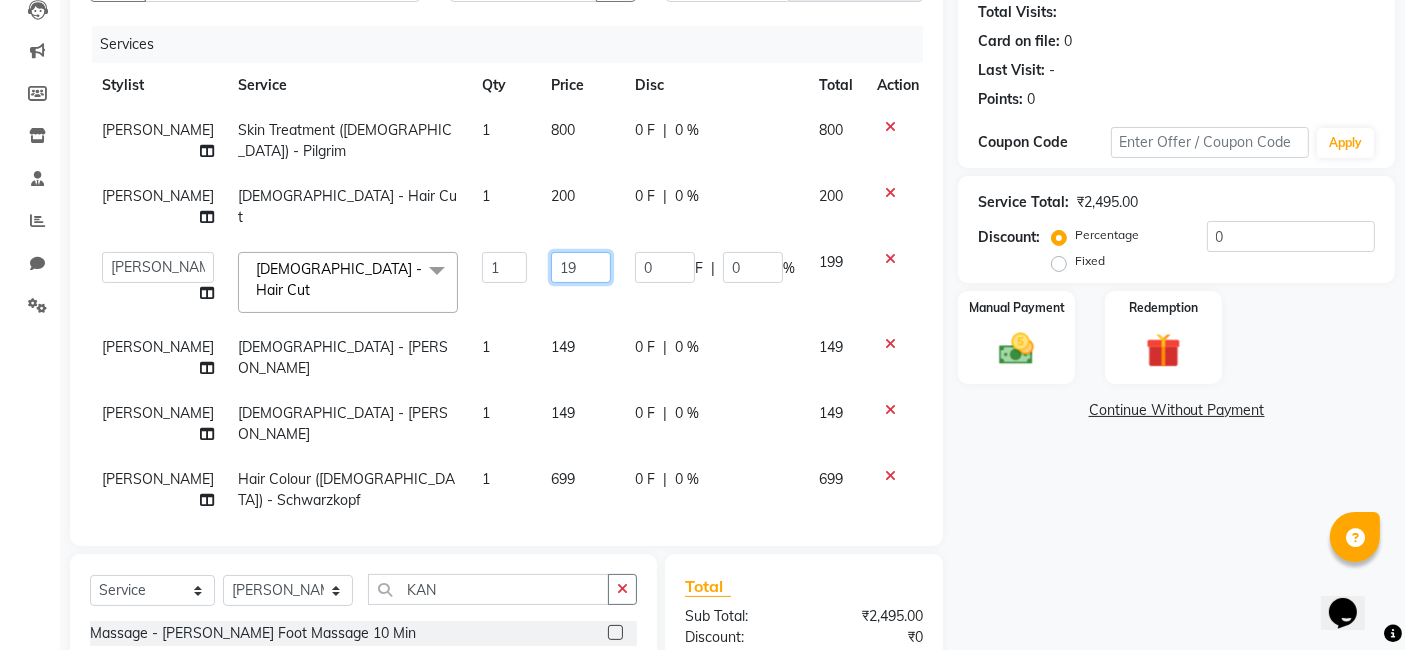 type on "1" 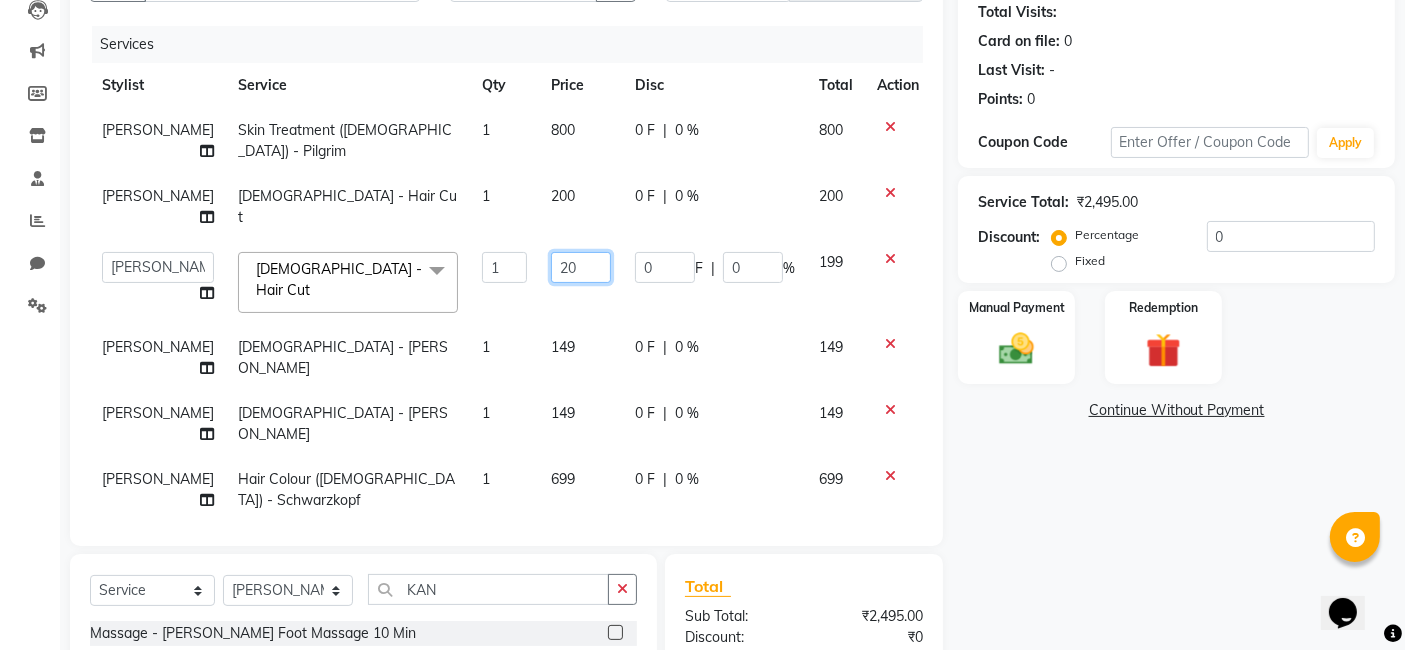 type on "200" 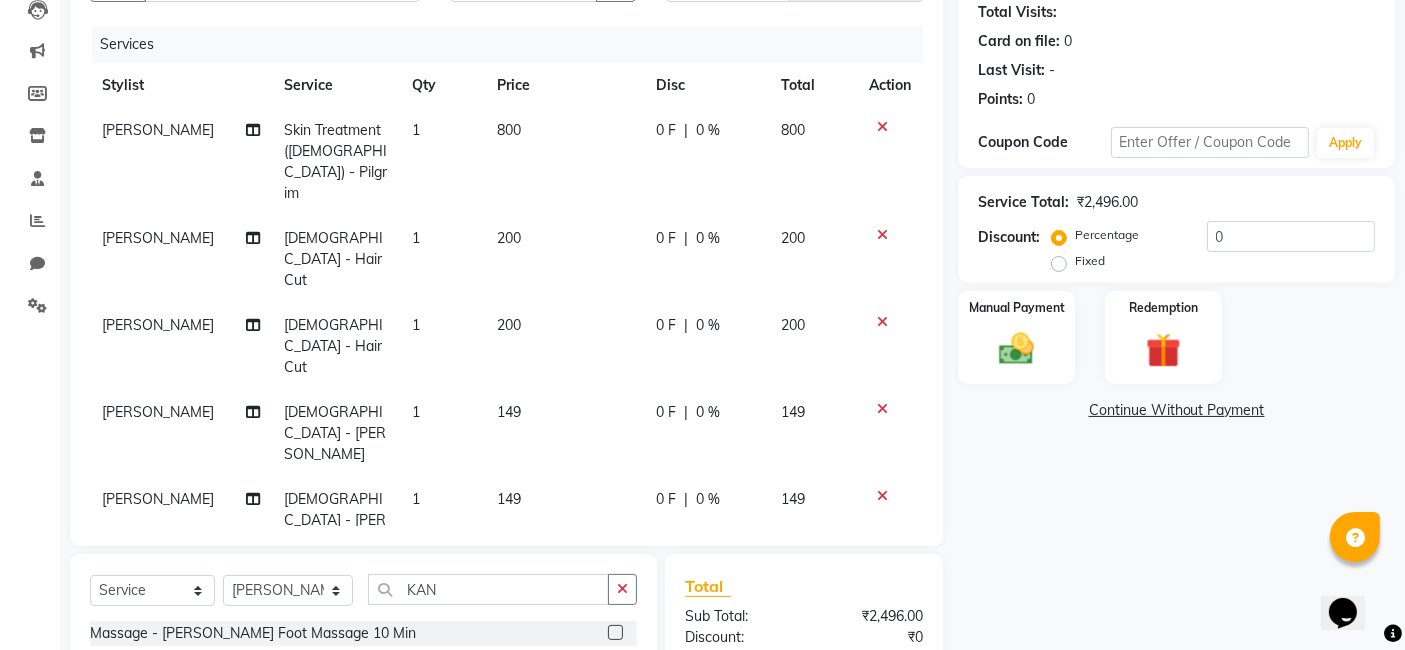 click on "Fahim Ansari Skin Treatment (Male) - Pilgrim 1 800 0 F | 0 % 800 Fahim Ansari Male - Hair Cut 1 200 0 F | 0 % 200 Fahim Ansari Male - Hair Cut 1 200 0 F | 0 % 200 Fahim Ansari Male - Beard 1 149 0 F | 0 % 149 Fahim Ansari Male - Beard 1 149 0 F | 0 % 149 Fahim Ansari Hair Colour (Male) - Schwarzkopf 1 699 0 F | 0 % 699 Fahim Ansari Hair Colour (Male) - Beard Colour 1 249 0 F | 0 % 249 Fahim Ansari Massage - Kansa Thali Foot Massage 10 Min 1 50 0 F | 0 % 50" 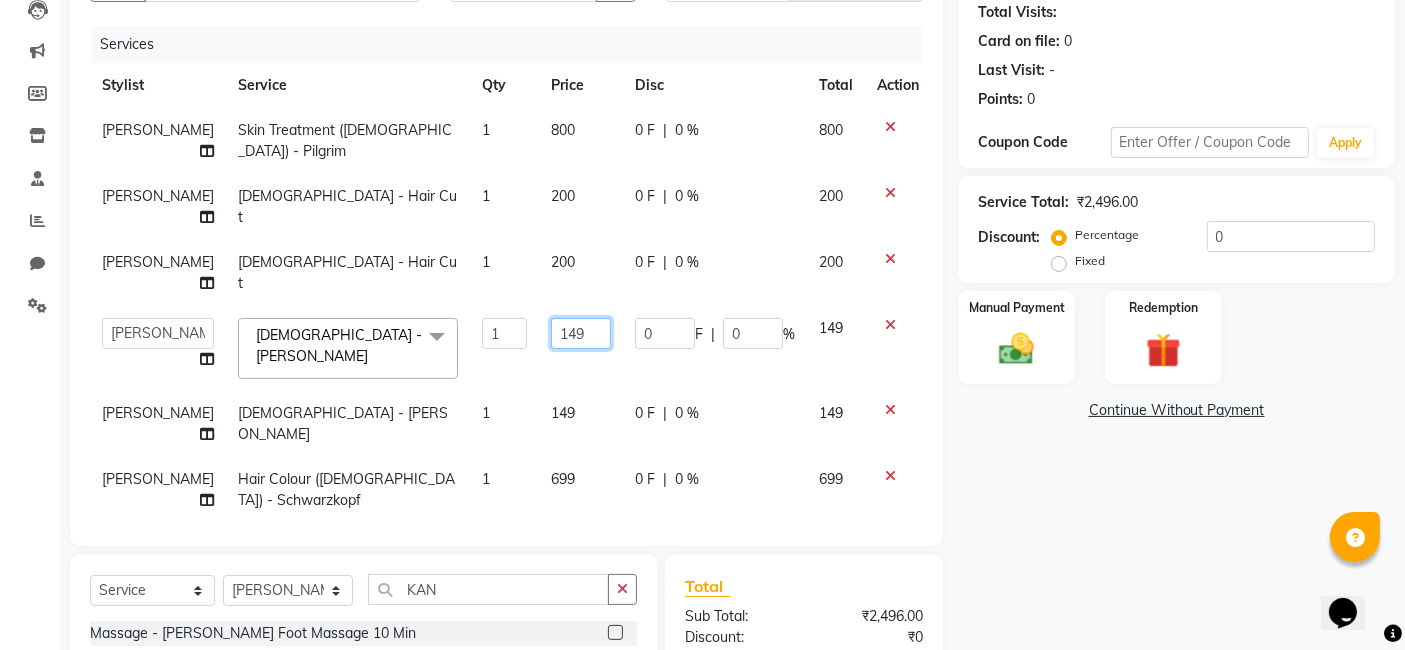 click on "149" 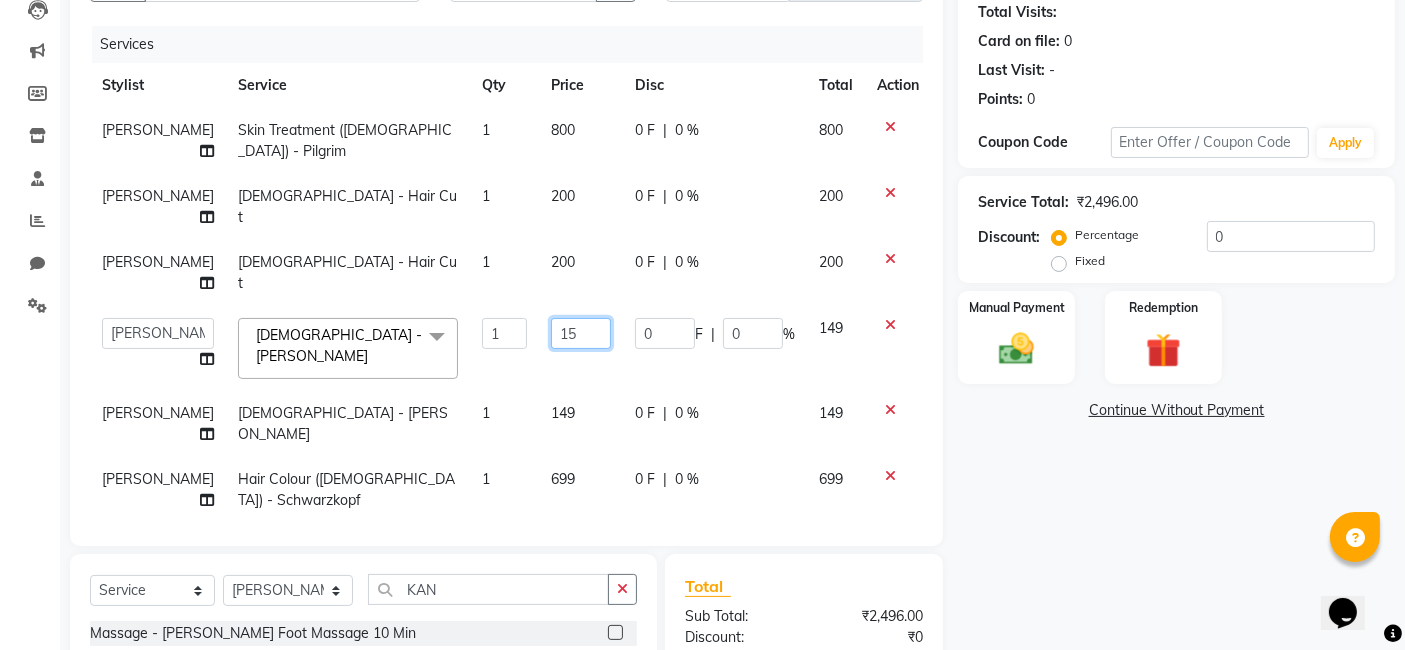 type on "150" 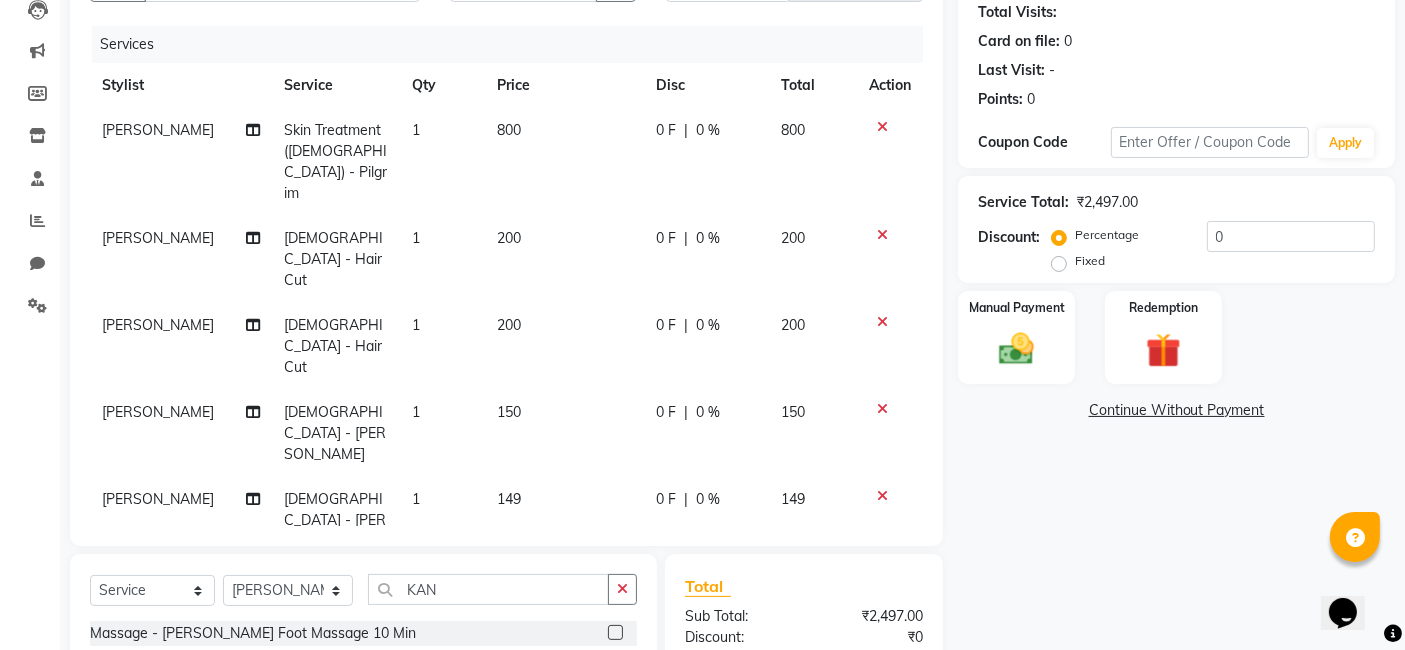 click on "Fahim Ansari Skin Treatment (Male) - Pilgrim 1 800 0 F | 0 % 800 Fahim Ansari Male - Hair Cut 1 200 0 F | 0 % 200 Fahim Ansari Male - Hair Cut 1 200 0 F | 0 % 200 Fahim Ansari Male - Beard 1 150 0 F | 0 % 150 Fahim Ansari Male - Beard 1 149 0 F | 0 % 149 Fahim Ansari Hair Colour (Male) - Schwarzkopf 1 699 0 F | 0 % 699 Fahim Ansari Hair Colour (Male) - Beard Colour 1 249 0 F | 0 % 249 Fahim Ansari Massage - Kansa Thali Foot Massage 10 Min 1 50 0 F | 0 % 50" 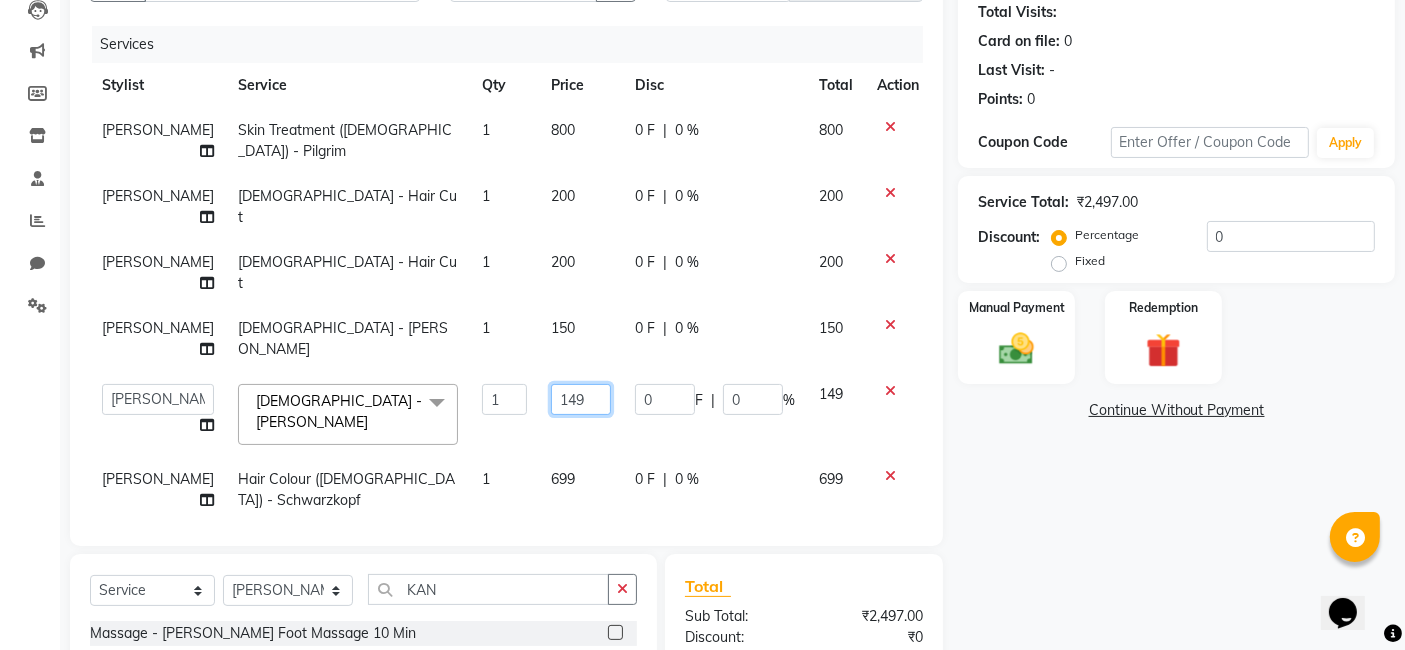 click on "149" 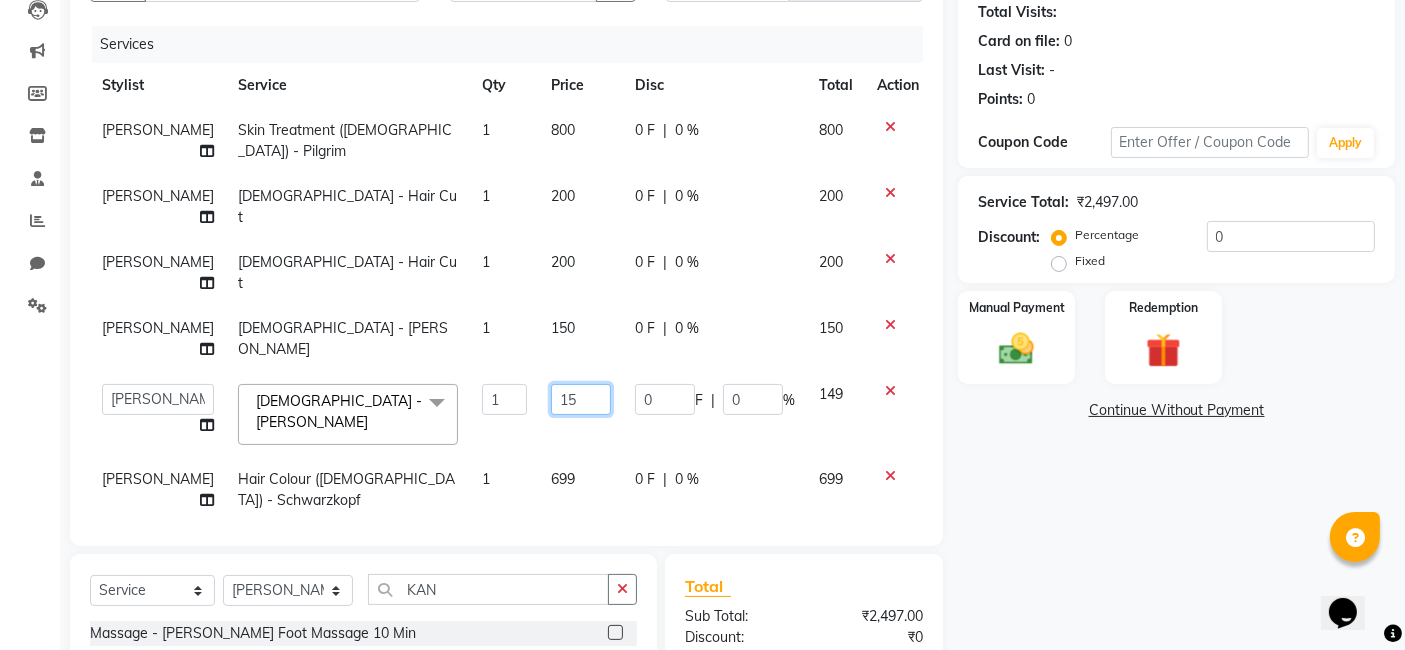 type on "150" 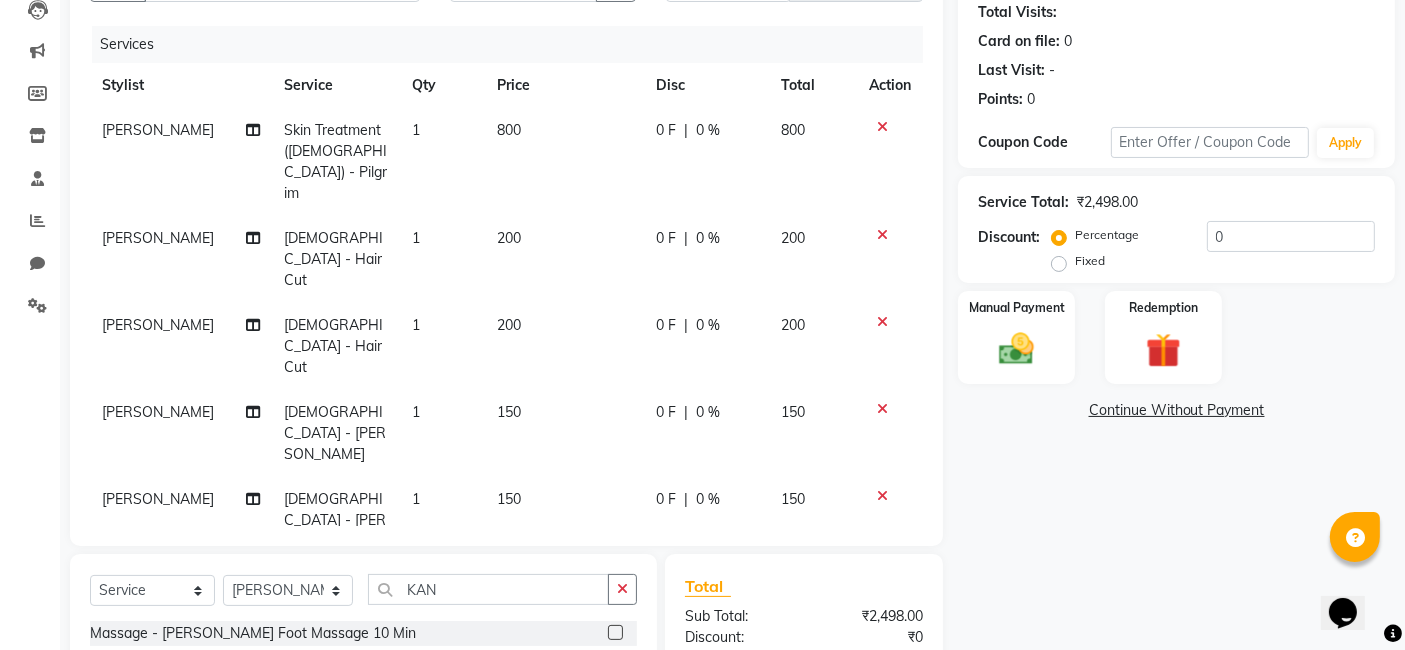 click on "Fahim Ansari Skin Treatment (Male) - Pilgrim 1 800 0 F | 0 % 800 Fahim Ansari Male - Hair Cut 1 200 0 F | 0 % 200 Fahim Ansari Male - Hair Cut 1 200 0 F | 0 % 200 Fahim Ansari Male - Beard 1 150 0 F | 0 % 150 Fahim Ansari Male - Beard 1 150 0 F | 0 % 150 Fahim Ansari Hair Colour (Male) - Schwarzkopf 1 699 0 F | 0 % 699 Fahim Ansari Hair Colour (Male) - Beard Colour 1 249 0 F | 0 % 249 Fahim Ansari Massage - Kansa Thali Foot Massage 10 Min 1 50 0 F | 0 % 50" 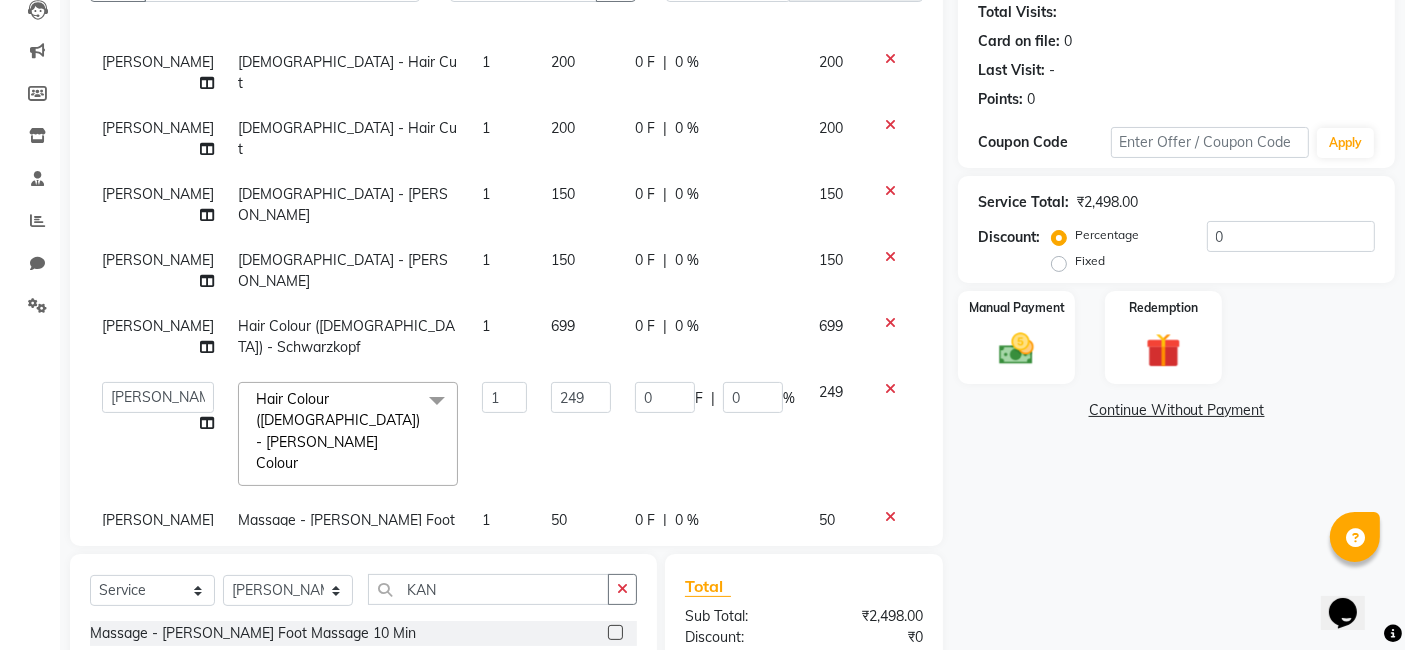 scroll, scrollTop: 161, scrollLeft: 0, axis: vertical 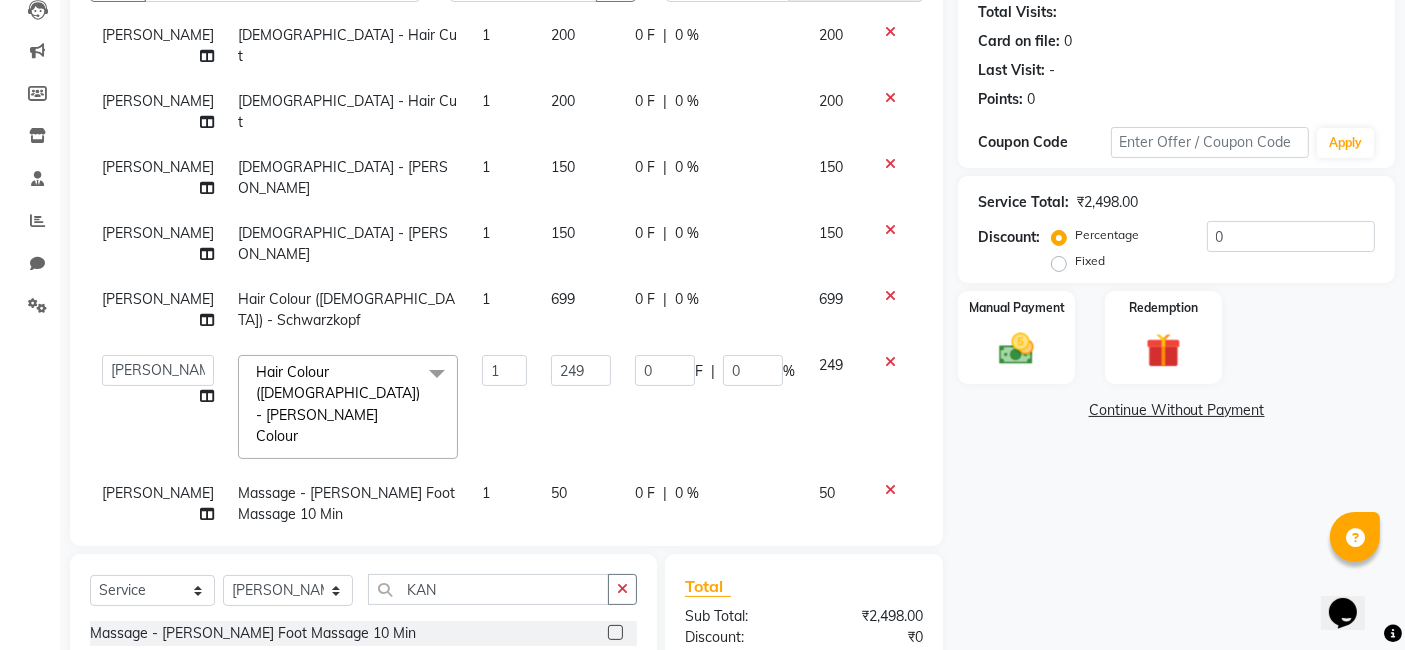 click on "699" 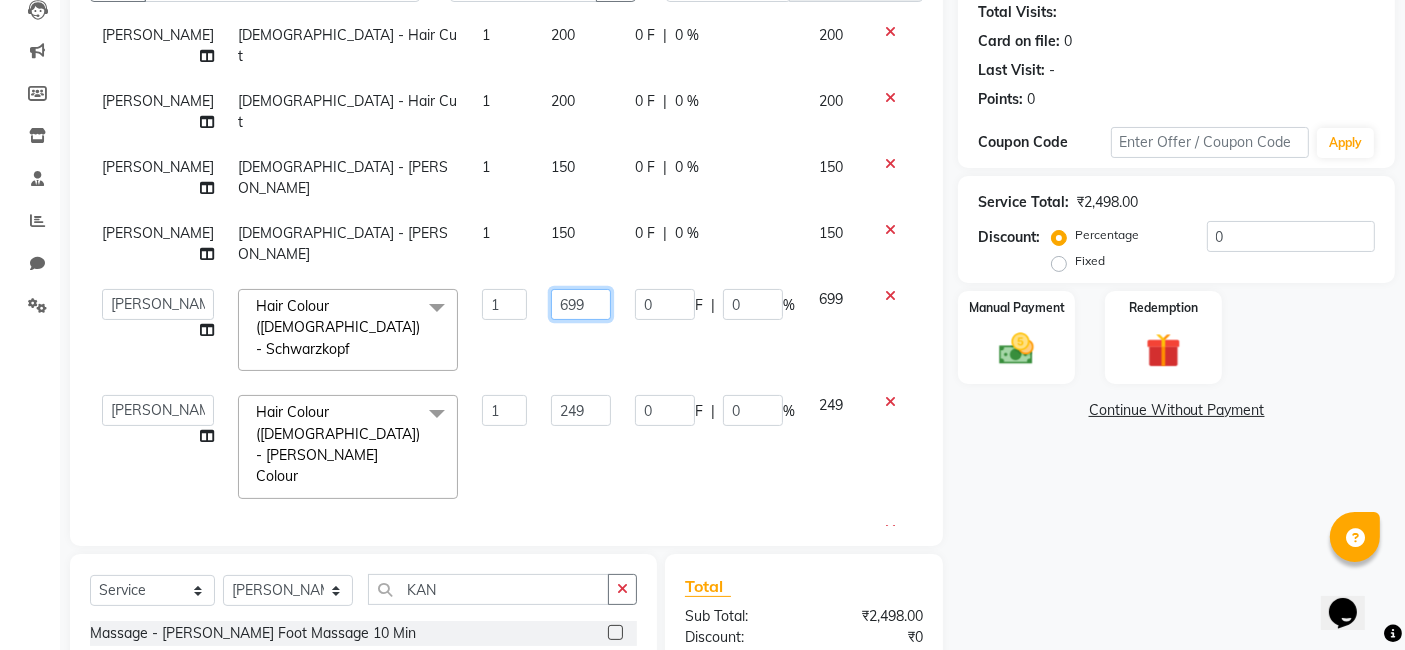 click on "699" 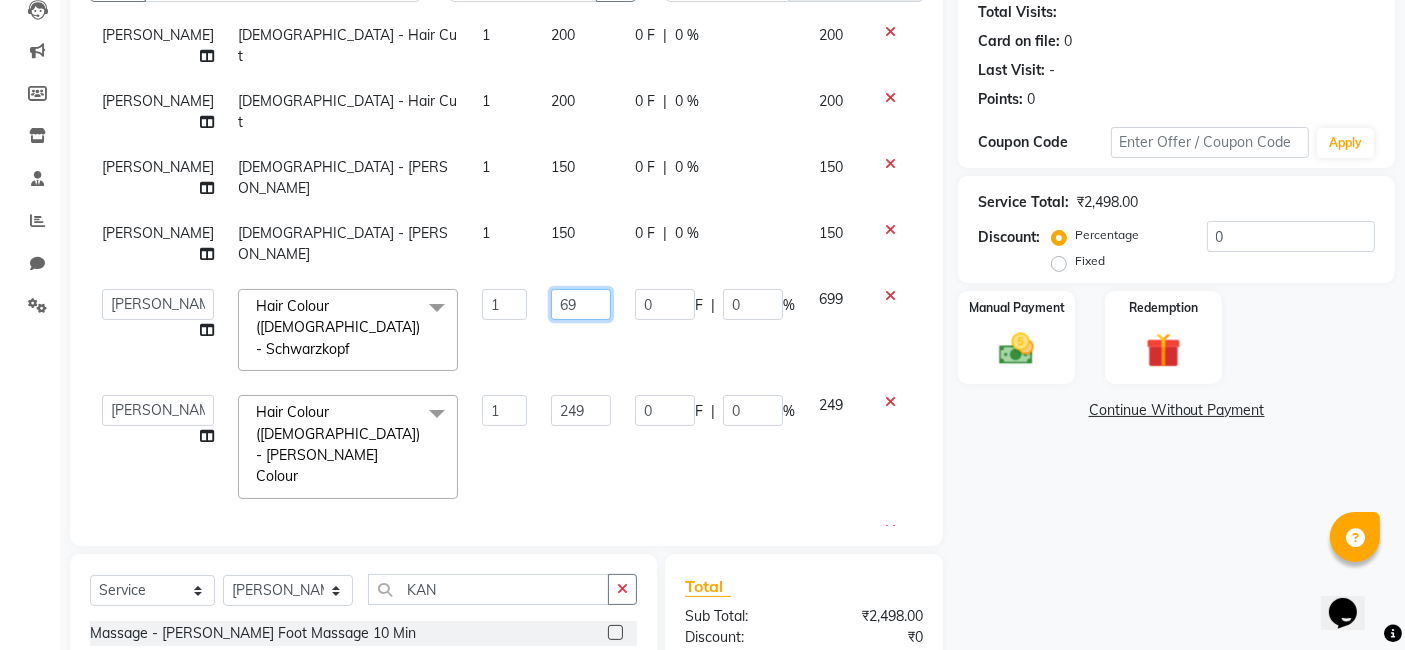 type on "6" 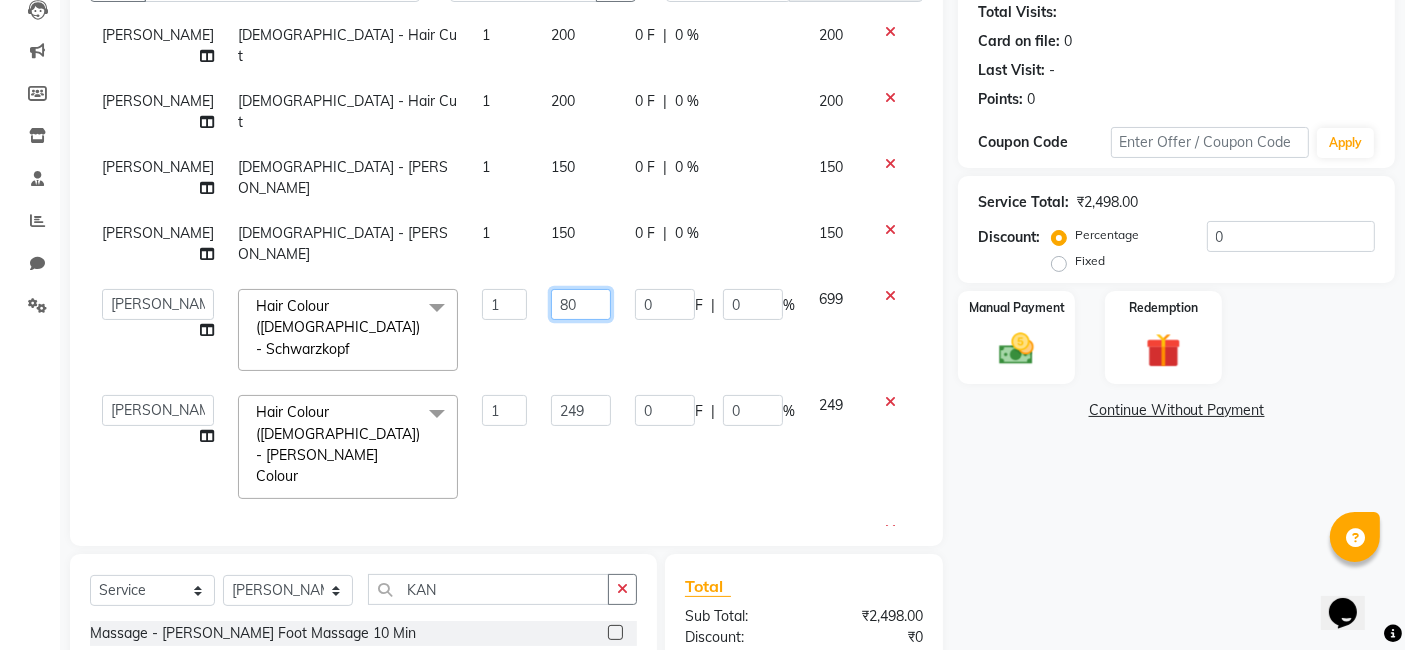 type on "800" 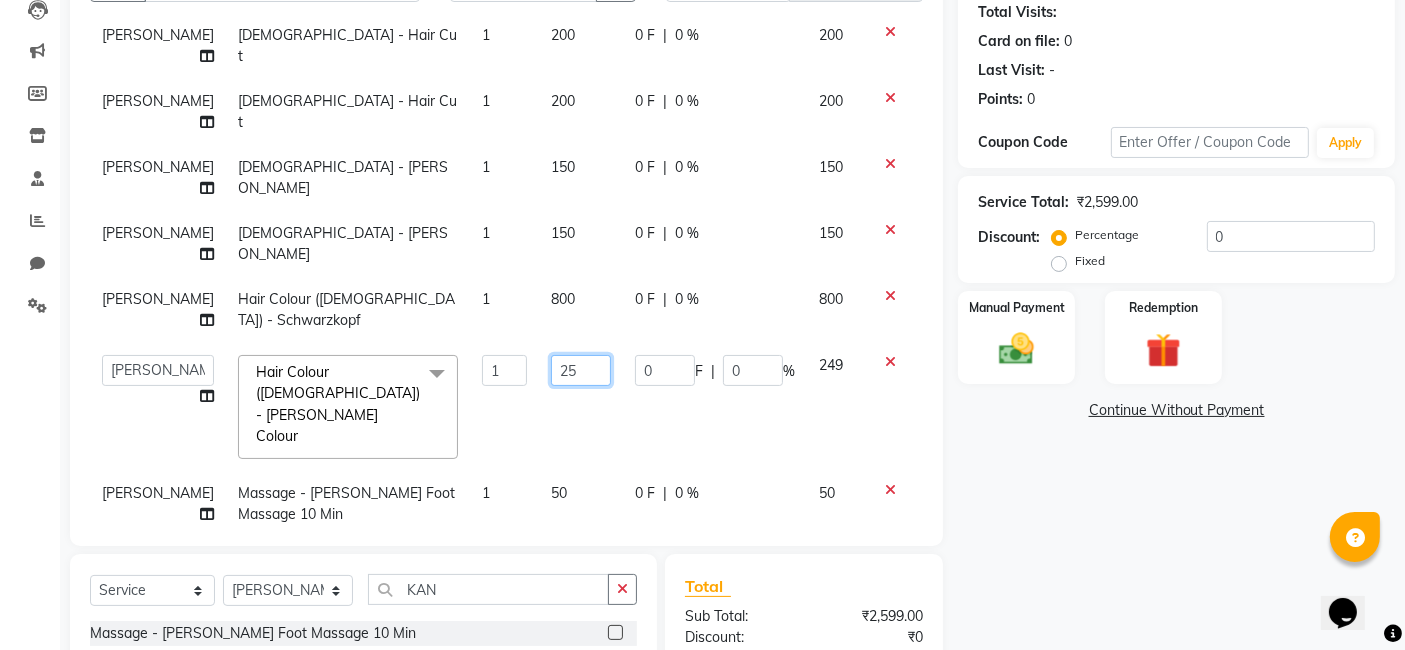 type on "250" 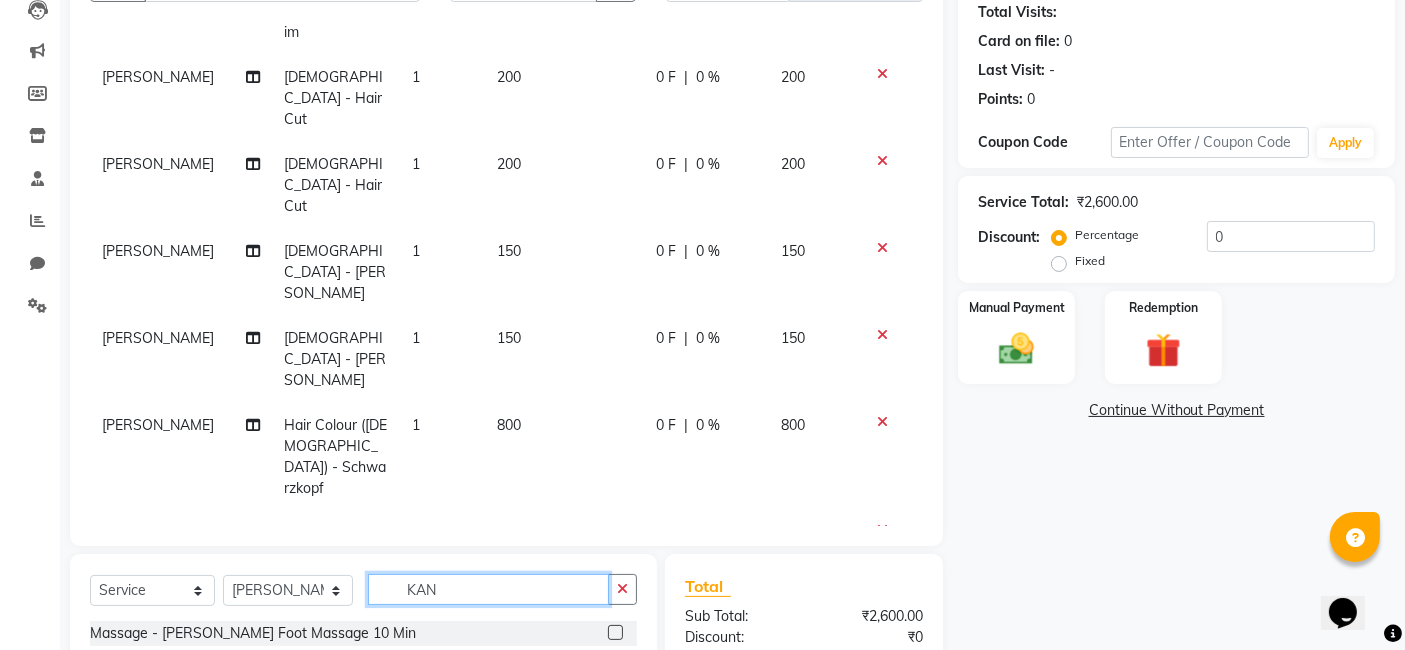 scroll, scrollTop: 122, scrollLeft: 0, axis: vertical 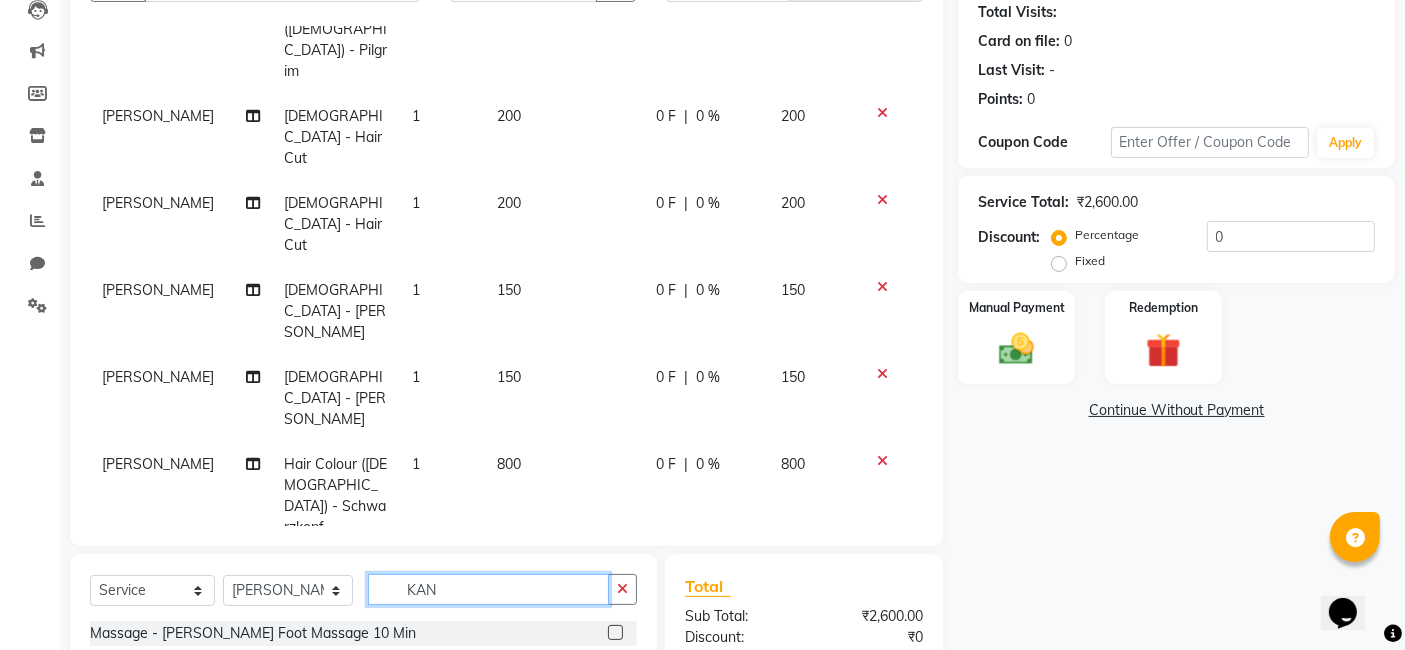 click on "KAN" 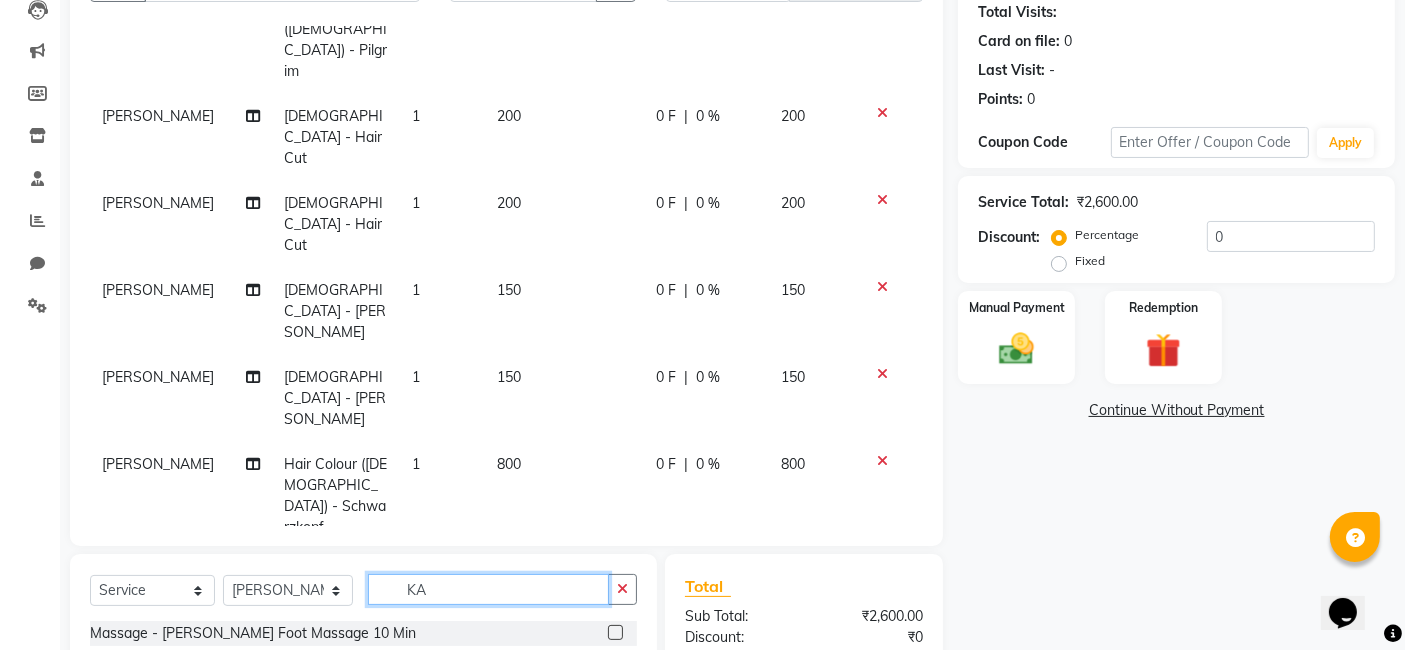 type on "K" 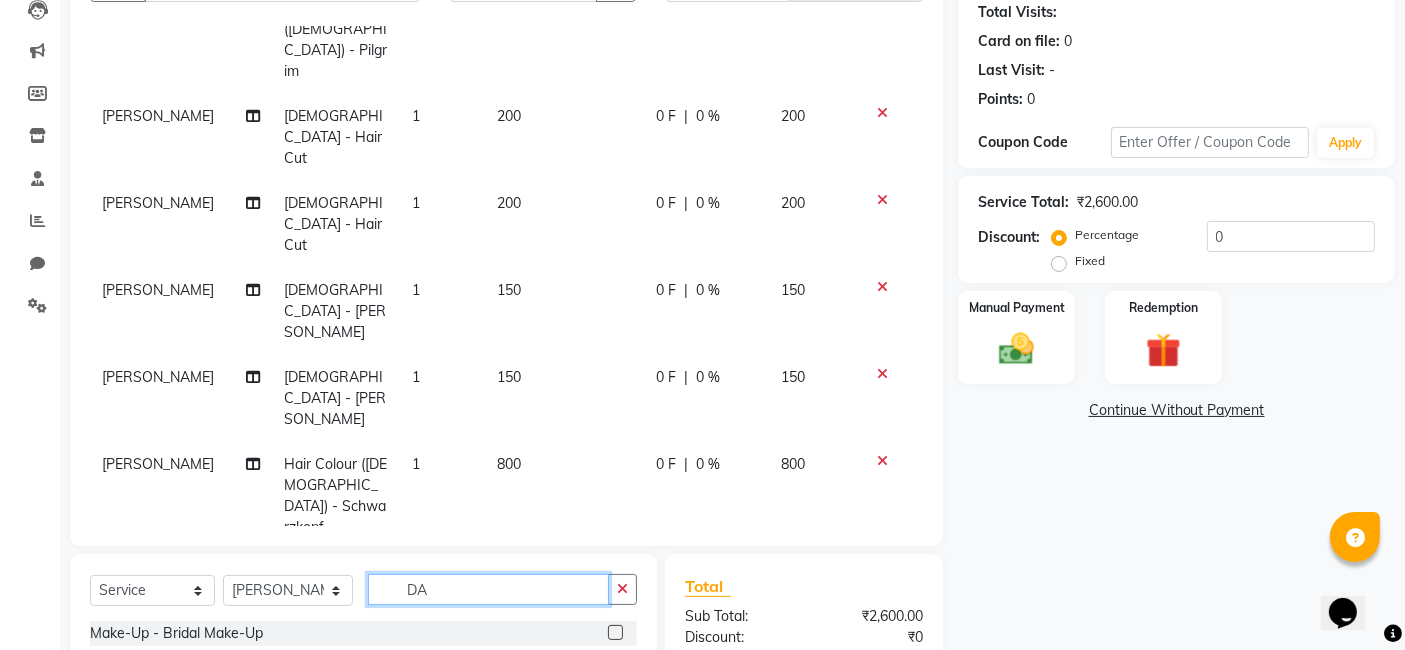 type on "D" 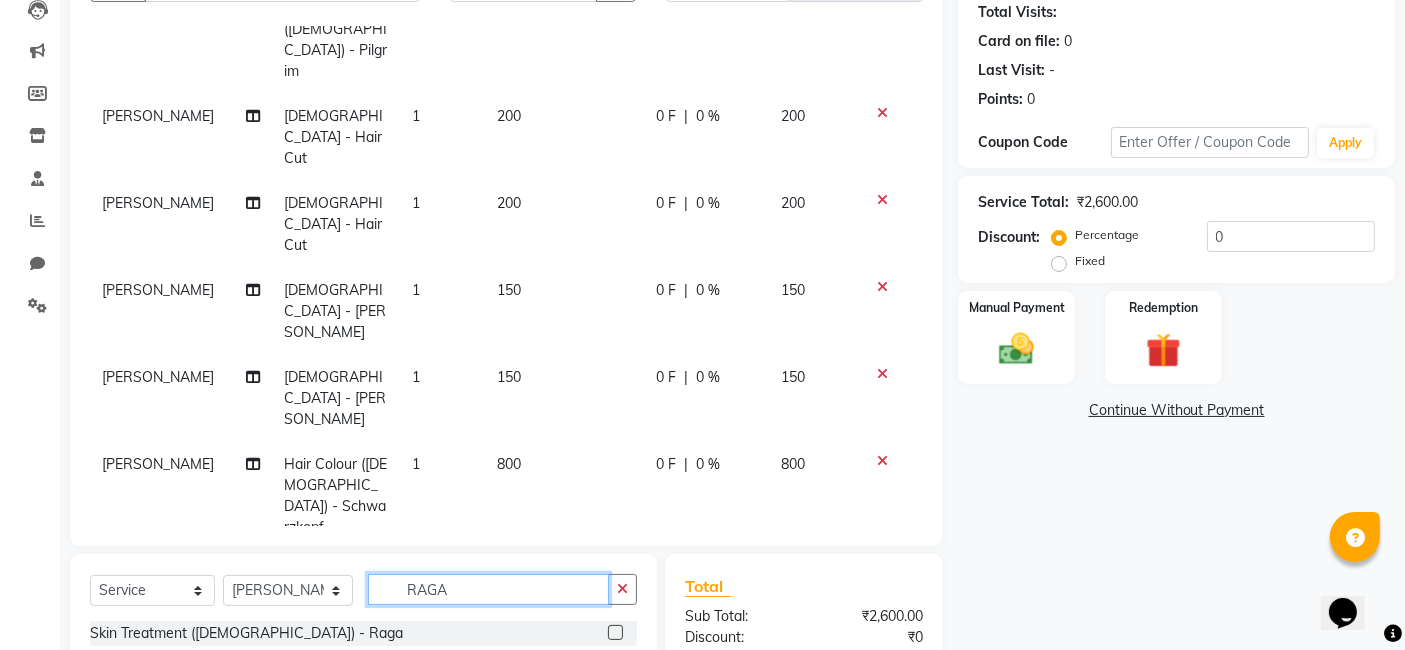 type on "RAGA" 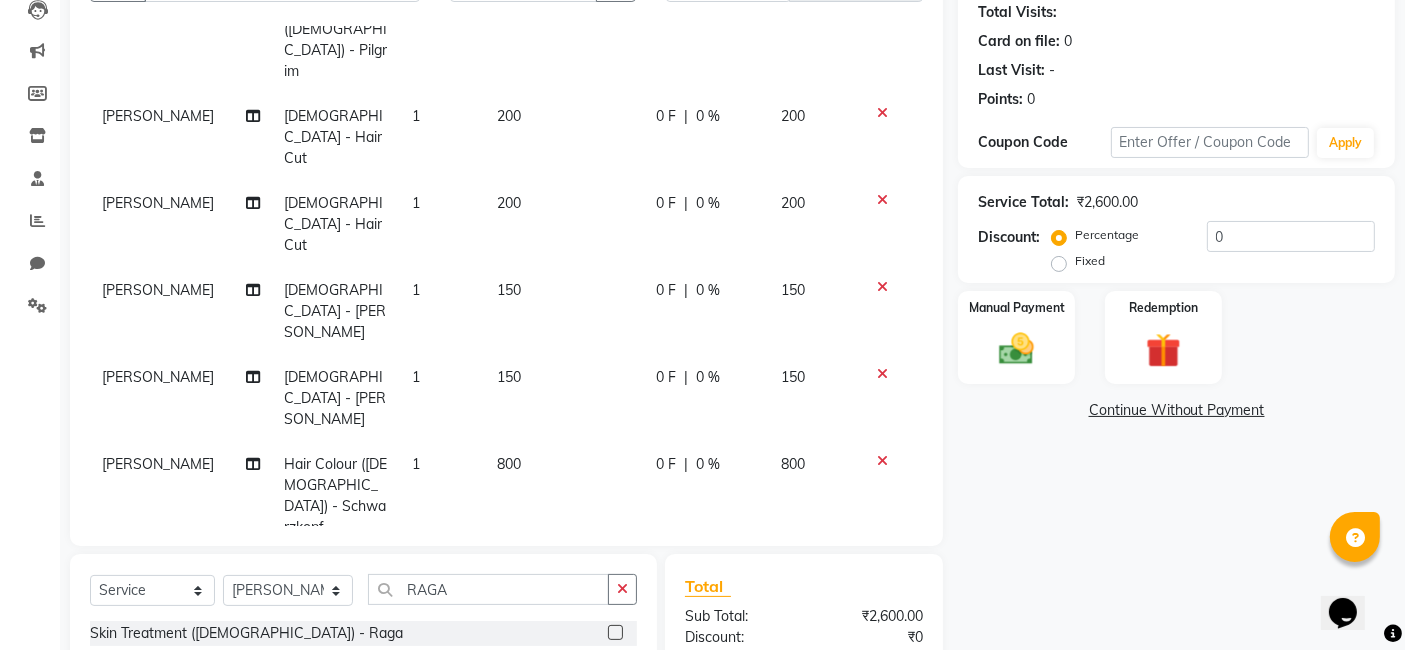 click 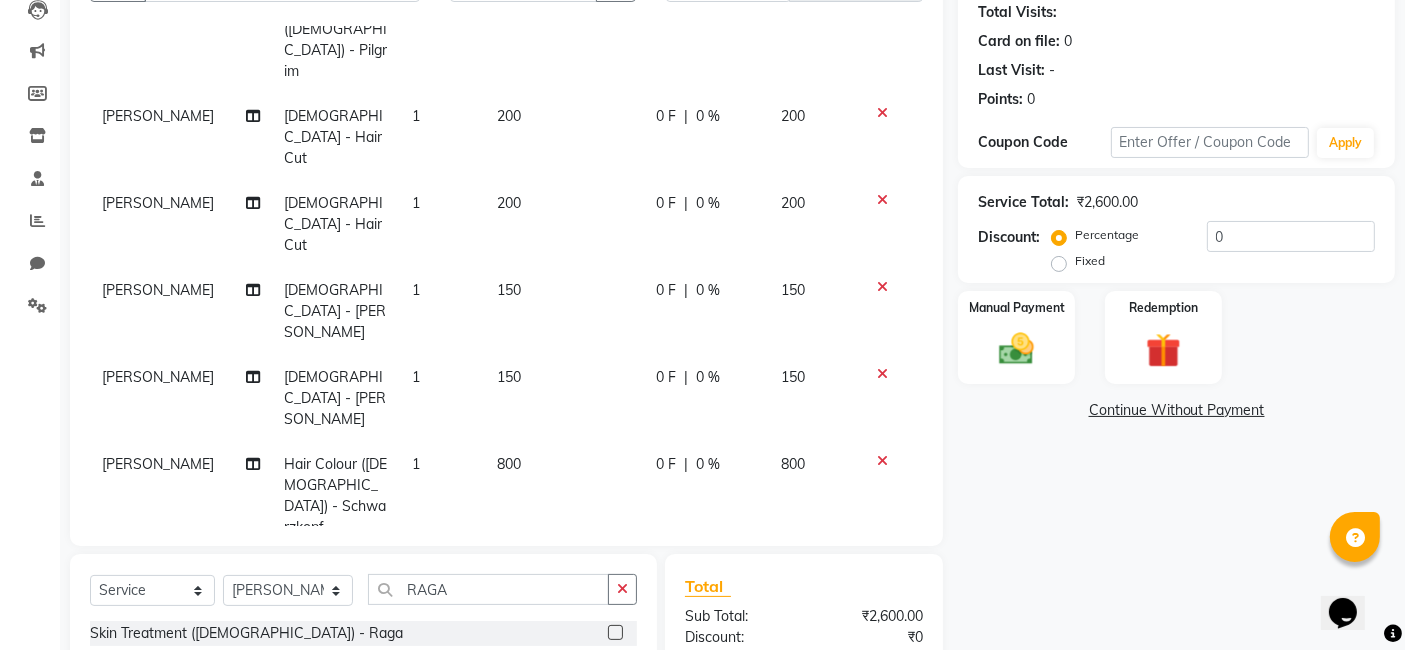 click 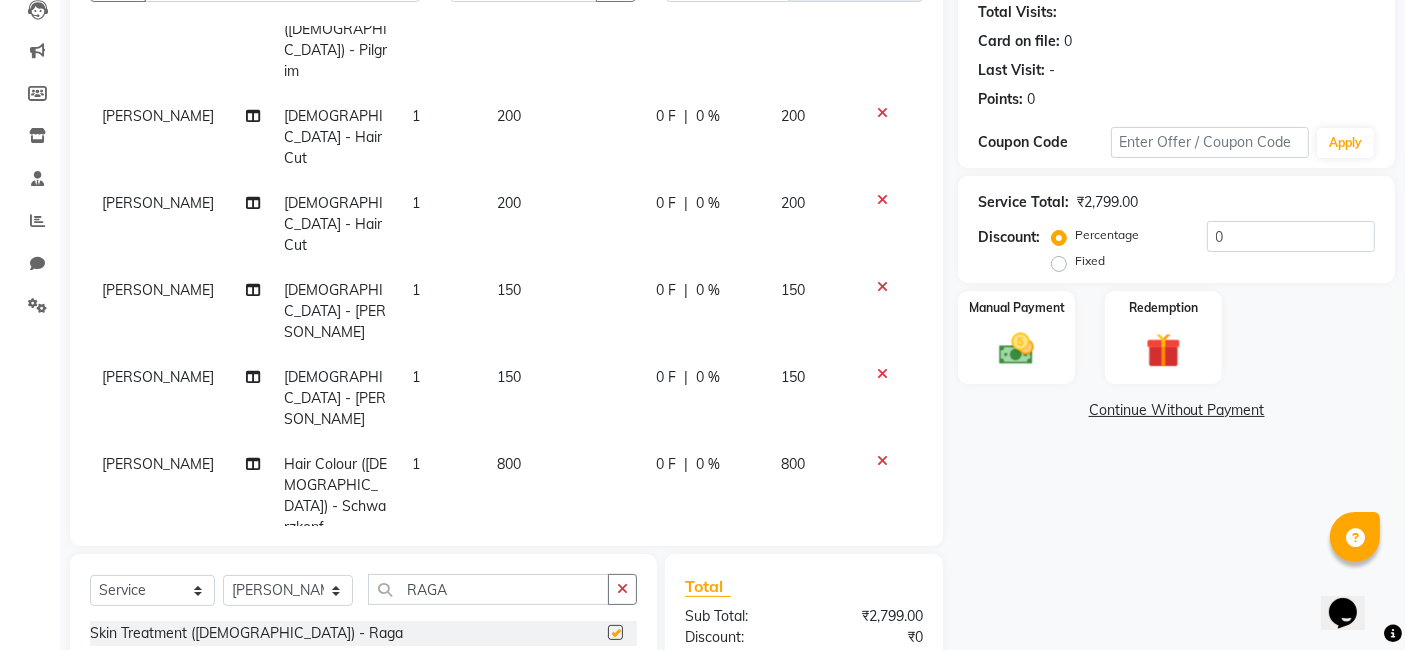 scroll, scrollTop: 161, scrollLeft: 0, axis: vertical 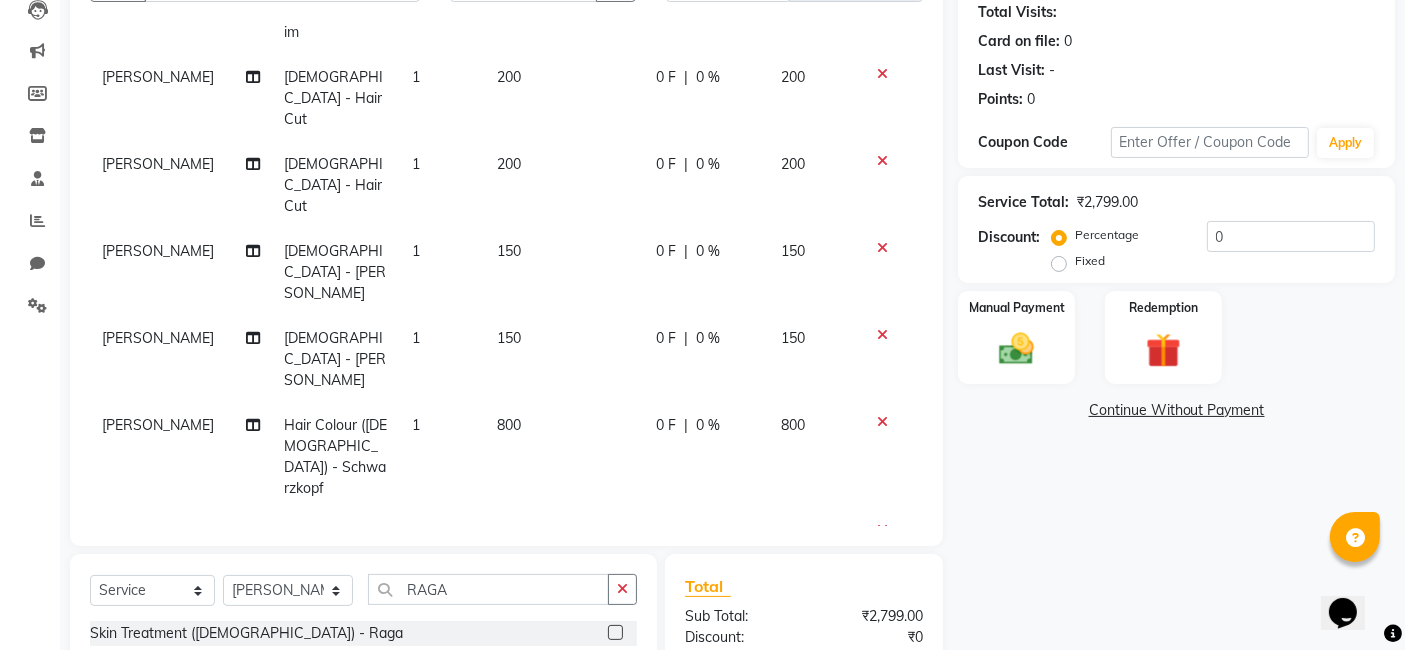 checkbox on "false" 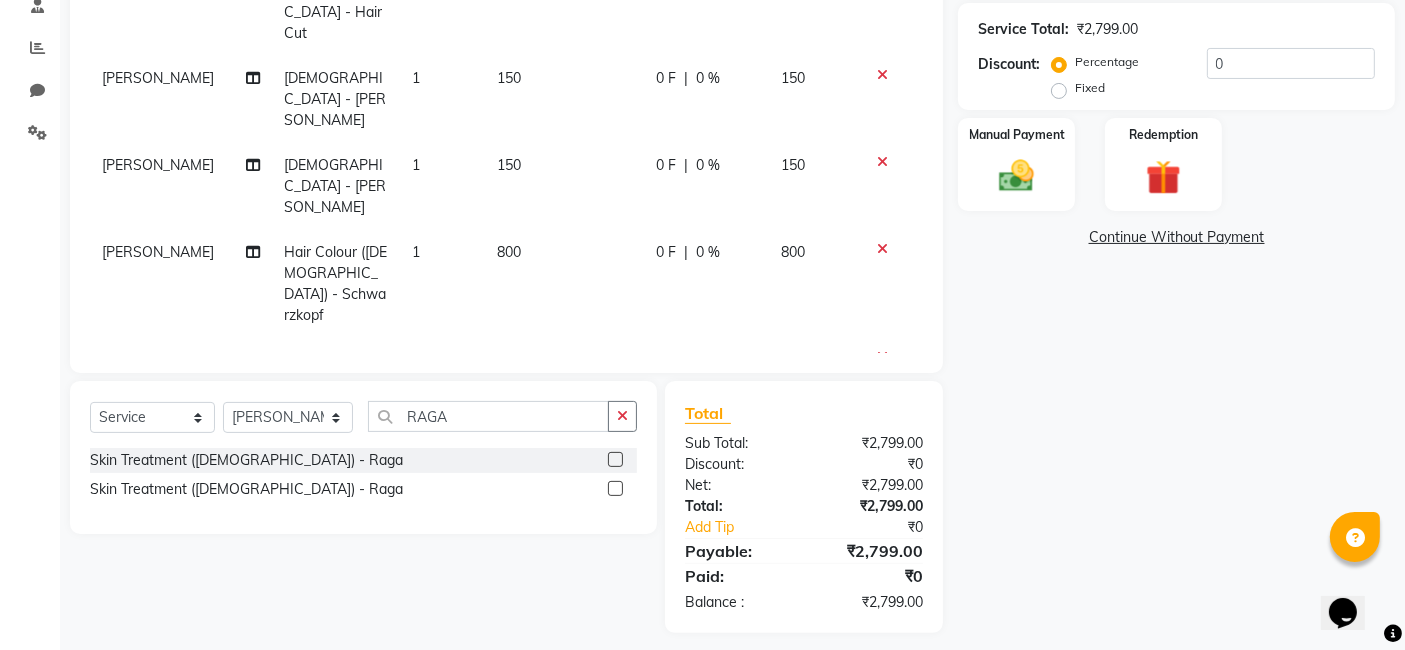 scroll, scrollTop: 400, scrollLeft: 0, axis: vertical 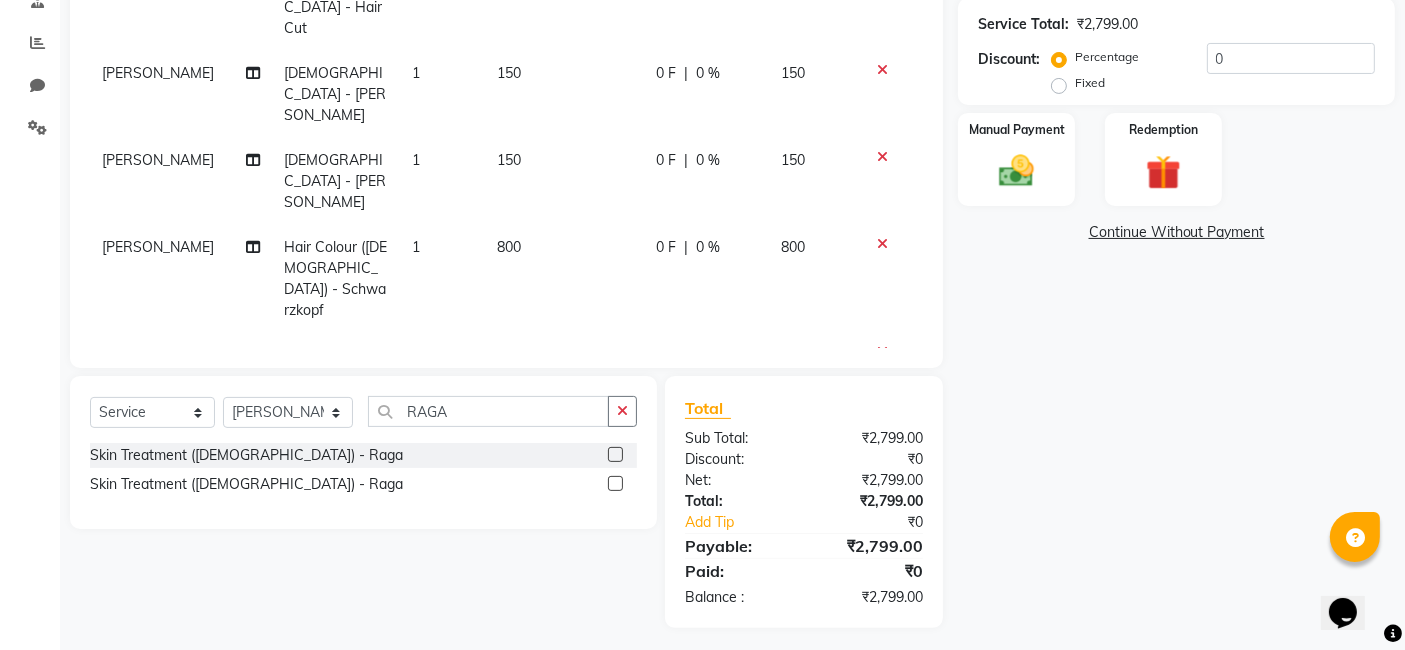 click 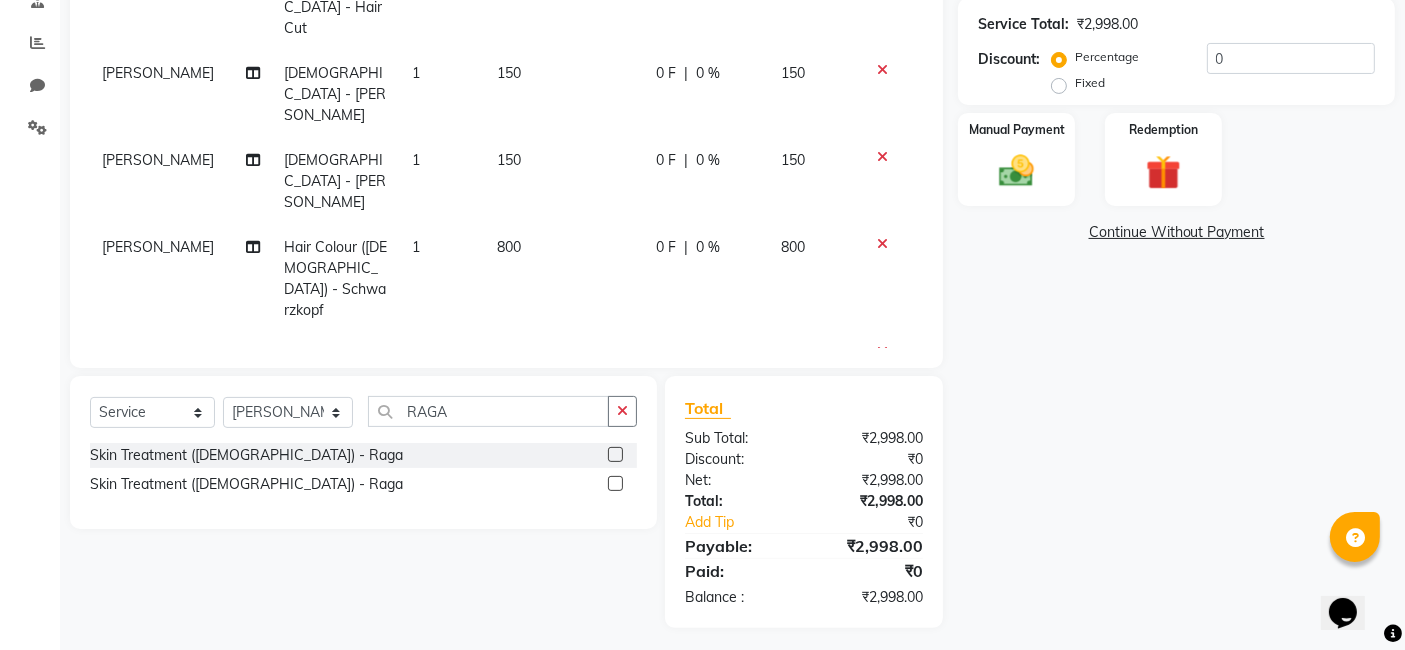 click 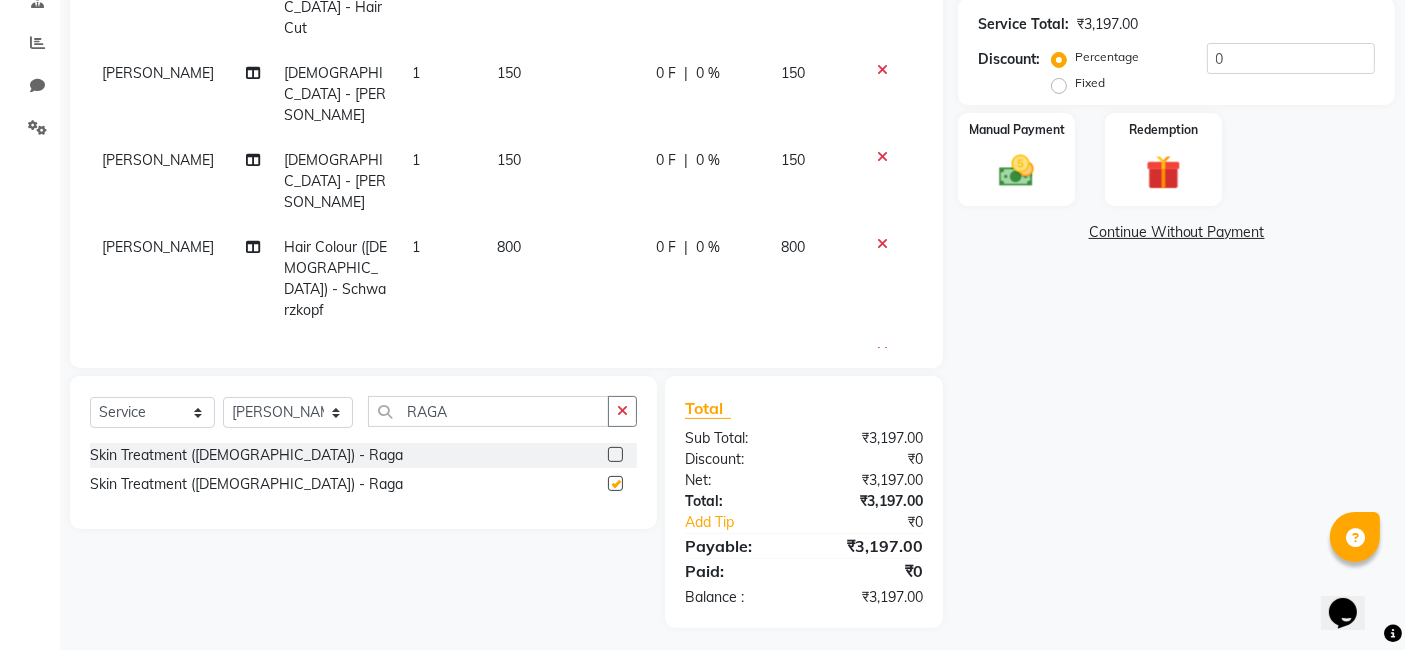 checkbox on "false" 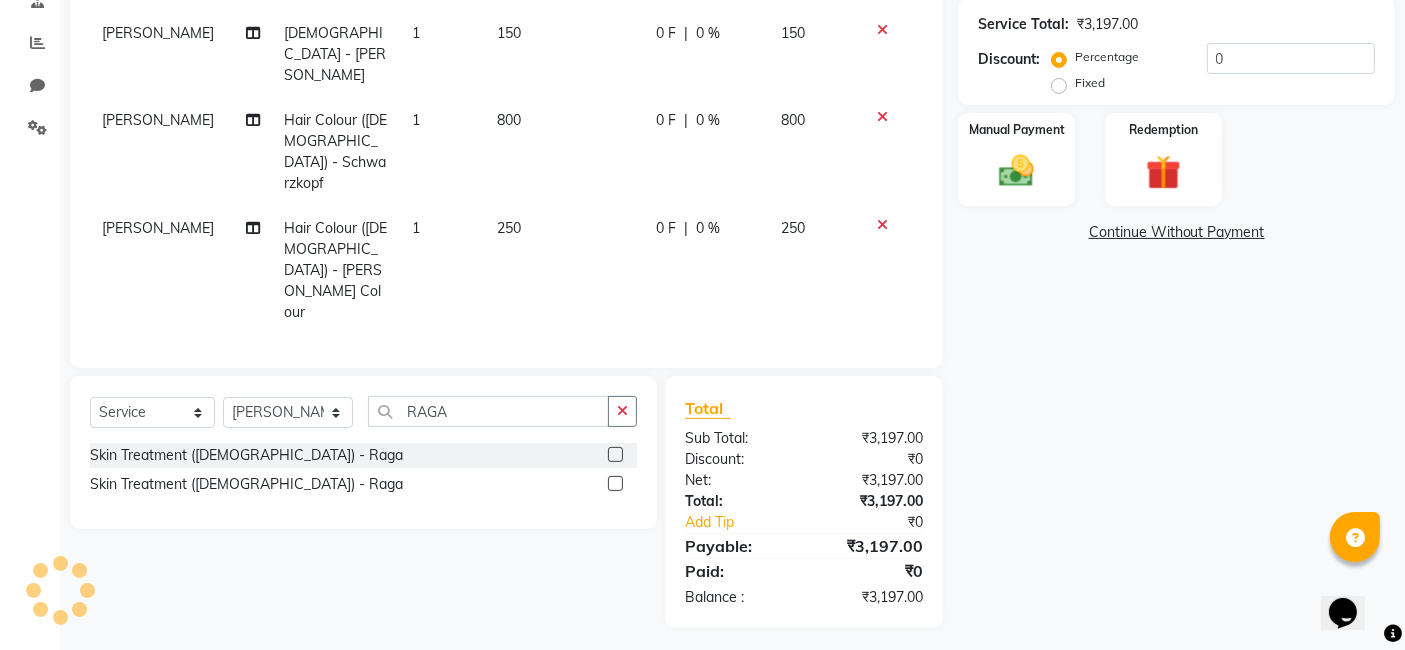 scroll, scrollTop: 294, scrollLeft: 0, axis: vertical 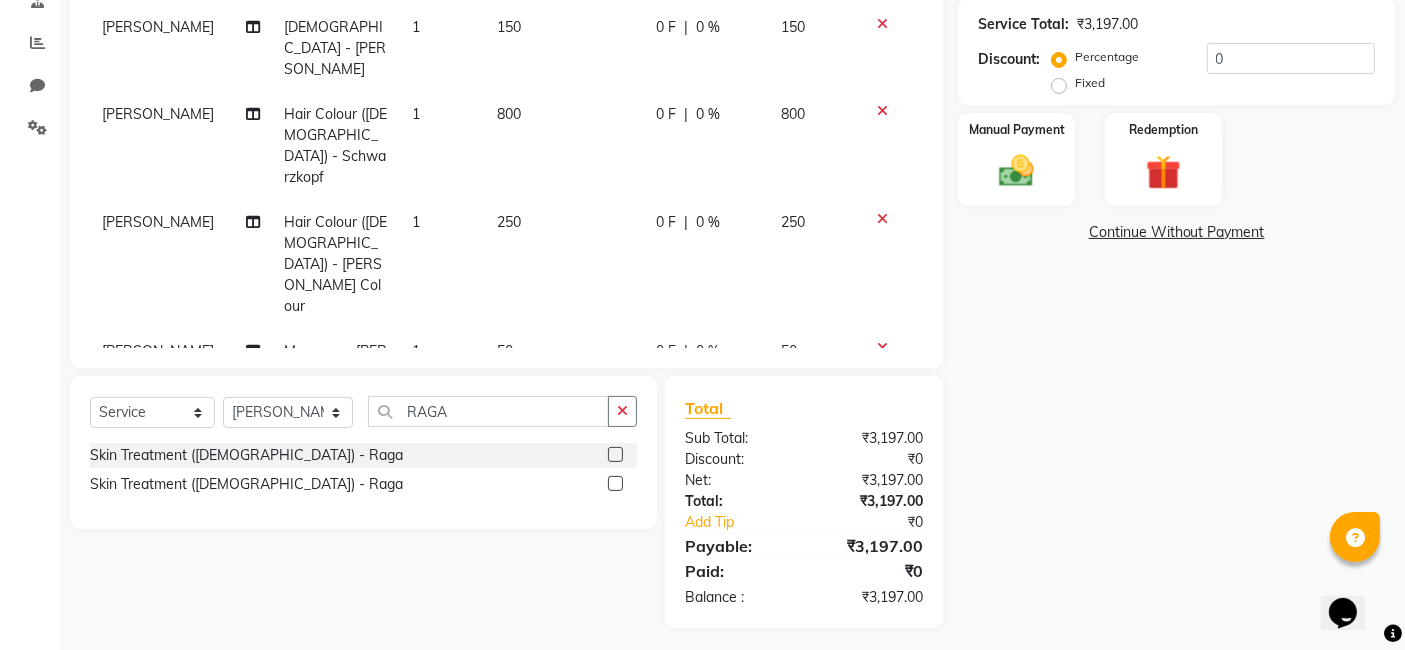 click 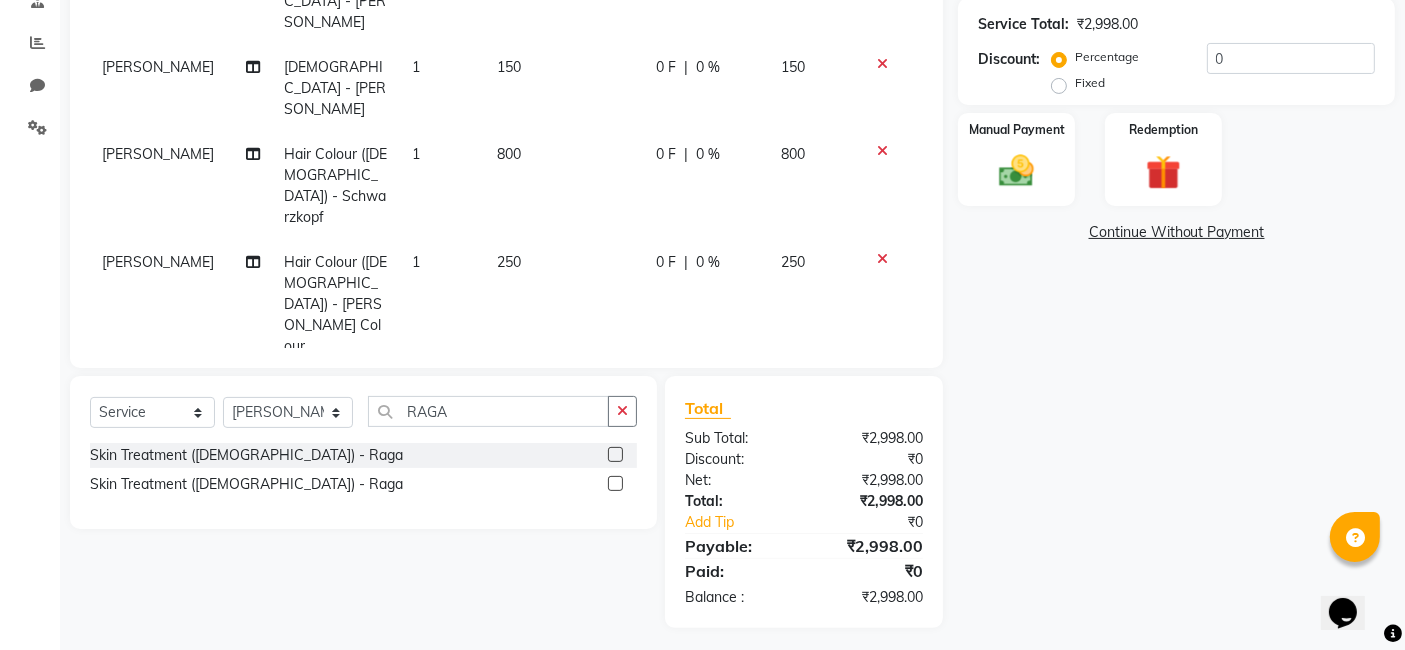click 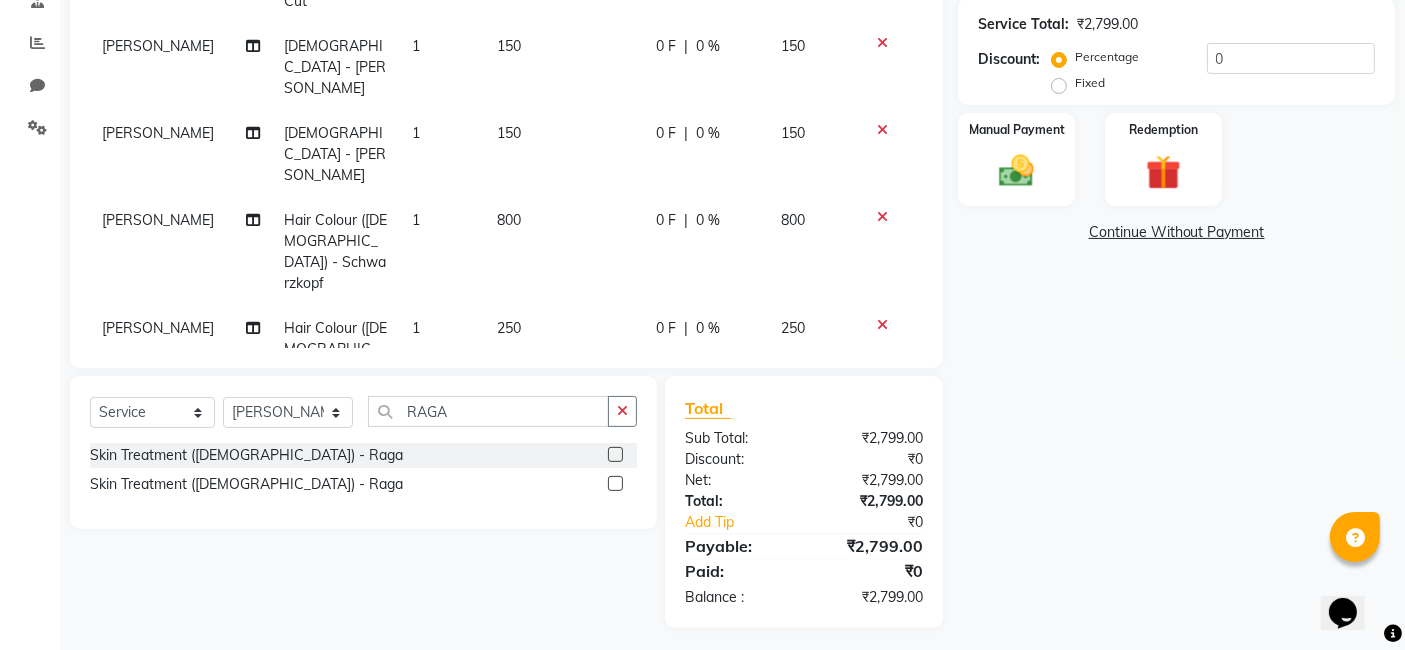 click on "199" 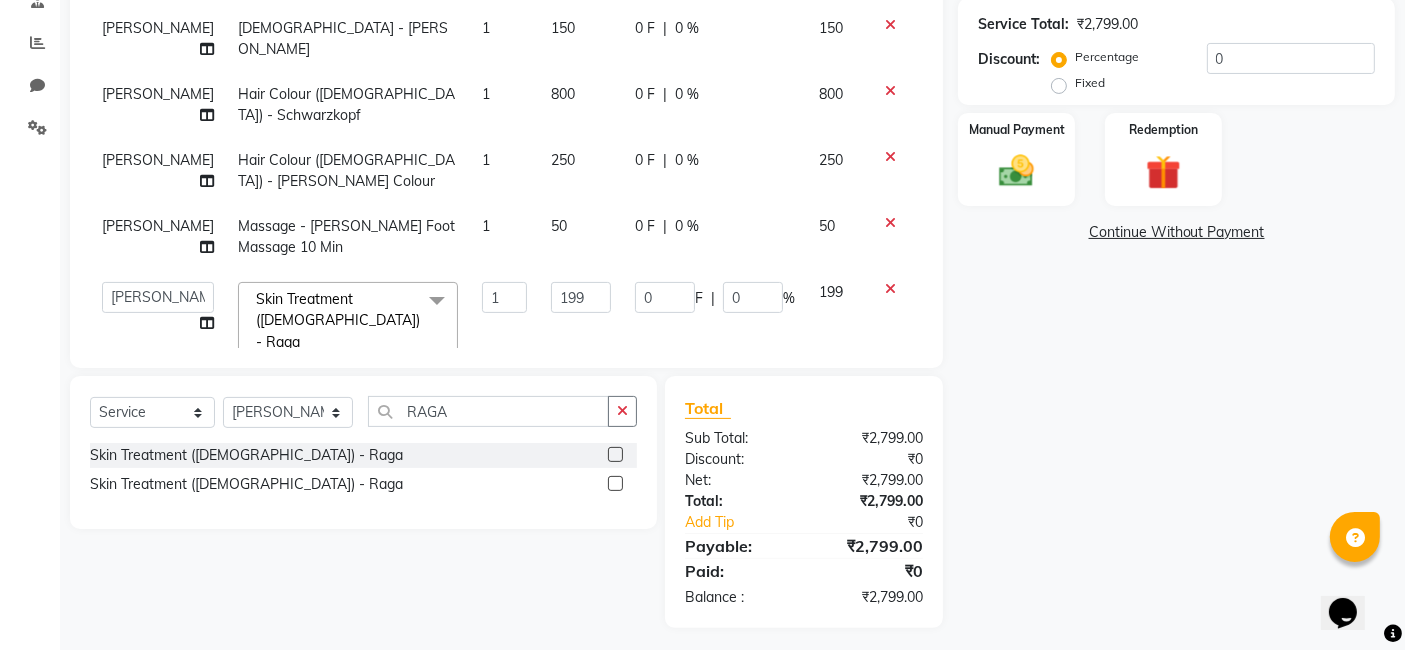 scroll, scrollTop: 227, scrollLeft: 0, axis: vertical 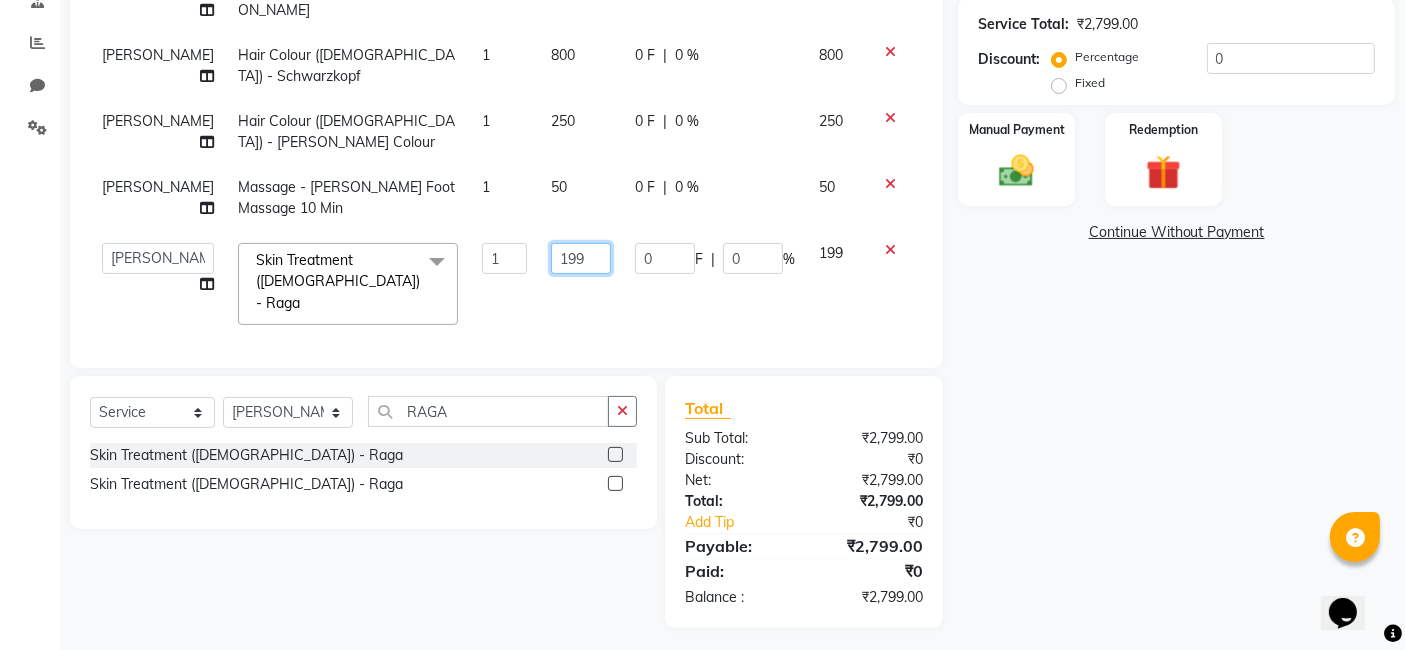 click on "199" 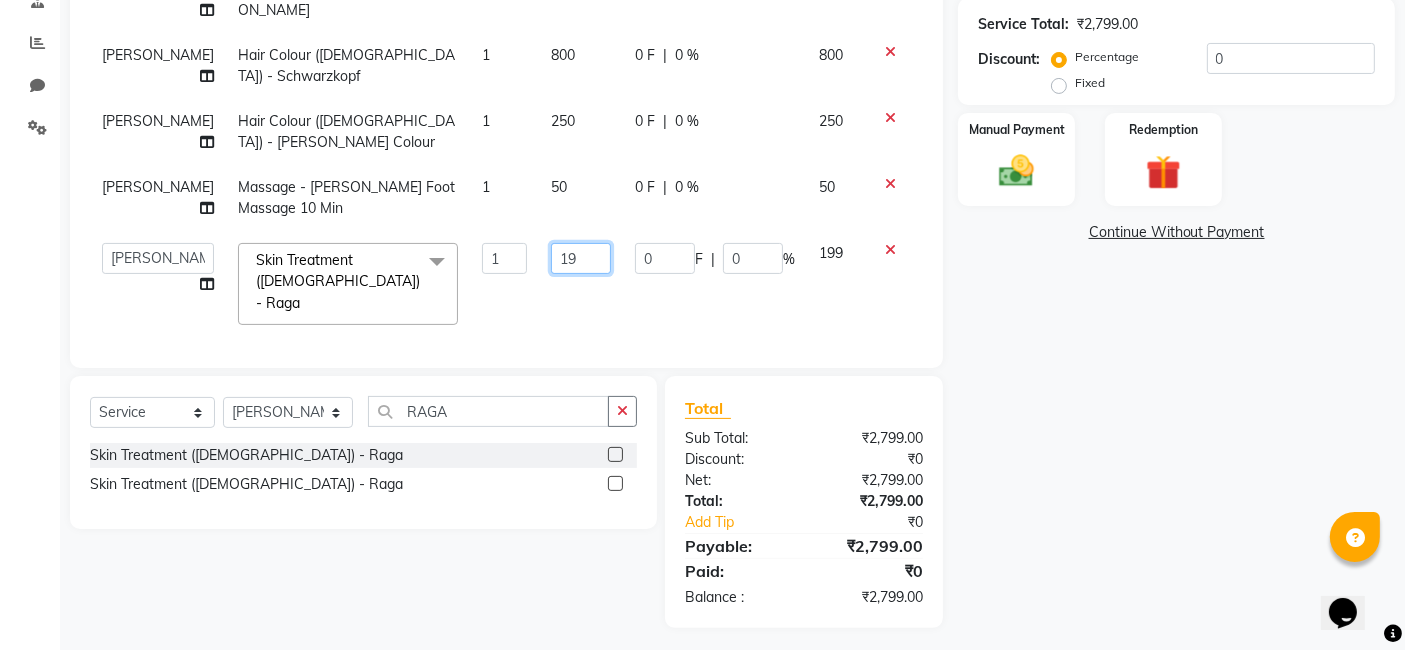 type on "1" 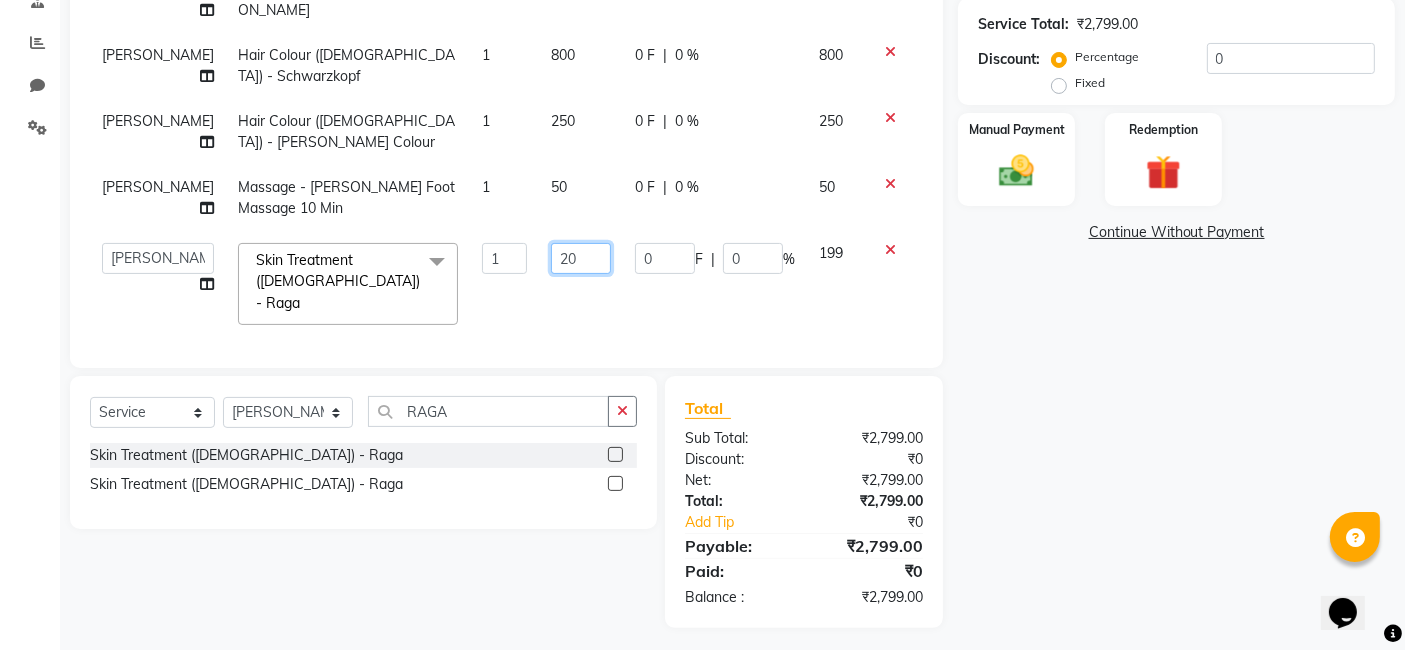 type on "200" 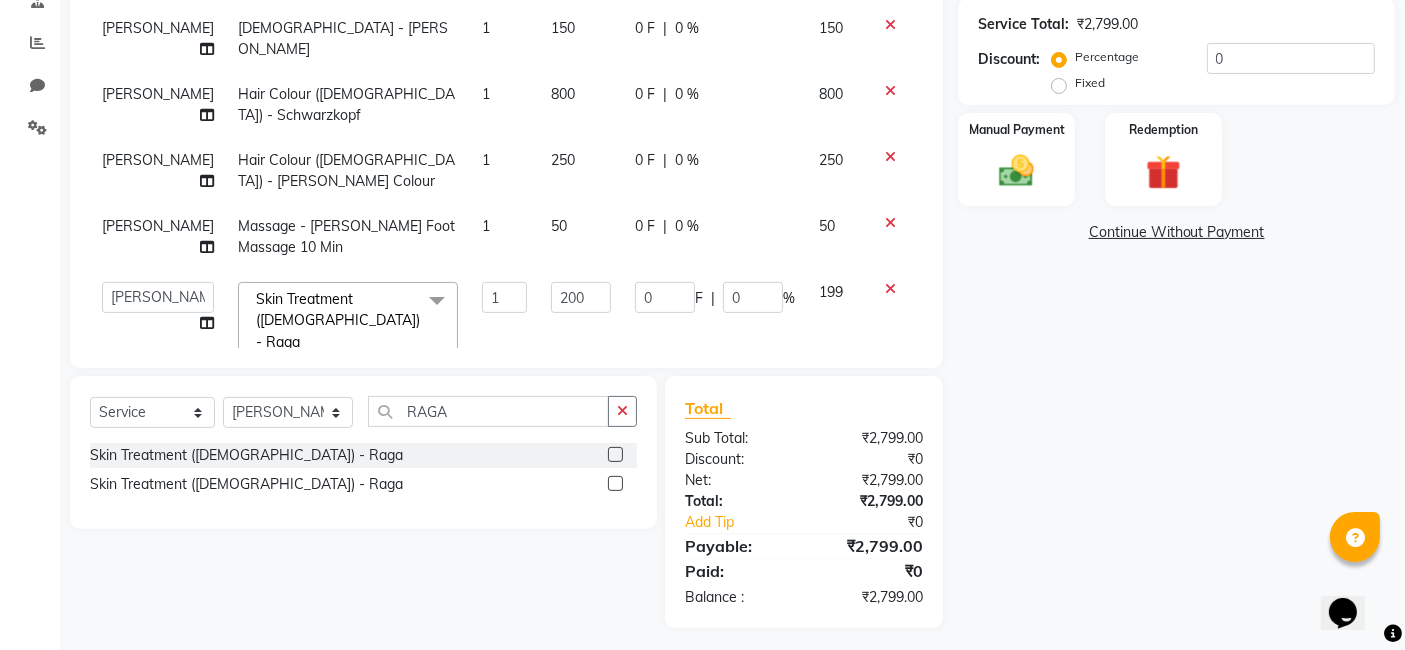 click on "200" 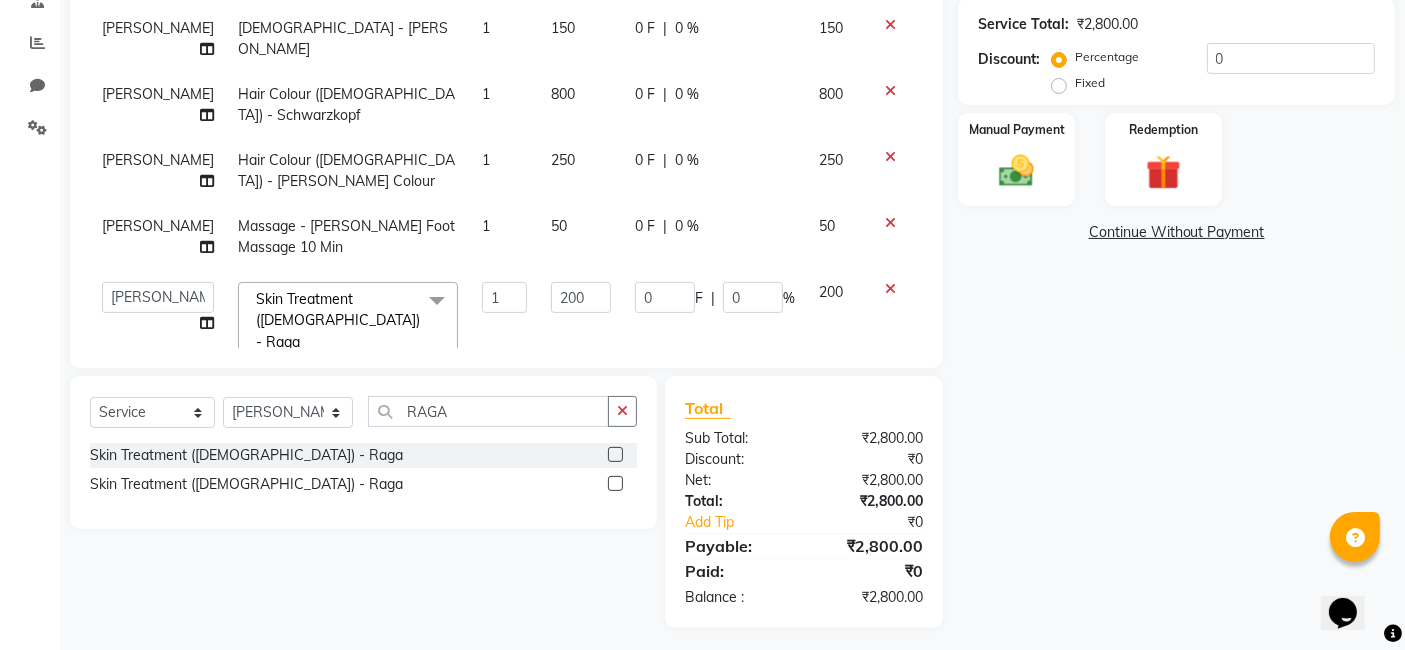 scroll, scrollTop: 227, scrollLeft: 0, axis: vertical 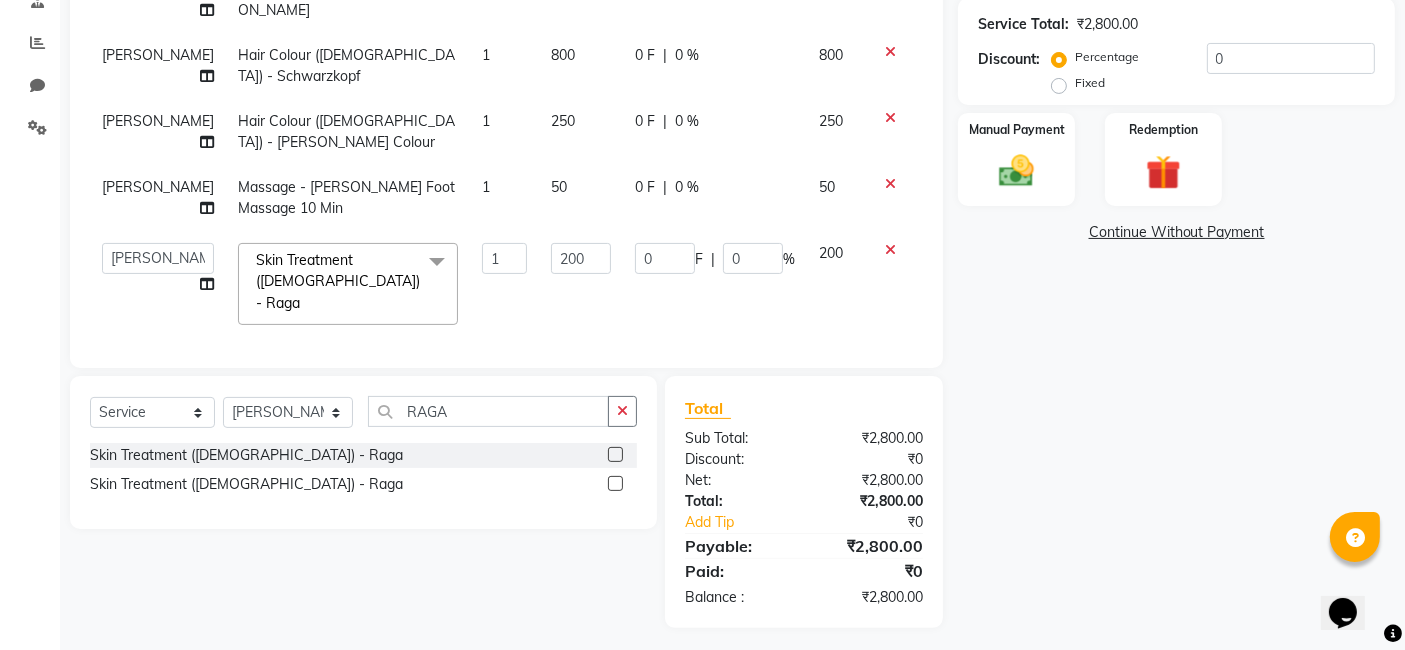 click on "200" 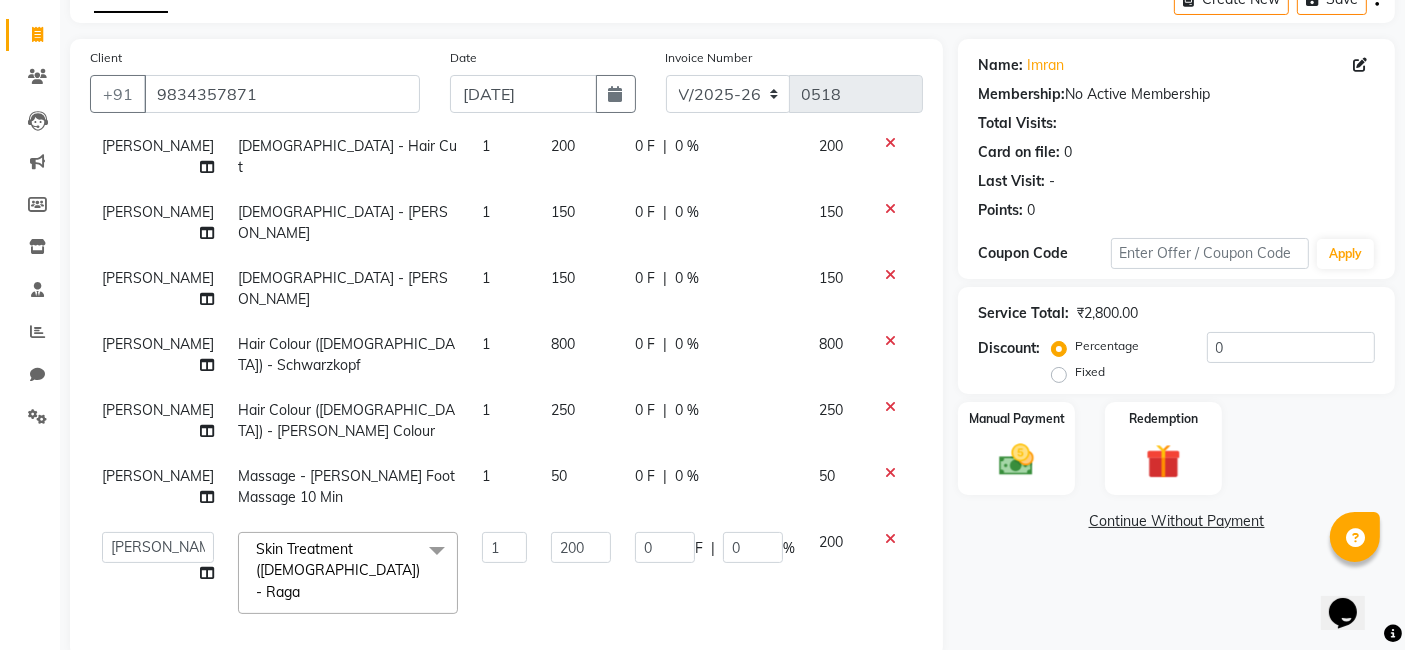 scroll, scrollTop: 89, scrollLeft: 0, axis: vertical 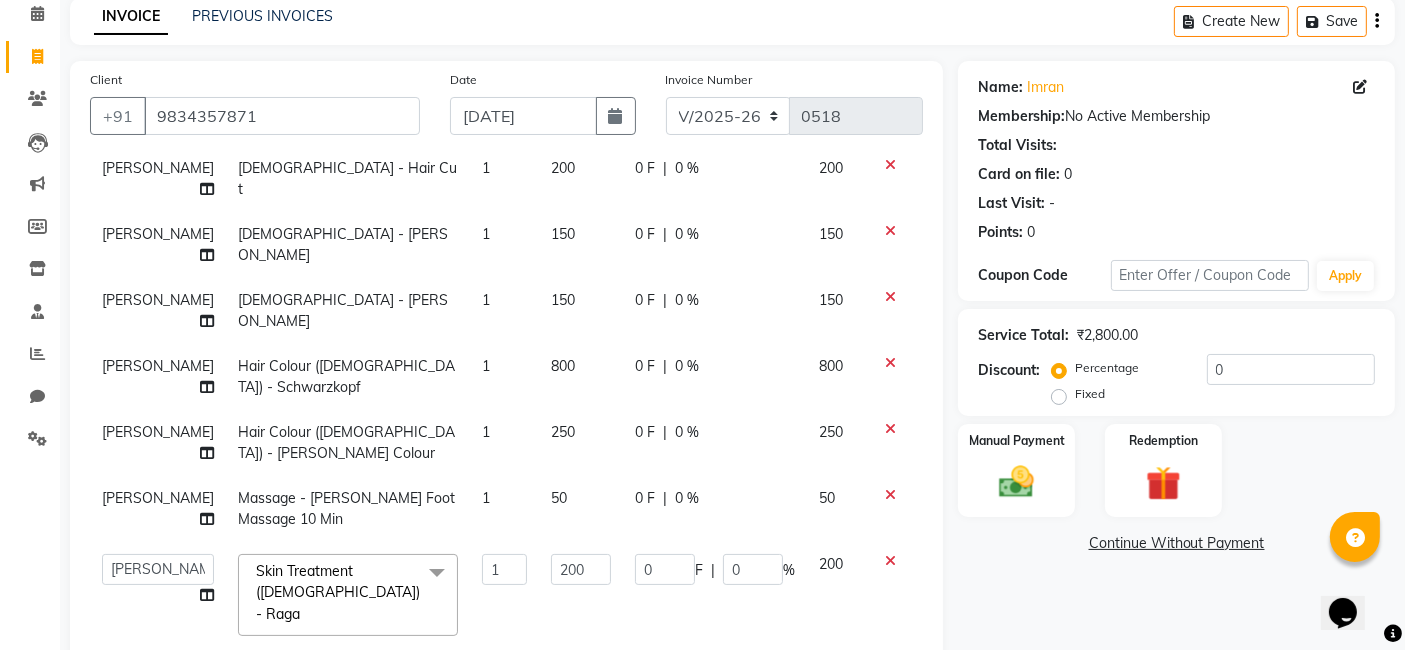 click on "[PERSON_NAME]" 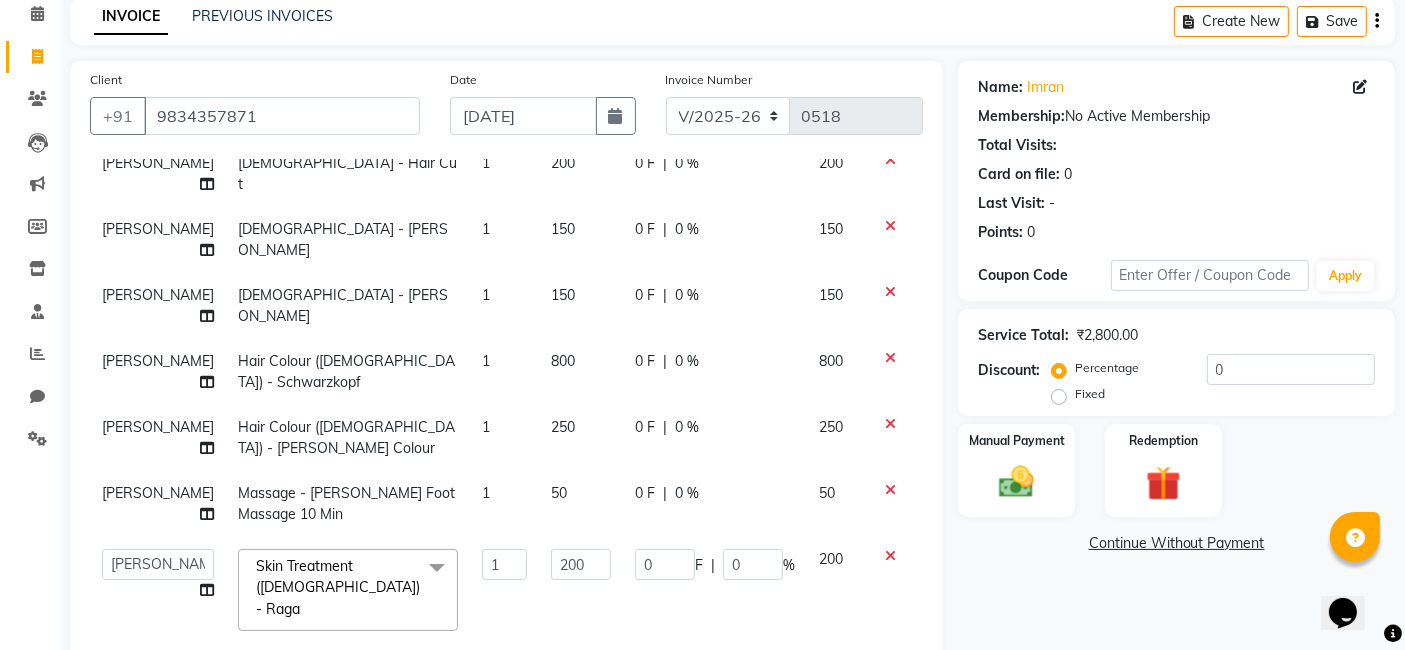 select on "83841" 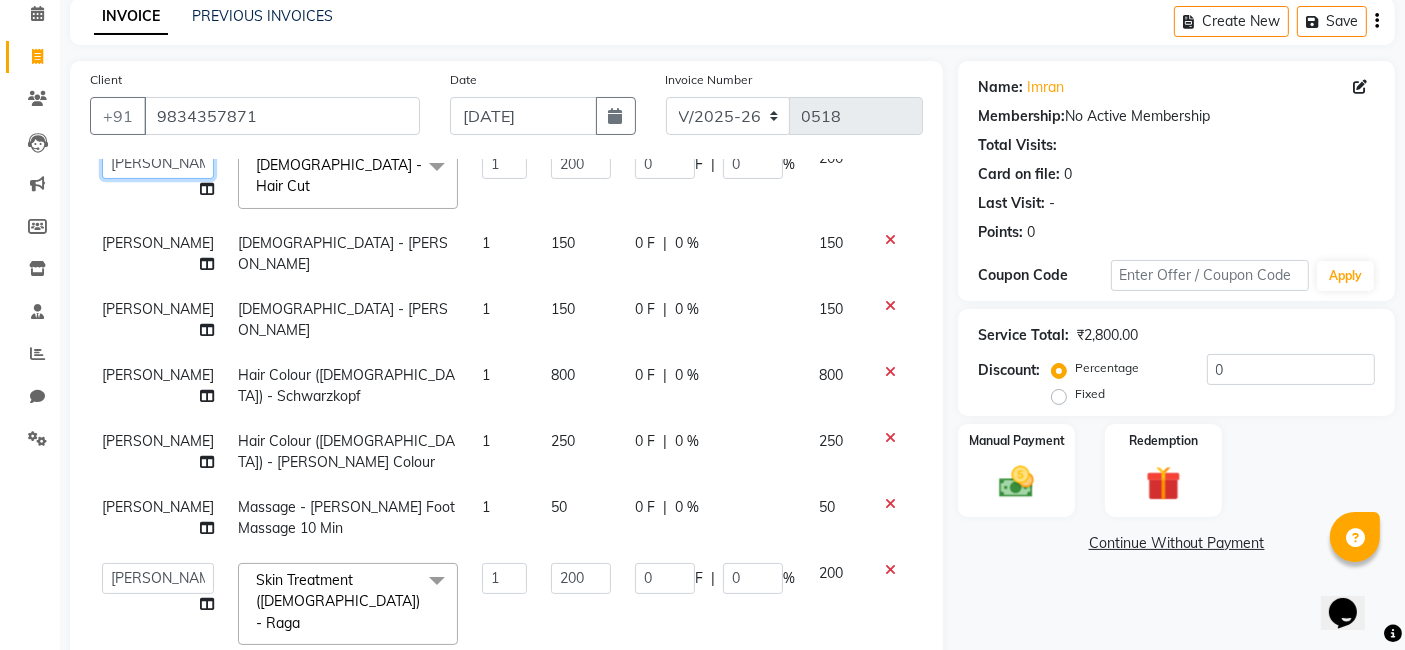 scroll, scrollTop: 225, scrollLeft: 0, axis: vertical 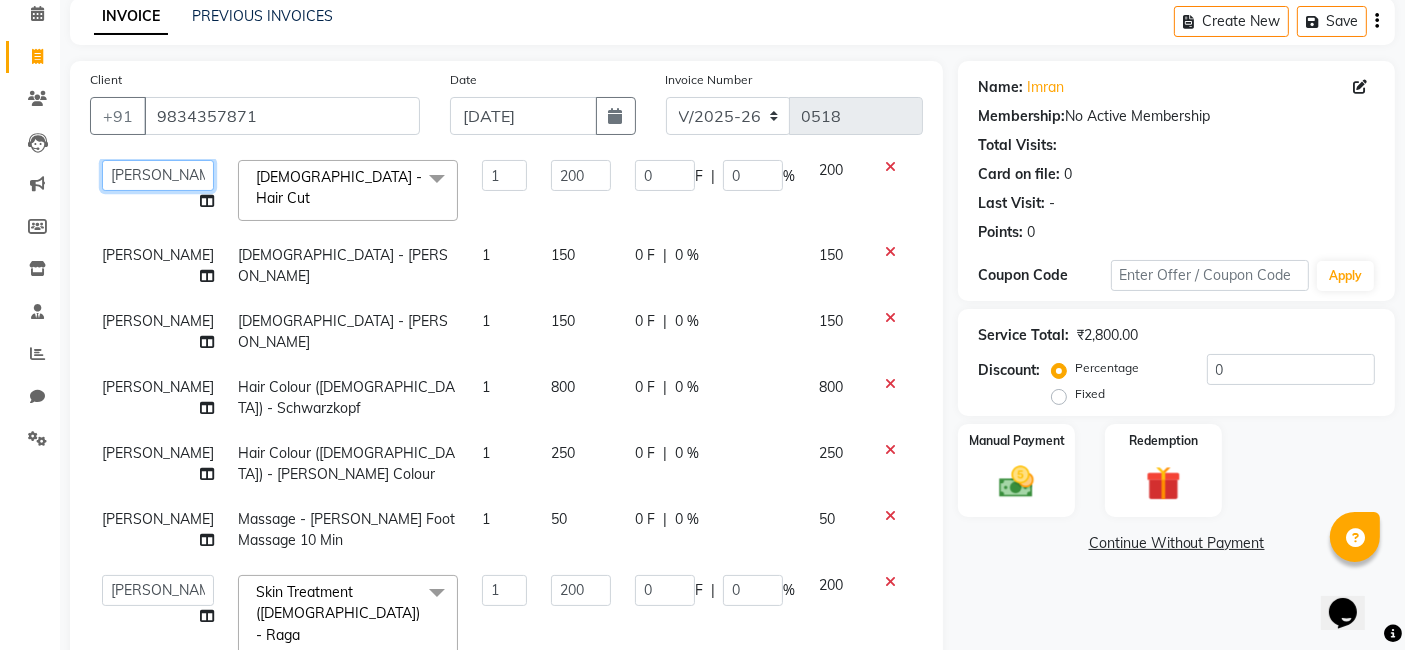 click on "Abdul Rehman   Fahim Ansari   Faiz    Helena Manoj Salvi   Jishan Ali   Rubina   Sahil Malik   Sakshi Babar   Suhail Ali   Wizards" 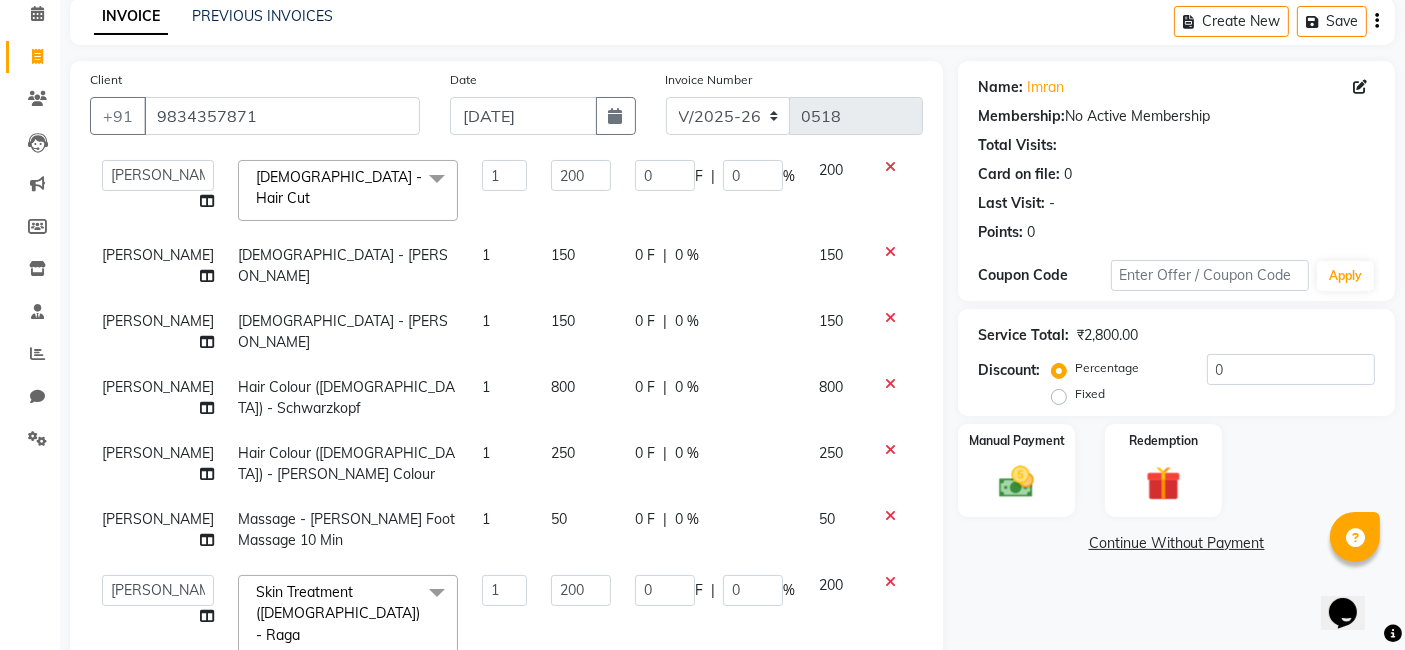 scroll, scrollTop: 150, scrollLeft: 0, axis: vertical 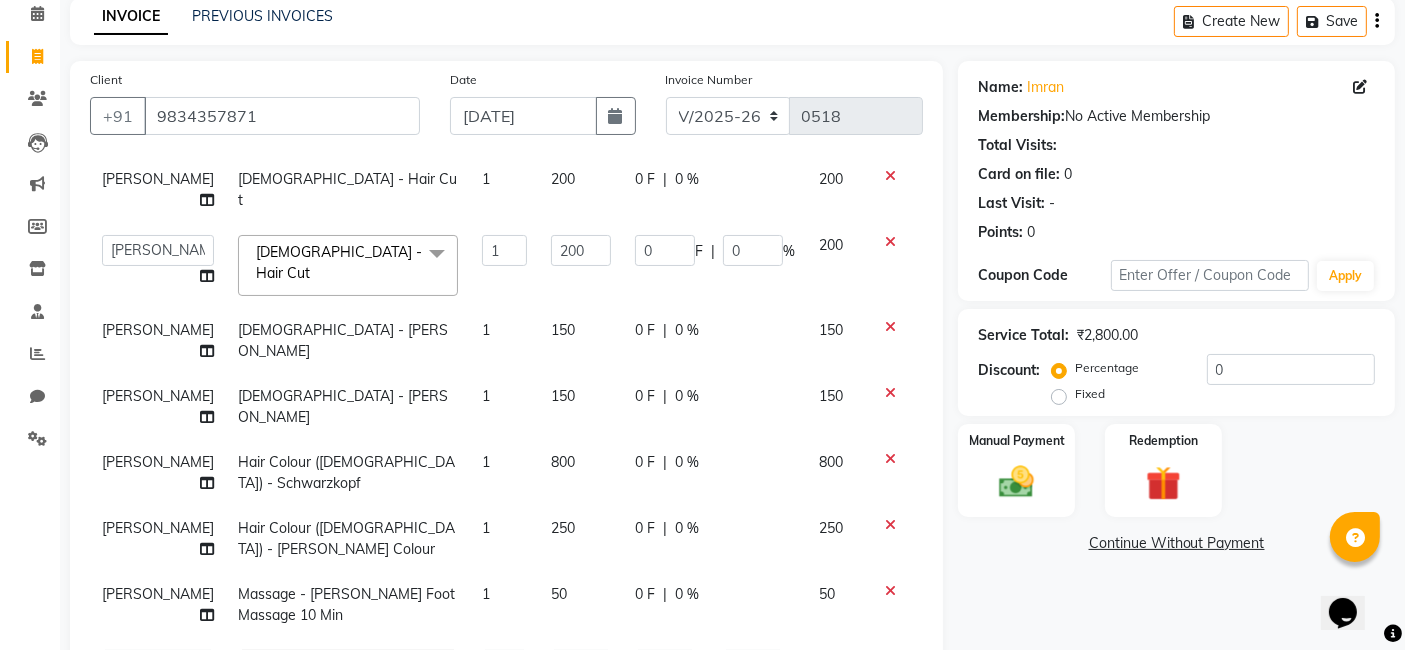 select on "83323" 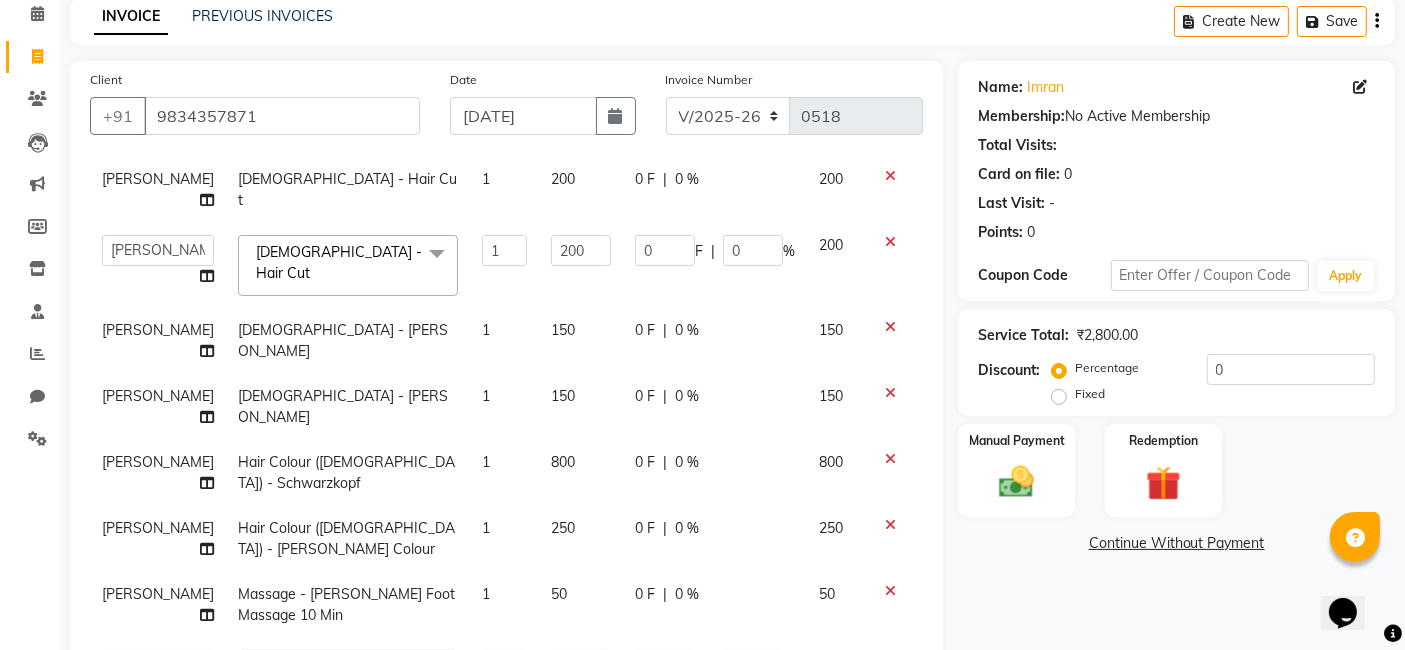 click on "[PERSON_NAME]" 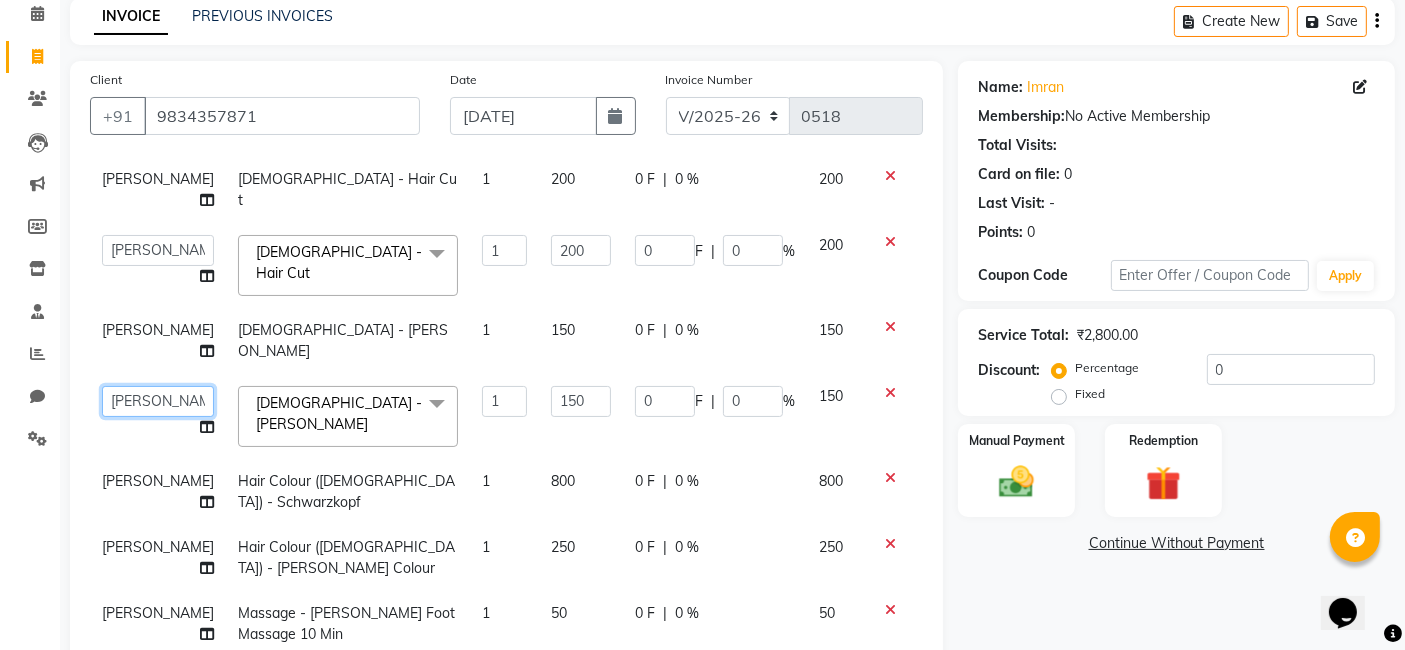 click on "Abdul Rehman   Fahim Ansari   Faiz    Helena Manoj Salvi   Jishan Ali   Rubina   Sahil Malik   Sakshi Babar   Suhail Ali   Wizards" 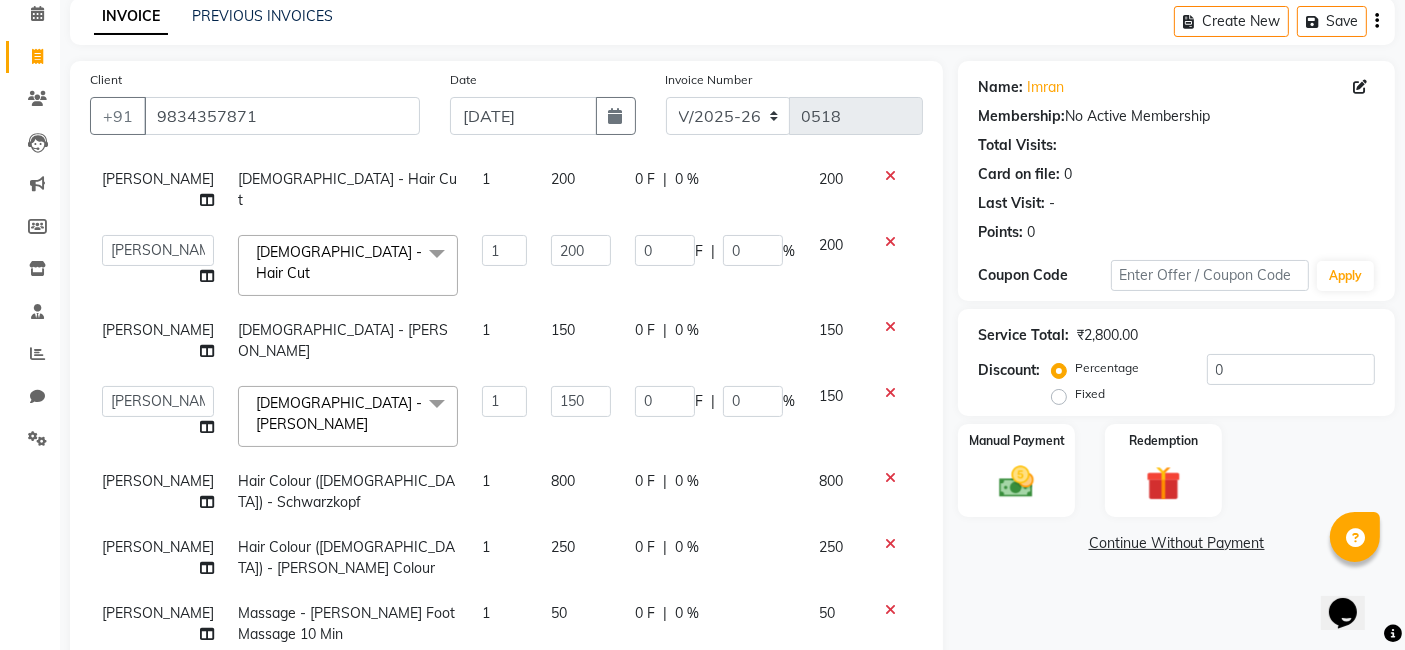 select on "83323" 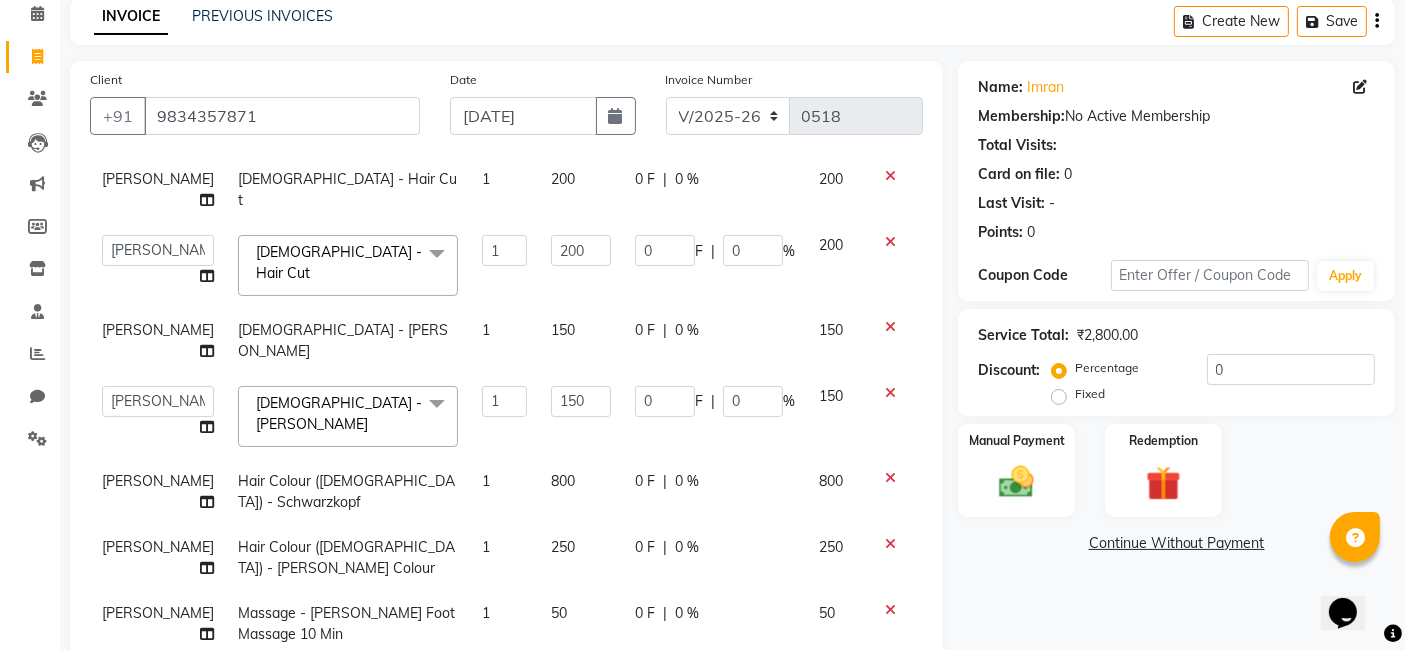 select on "83841" 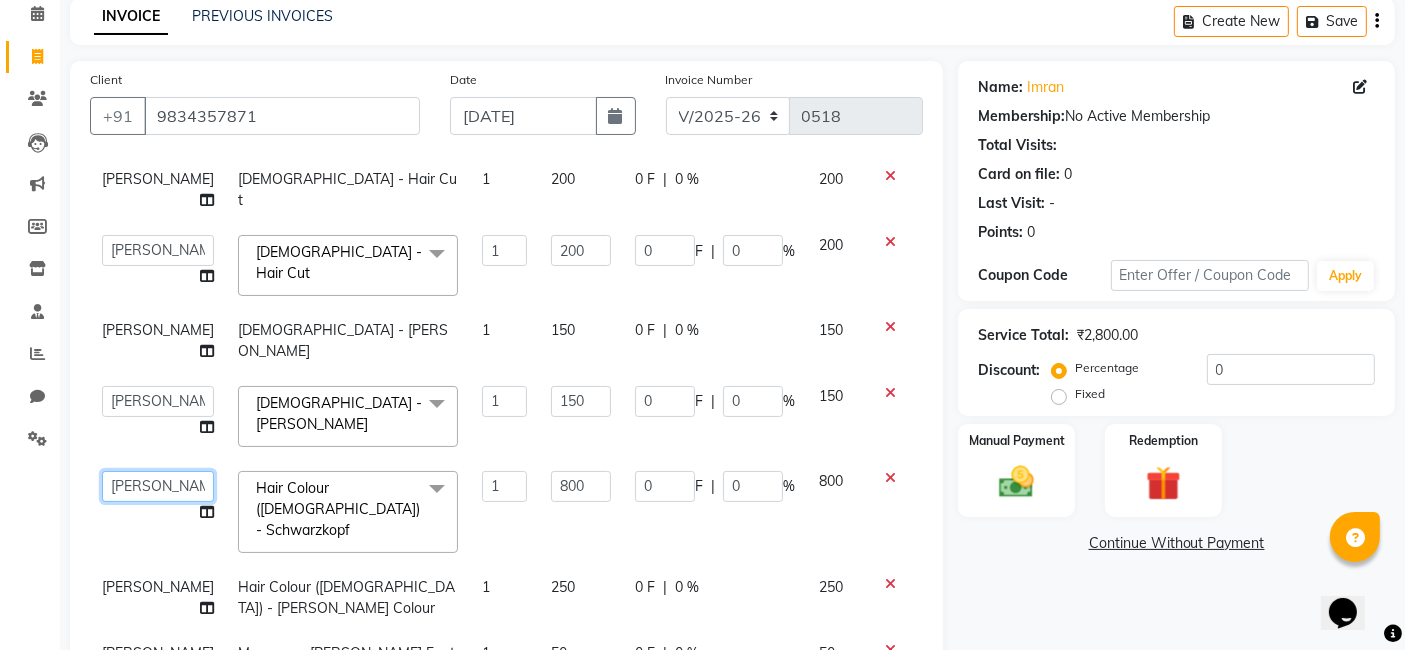 click on "Abdul Rehman   Fahim Ansari   Faiz    Helena Manoj Salvi   Jishan Ali   Rubina   Sahil Malik   Sakshi Babar   Suhail Ali   Wizards" 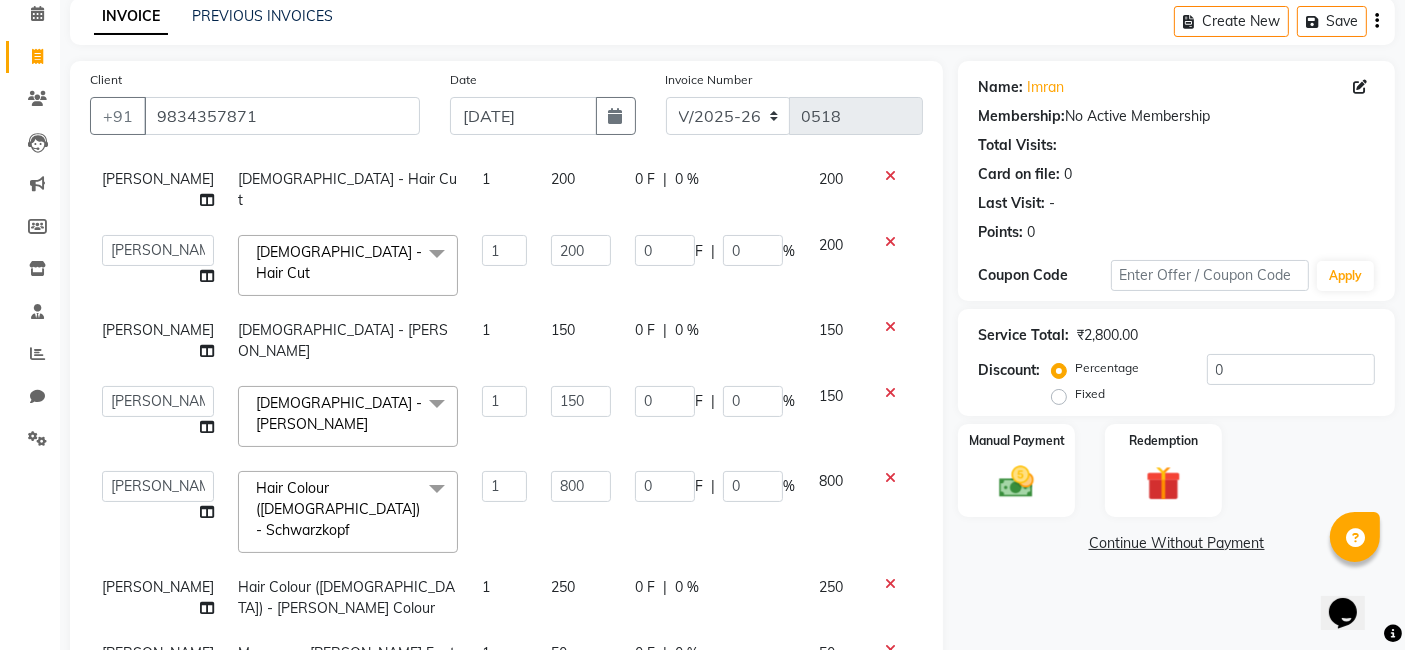 click on "[PERSON_NAME]" 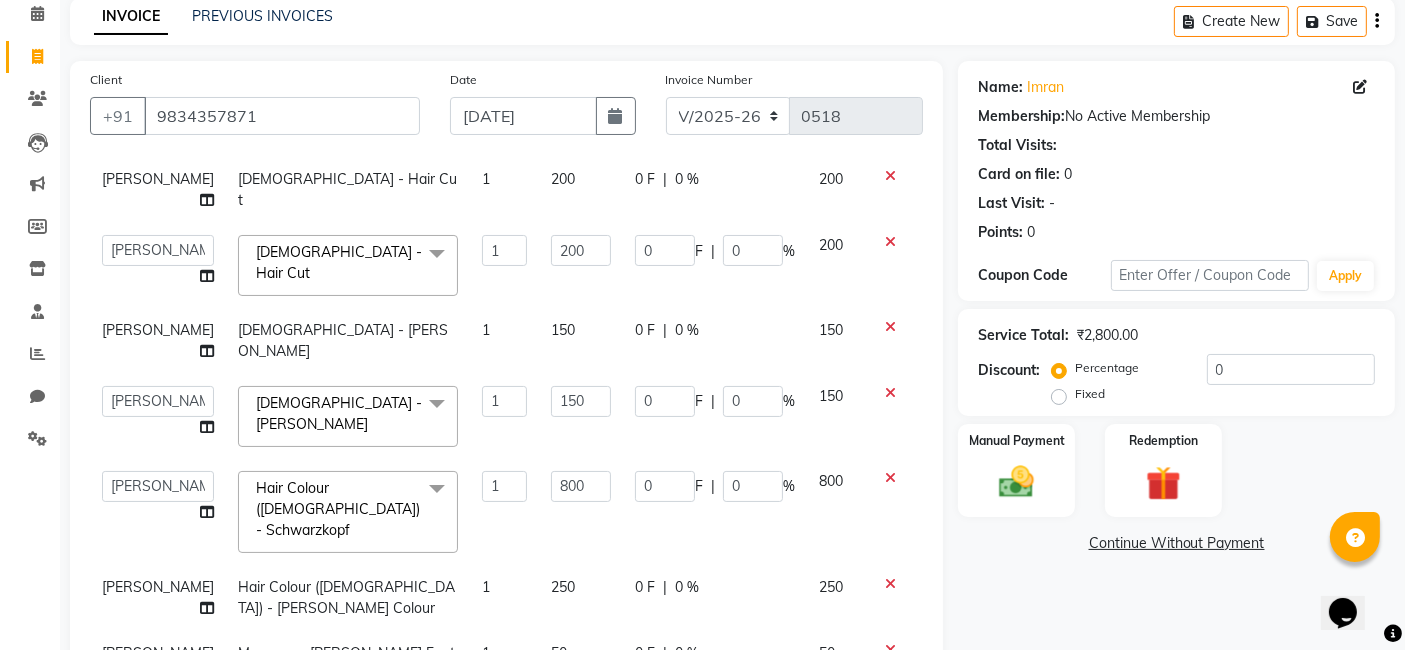 select on "83841" 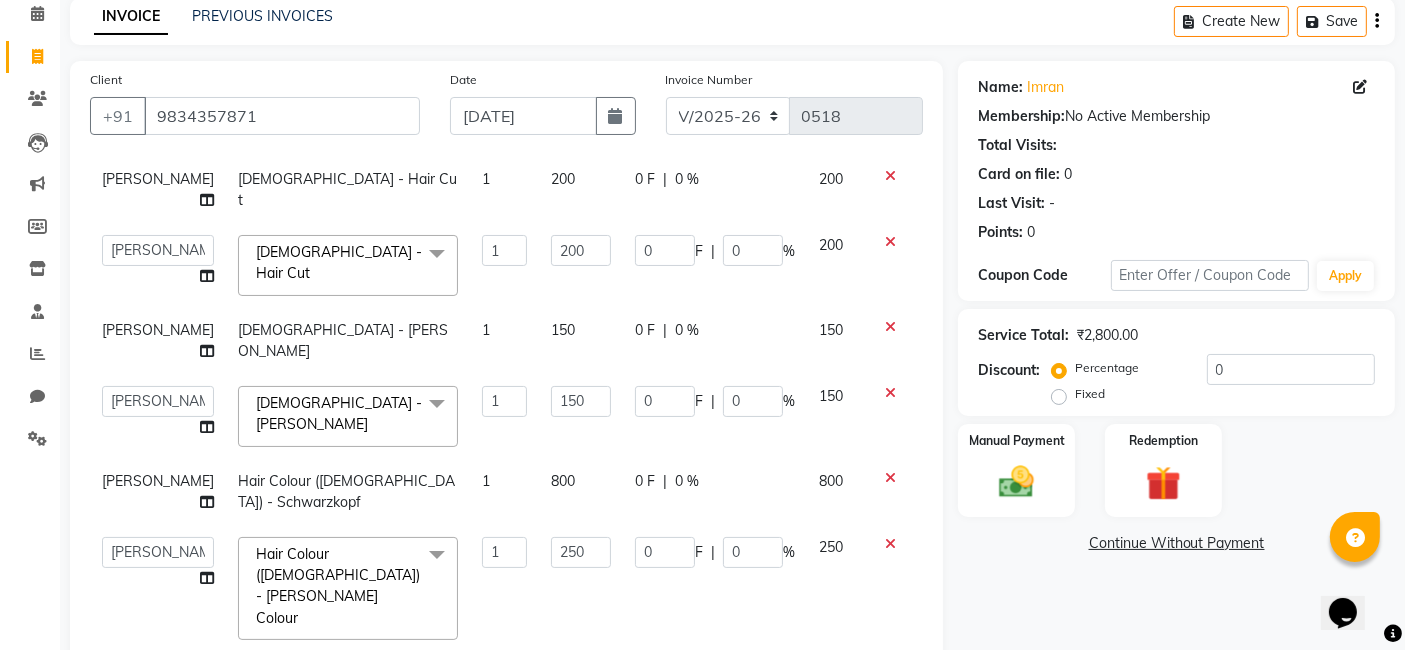 click on "[PERSON_NAME]" 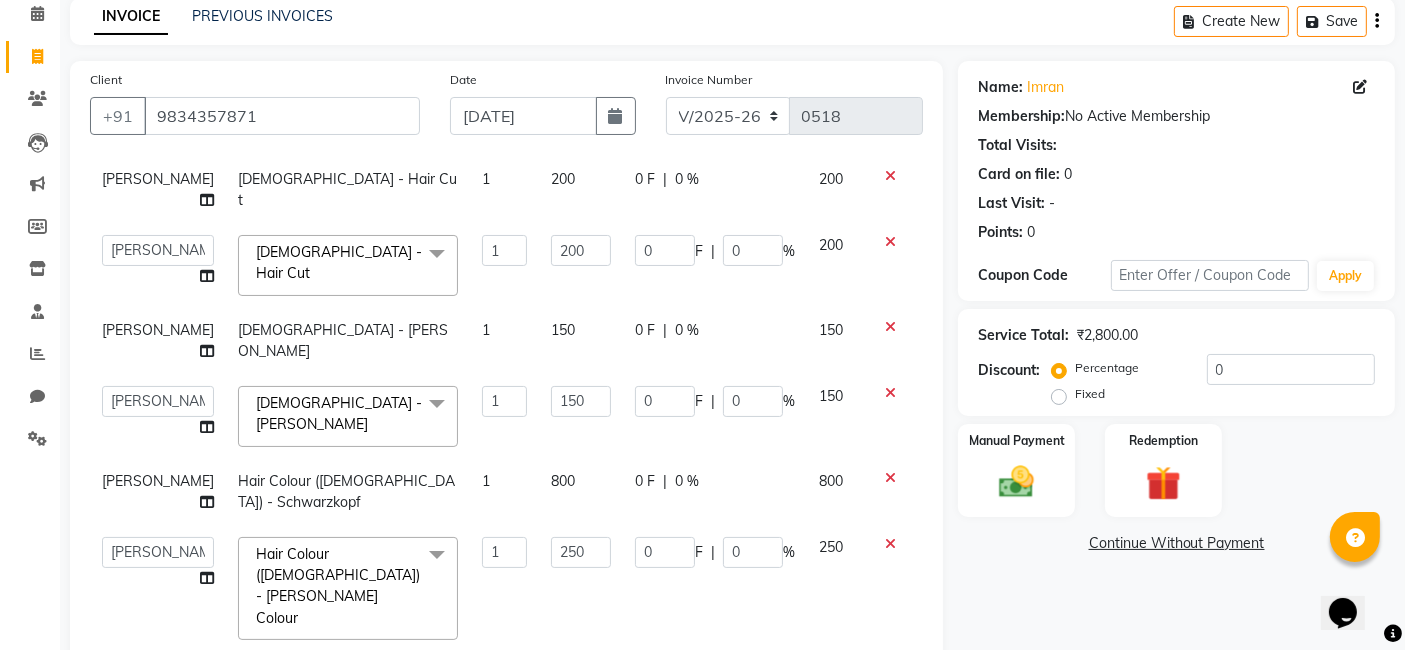 select on "83841" 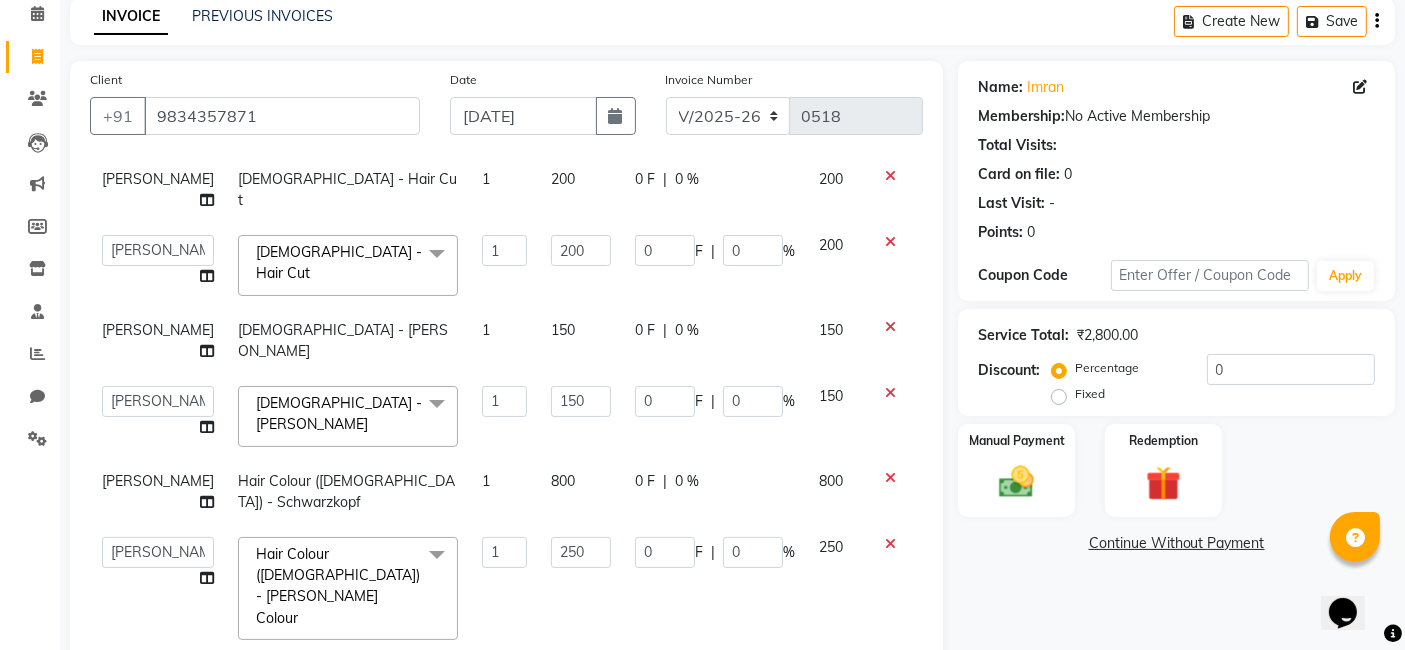 select on "84157" 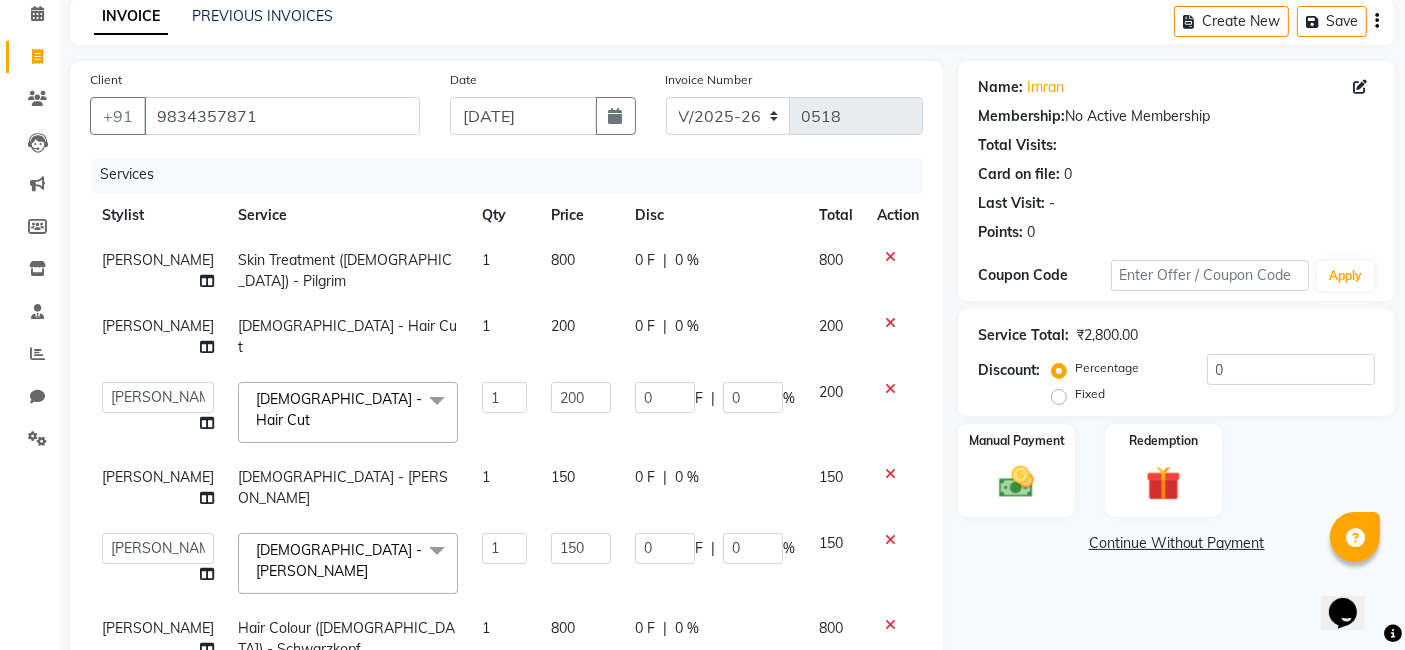 scroll, scrollTop: 0, scrollLeft: 0, axis: both 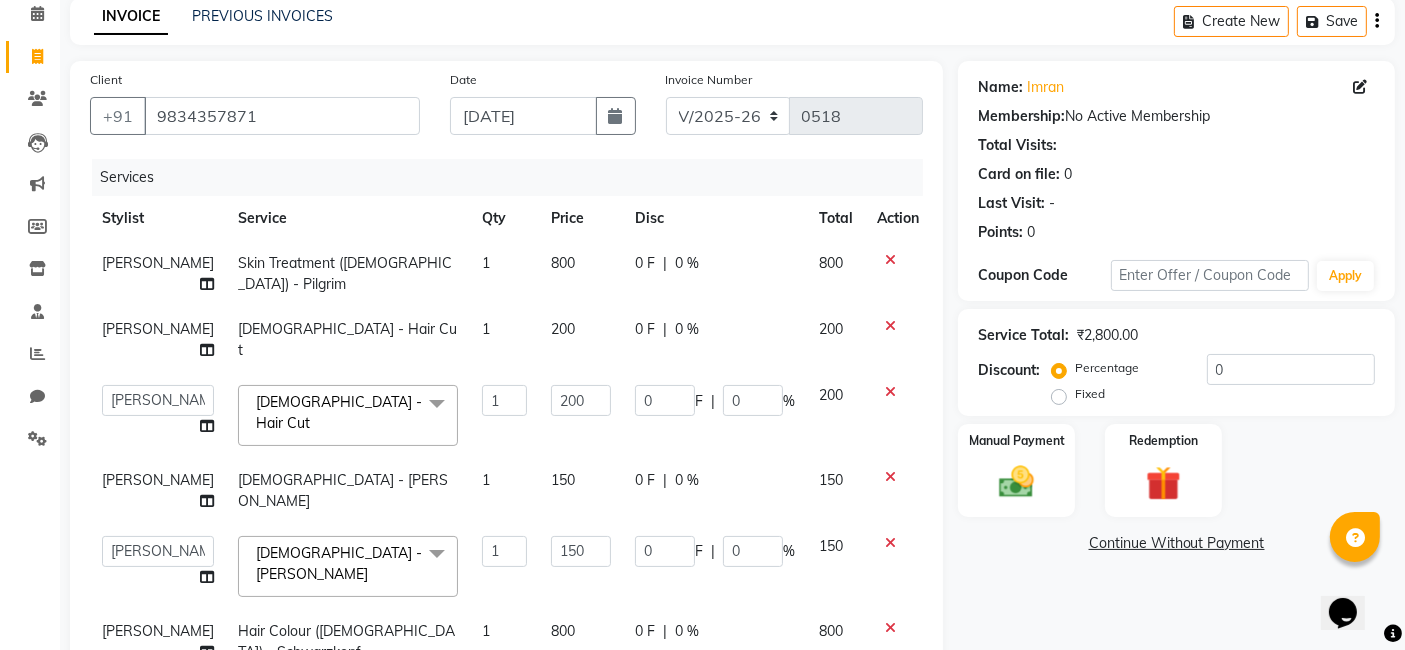 click on "[PERSON_NAME]" 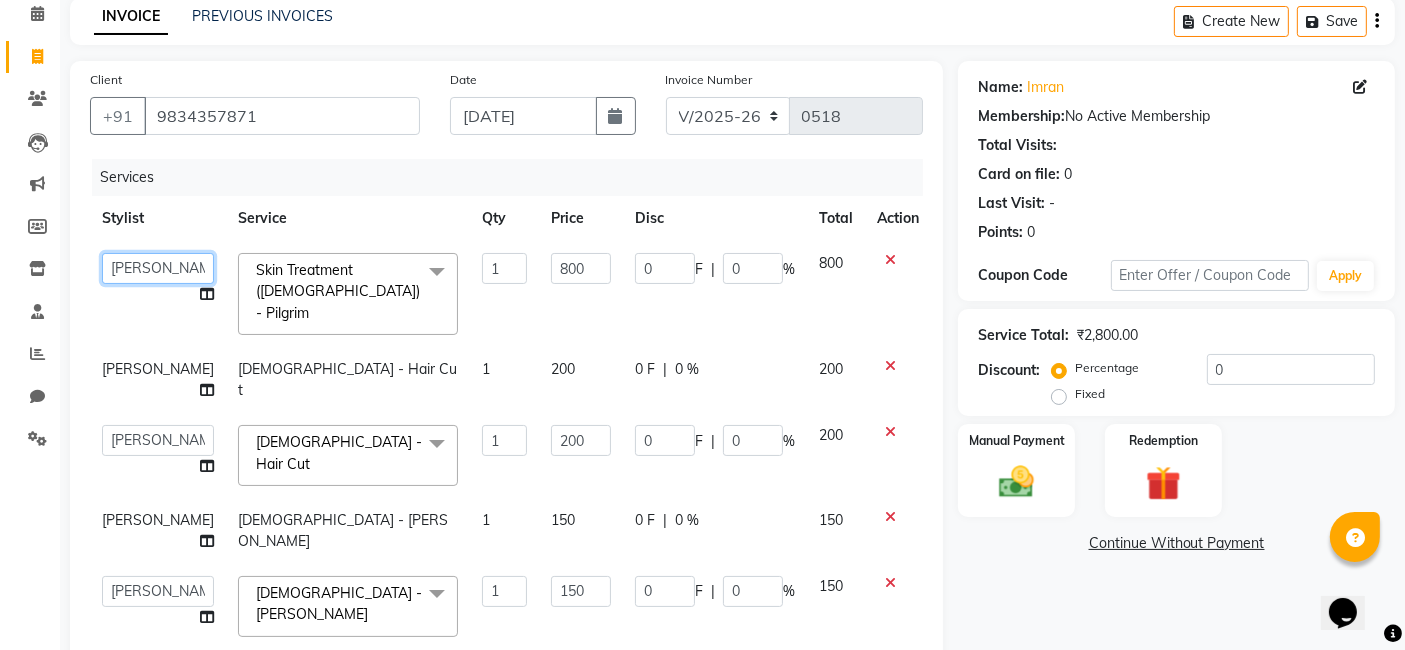 click on "Abdul Rehman   Fahim Ansari   Faiz    Helena Manoj Salvi   Jishan Ali   Rubina   Sahil Malik   Sakshi Babar   Suhail Ali   Wizards" 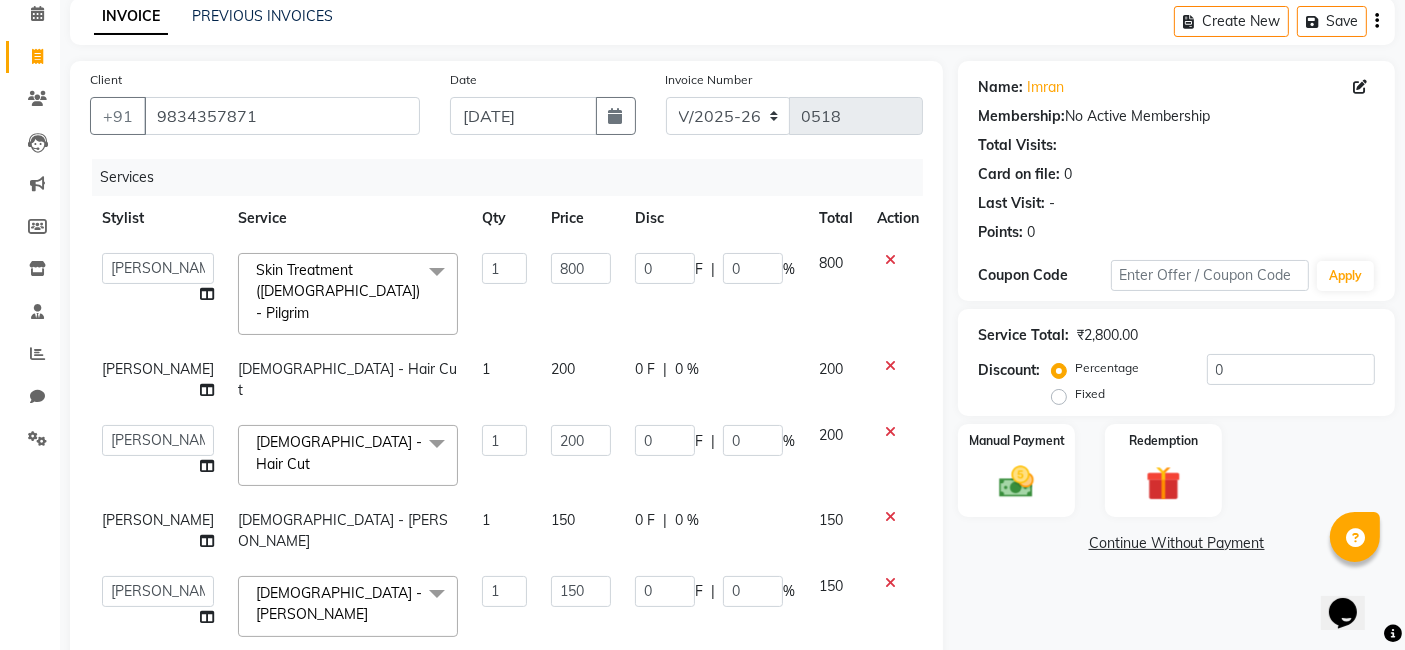select on "83323" 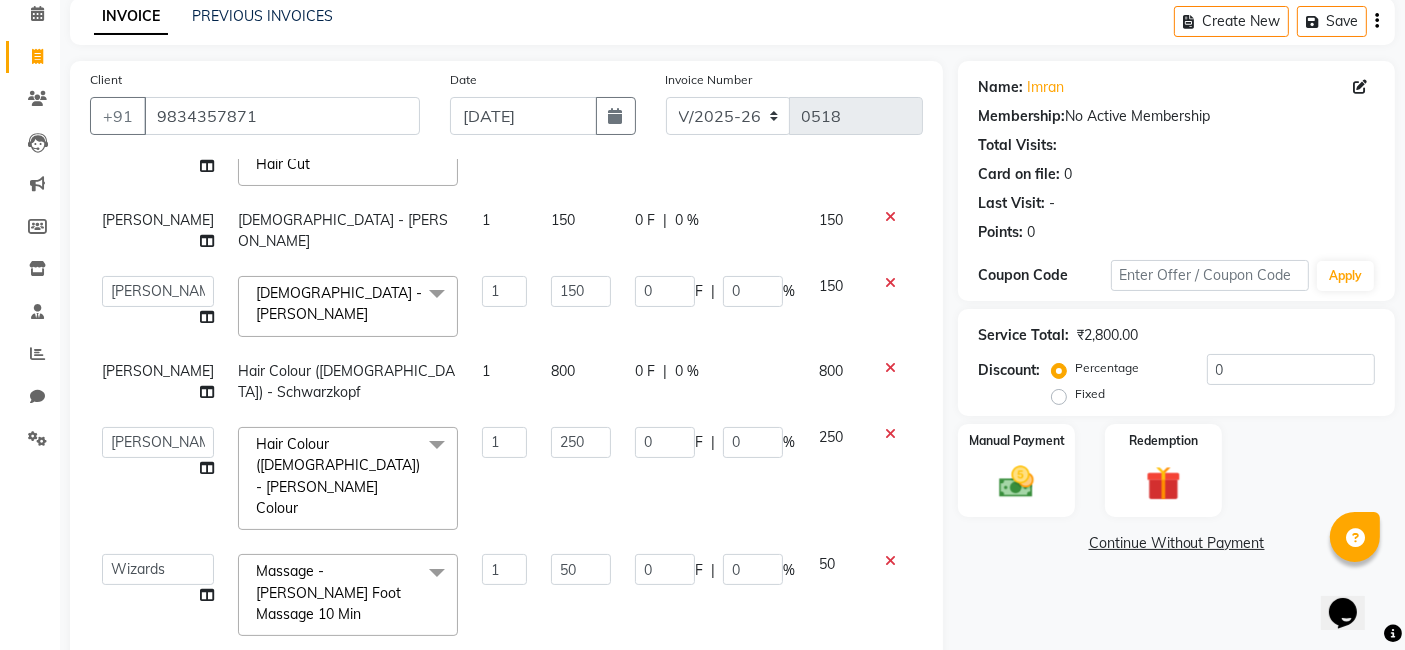 scroll, scrollTop: 302, scrollLeft: 0, axis: vertical 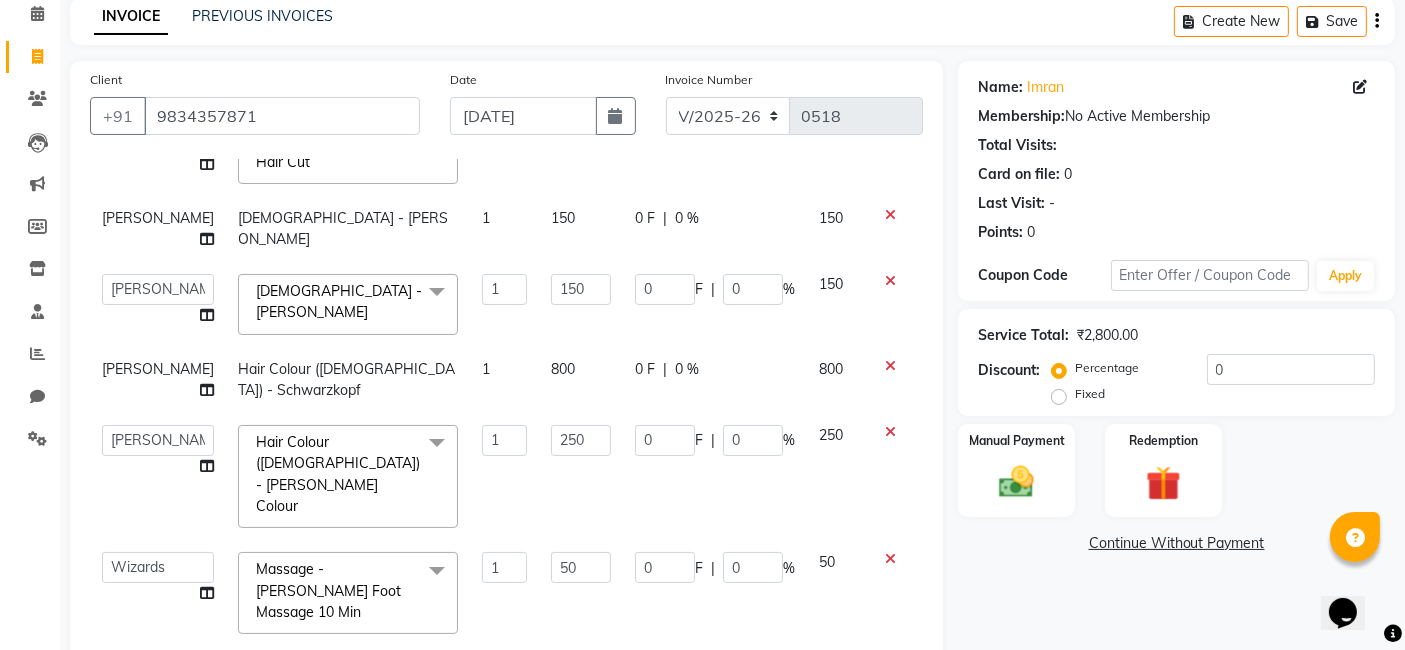 click 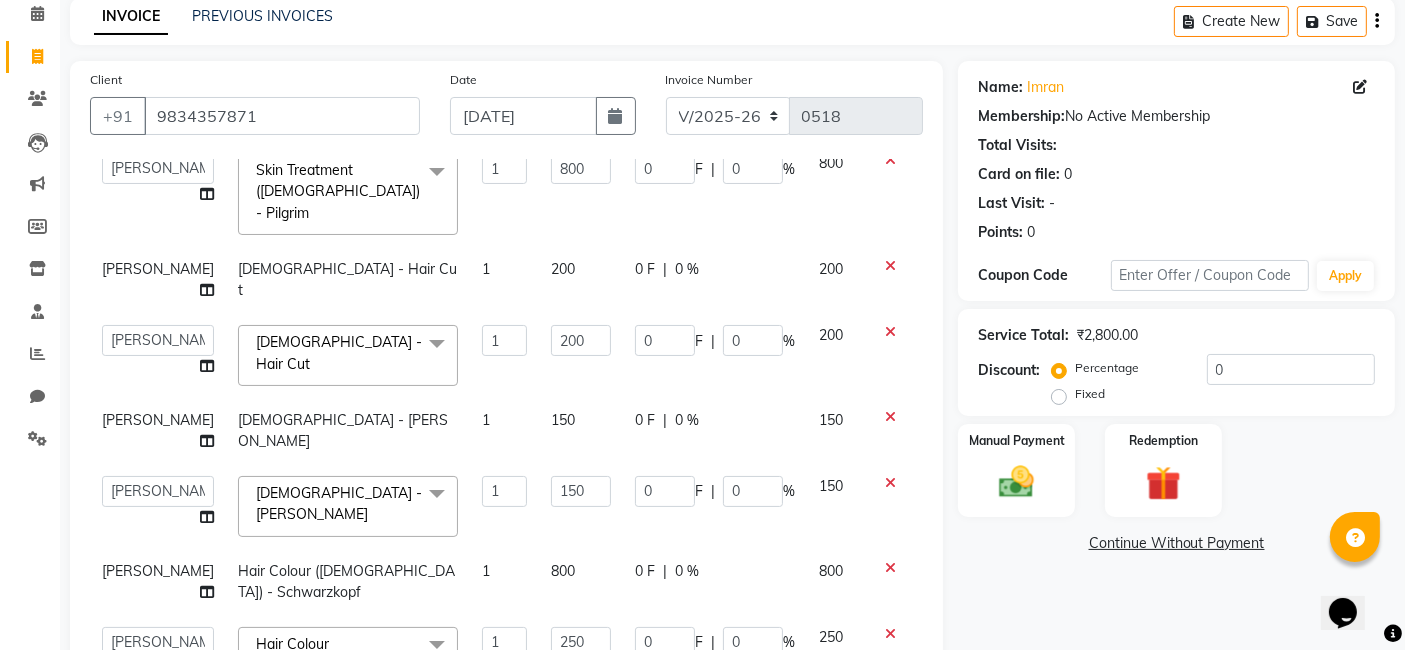 scroll, scrollTop: 80, scrollLeft: 0, axis: vertical 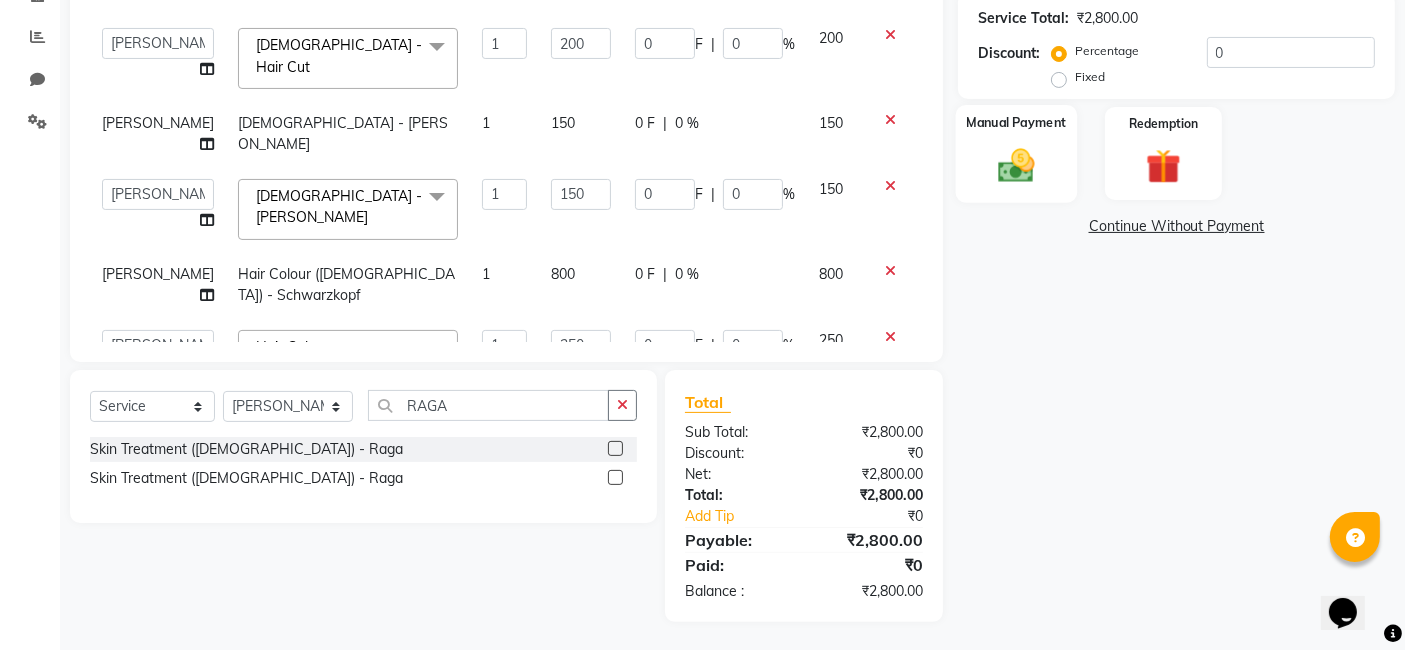 click 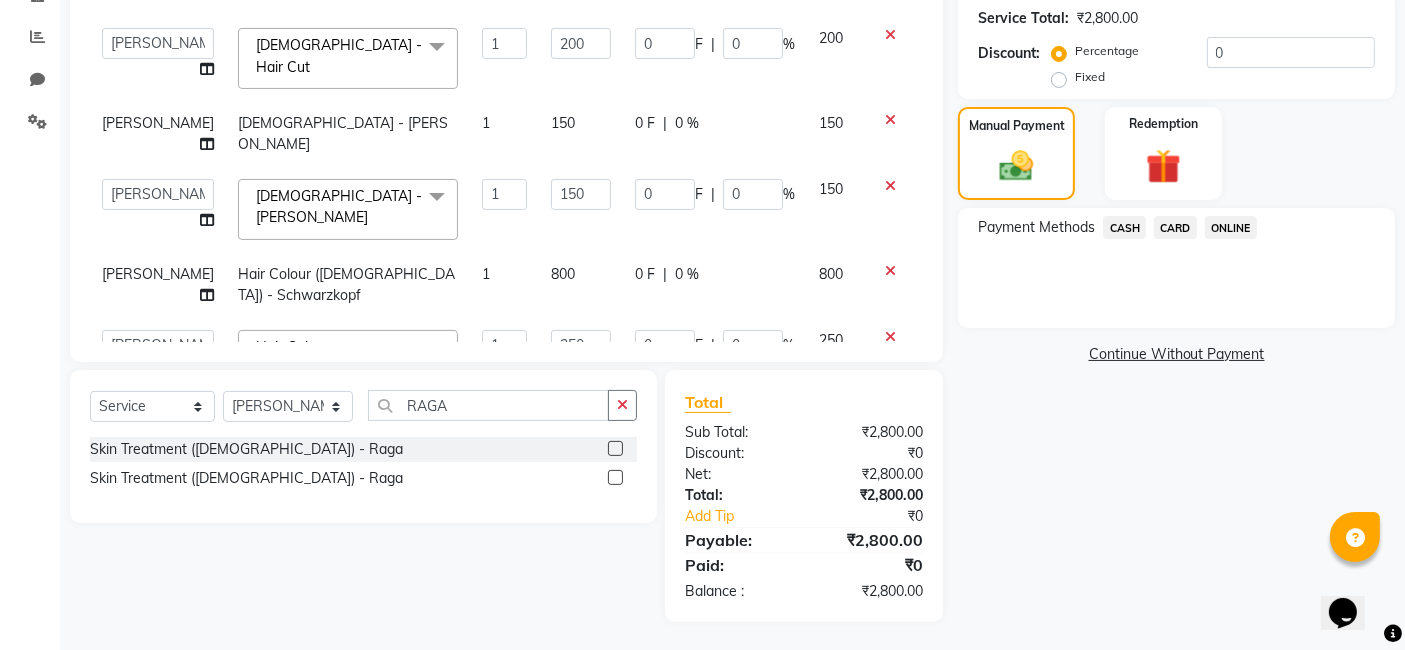 click on "ONLINE" 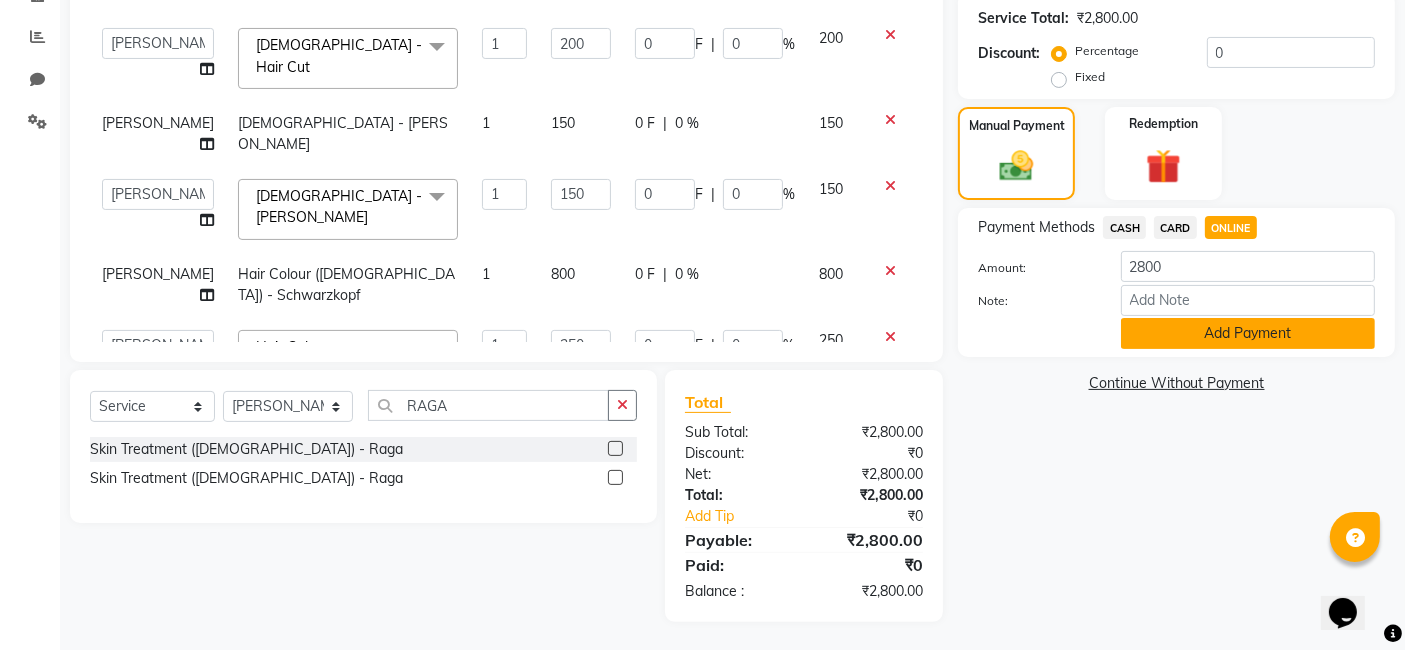 click on "Add Payment" 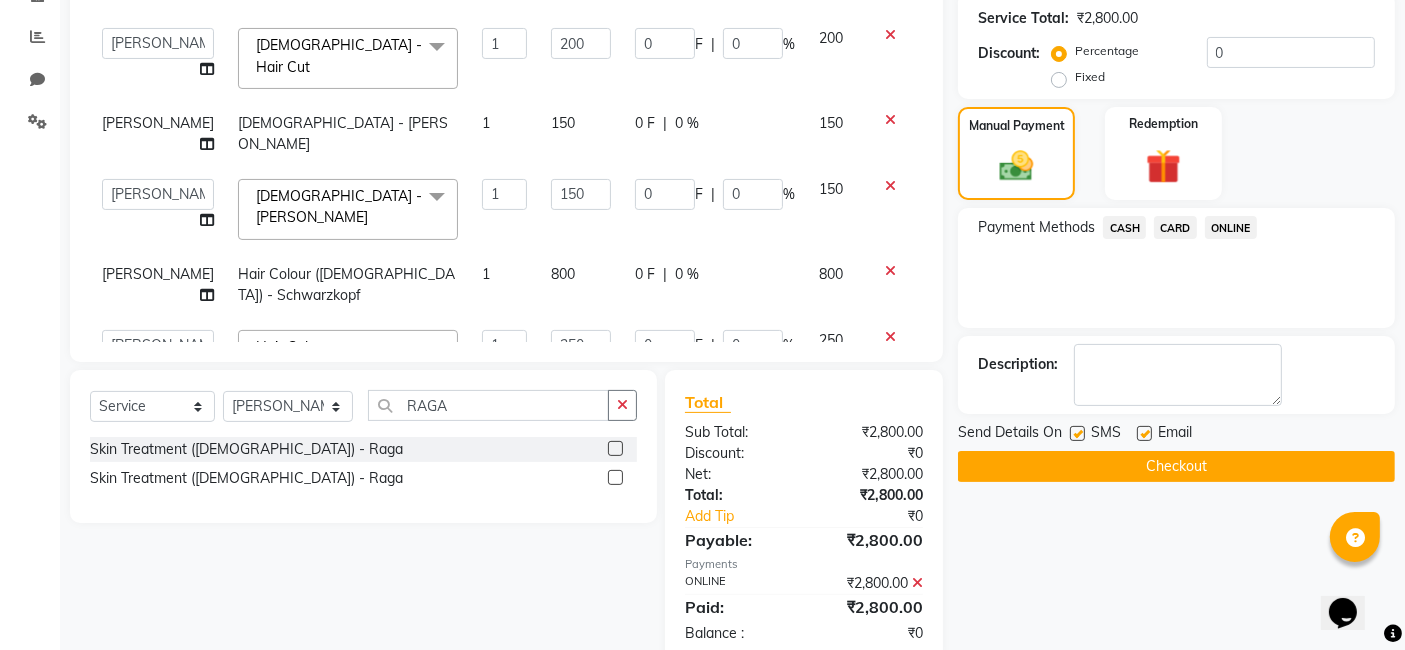 click on "Checkout" 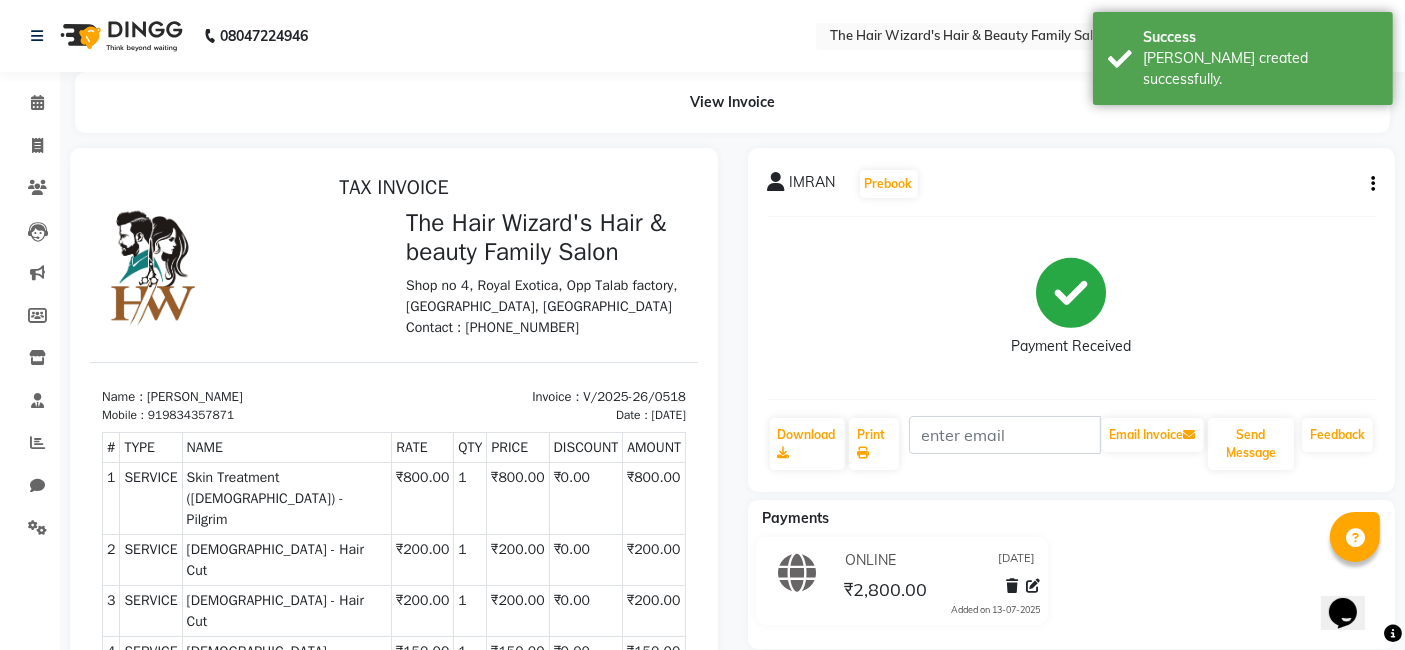 scroll, scrollTop: 0, scrollLeft: 0, axis: both 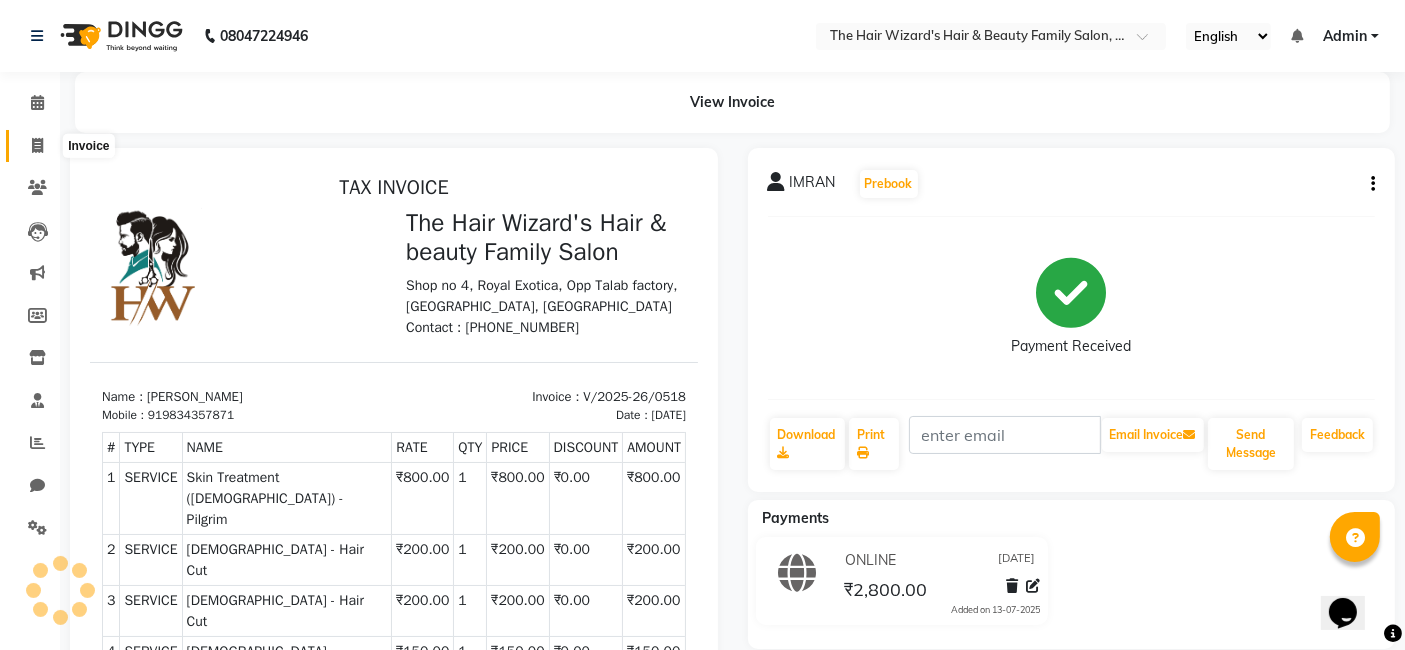 click 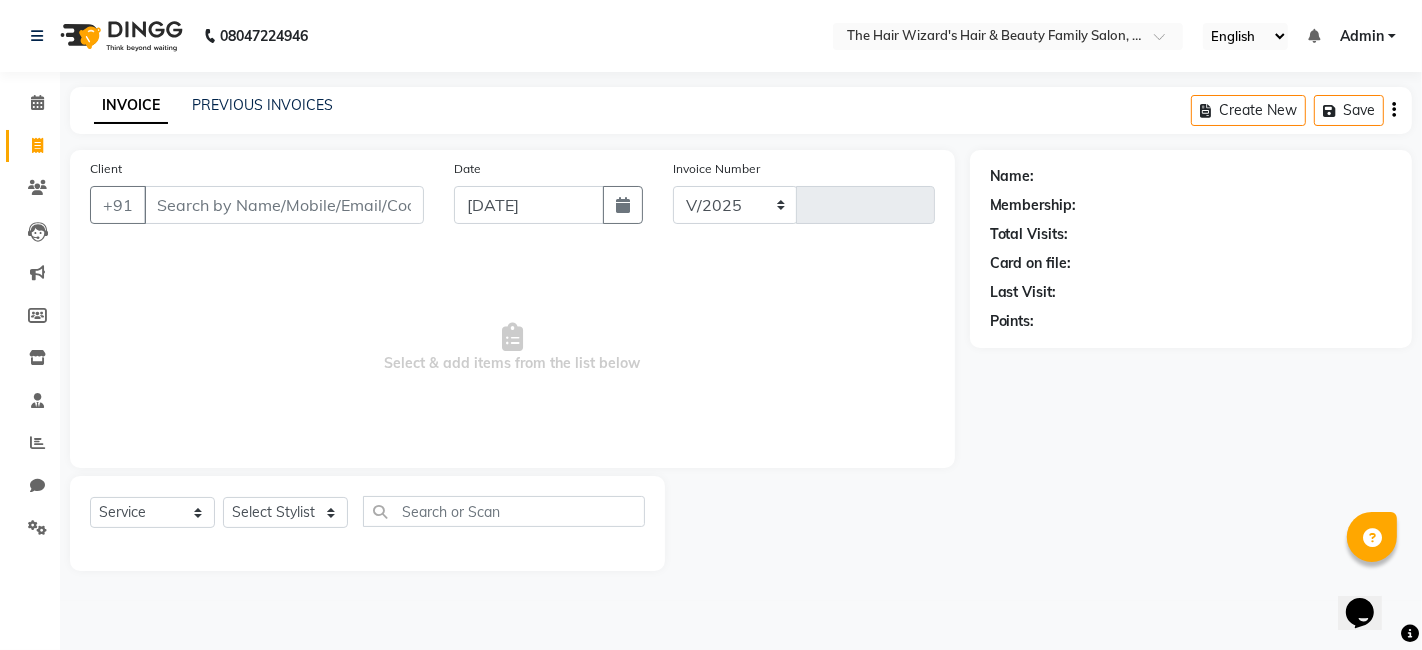 select on "8473" 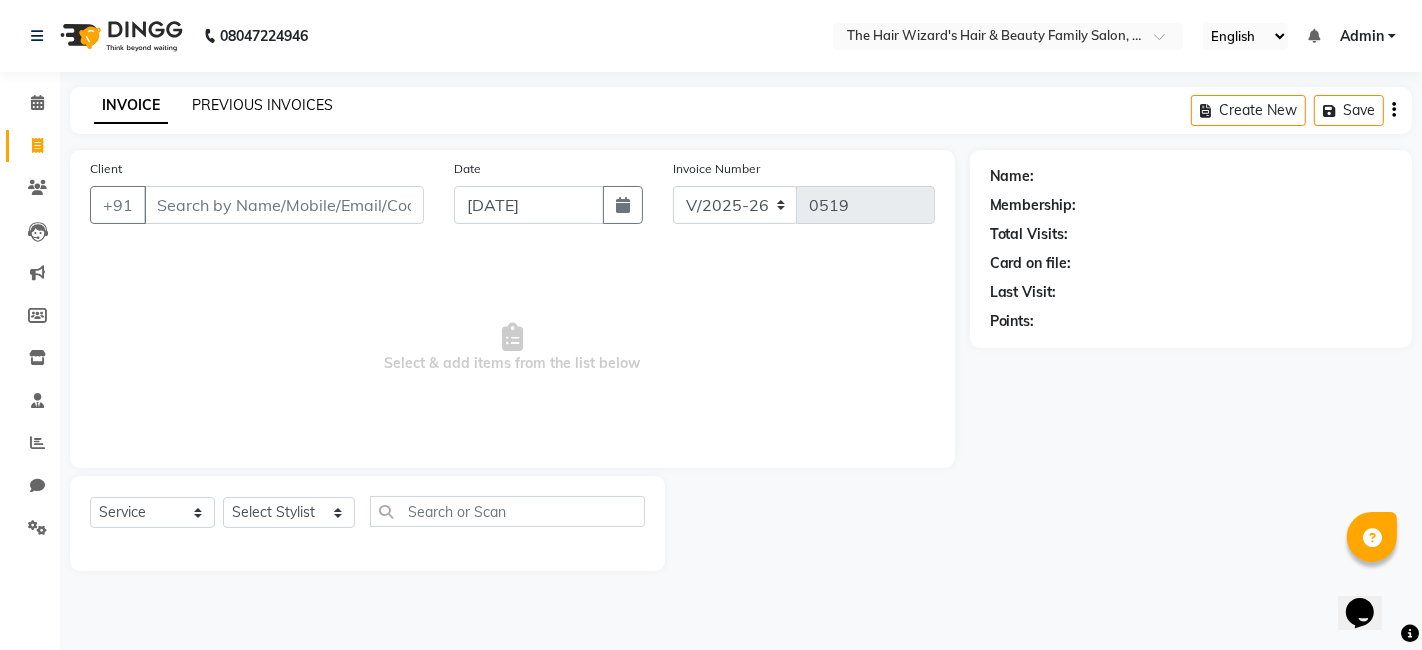 click on "PREVIOUS INVOICES" 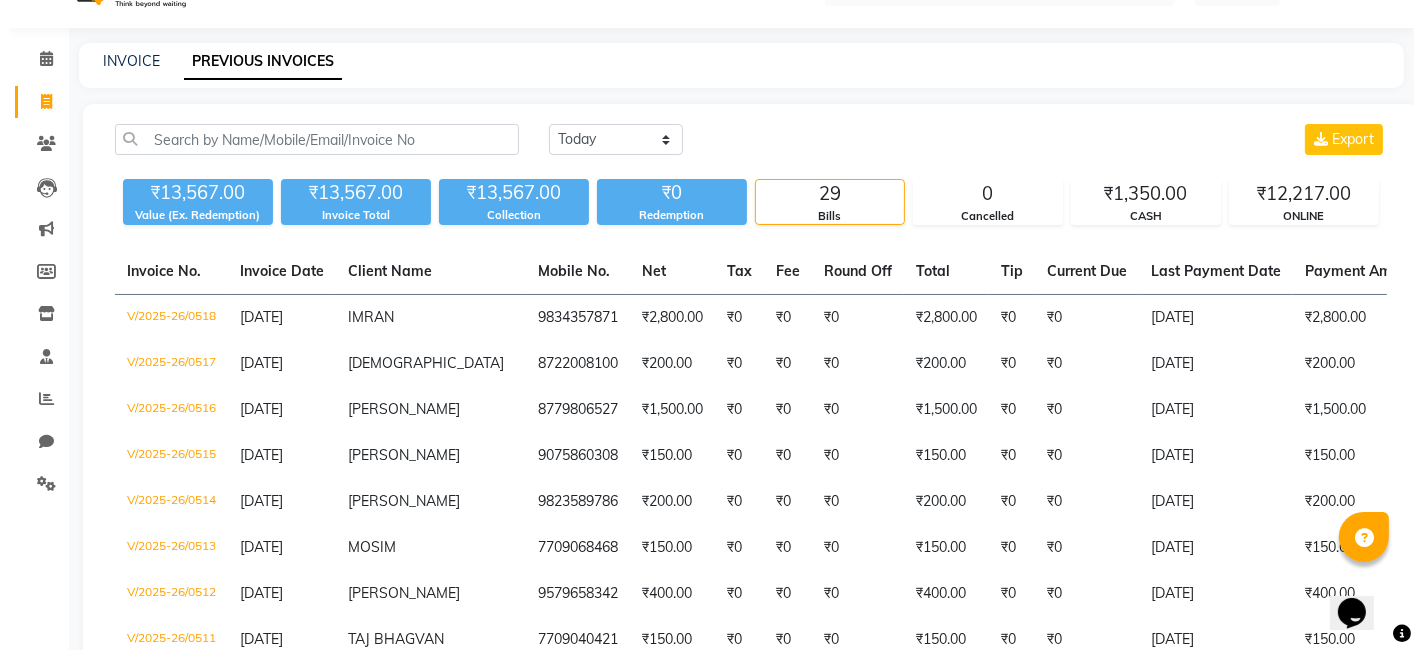 scroll, scrollTop: 0, scrollLeft: 0, axis: both 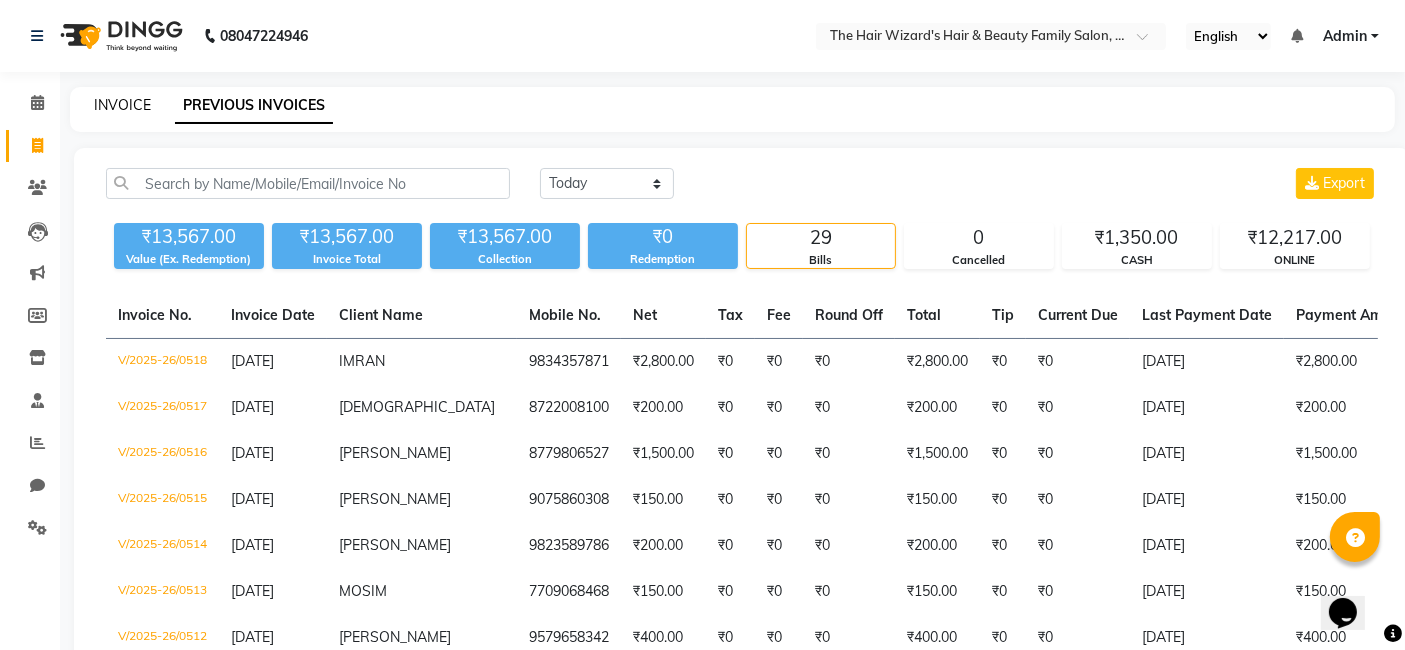 click on "INVOICE" 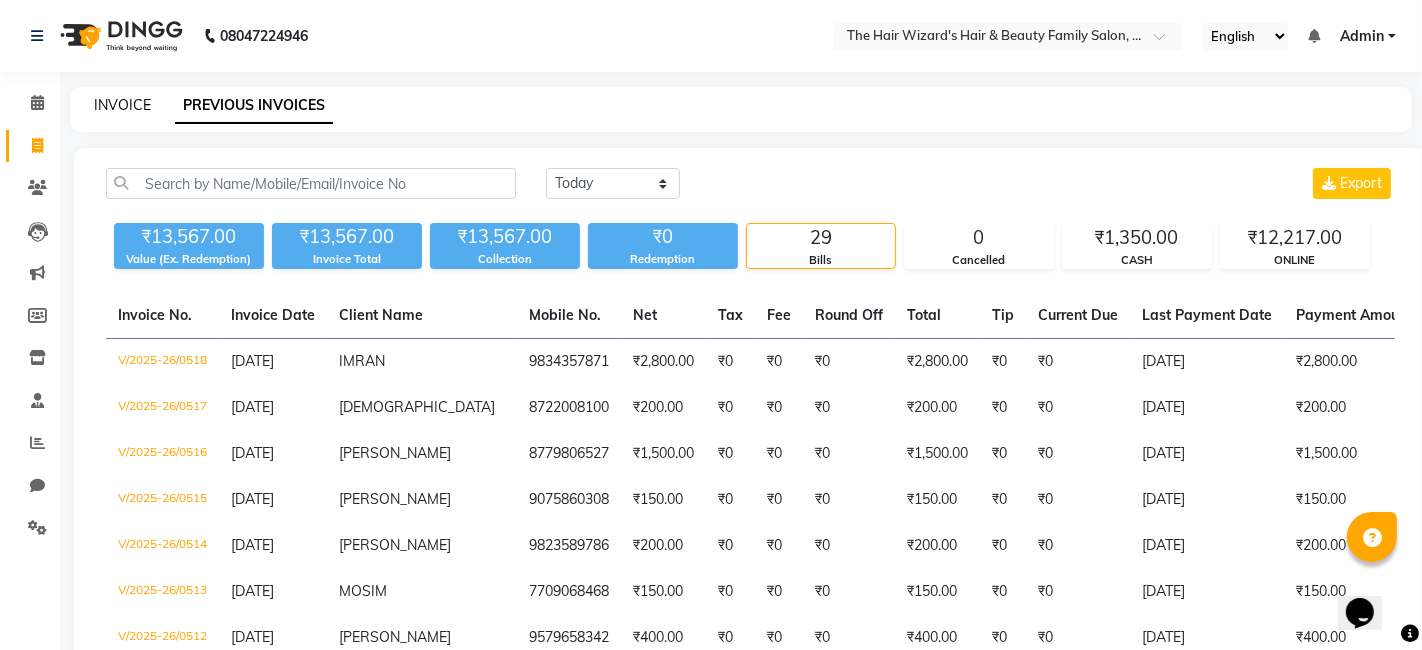 select on "8473" 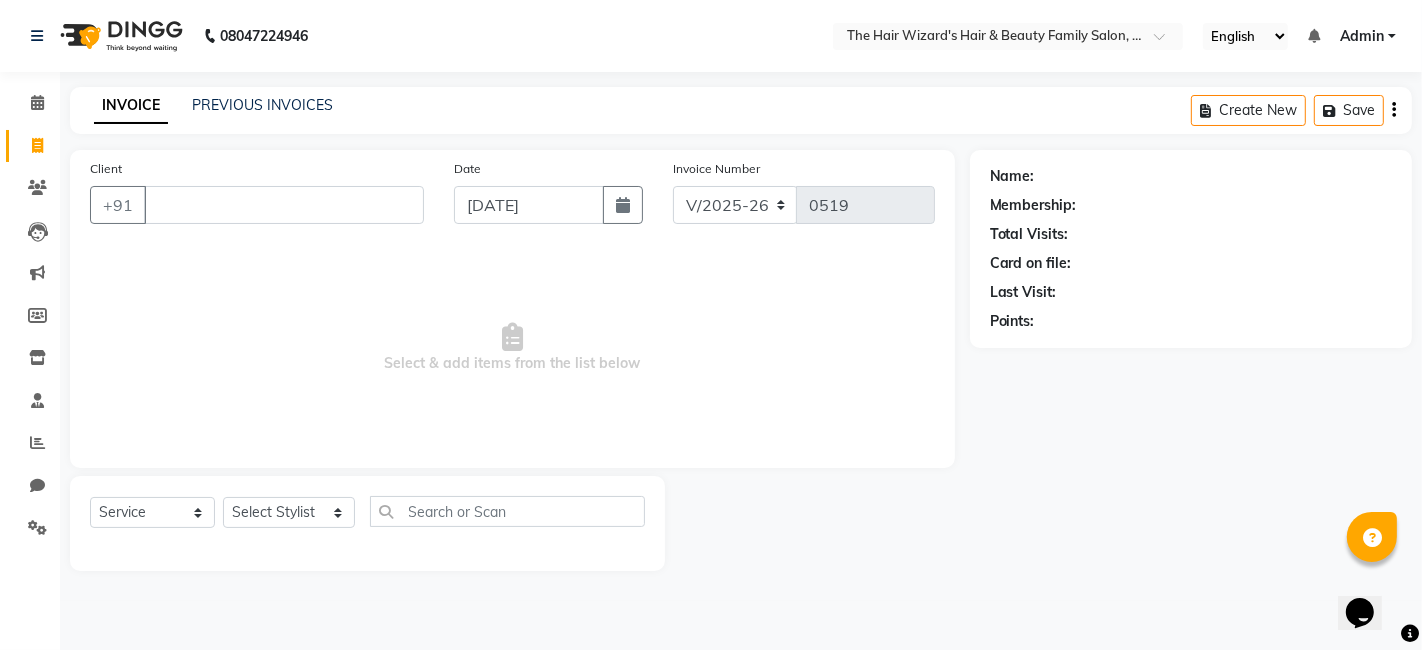 type 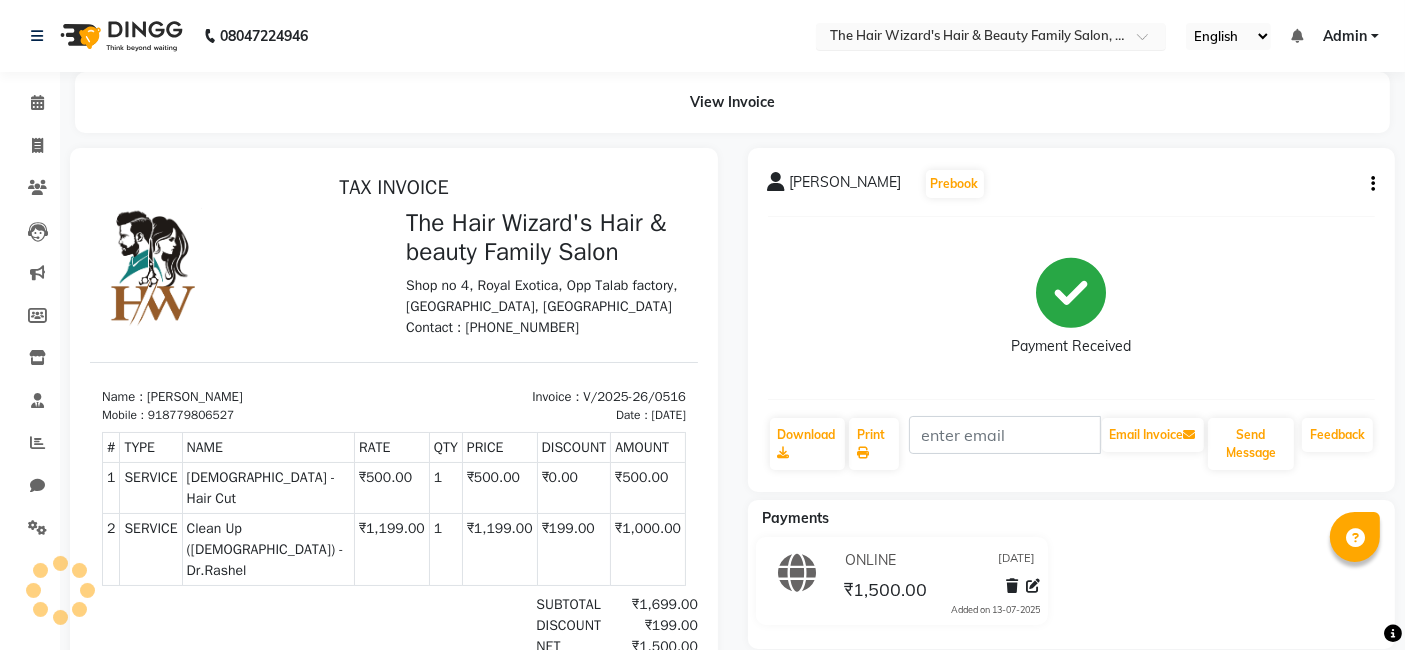 scroll, scrollTop: 0, scrollLeft: 0, axis: both 